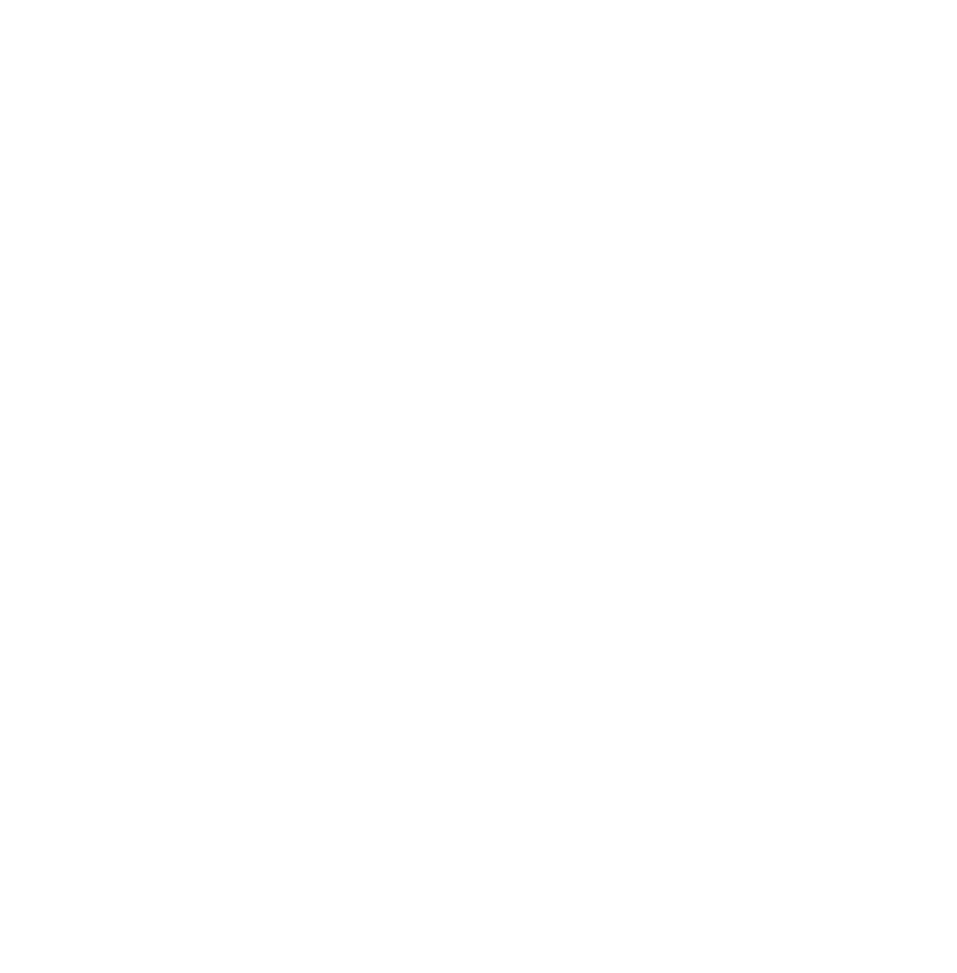 scroll, scrollTop: 0, scrollLeft: 0, axis: both 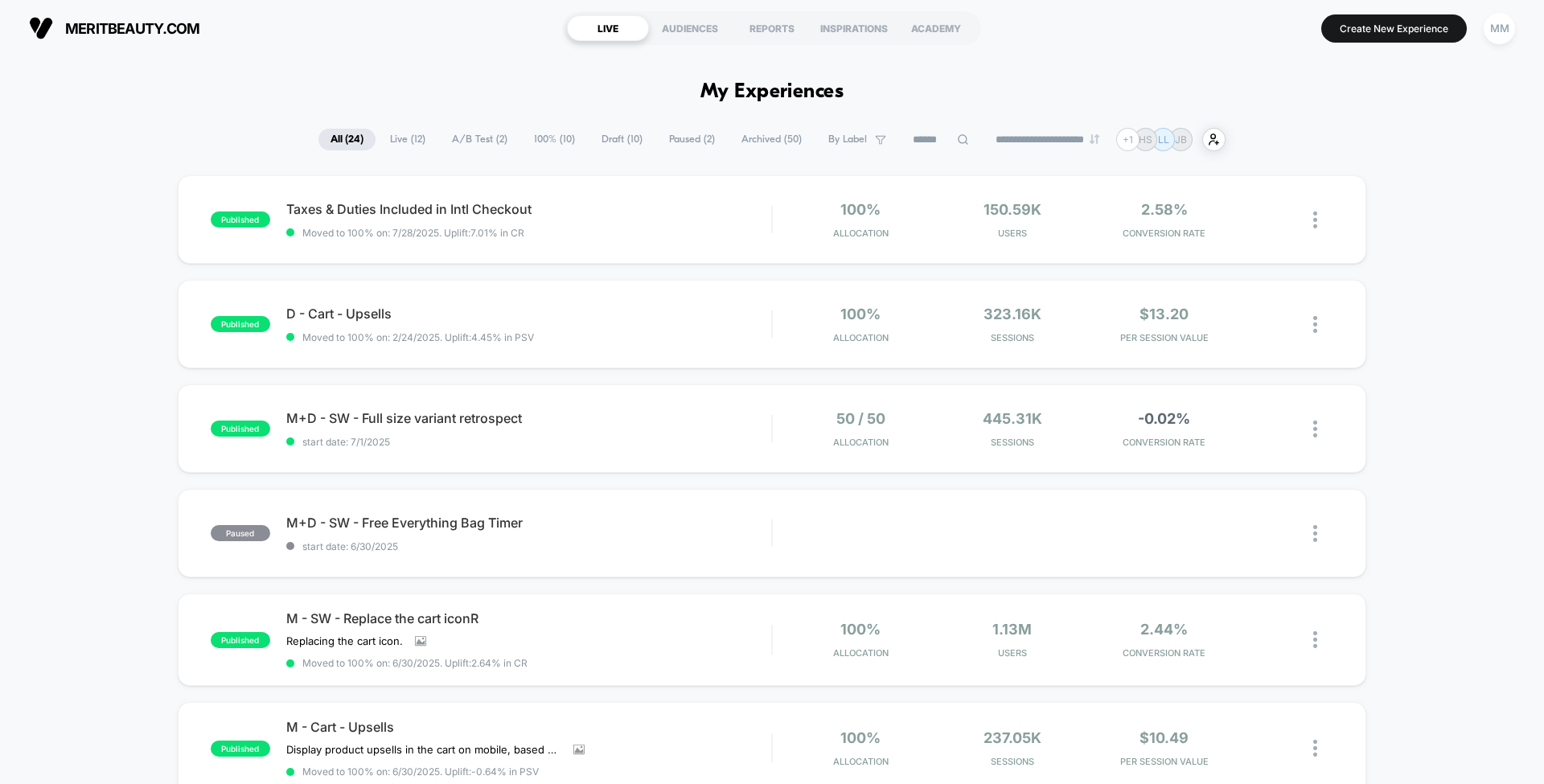 click on "Create New Experience" at bounding box center (1394, 28) 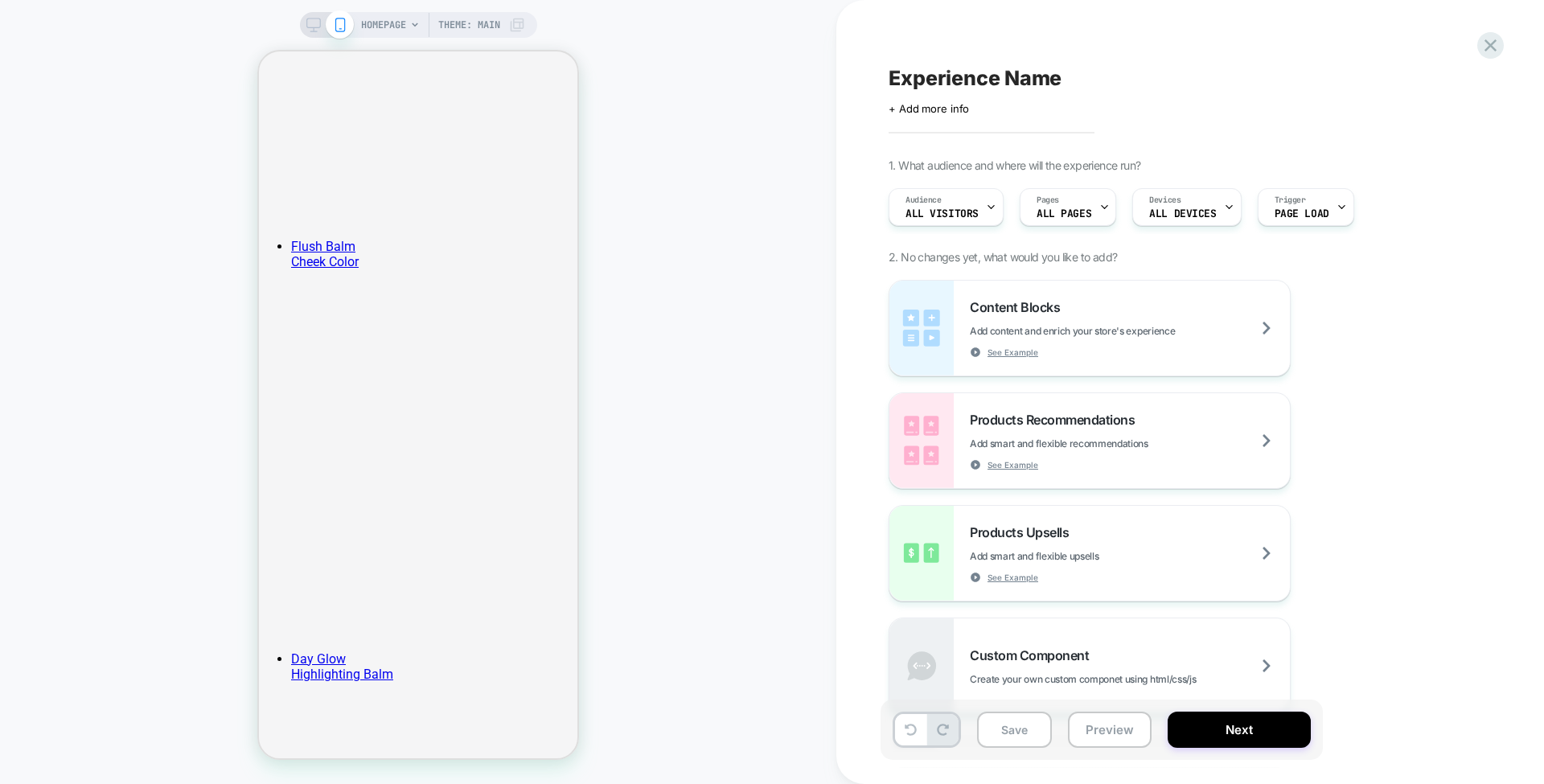 scroll, scrollTop: 2876, scrollLeft: 0, axis: vertical 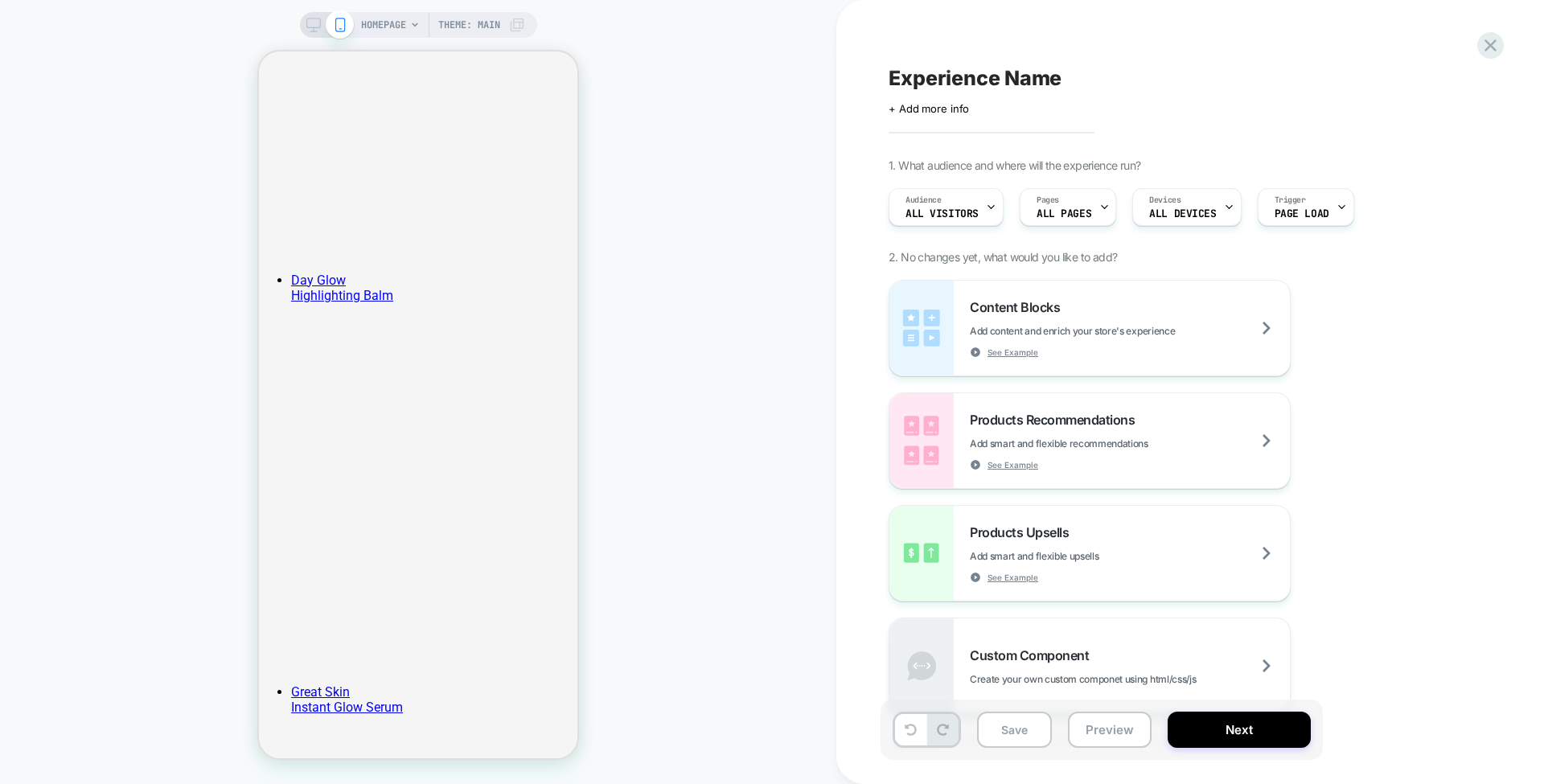 click on "HOMEPAGE Theme: MAIN" at bounding box center (418, 25) 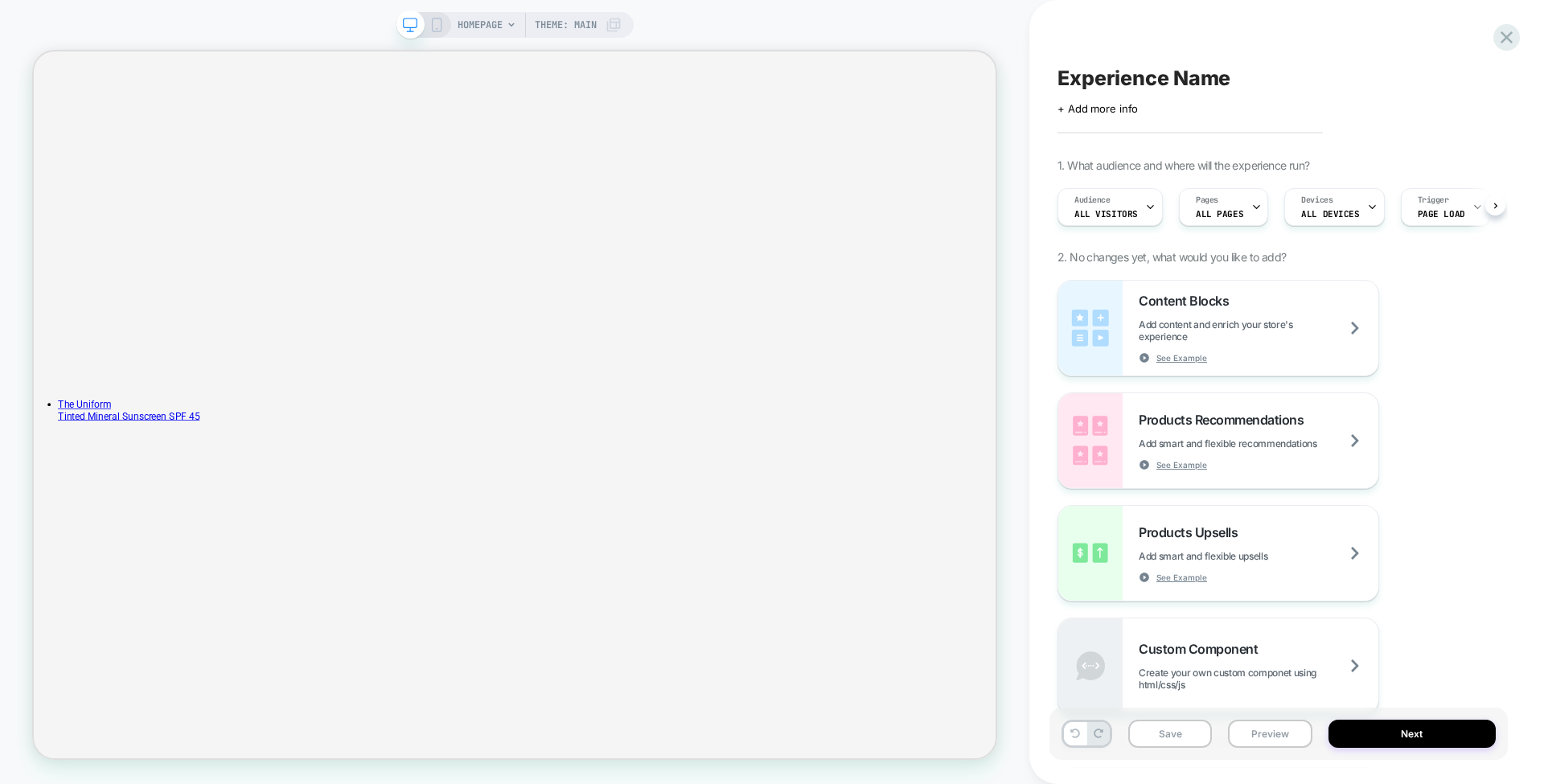 scroll, scrollTop: 0, scrollLeft: 1, axis: horizontal 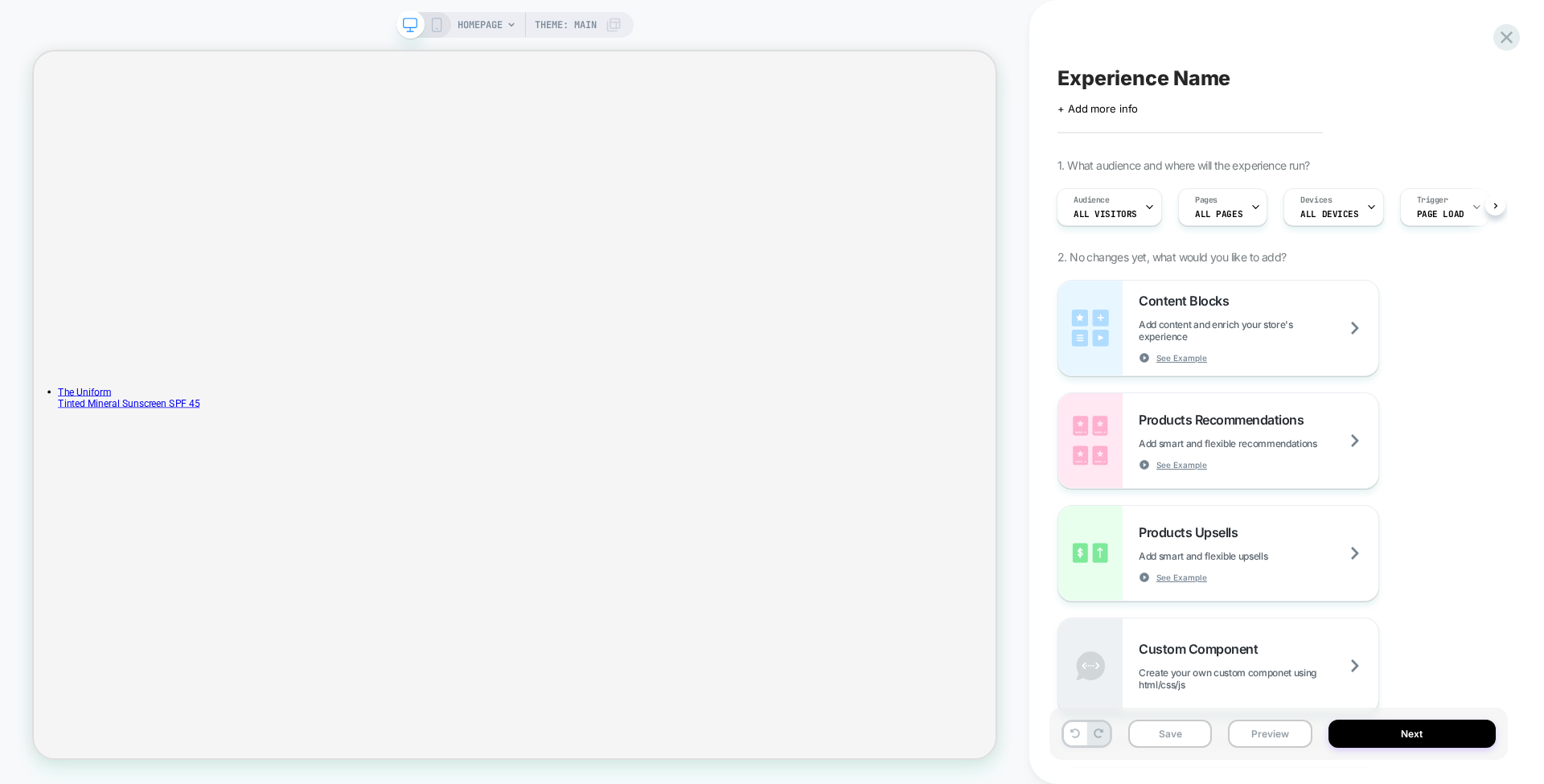 click 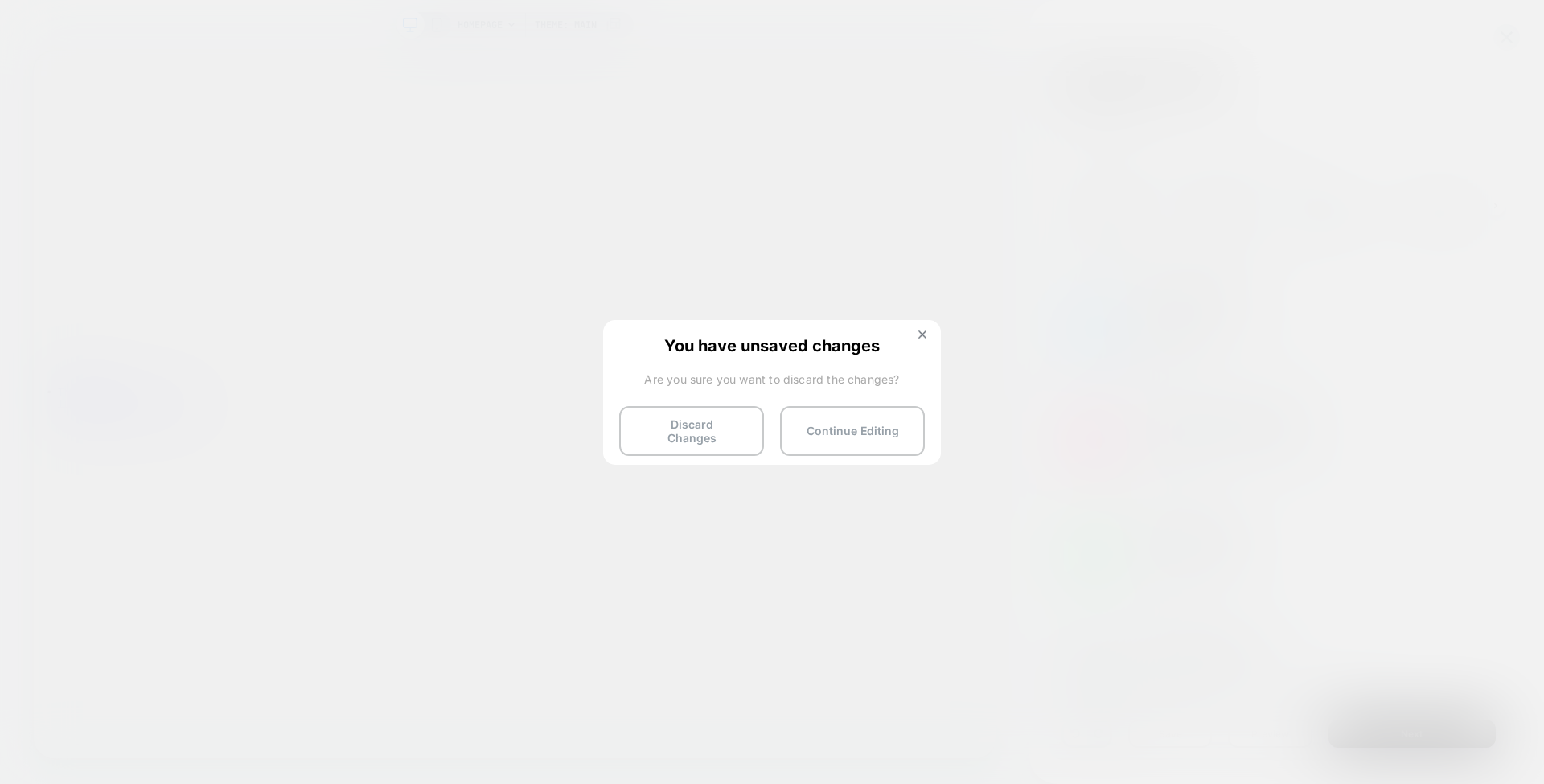 click on "Discard Changes" at bounding box center (692, 431) 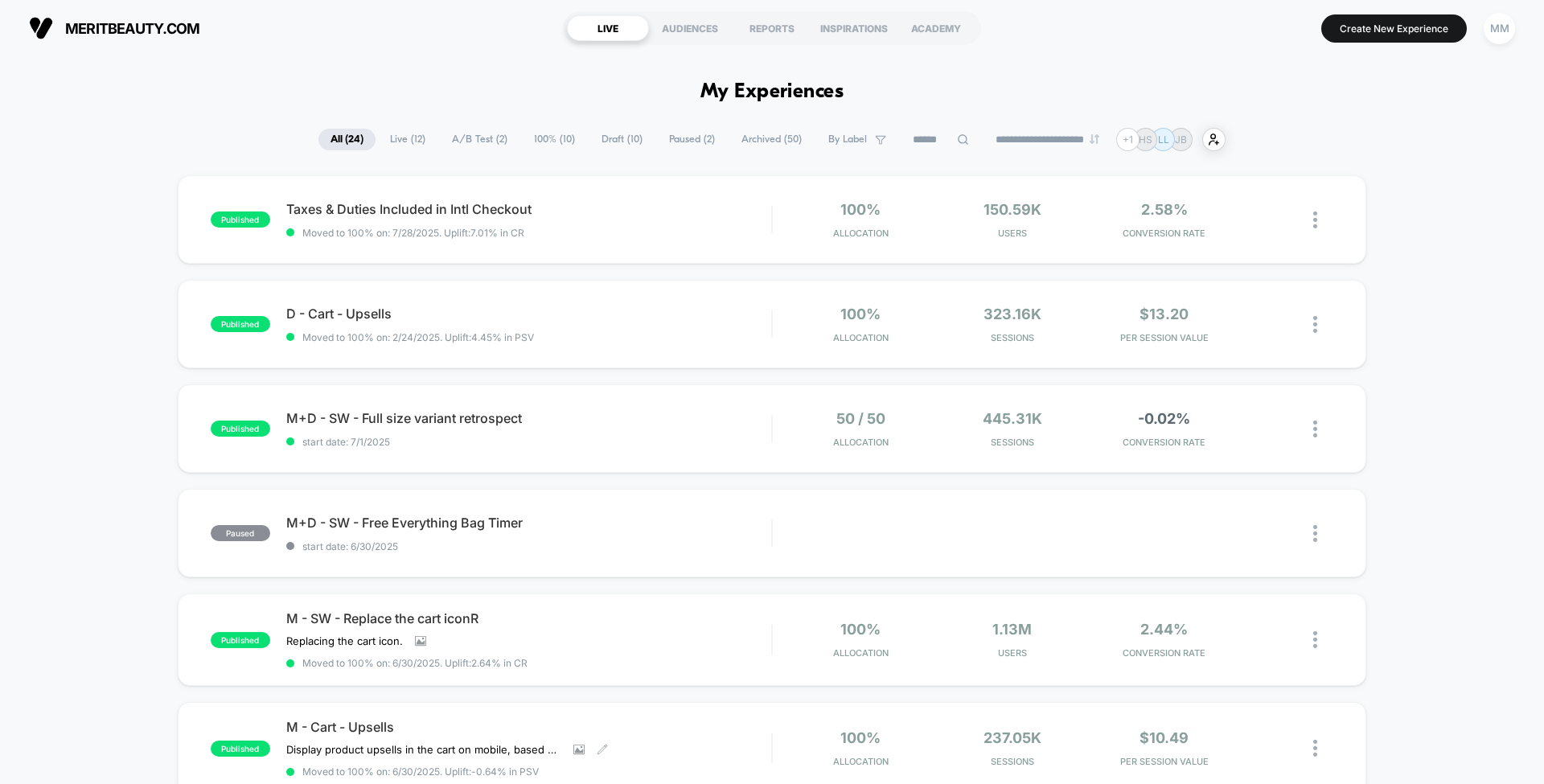 click on "M - Cart - Upsells Display product upsells in the cart on mobile, based on the selected products defined by the advanced rules. Click to view images Click to edit experience details Display product upsells in the cart on mobile, based on the selected products defined by the advanced rules. Moved to 100% on:   6/30/2025 . Uplift: -0.64% in PSV" at bounding box center (528, 748) 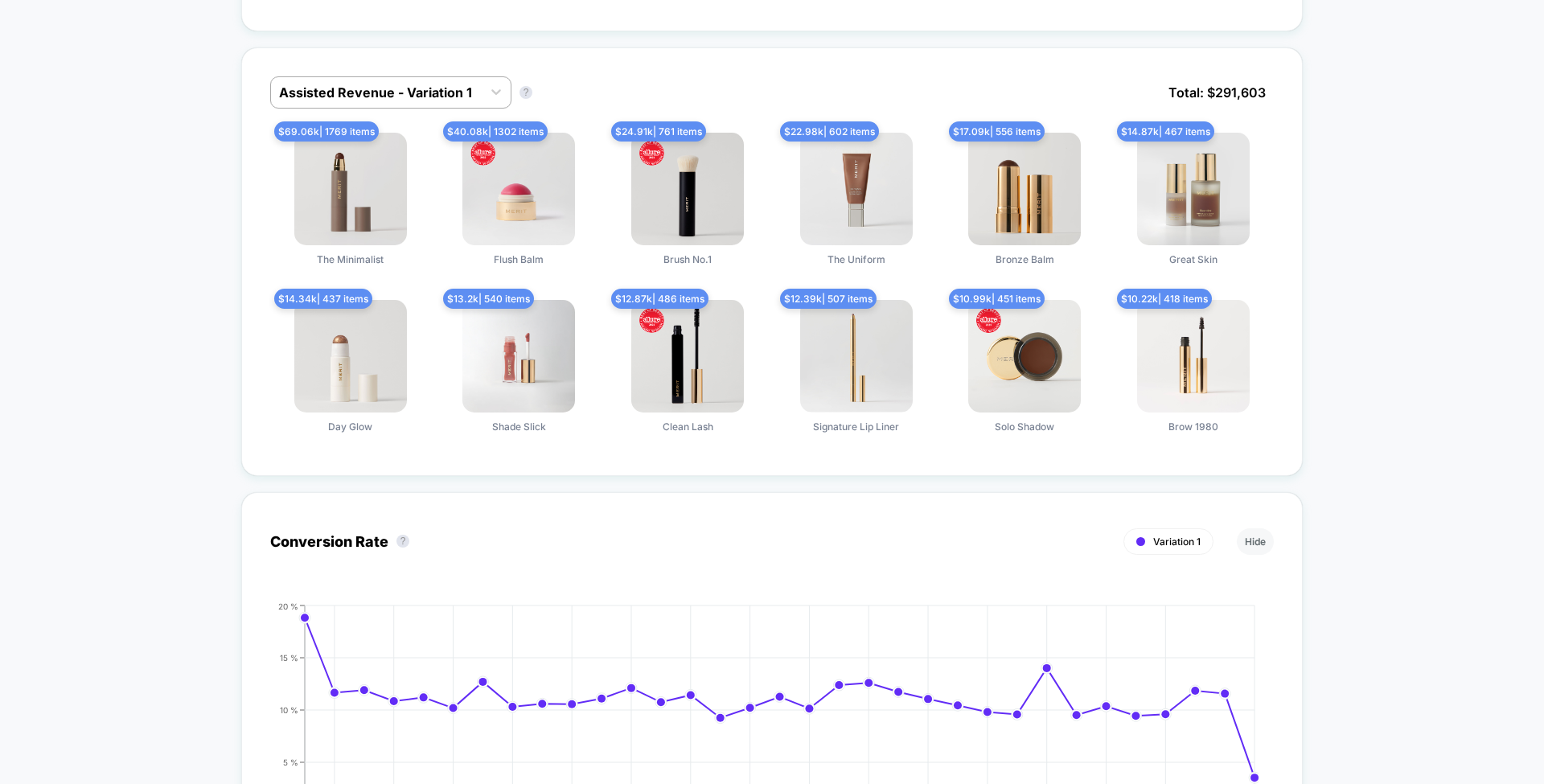 scroll, scrollTop: 791, scrollLeft: 0, axis: vertical 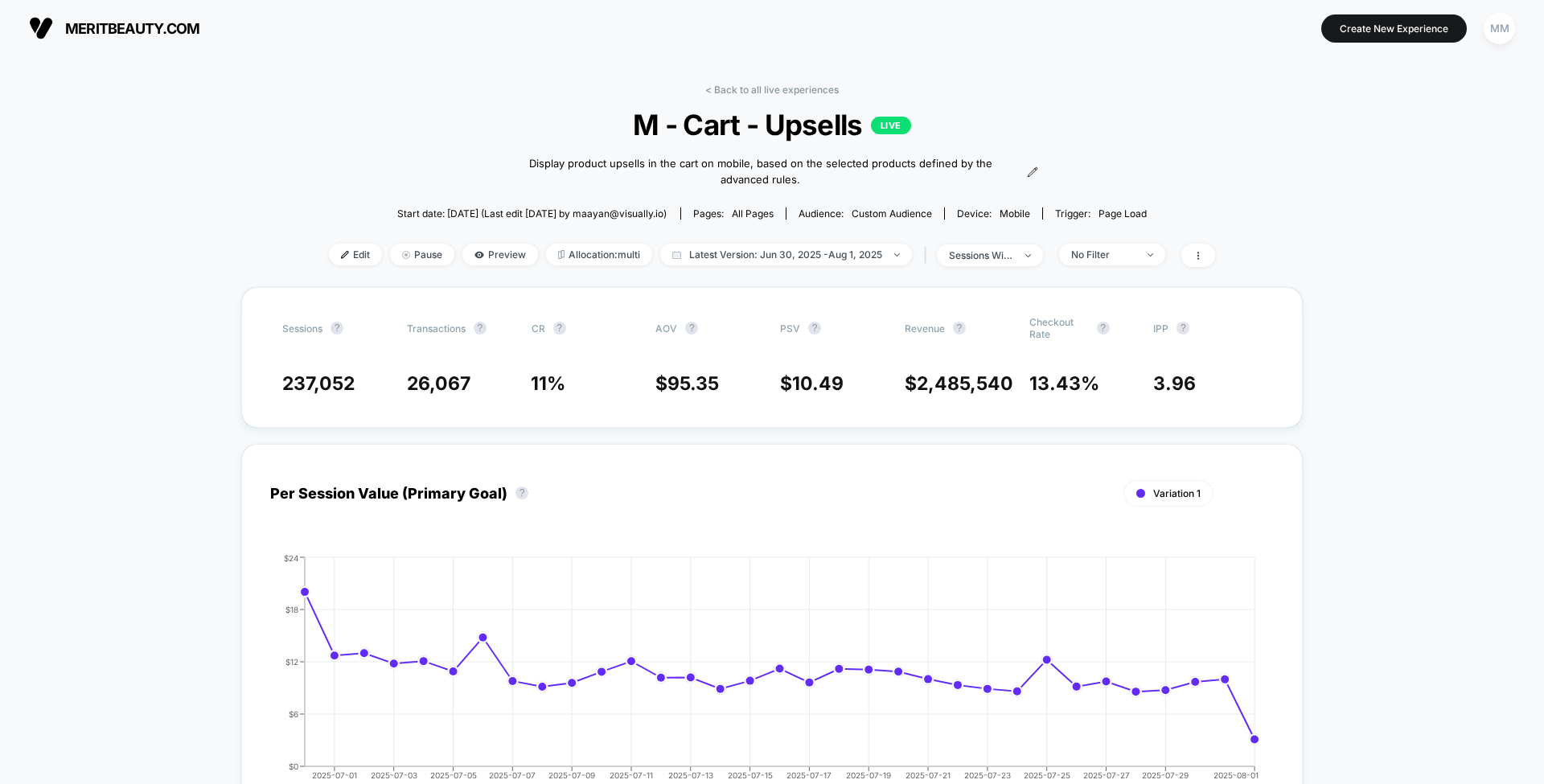 click on "< Back to all live experiences" at bounding box center (772, 89) 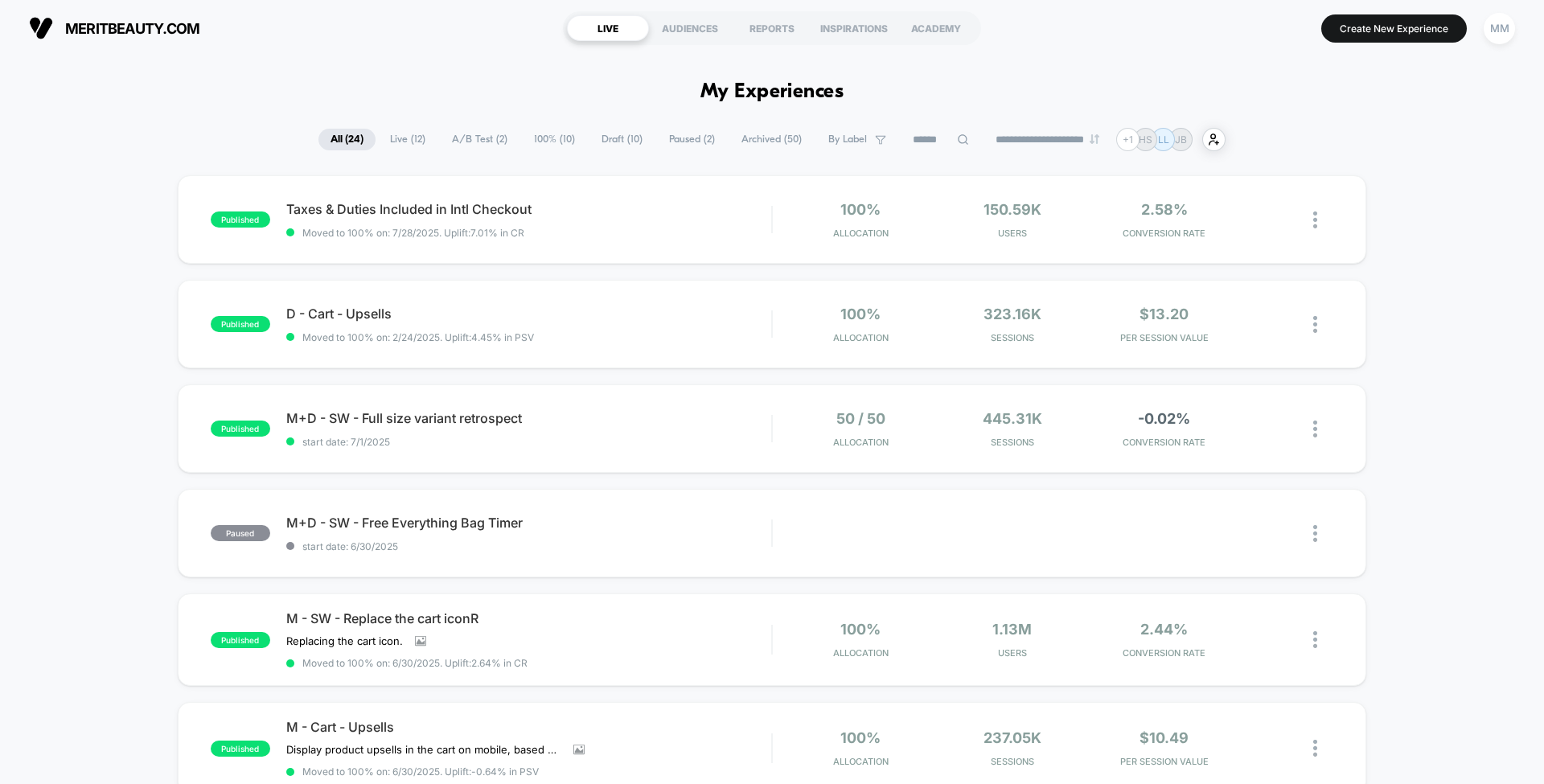 click on "Create New Experience" at bounding box center (1394, 28) 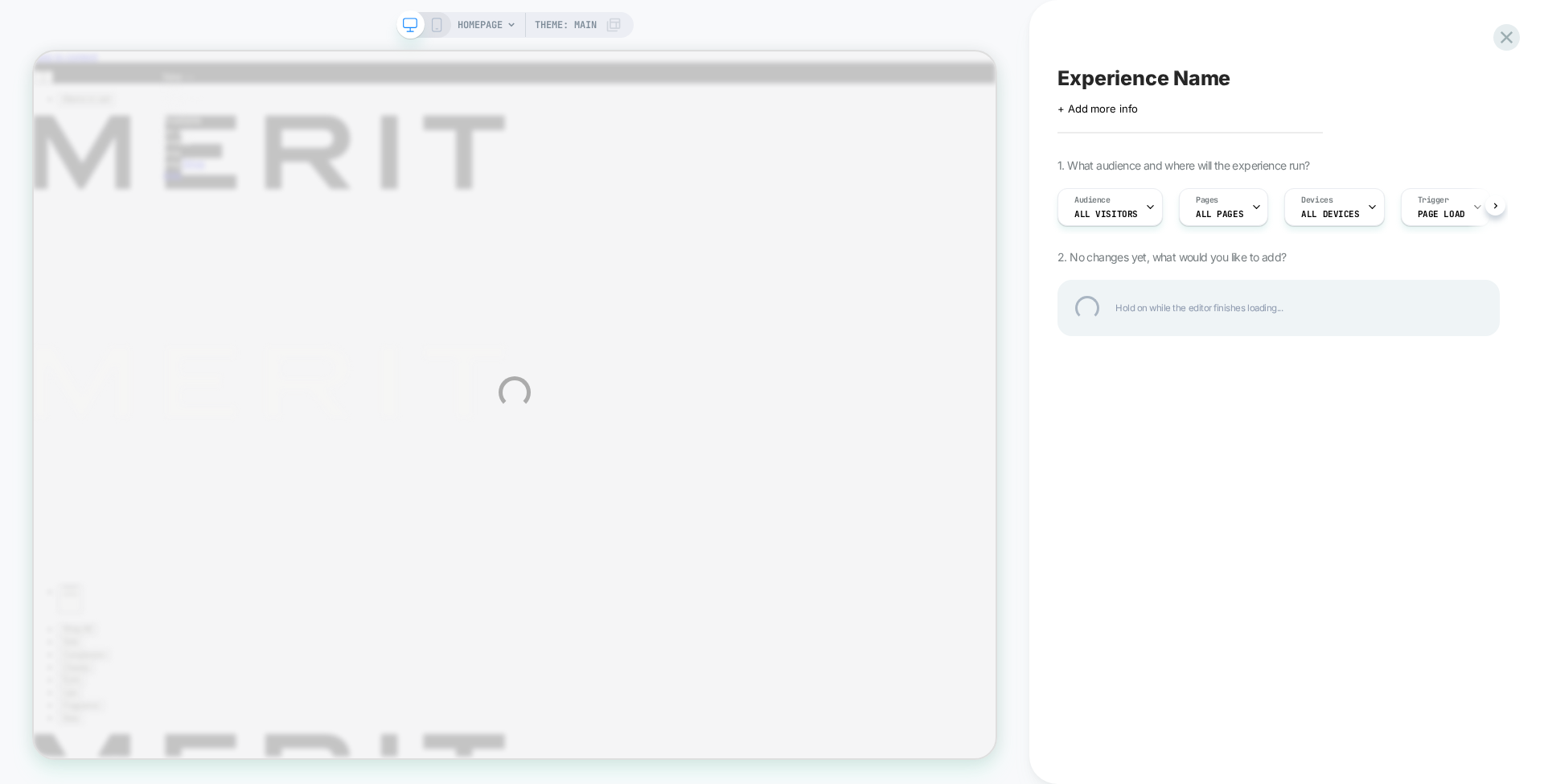 scroll, scrollTop: 0, scrollLeft: 0, axis: both 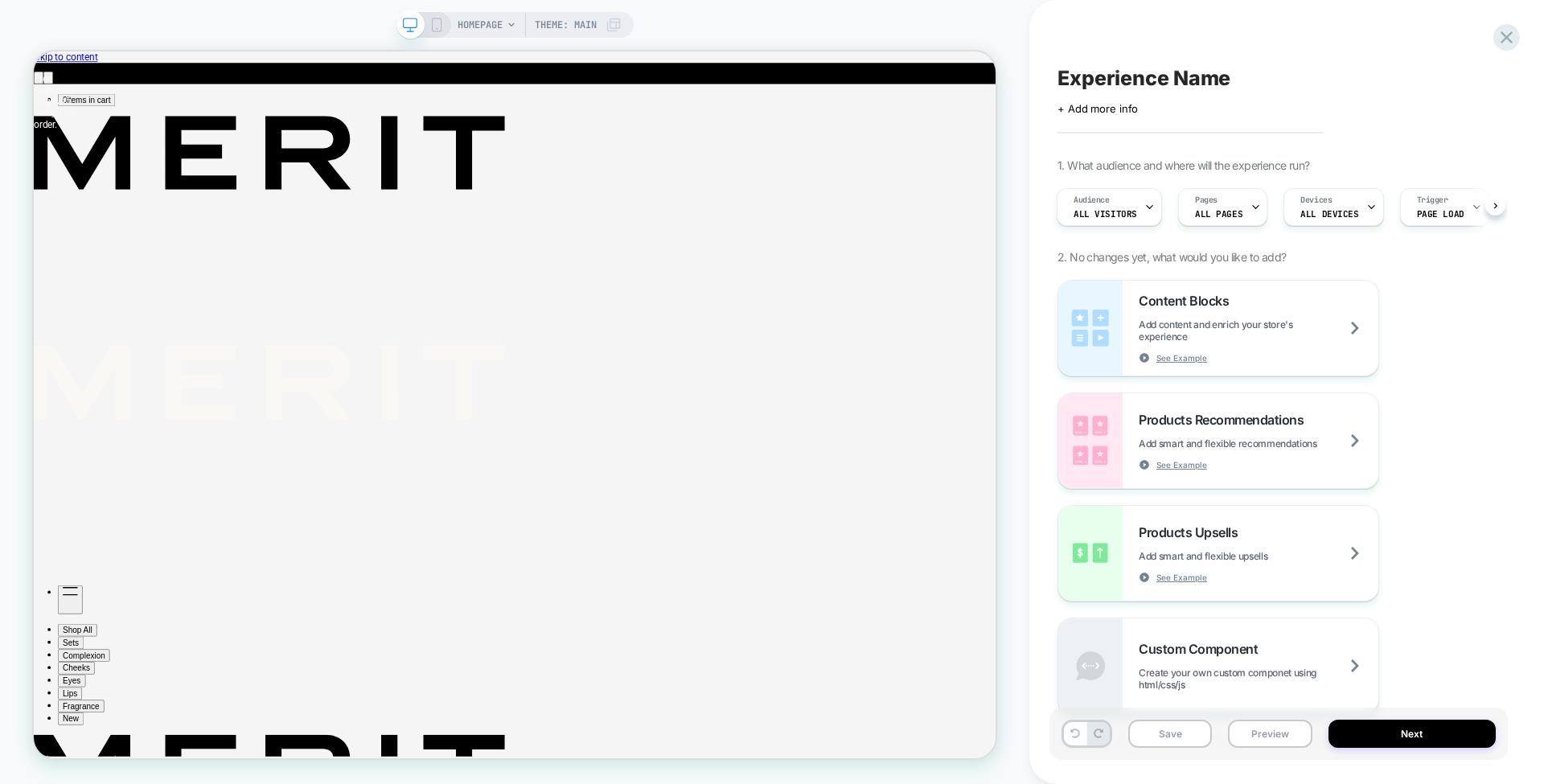 click on "HOMEPAGE Theme: MAIN" at bounding box center [515, 25] 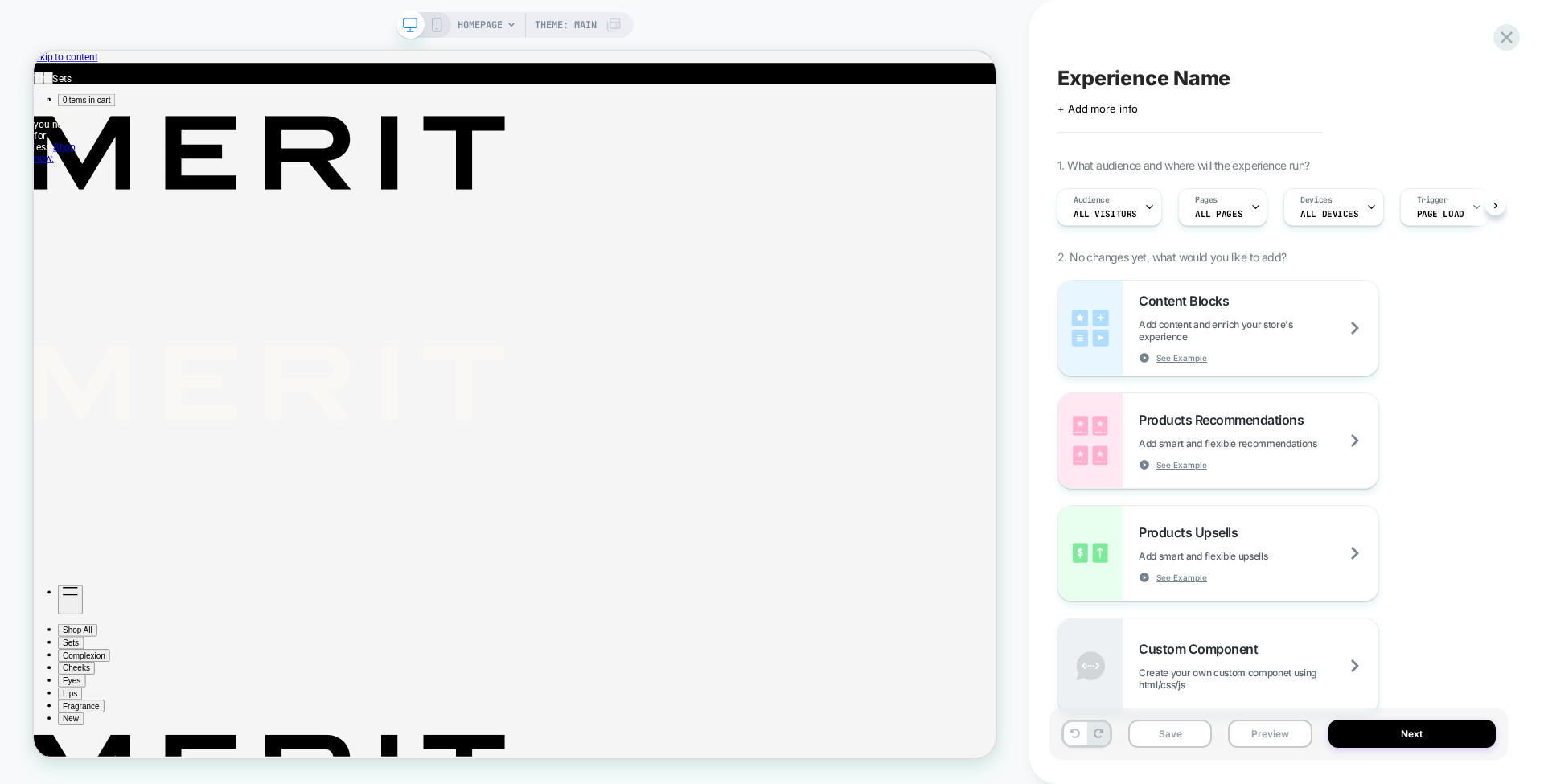click 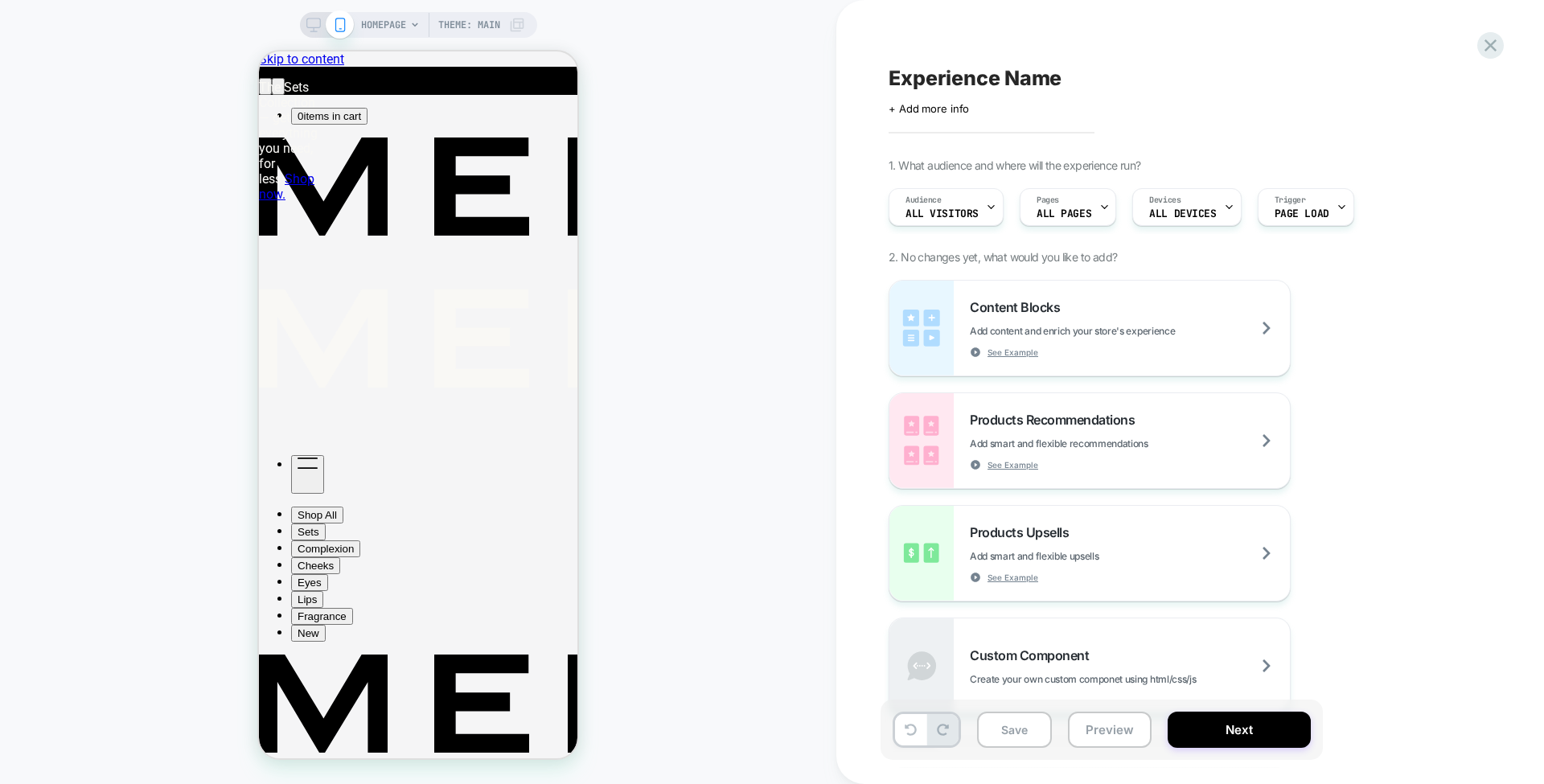 scroll, scrollTop: 0, scrollLeft: 0, axis: both 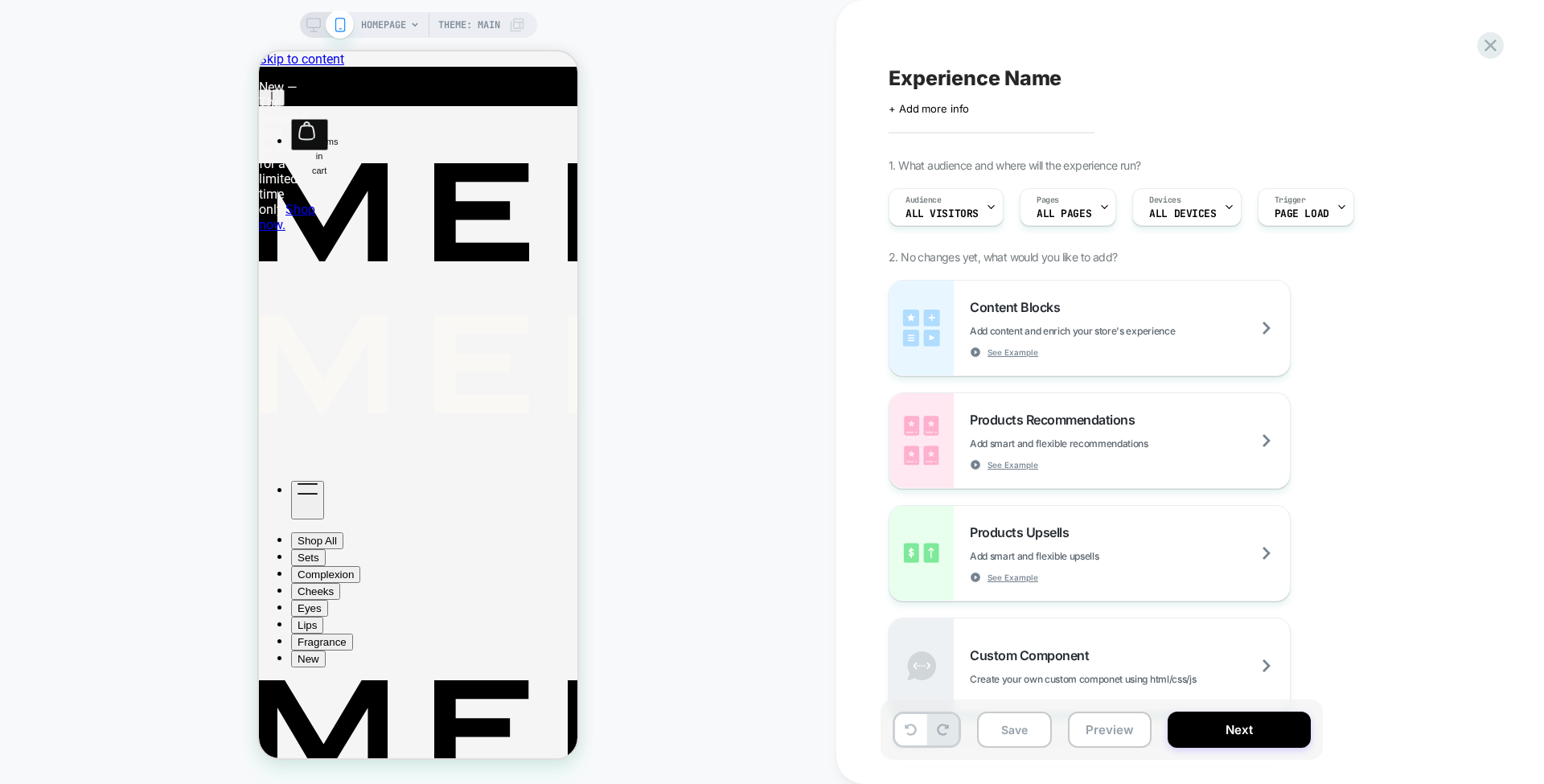 click on "Audience All Visitors" at bounding box center (942, 207) 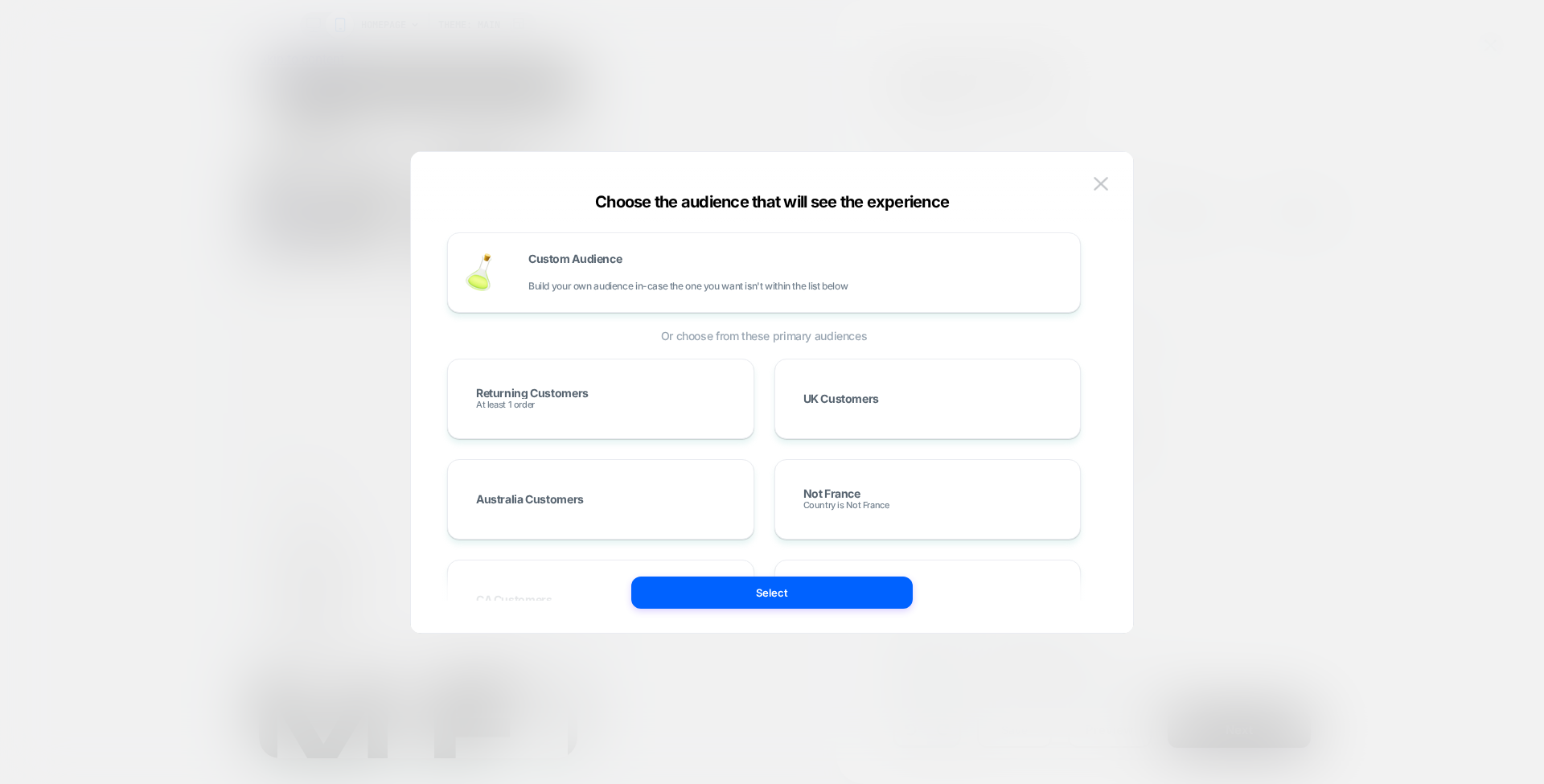 click on "Custom Audience Build your own audience in-case the one you want isn't within the list below" at bounding box center (796, 273) 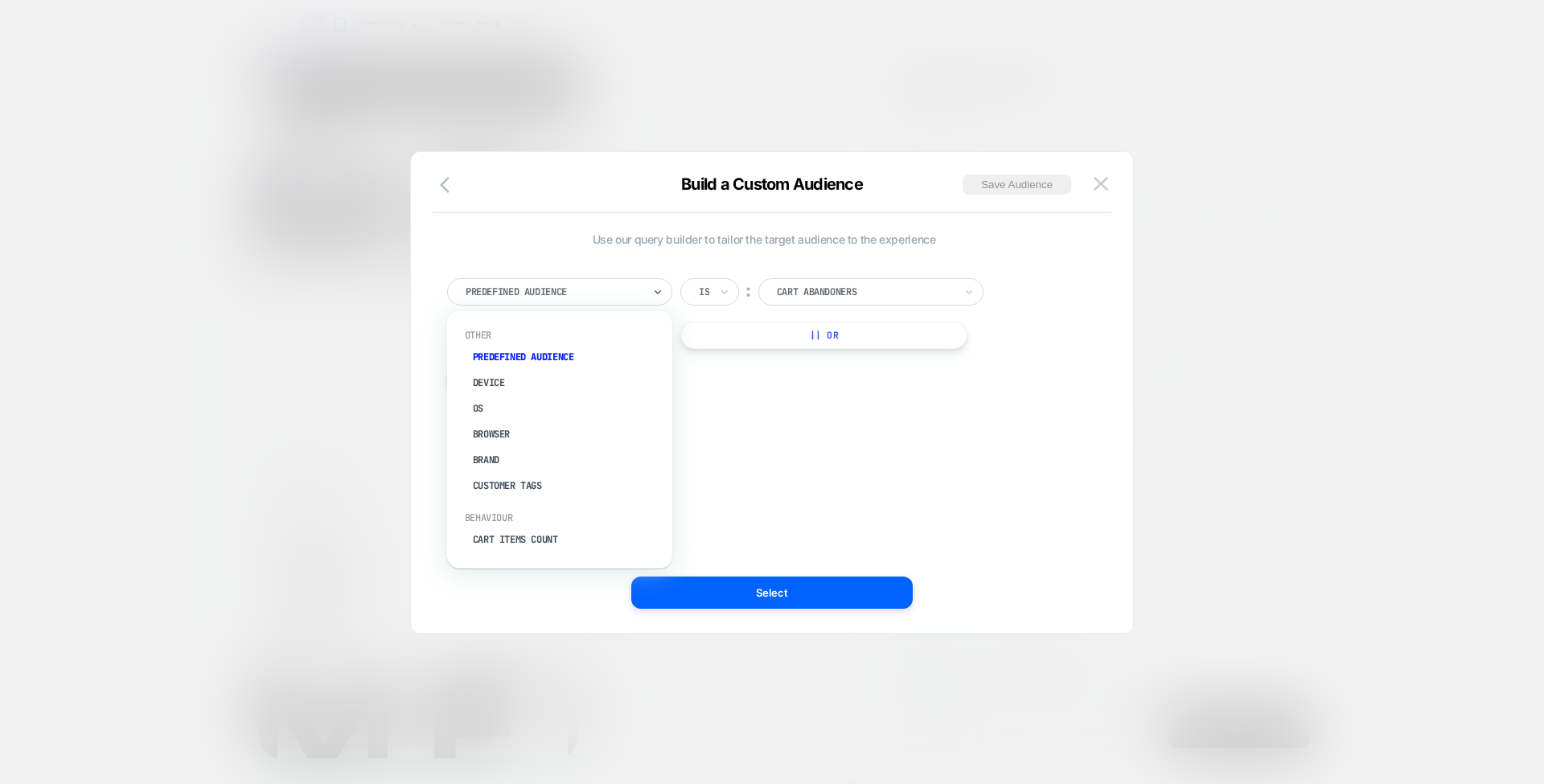 click at bounding box center (554, 292) 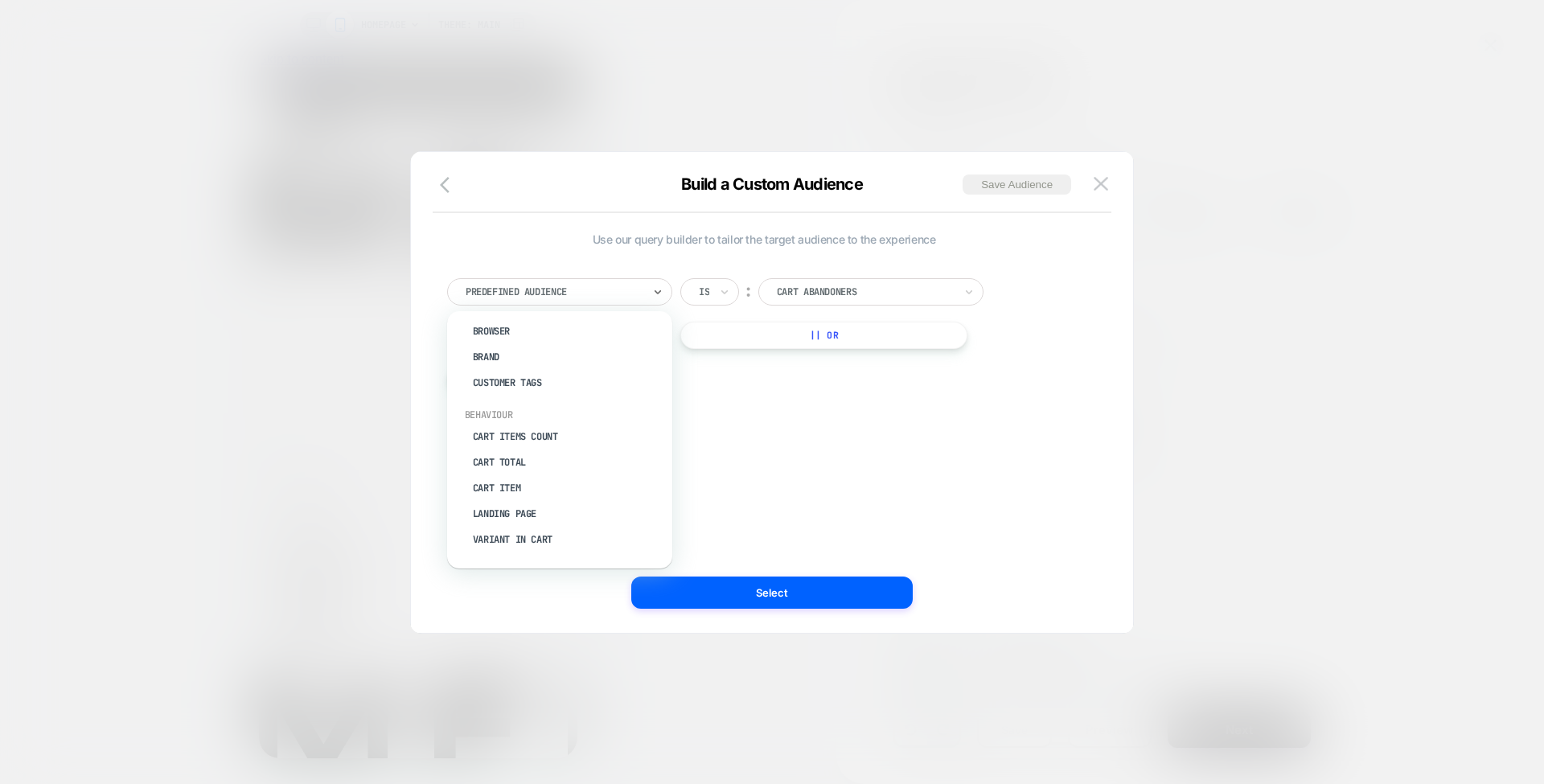 scroll, scrollTop: 104, scrollLeft: 0, axis: vertical 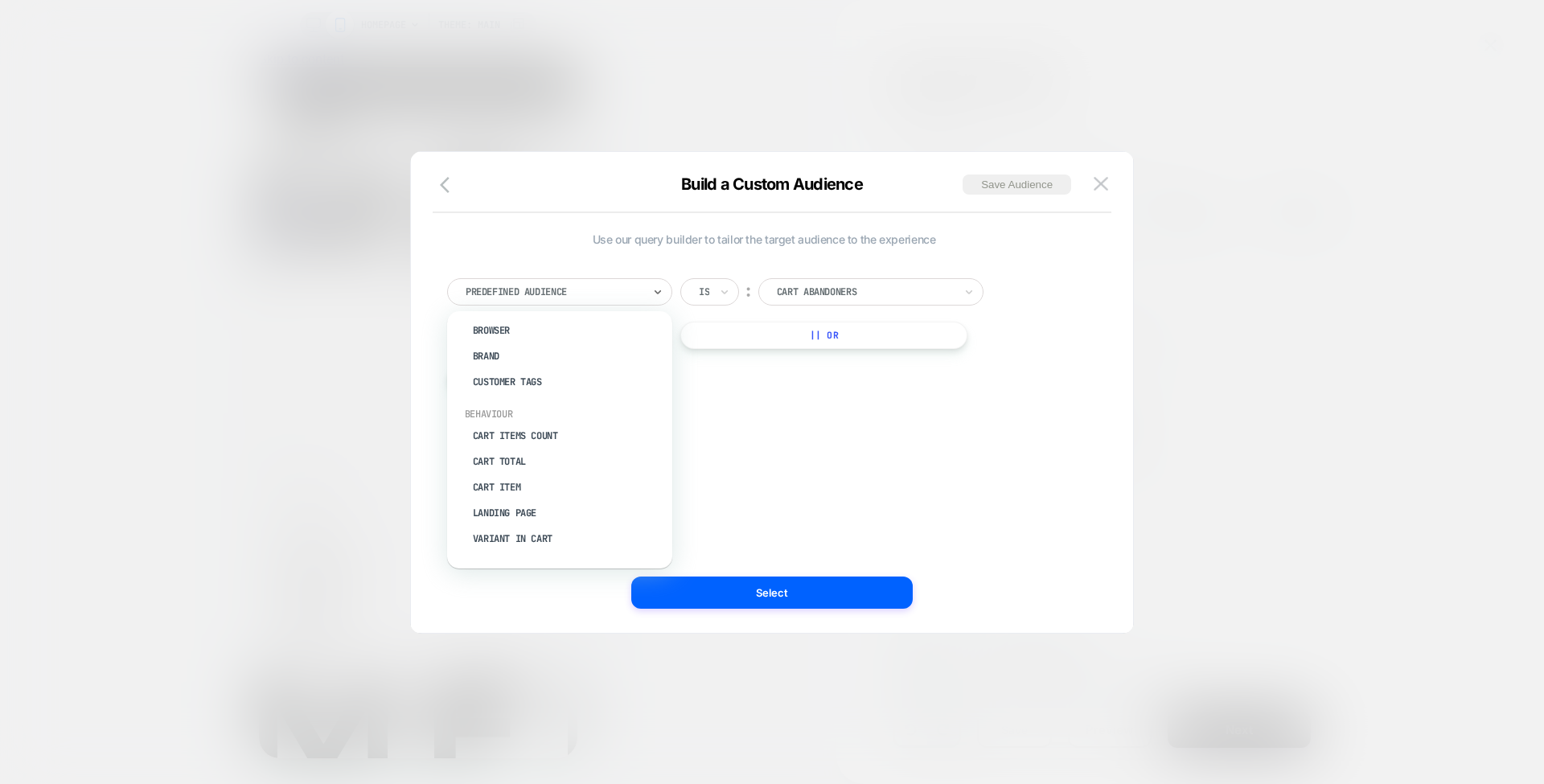 click on "Cart Items Count" at bounding box center (568, 436) 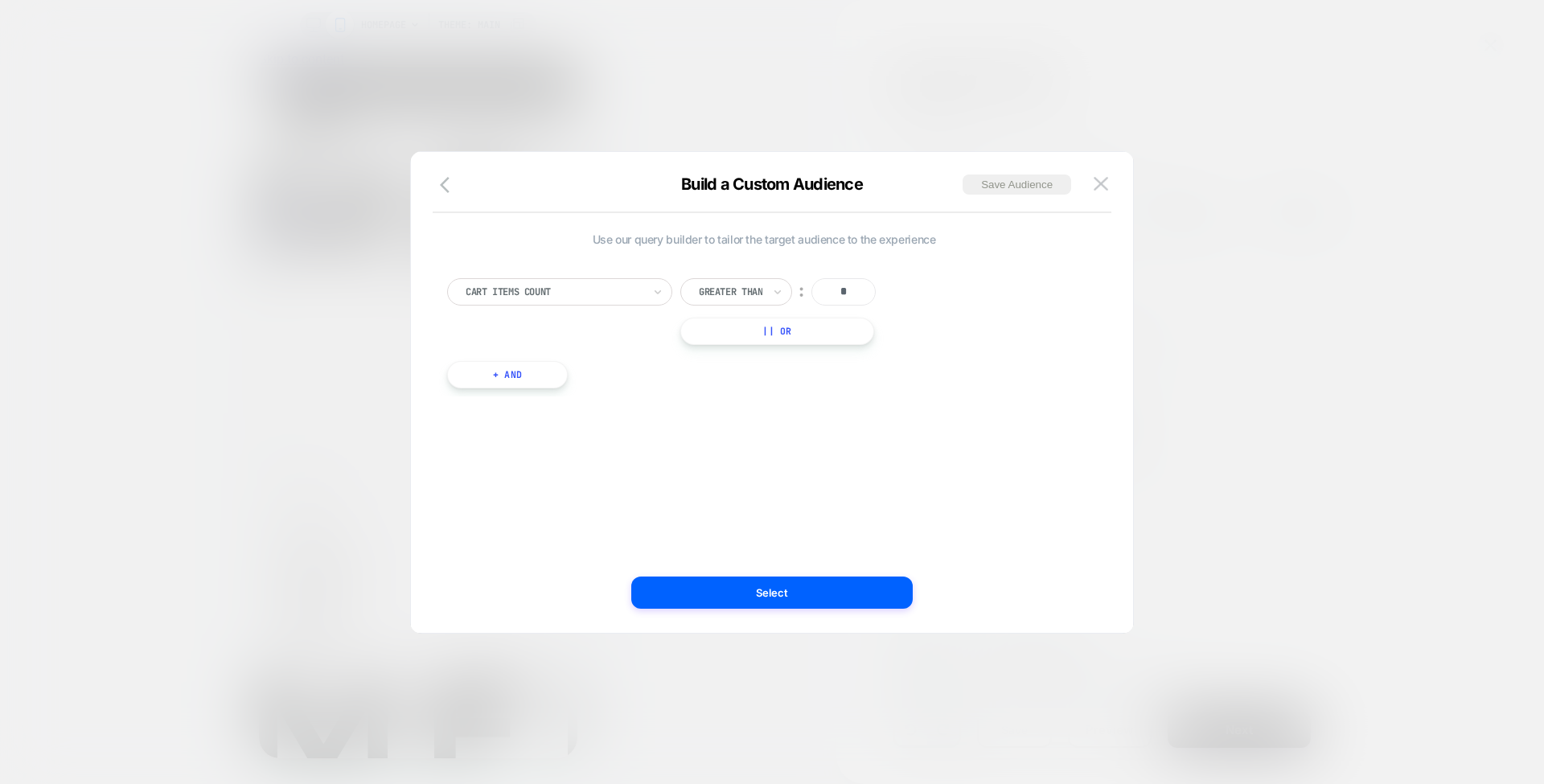 click on "Select" at bounding box center [772, 593] 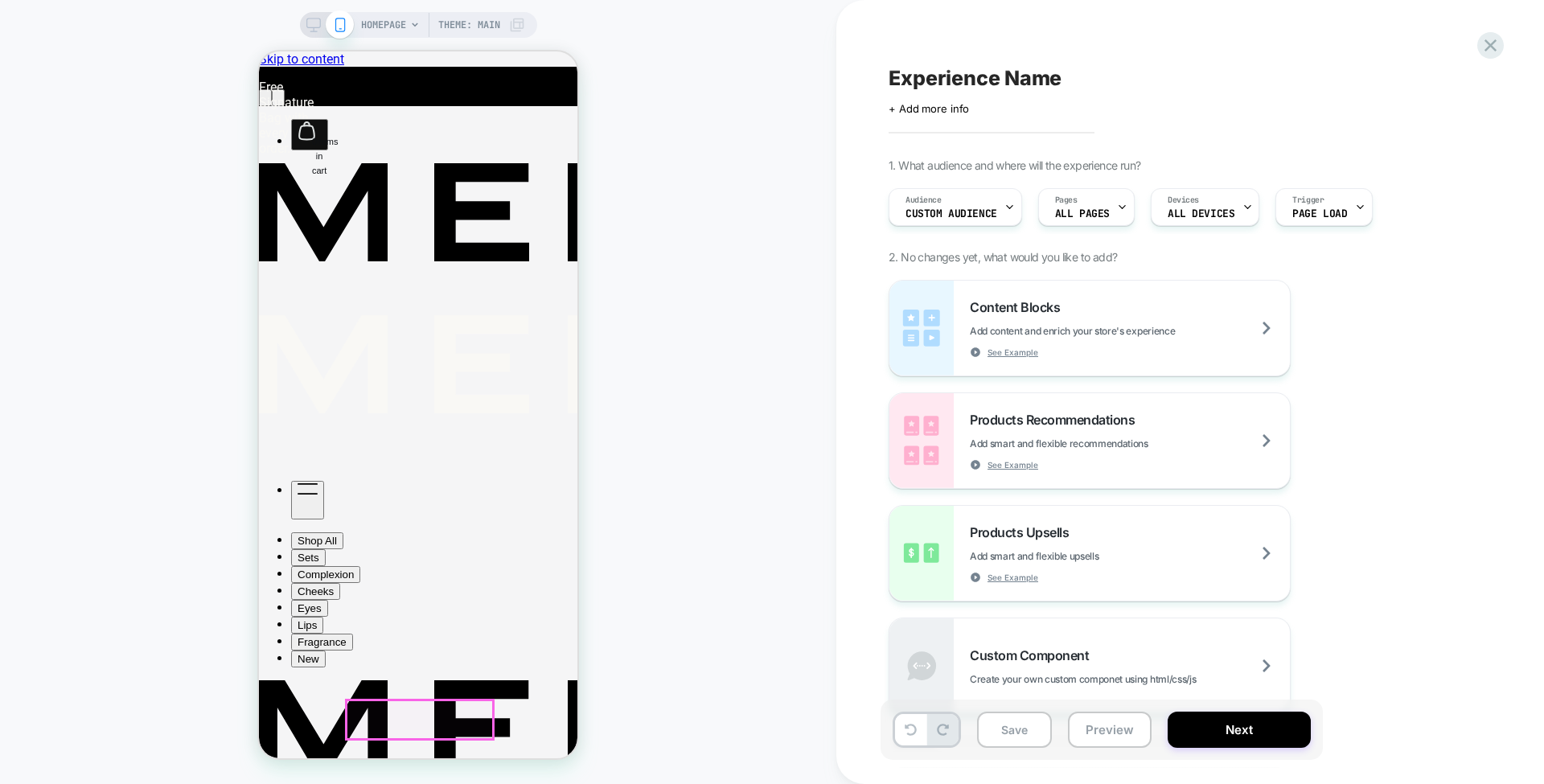 click on "Shop Now" at bounding box center [288, 23313] 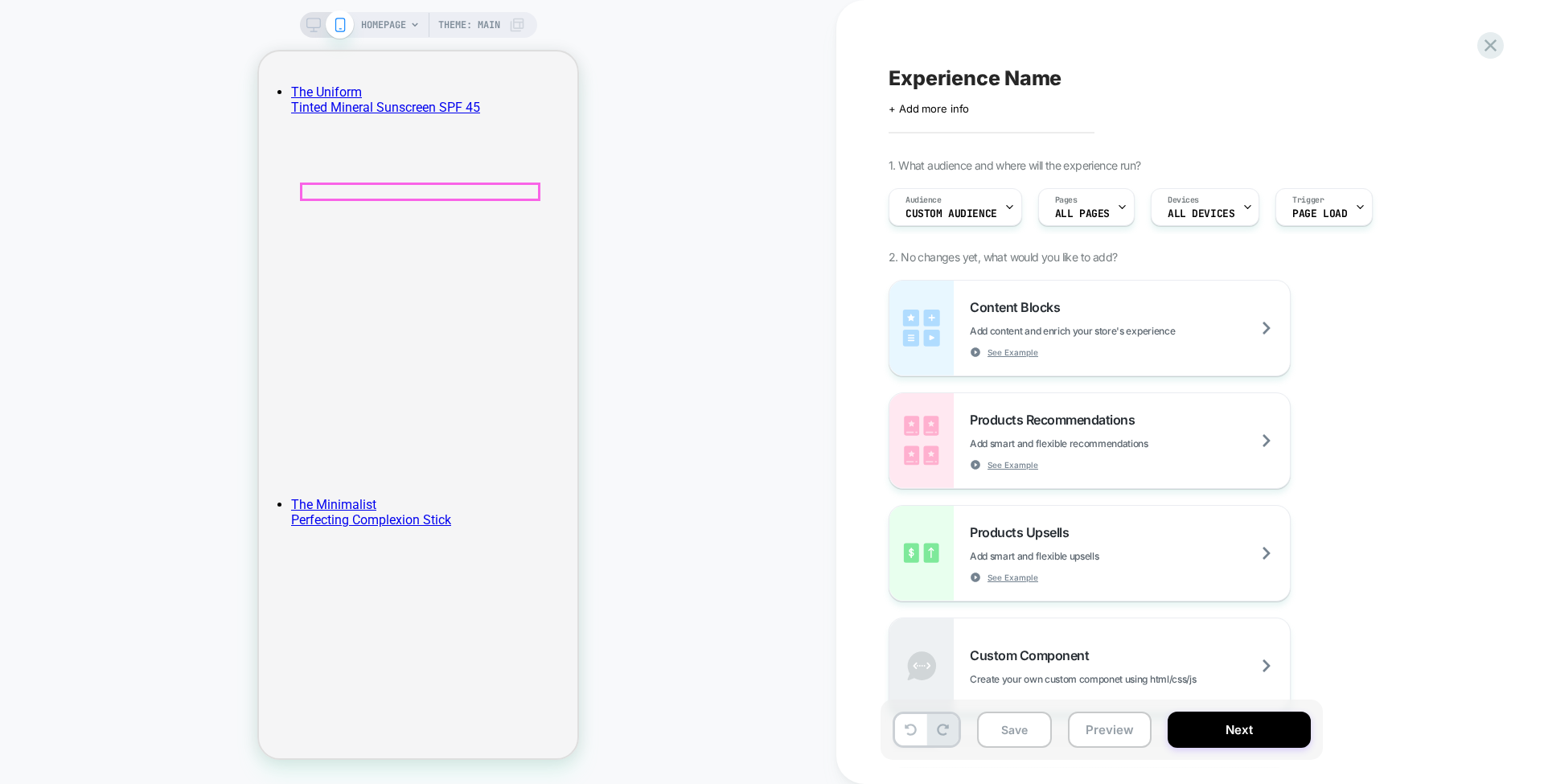 scroll, scrollTop: 1416, scrollLeft: 0, axis: vertical 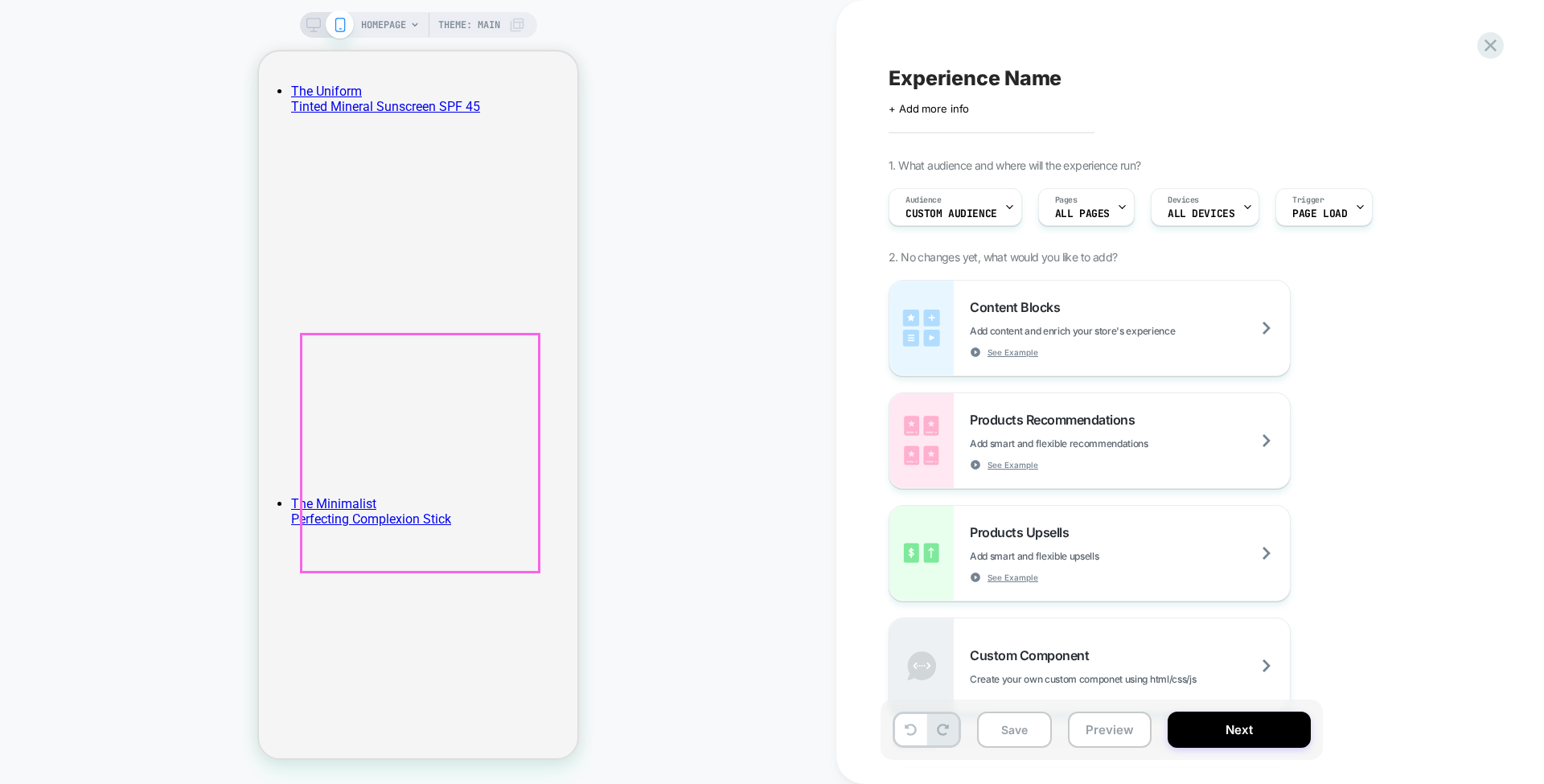 click at bounding box center (407, 22725) 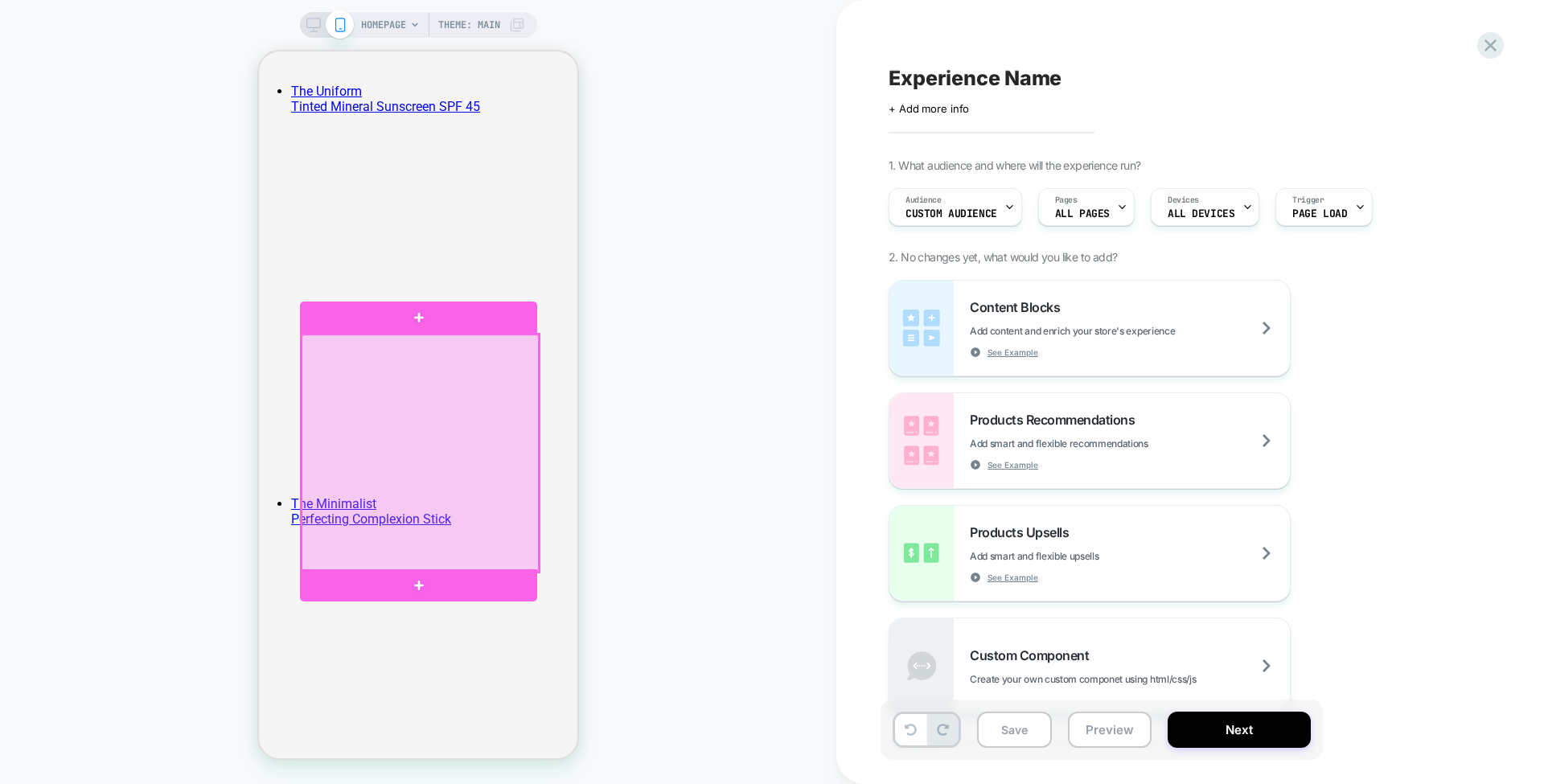 click at bounding box center [420, 453] 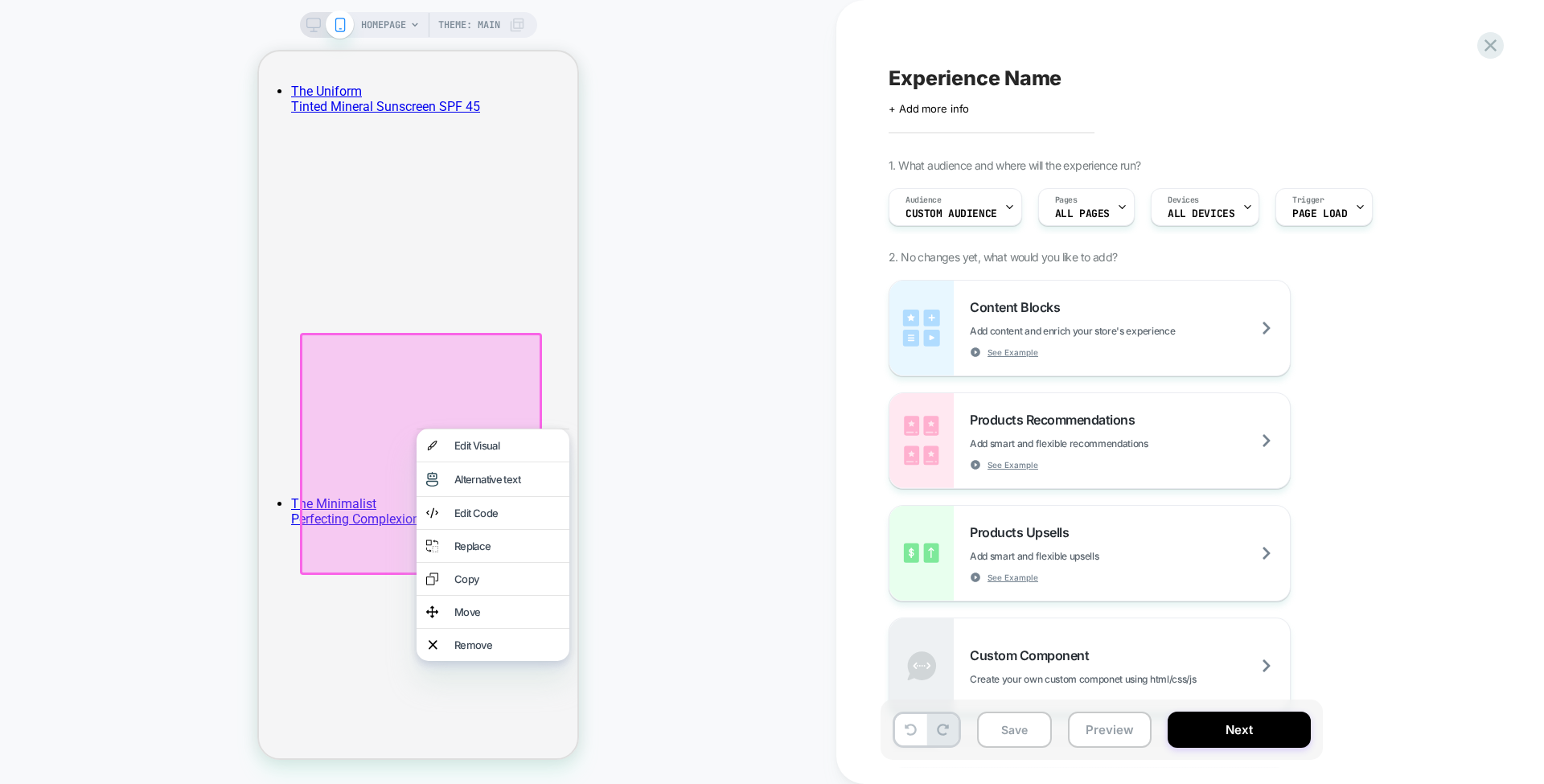 click on "The Summer Set" at bounding box center (407, 22734) 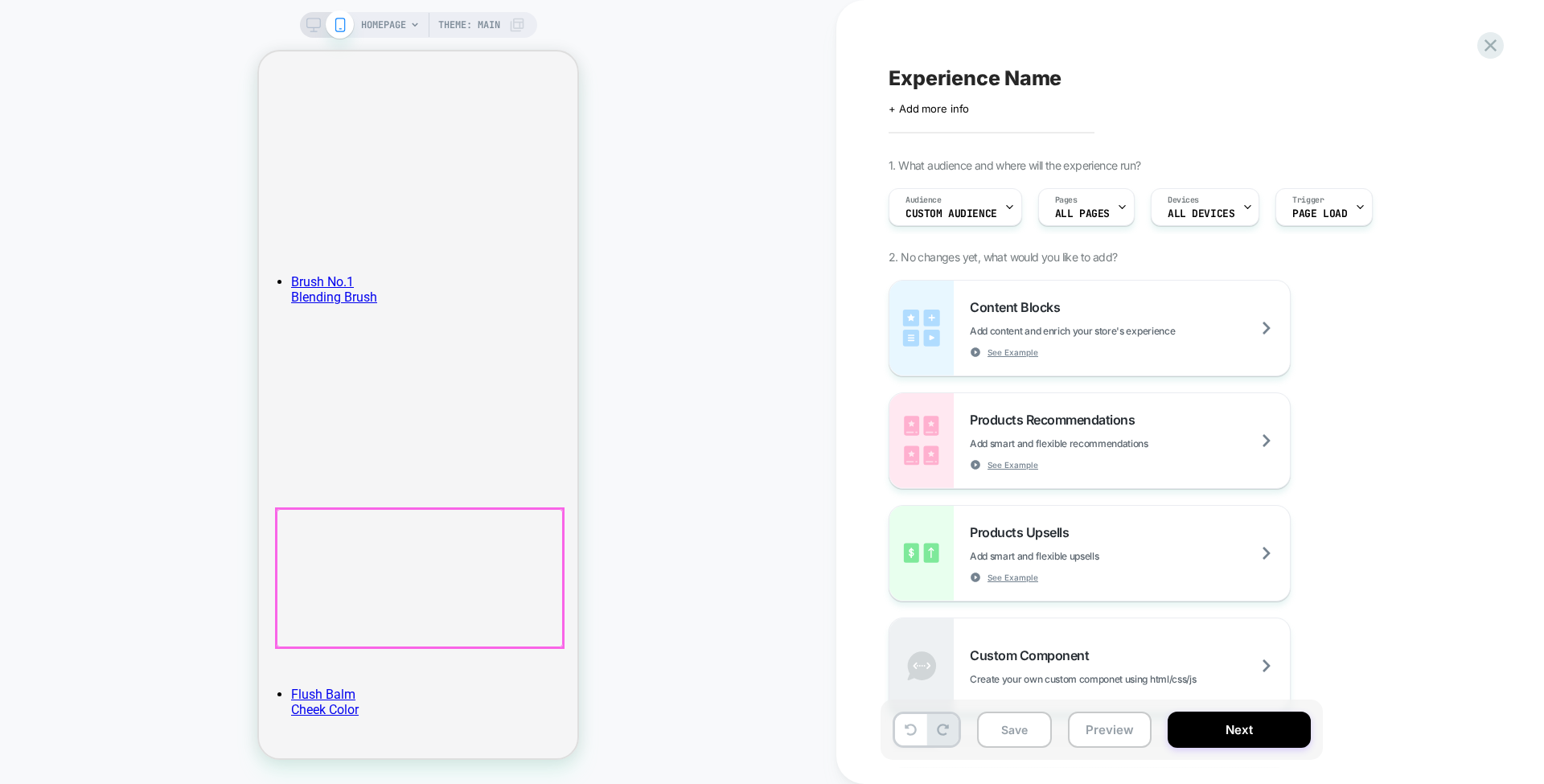 scroll, scrollTop: 2108, scrollLeft: 0, axis: vertical 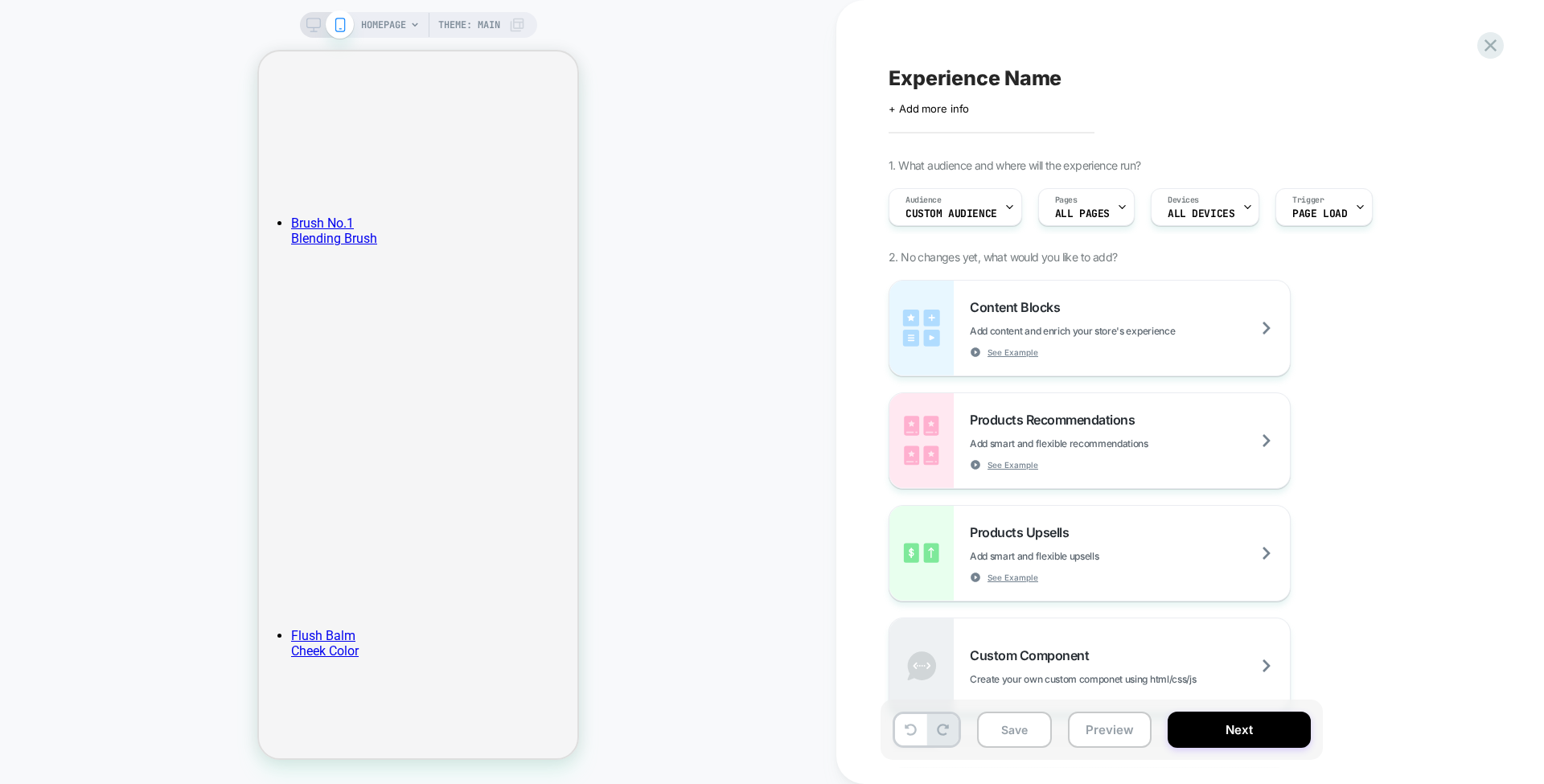 click on "HOMEPAGE" at bounding box center [384, 25] 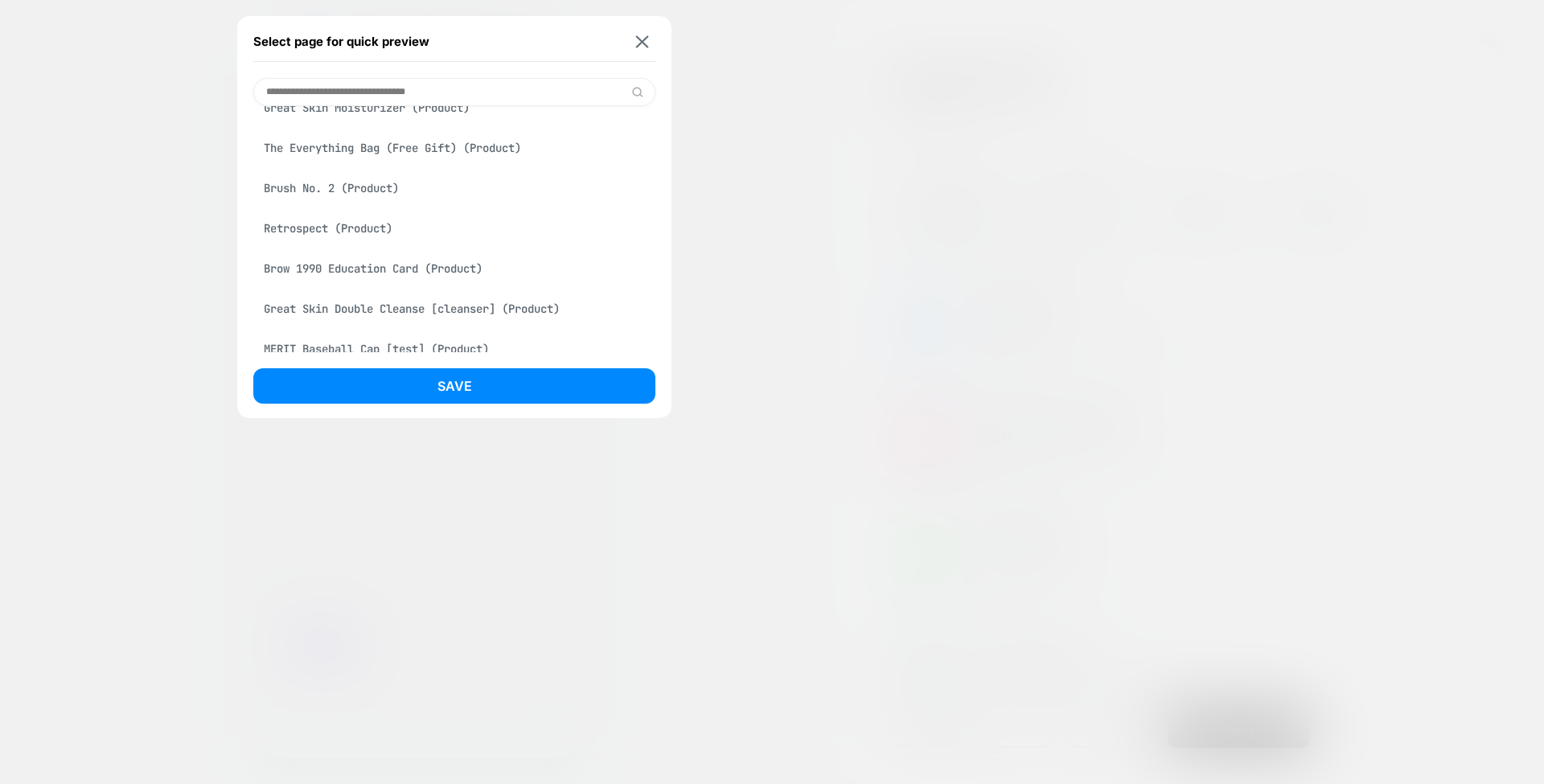 scroll, scrollTop: 674, scrollLeft: 0, axis: vertical 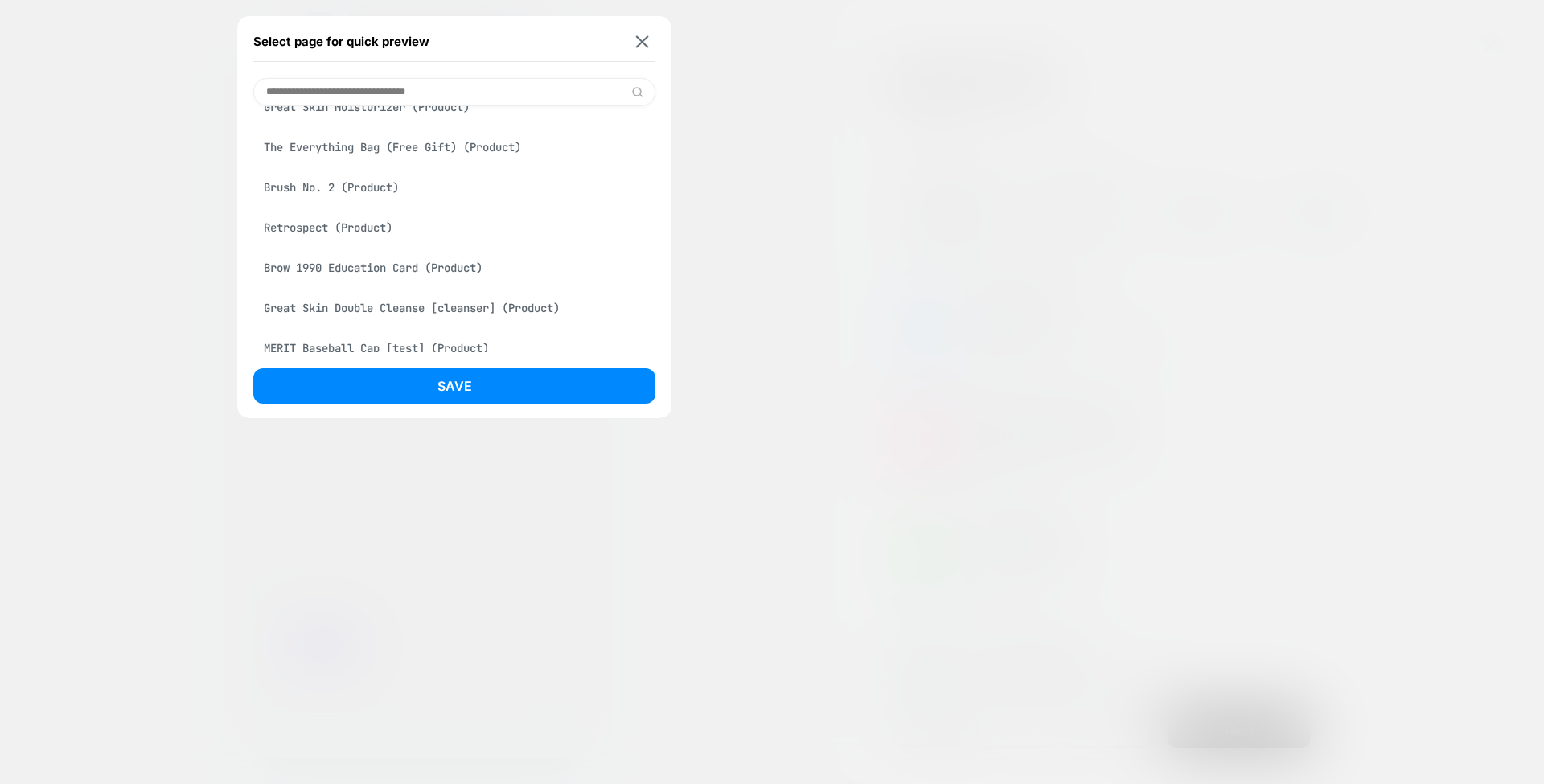 click on "Retrospect (Product)" at bounding box center [454, 228] 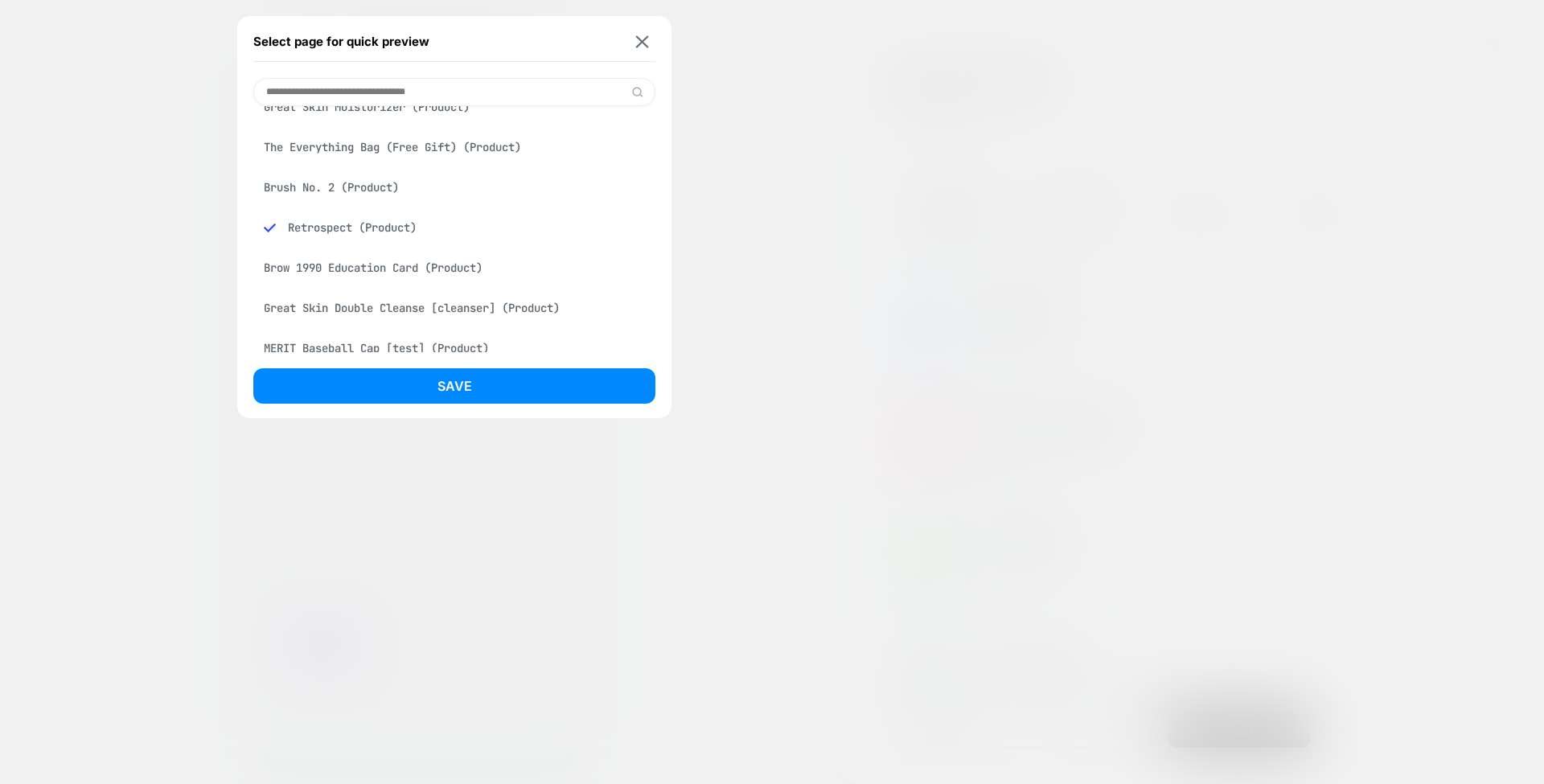click on "Save" at bounding box center (454, 386) 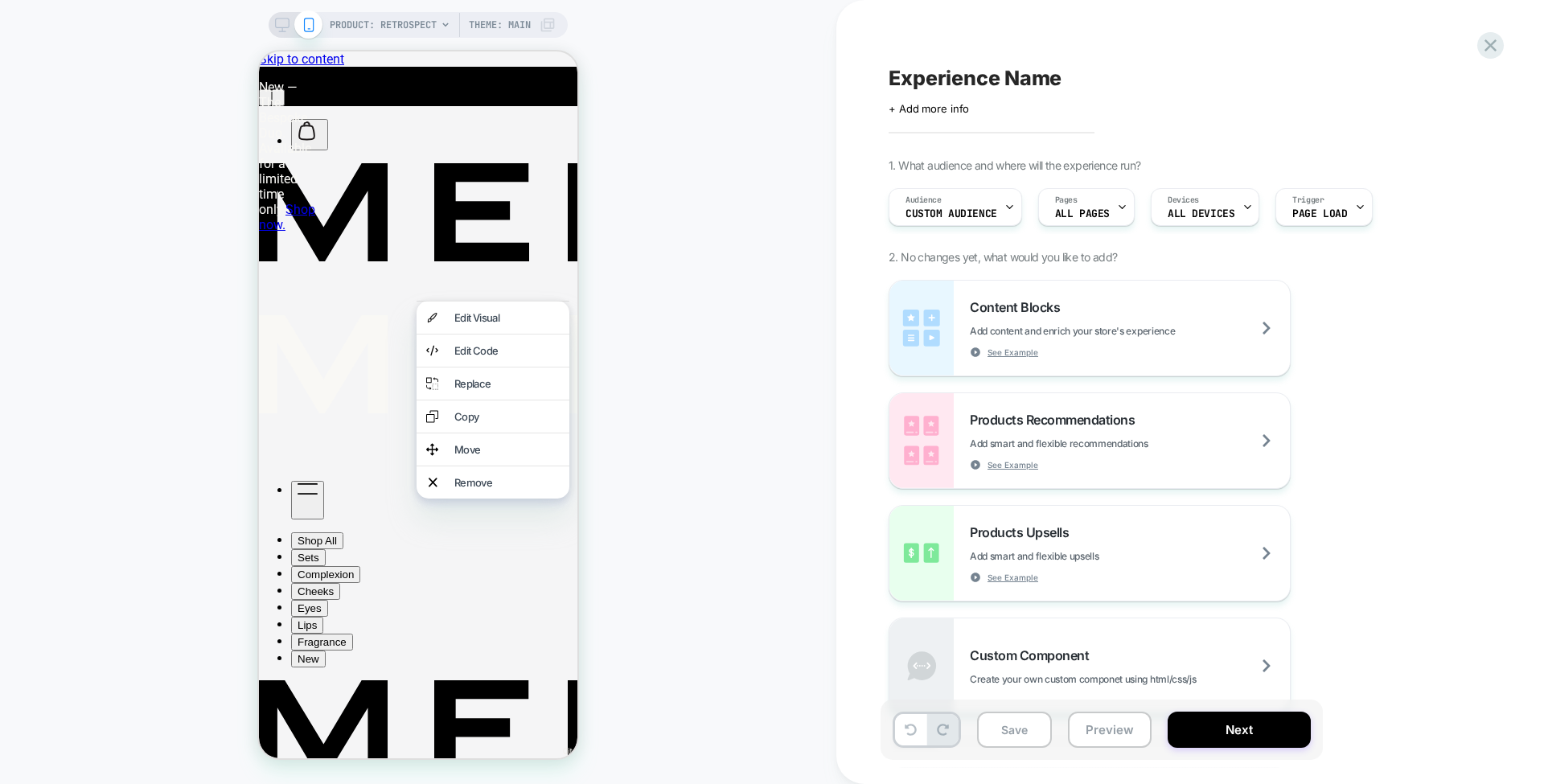 scroll, scrollTop: 638, scrollLeft: 0, axis: vertical 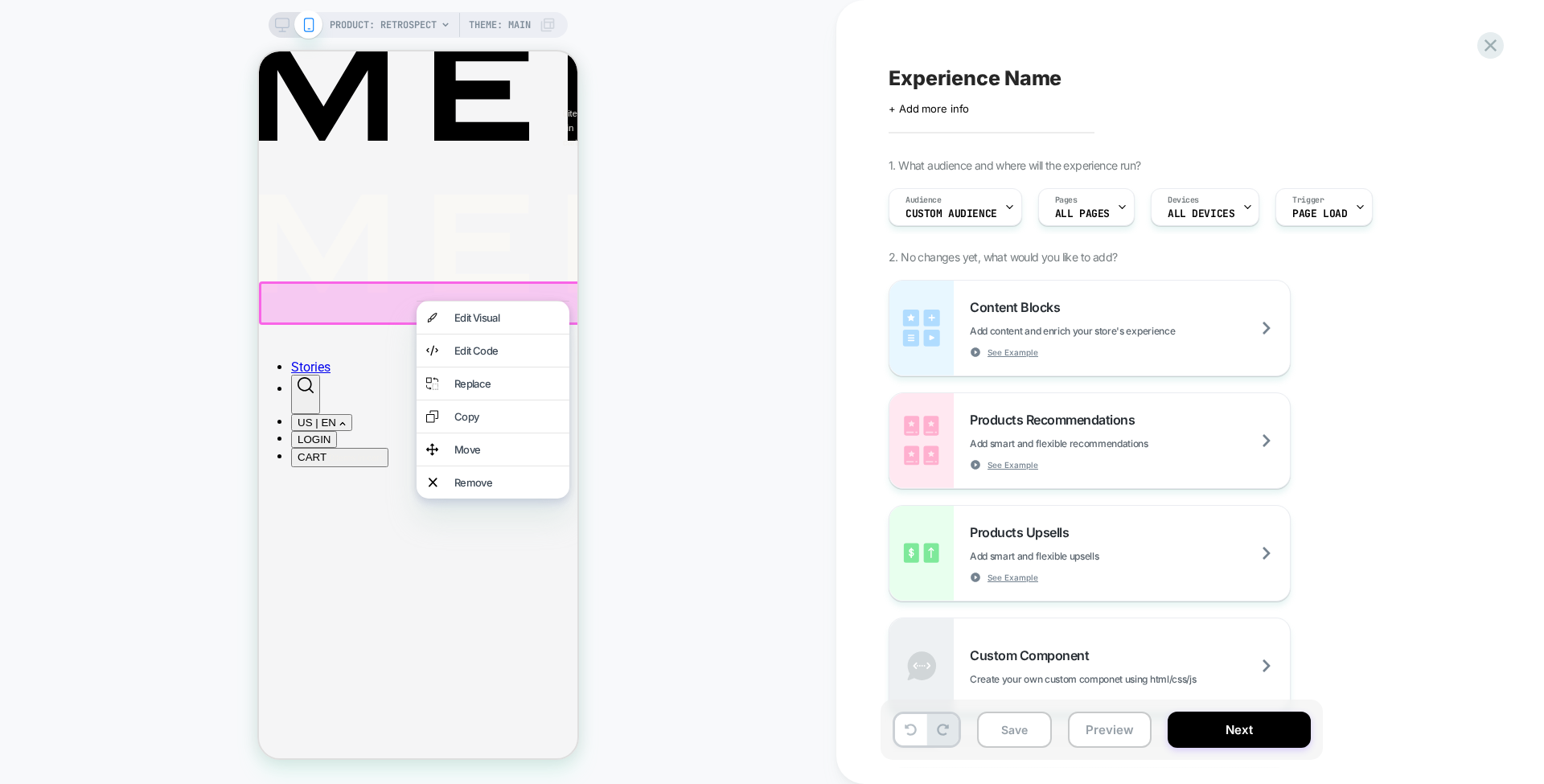click at bounding box center (421, 303) 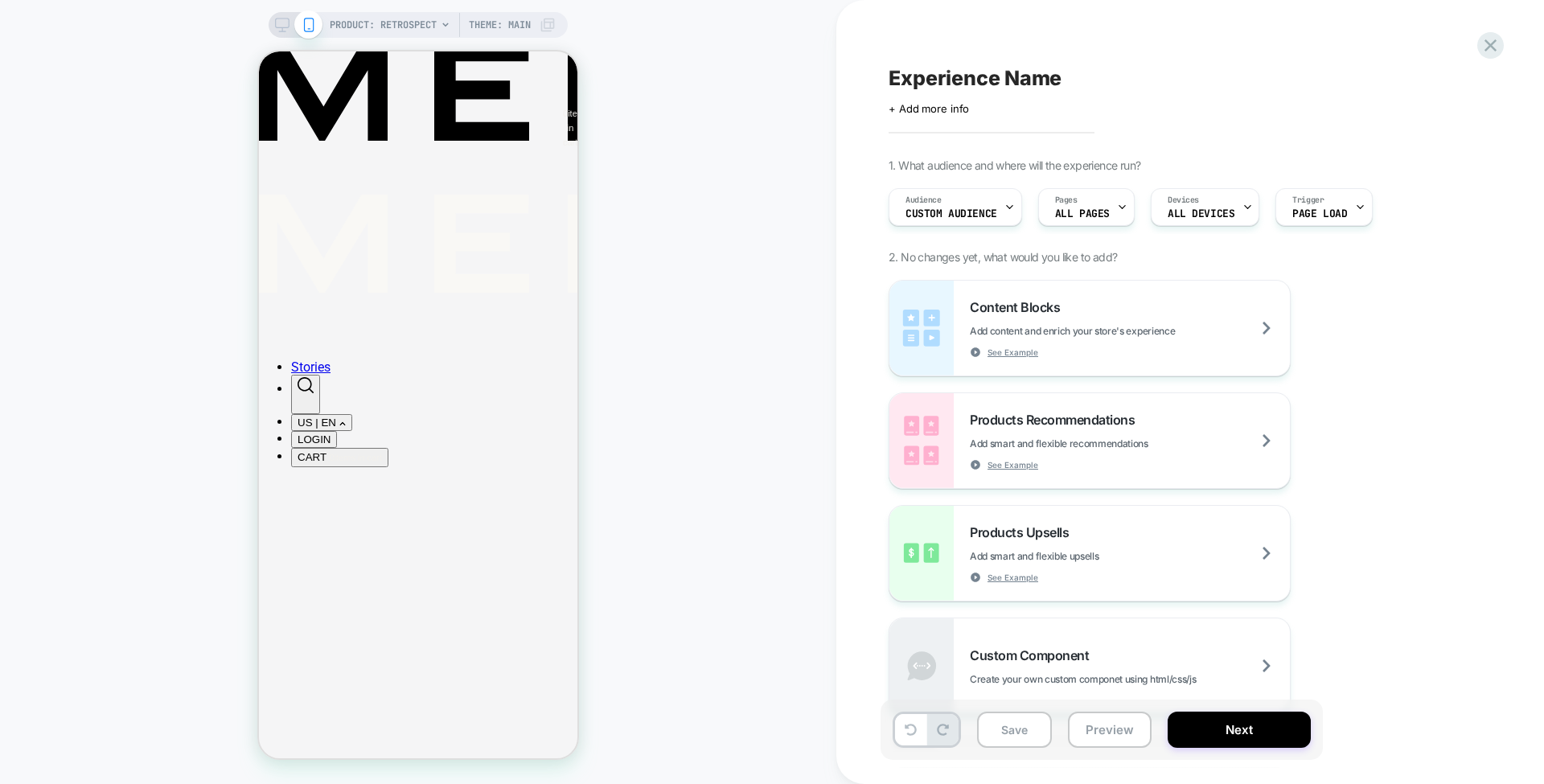 click on "PRODUCT: Retrospect Theme: MAIN" at bounding box center (418, 392) 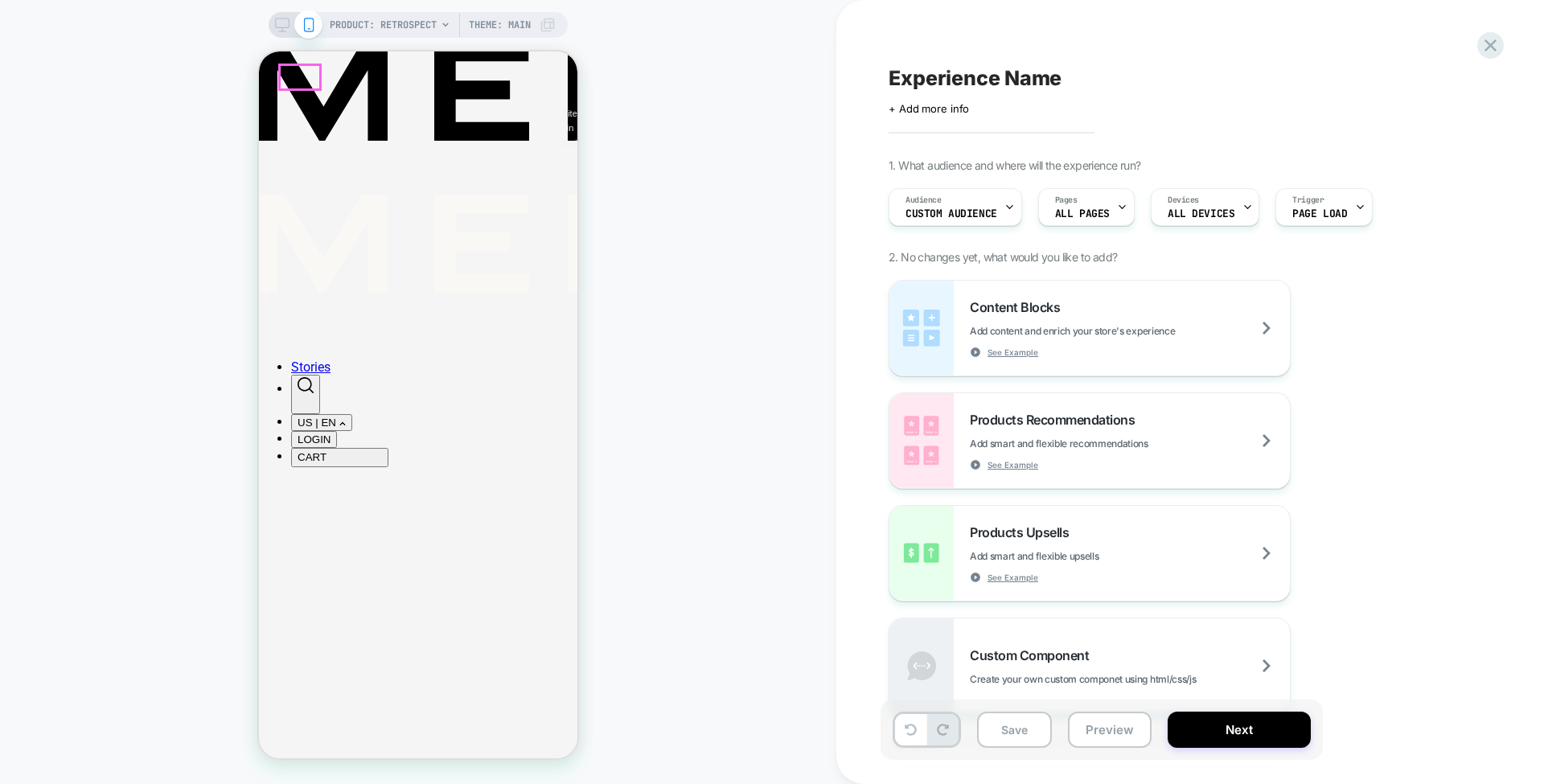 click on "Group 100" 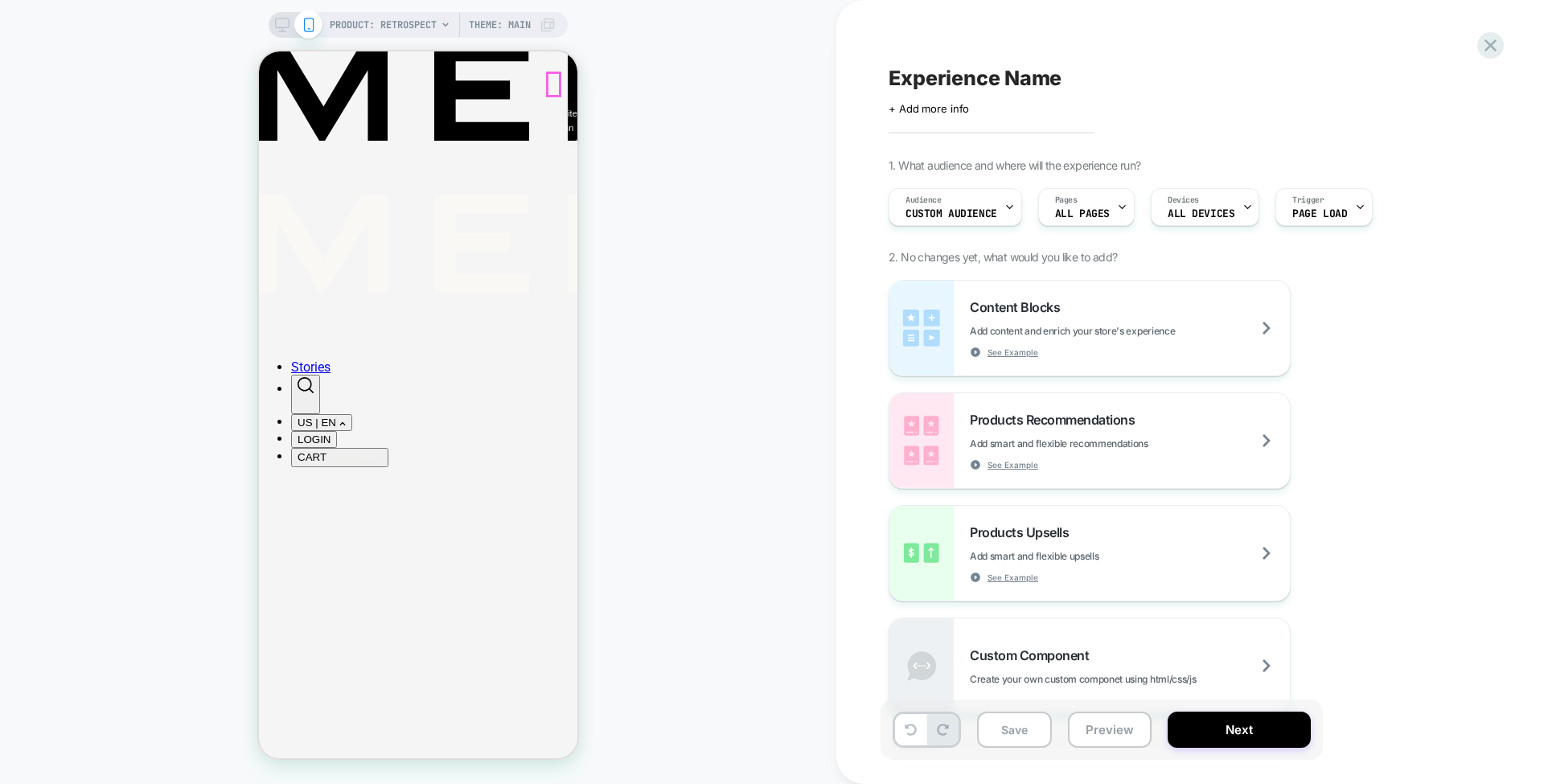 scroll, scrollTop: 0, scrollLeft: 0, axis: both 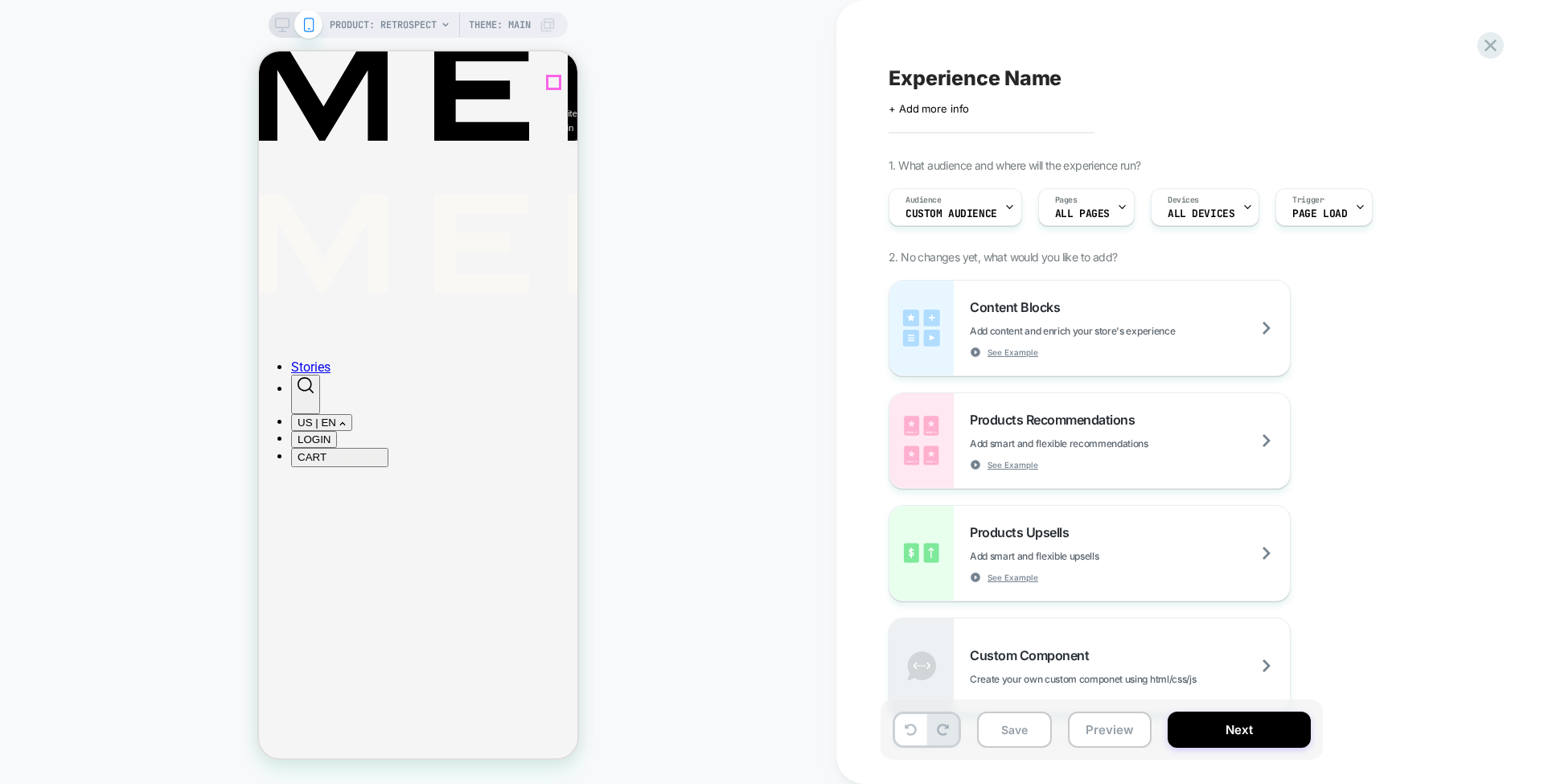 click at bounding box center (277, 22398) 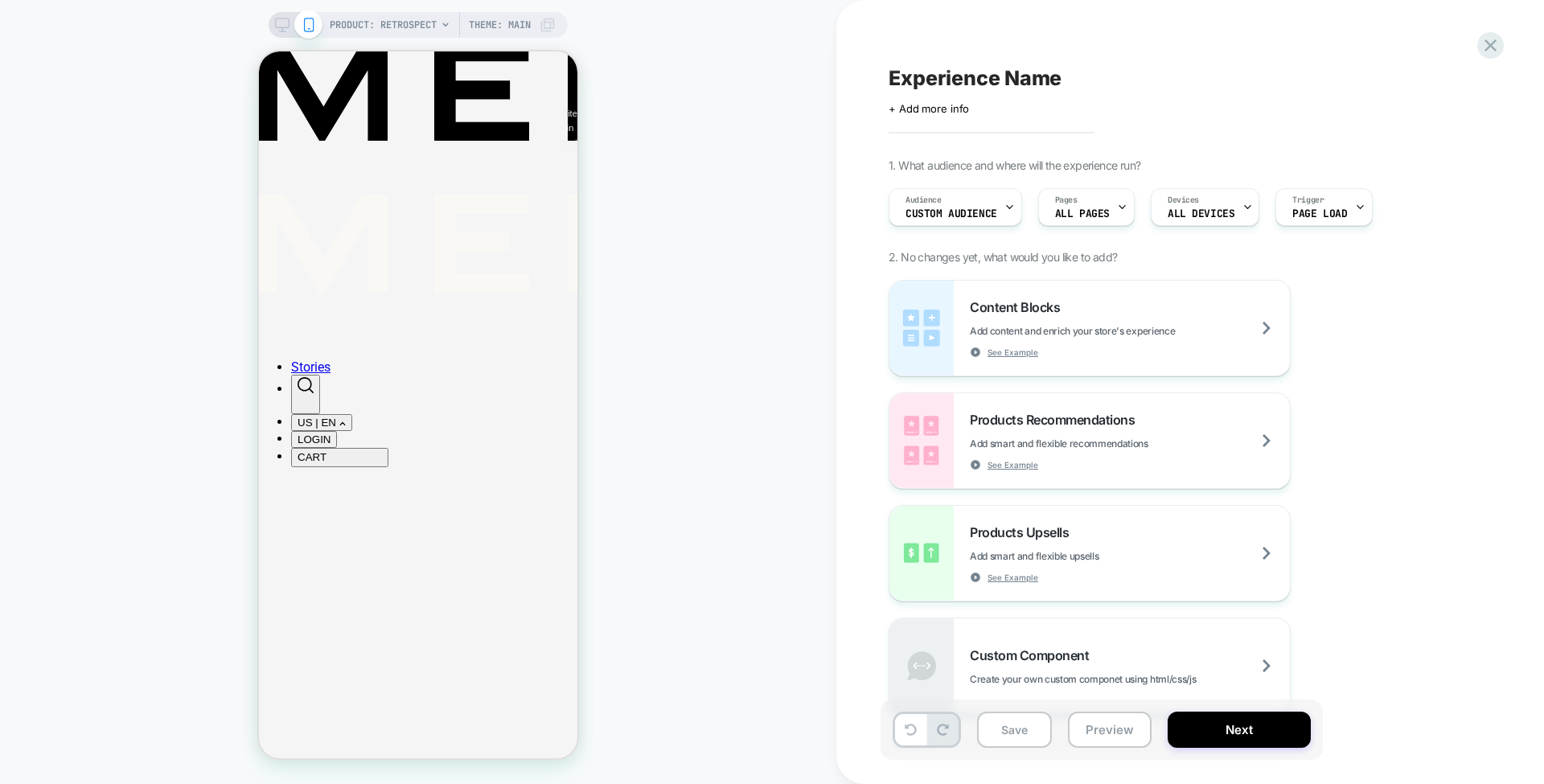 click on "PRODUCT: Retrospect Theme: MAIN" at bounding box center [418, 392] 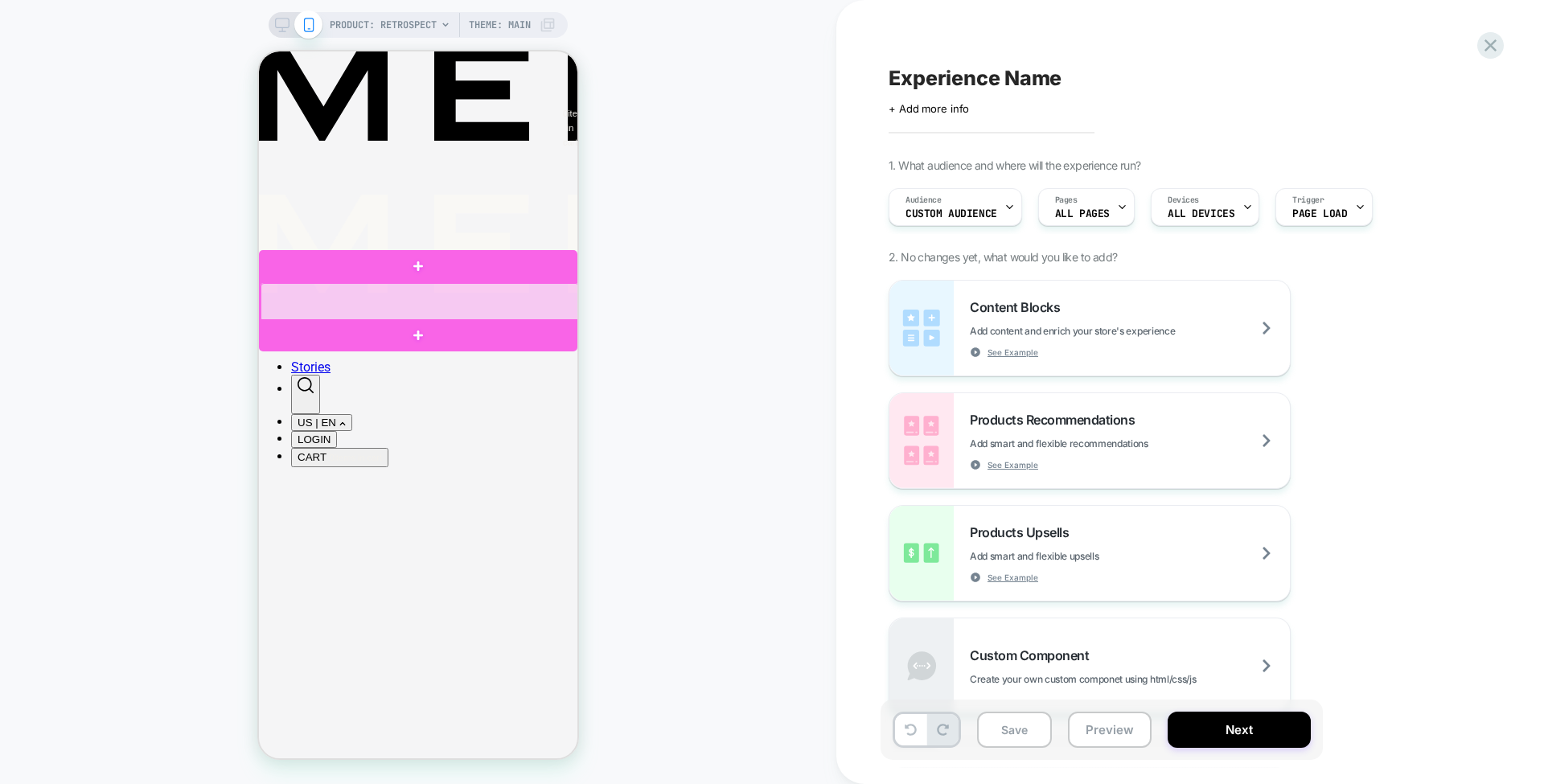 click at bounding box center [420, 302] 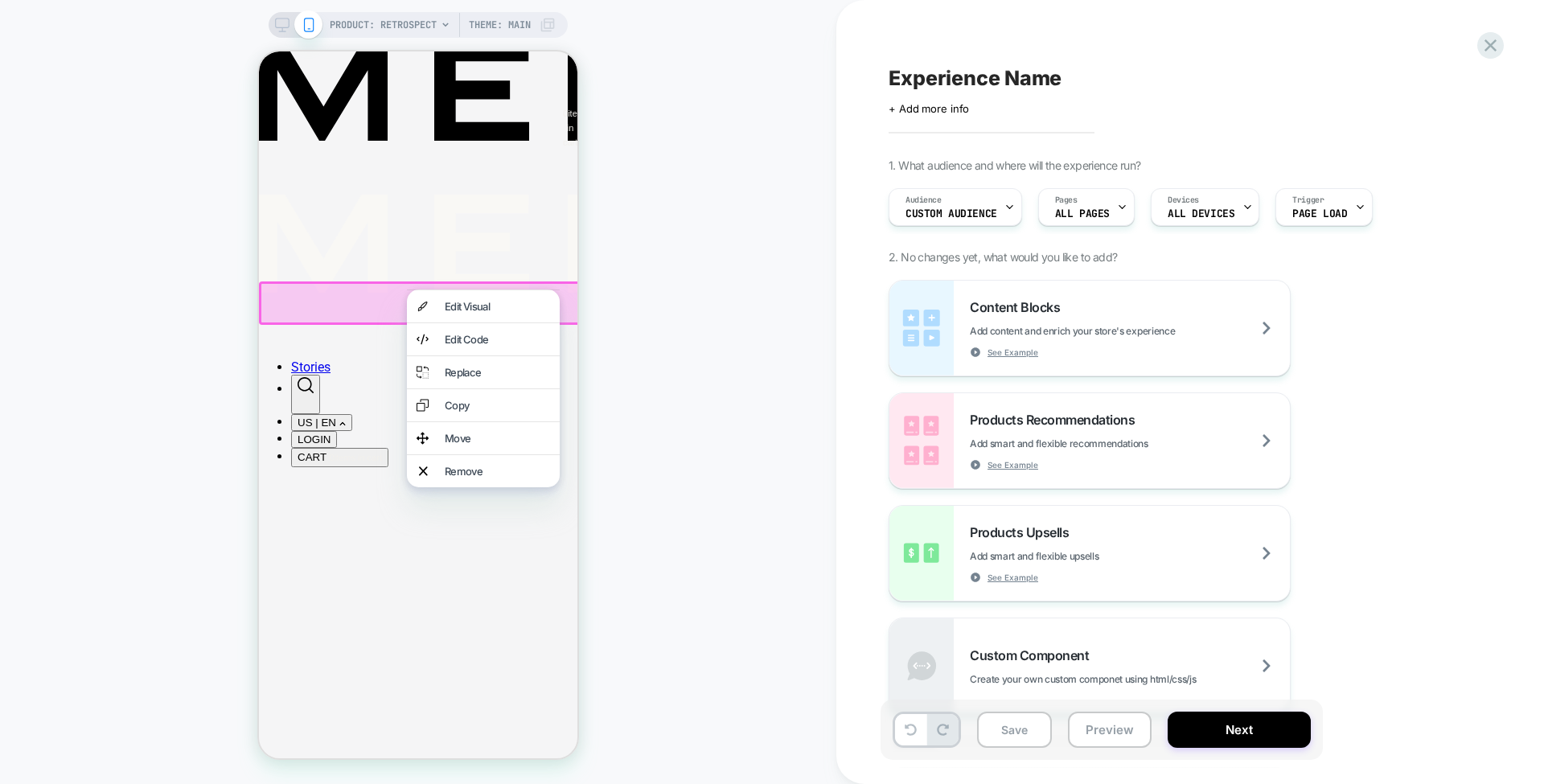click on "PRODUCT: Retrospect Theme: MAIN" at bounding box center (418, 392) 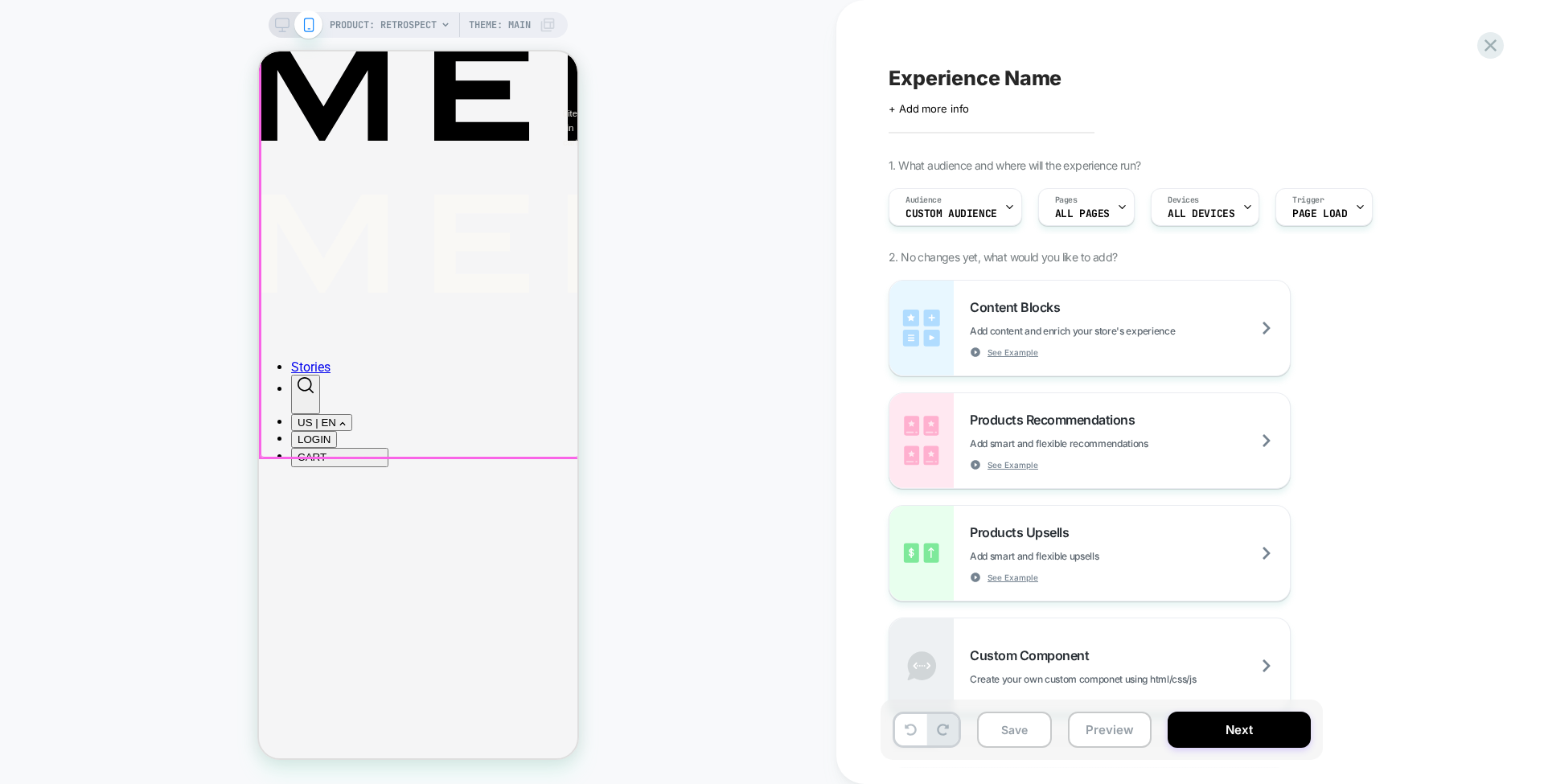 click at bounding box center (420, 150) 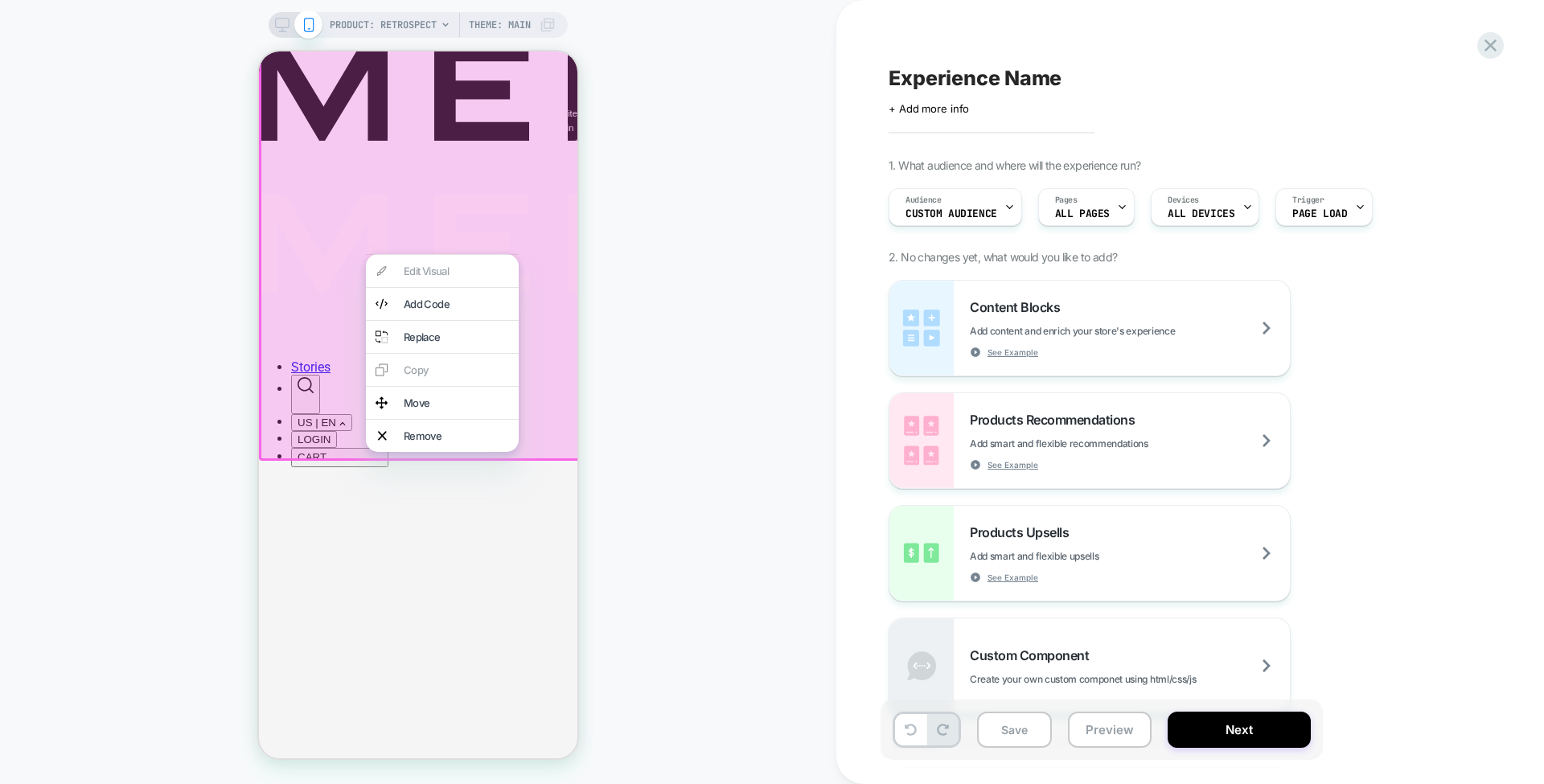 click on "PRODUCT: Retrospect Theme: MAIN" at bounding box center (418, 392) 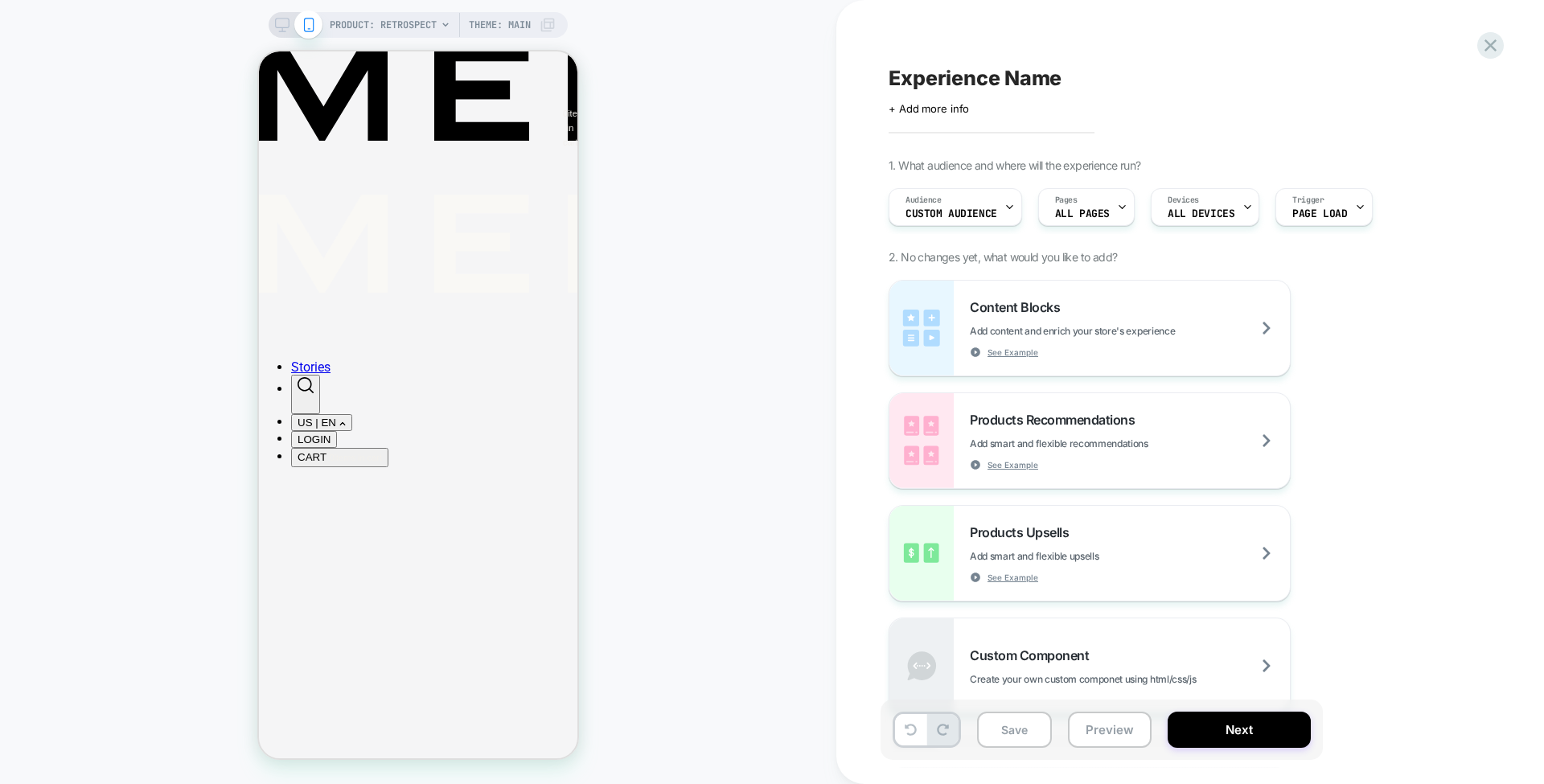 click on "PRODUCT: Retrospect Theme: MAIN" at bounding box center (418, 392) 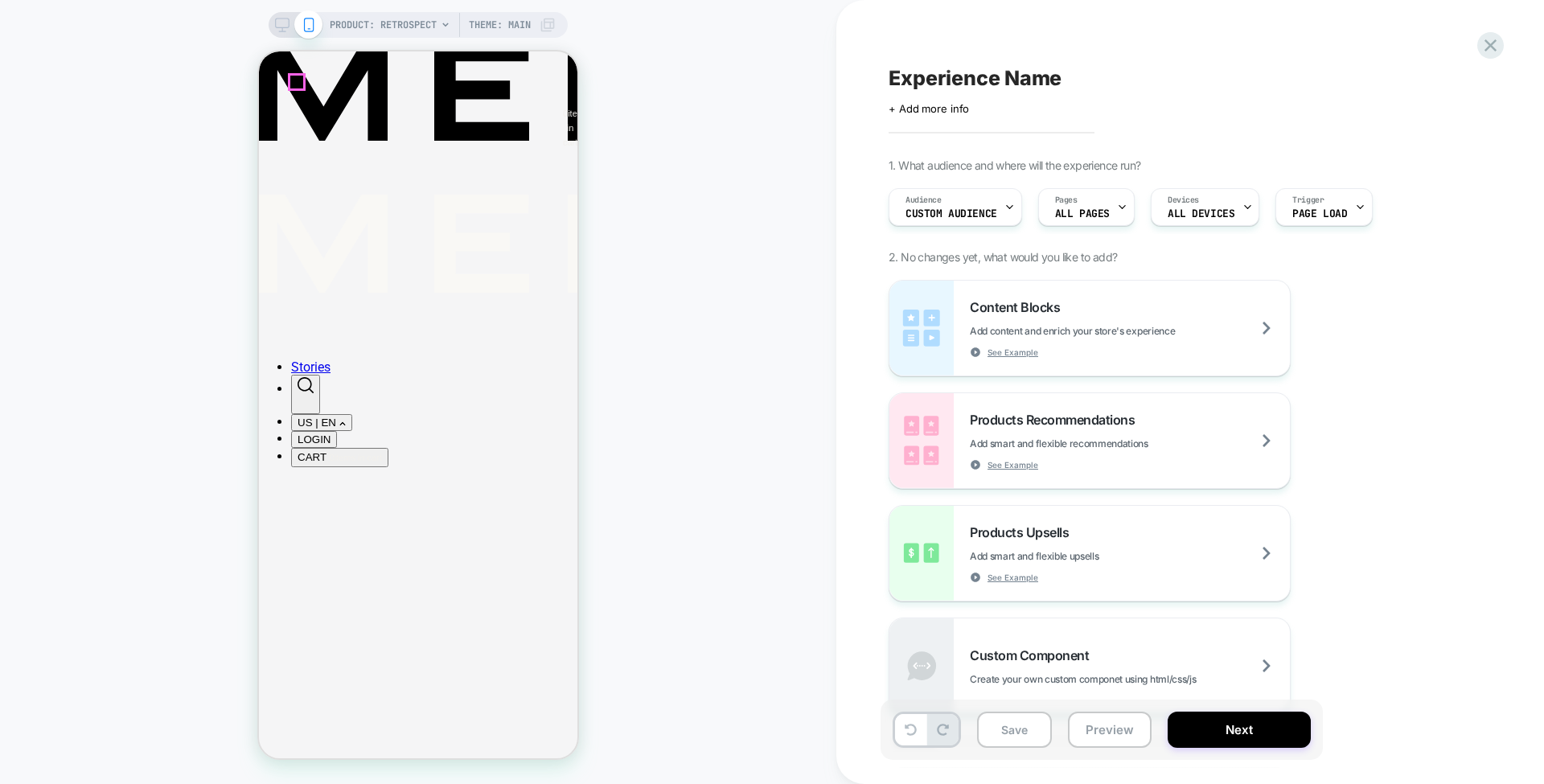 click on "0  items in cart" at bounding box center [576, 128] 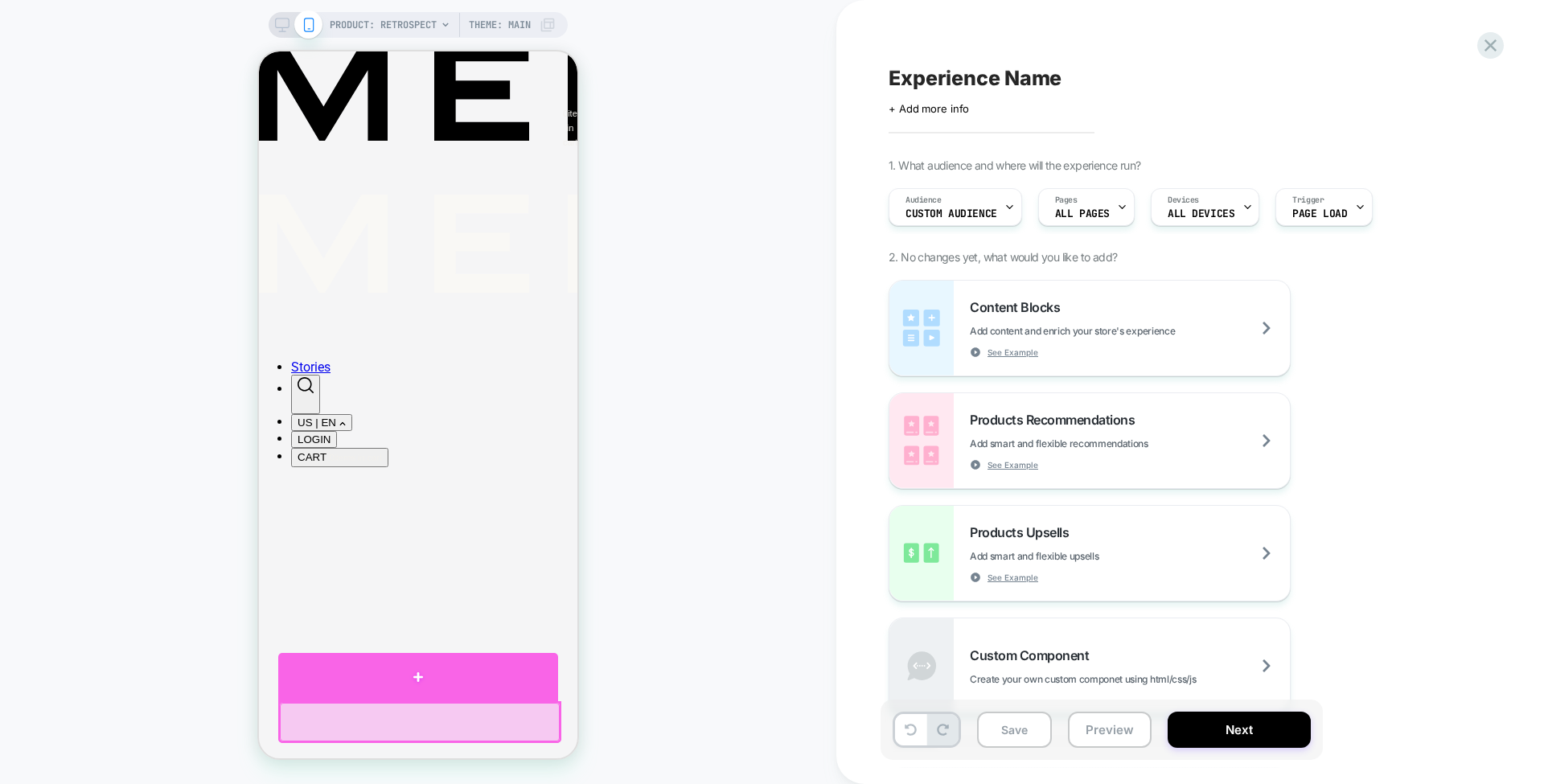 click at bounding box center [418, 677] 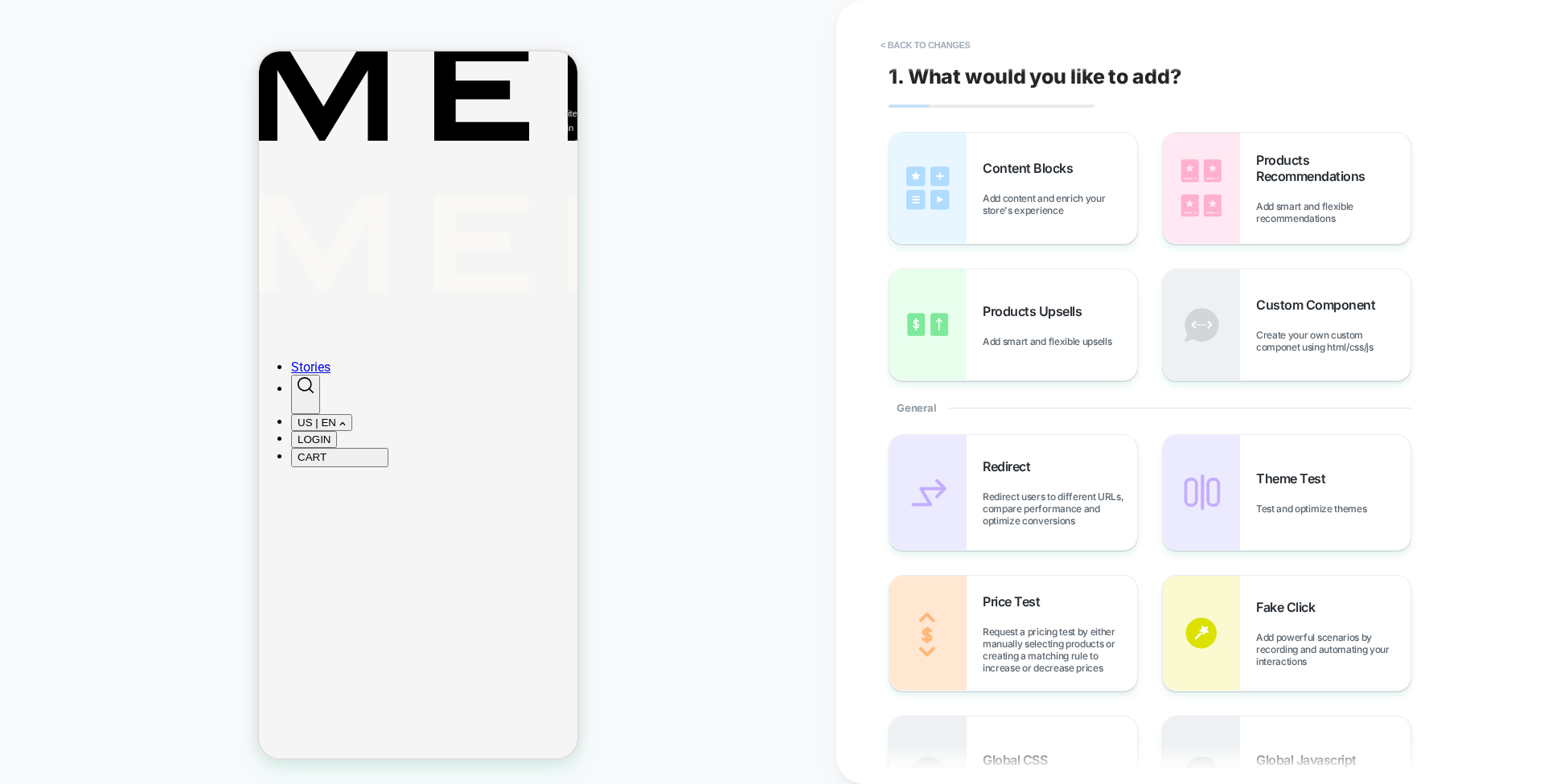 click at bounding box center (1201, 188) 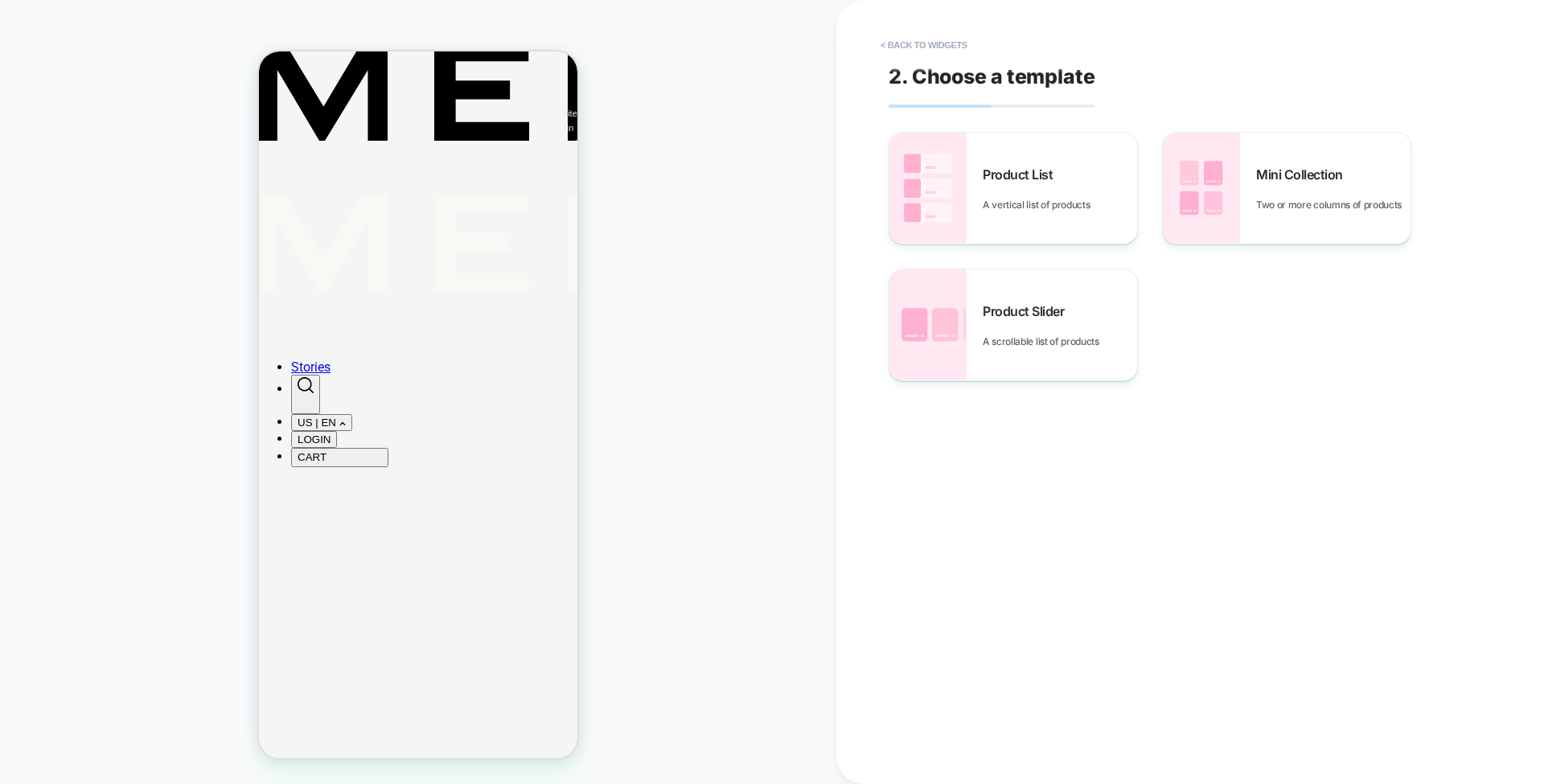 click on "Product List A vertical list of products" at bounding box center [1013, 188] 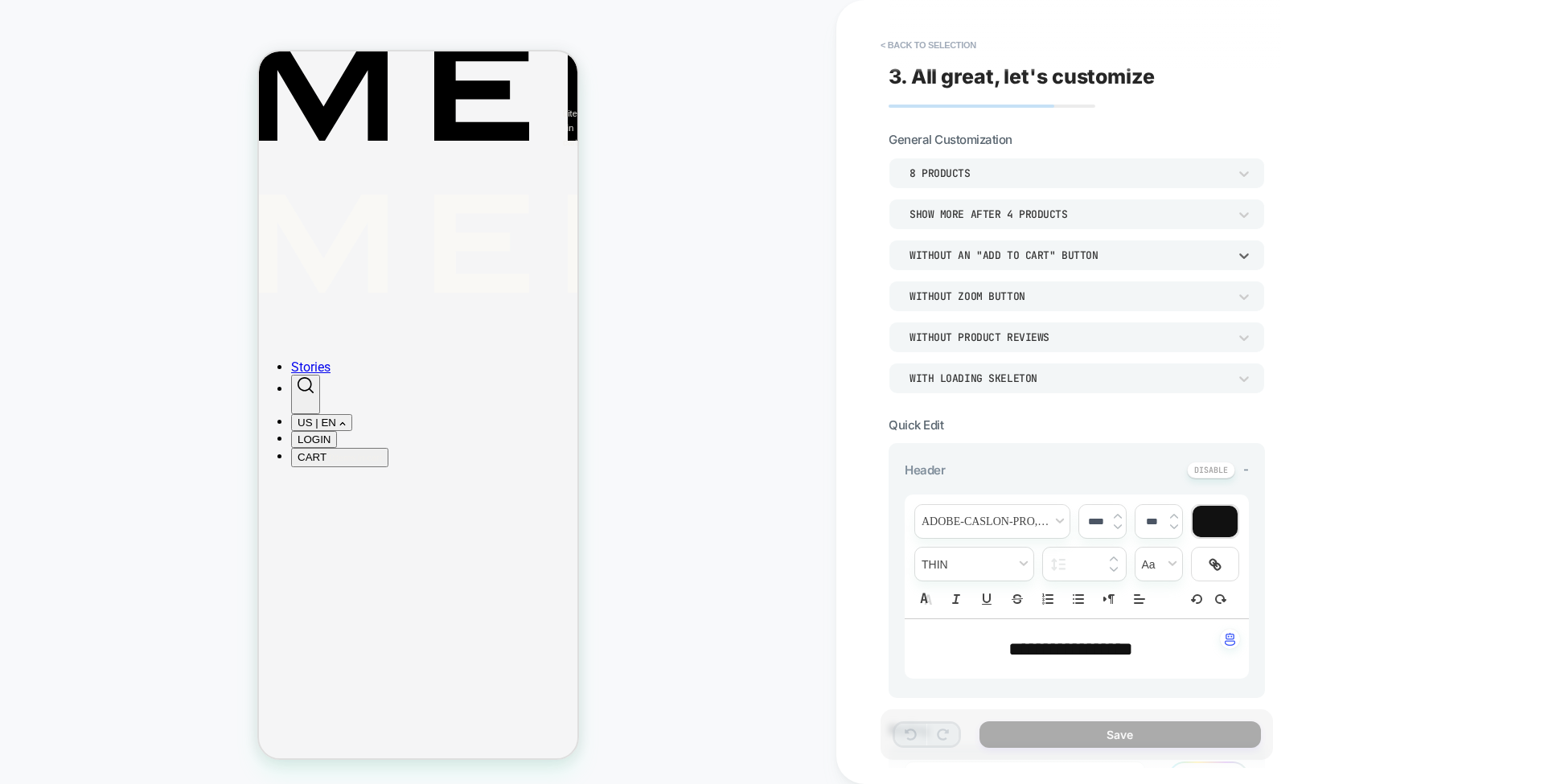 click on "Without an "add to cart" button" at bounding box center [1069, 255] 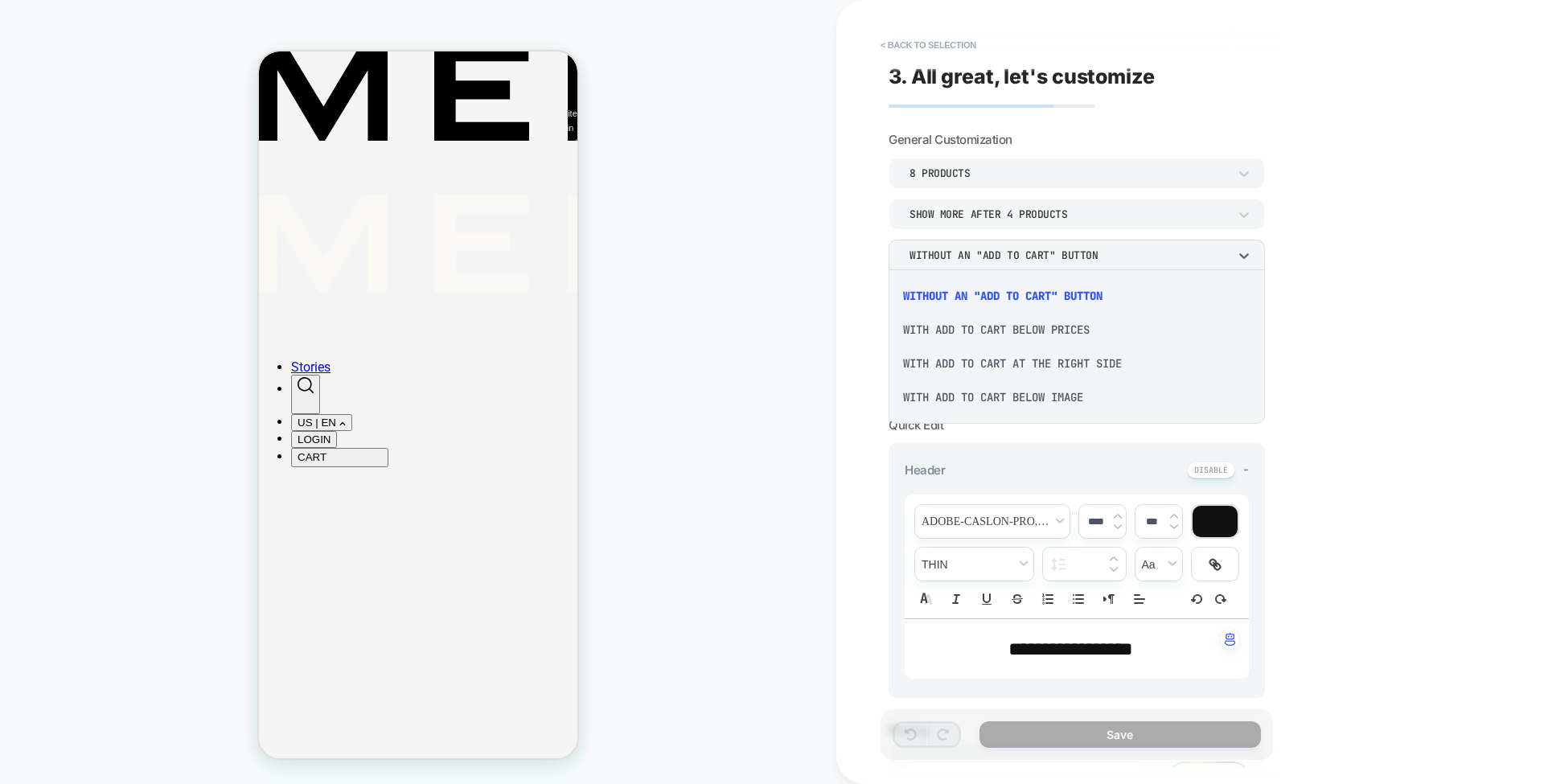 click on "With add to cart below prices" at bounding box center (1077, 330) 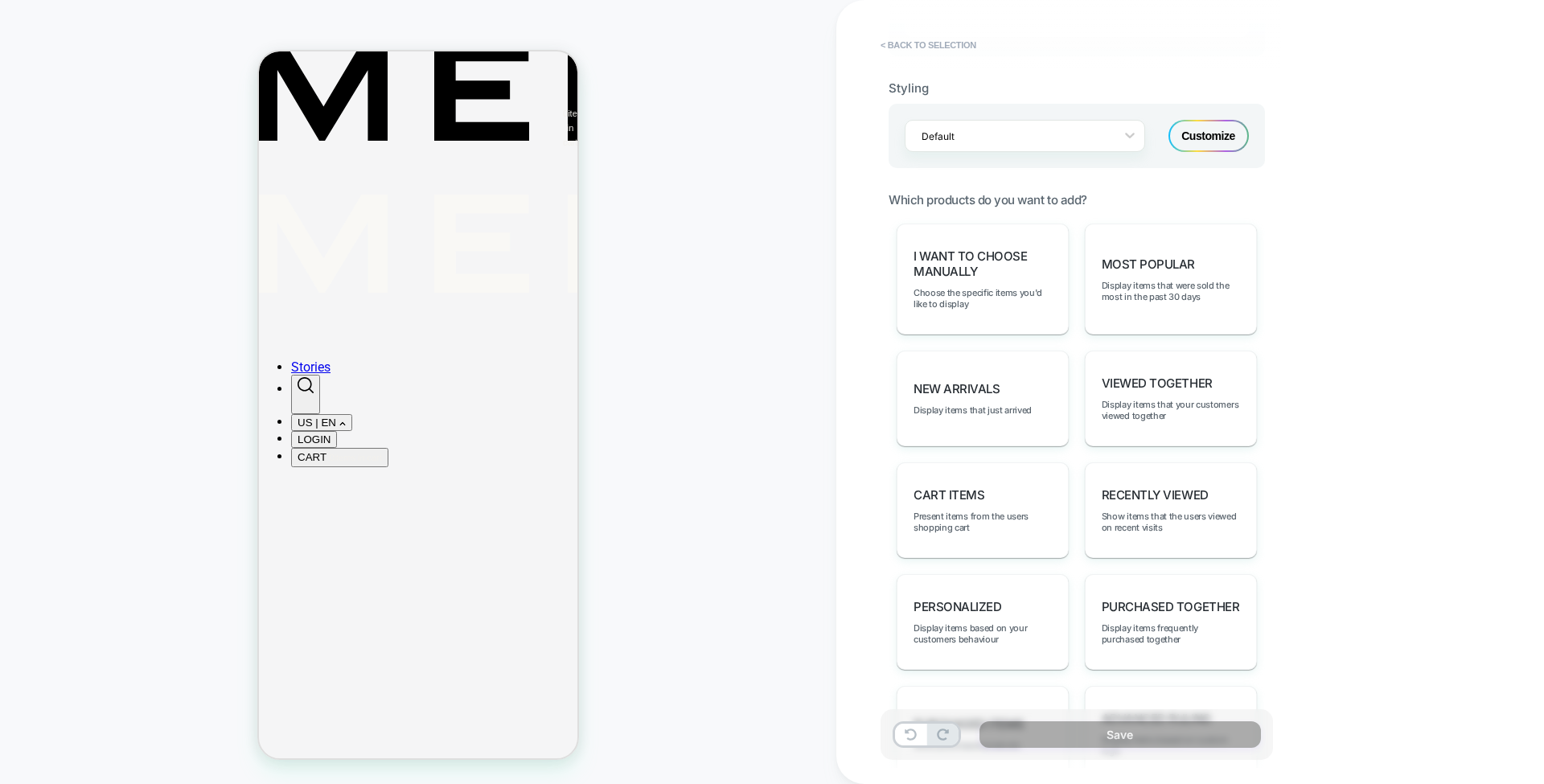 scroll, scrollTop: 643, scrollLeft: 0, axis: vertical 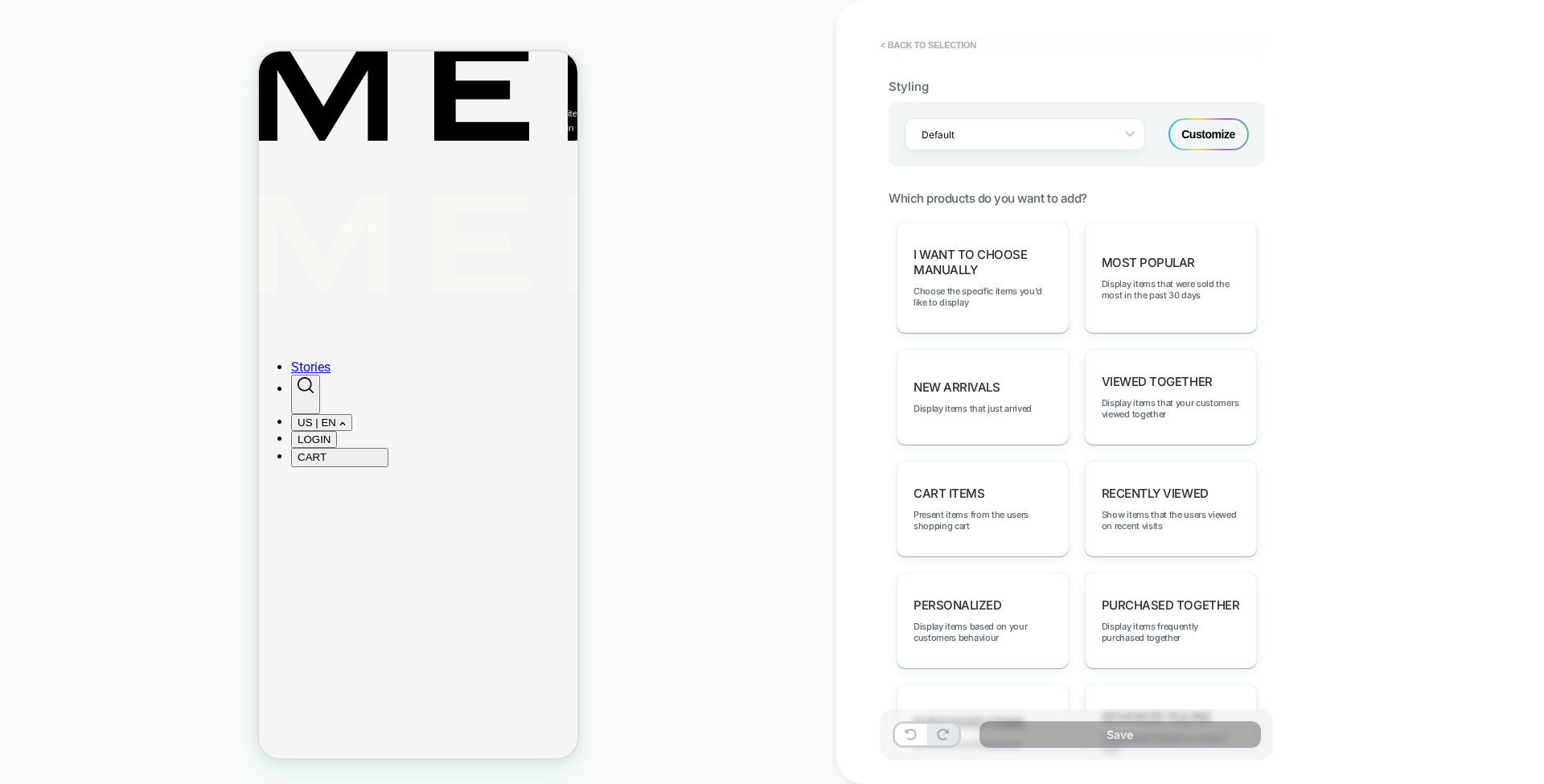 click on "Most Popular" at bounding box center [1148, 262] 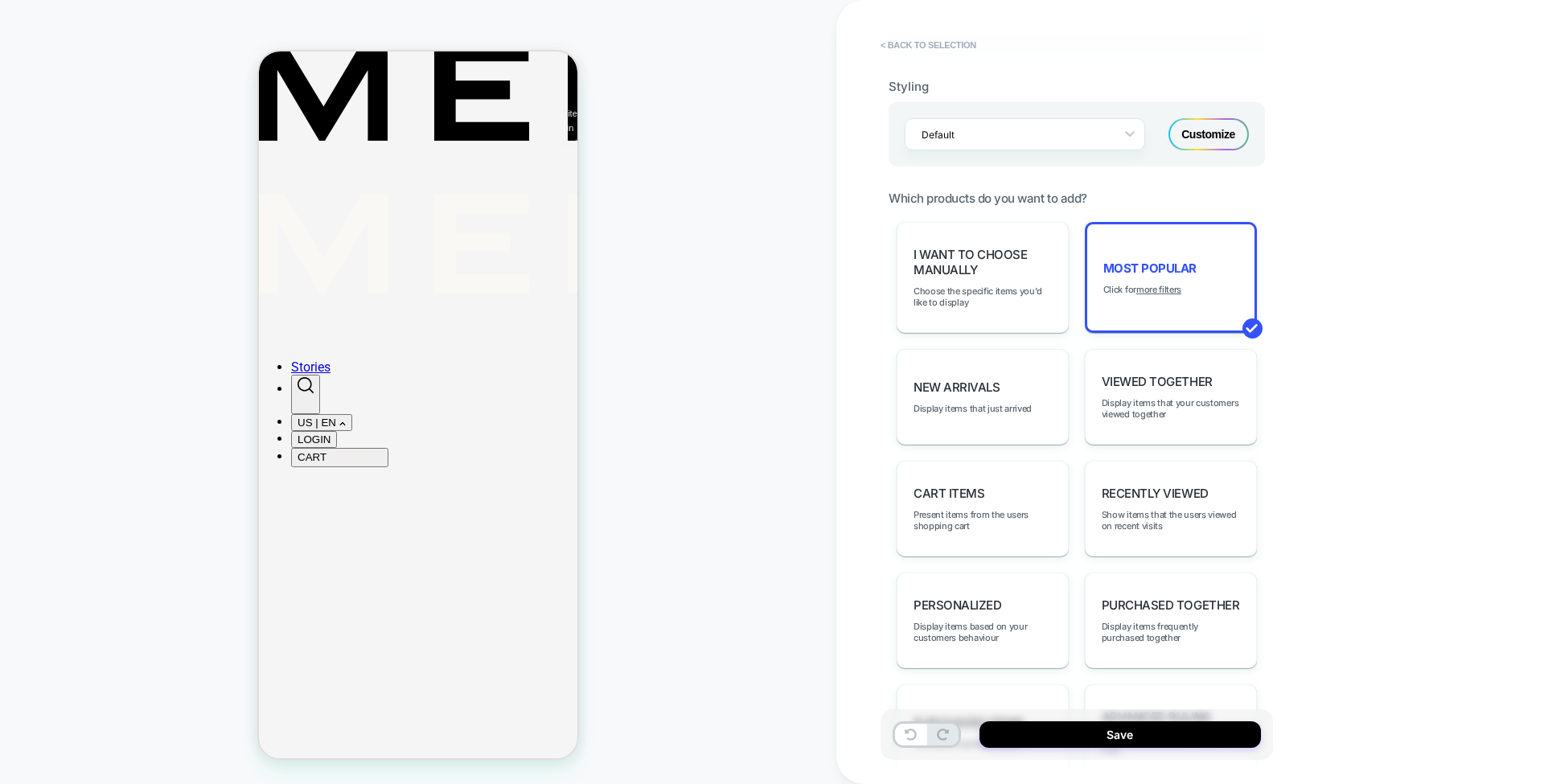 click on "Save" at bounding box center [1120, 734] 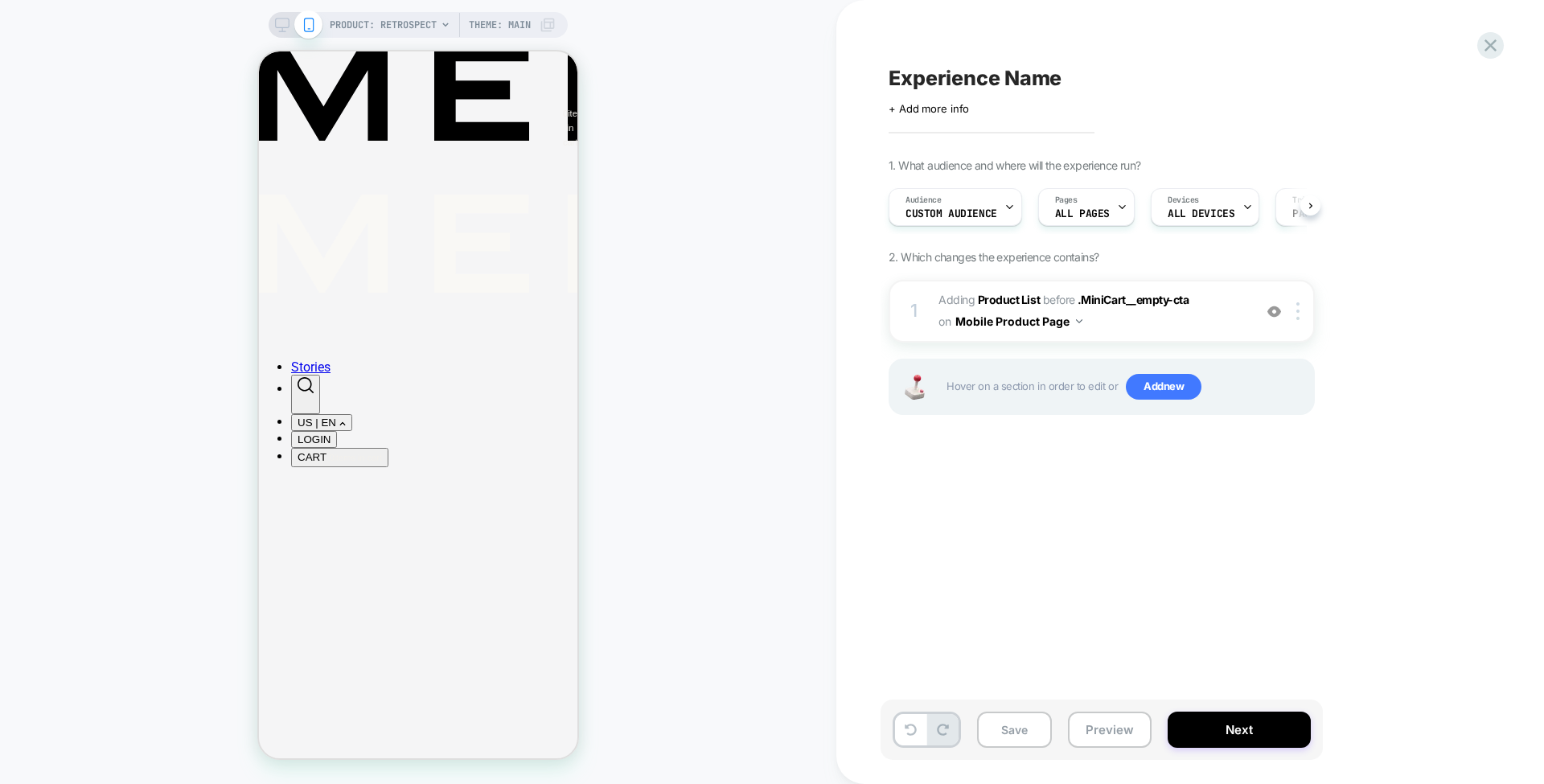 scroll, scrollTop: 0, scrollLeft: 1, axis: horizontal 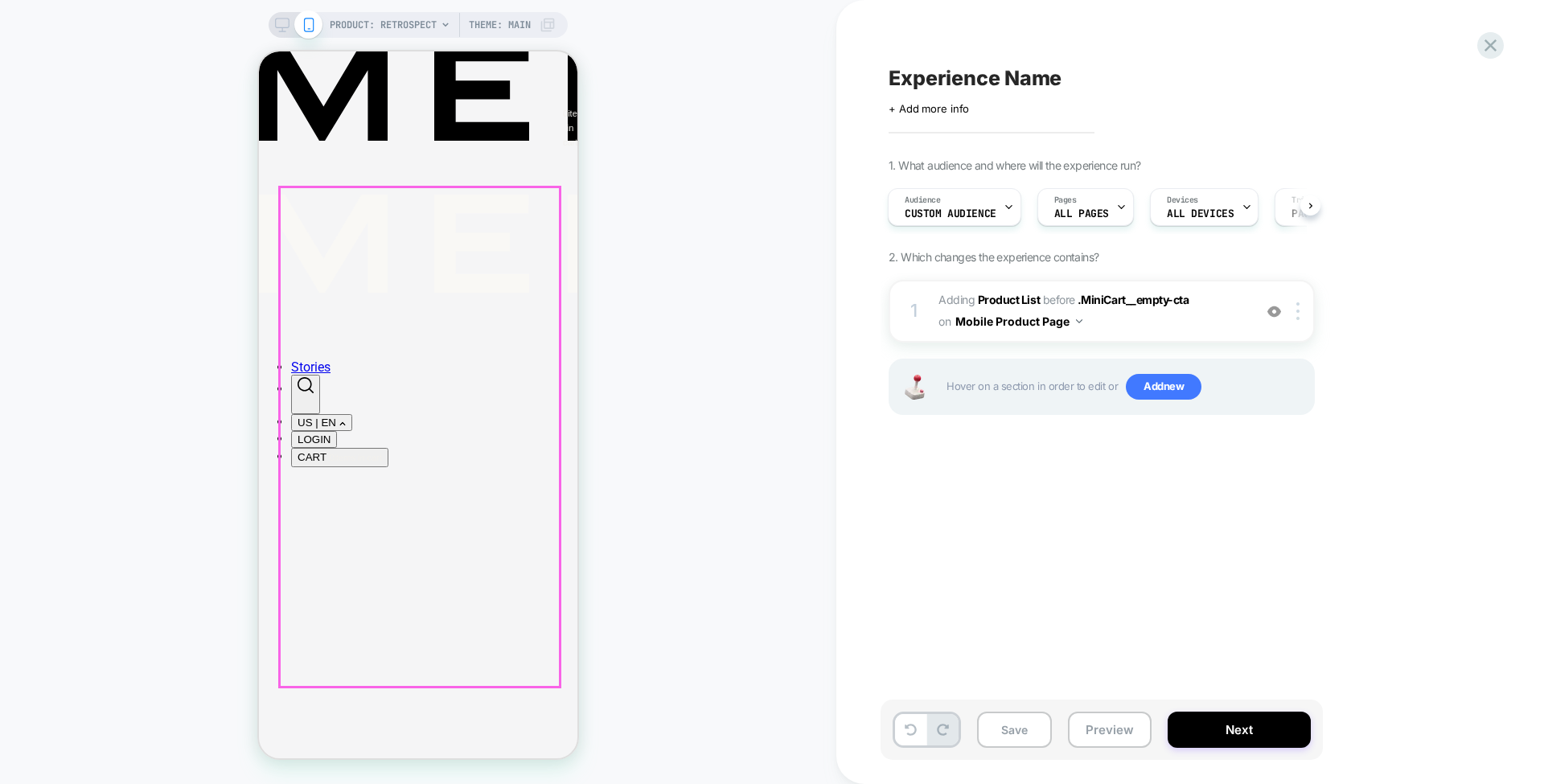 click on "Add to cart" at bounding box center (369, 22684) 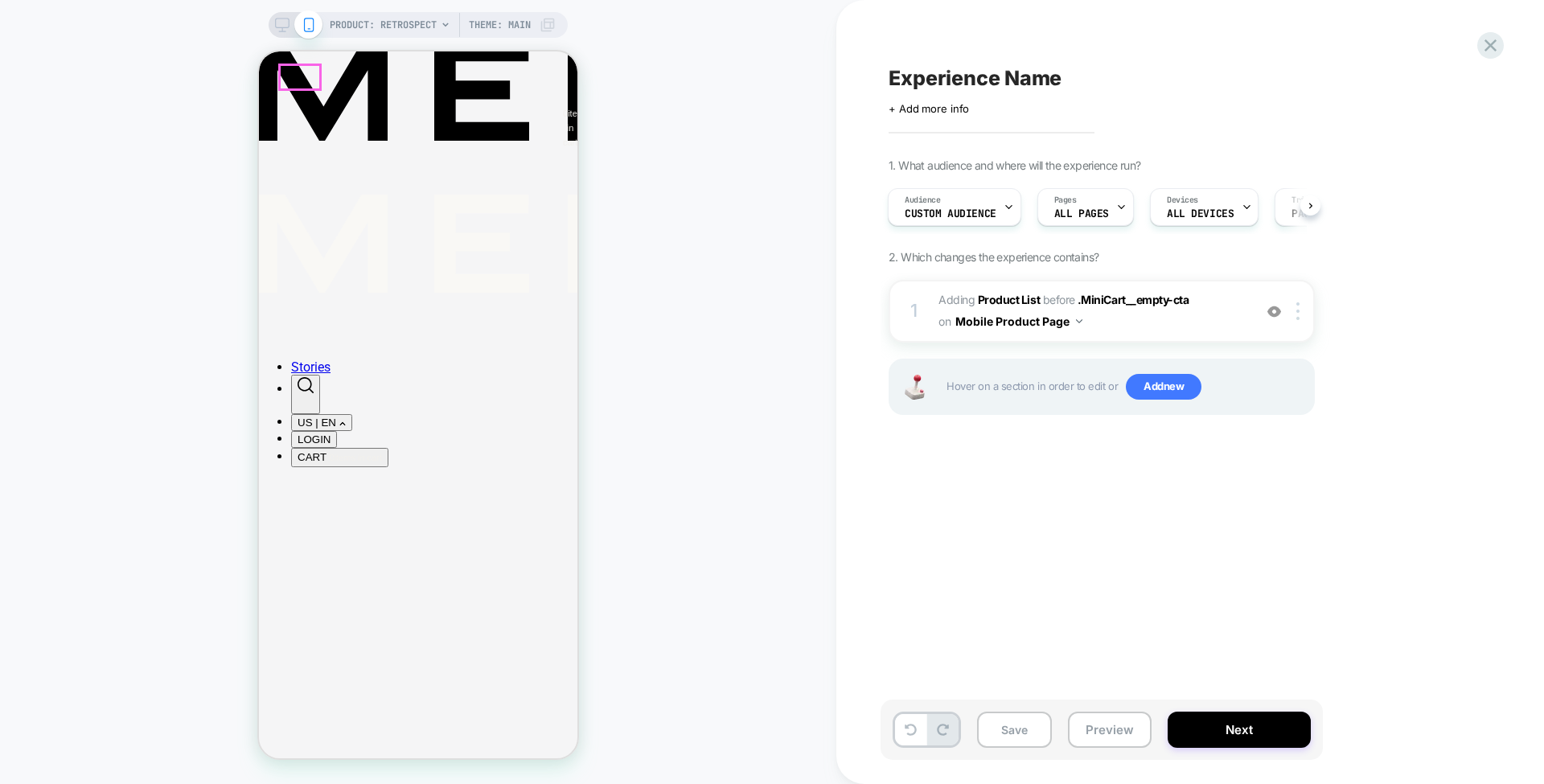 click on "Group 100" 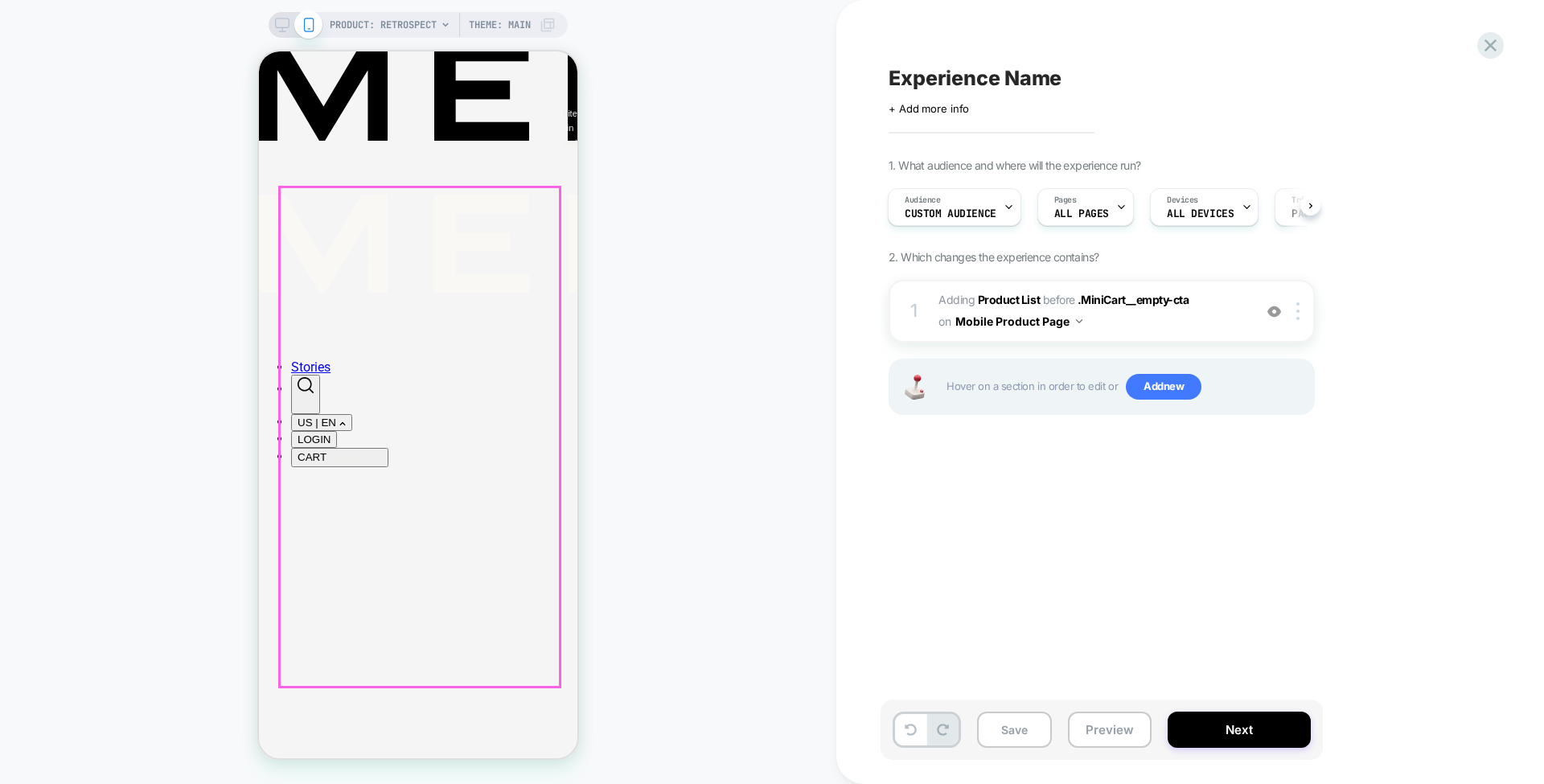 click on "Add to cart" at bounding box center (369, 22586) 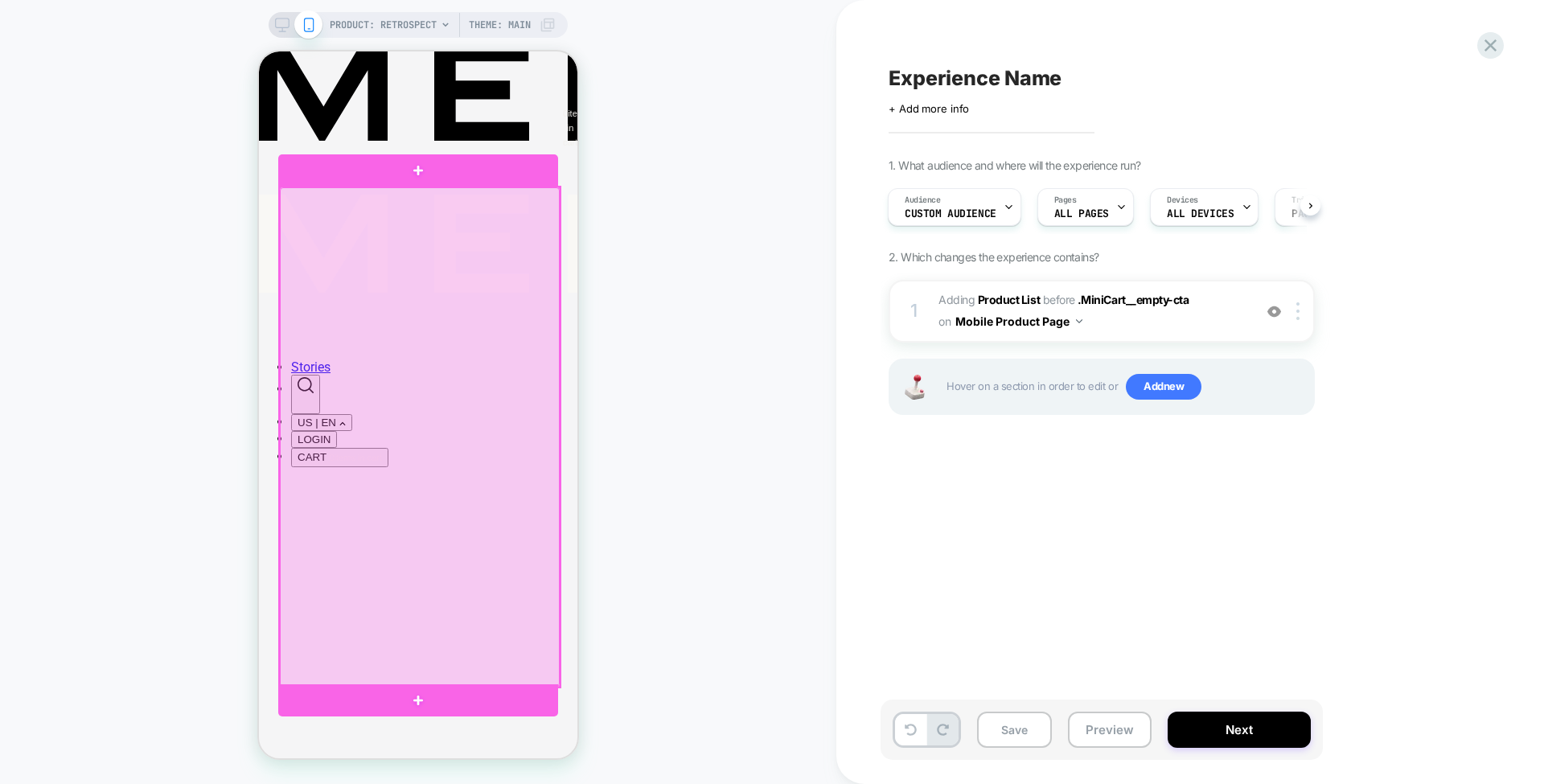 click at bounding box center [420, 437] 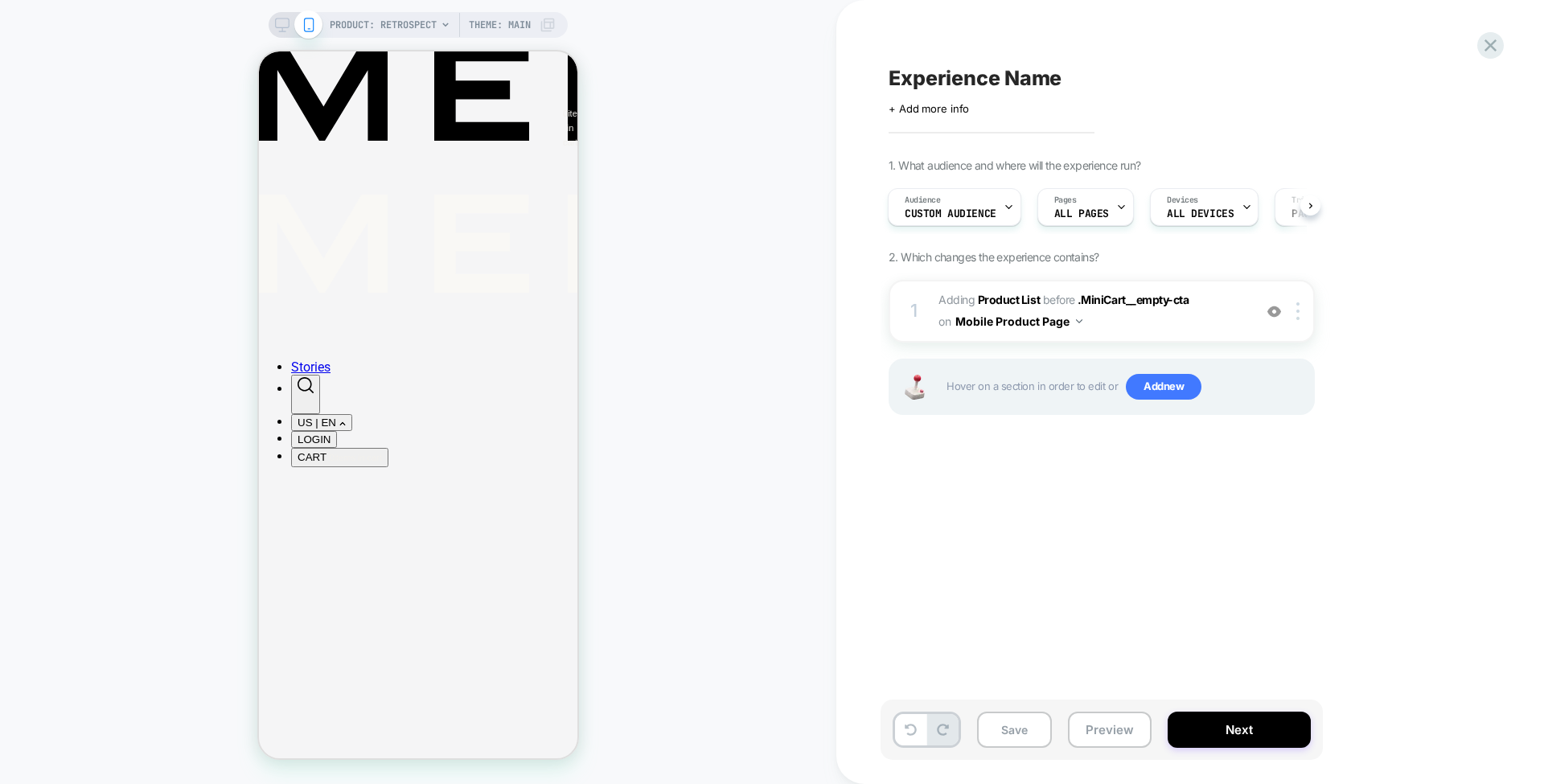 click at bounding box center [1274, 311] 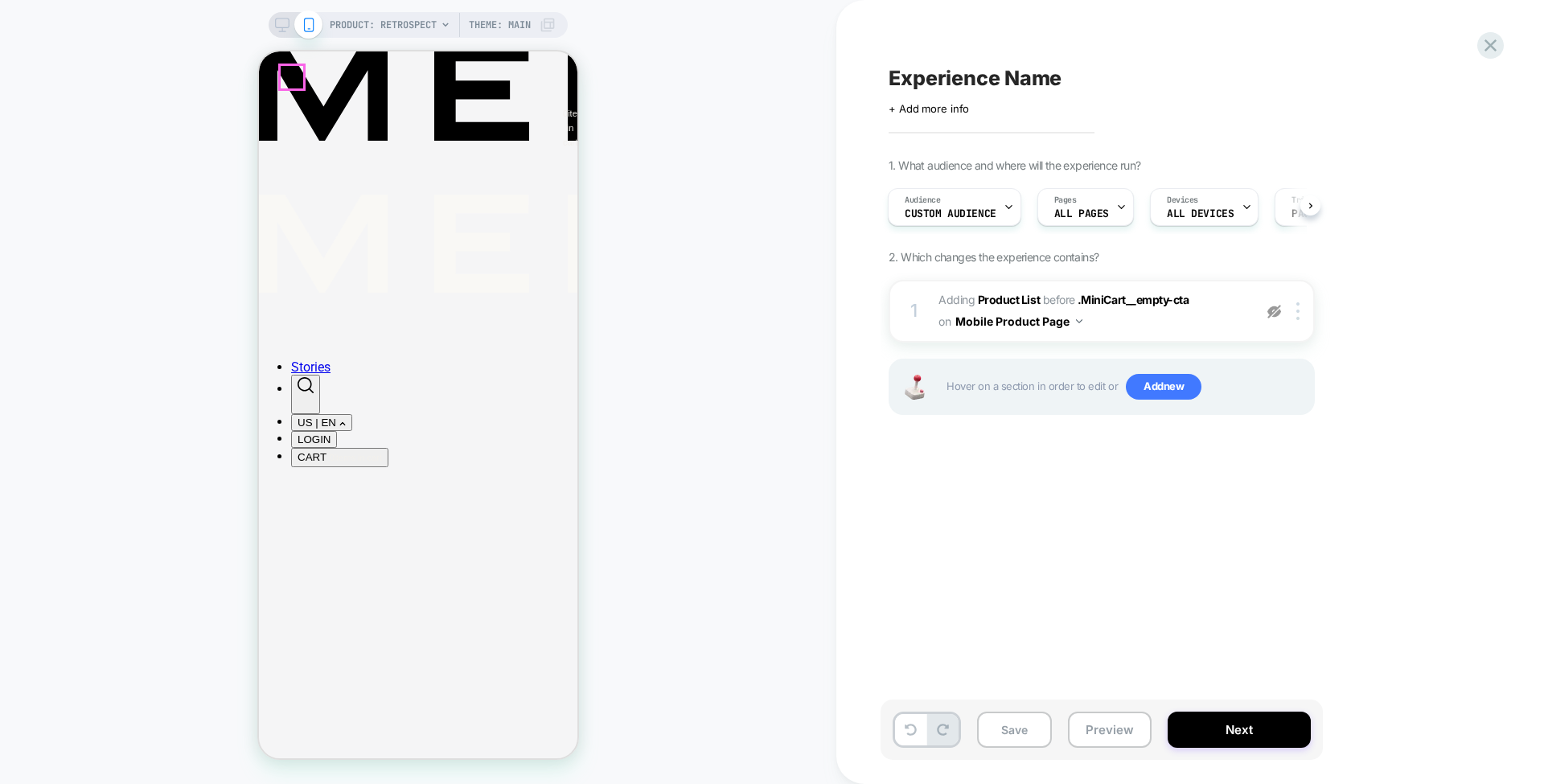 click 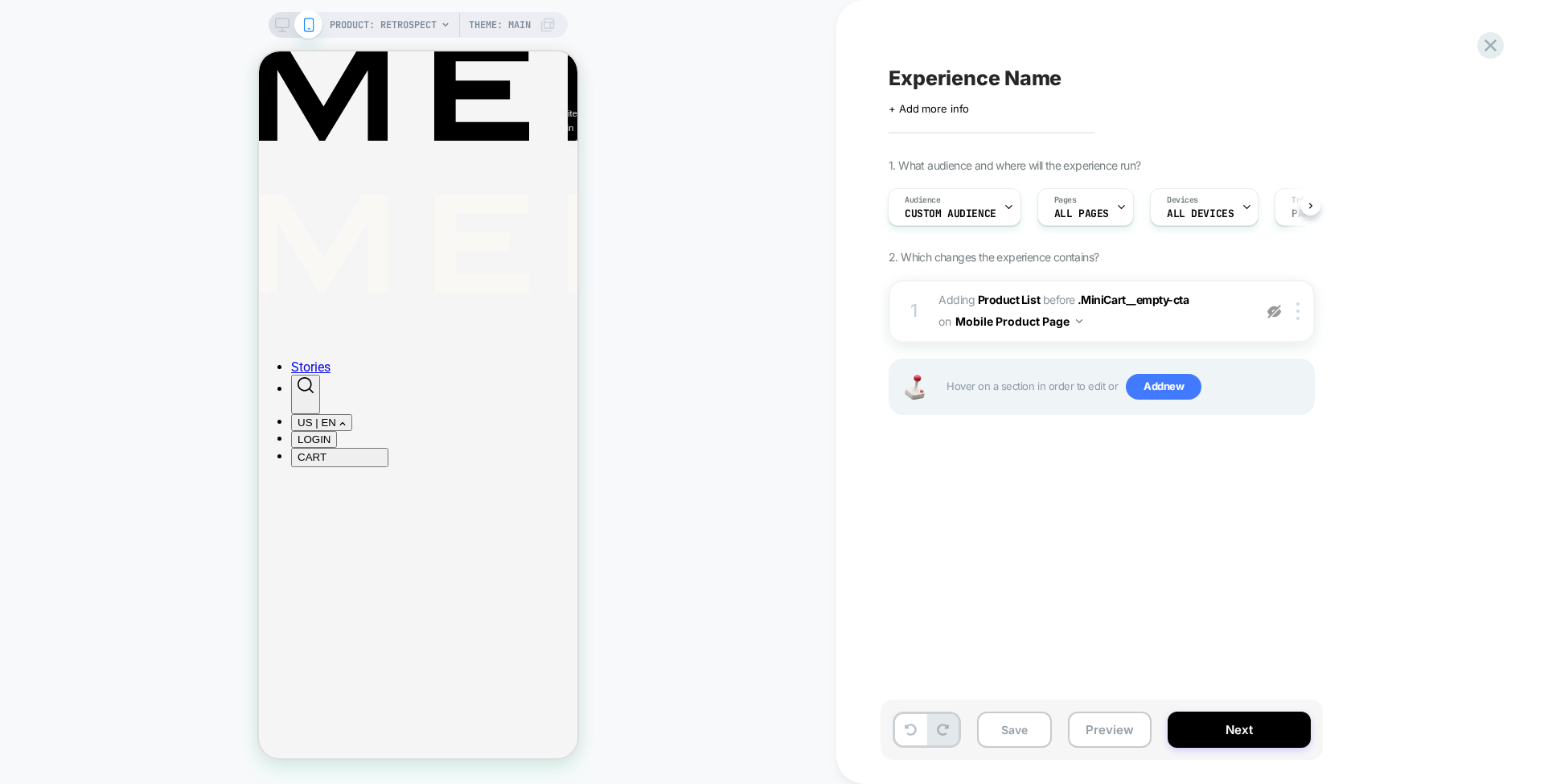 click at bounding box center [1274, 311] 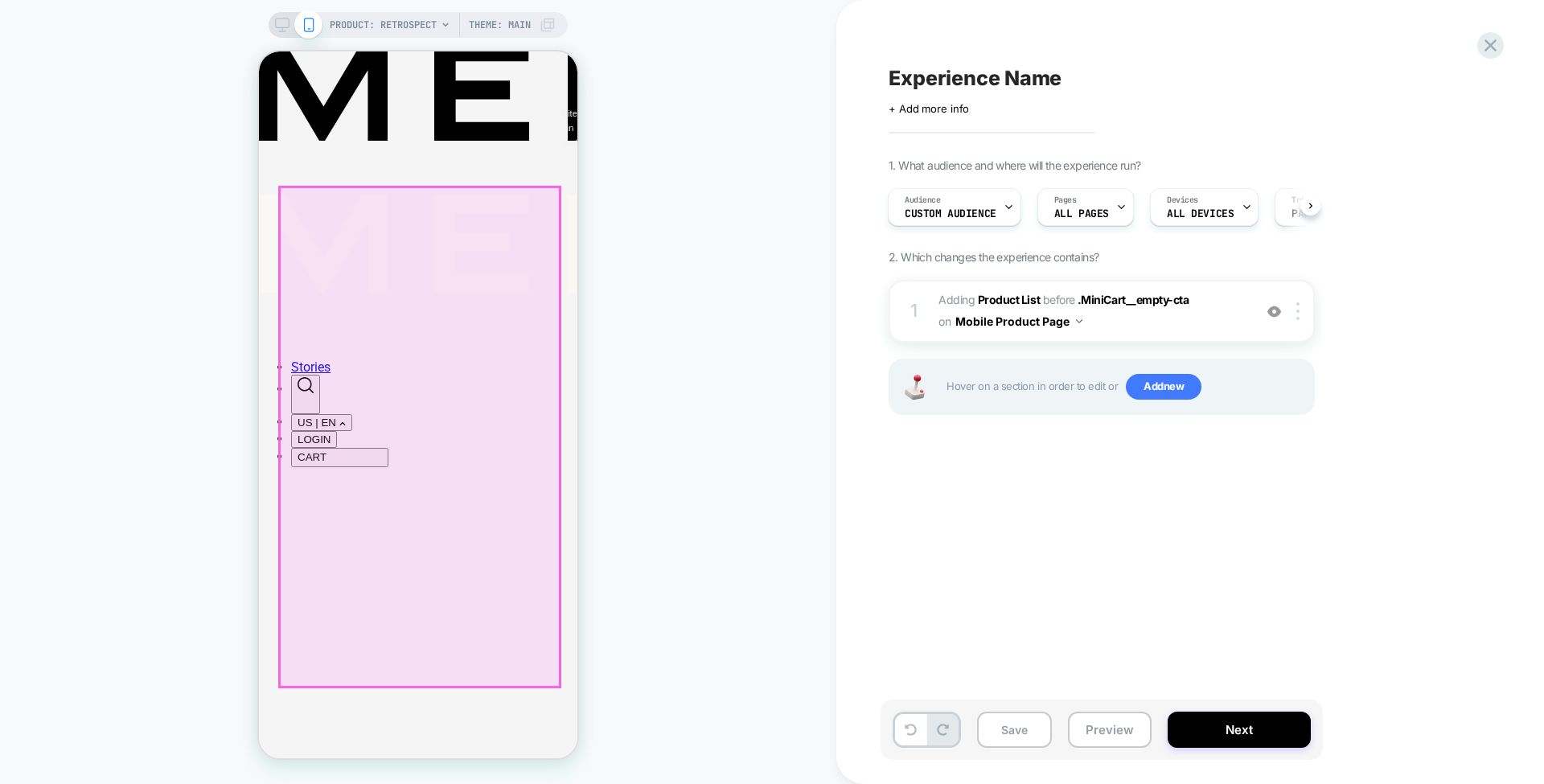 click on "Add to cart" at bounding box center (369, 22878) 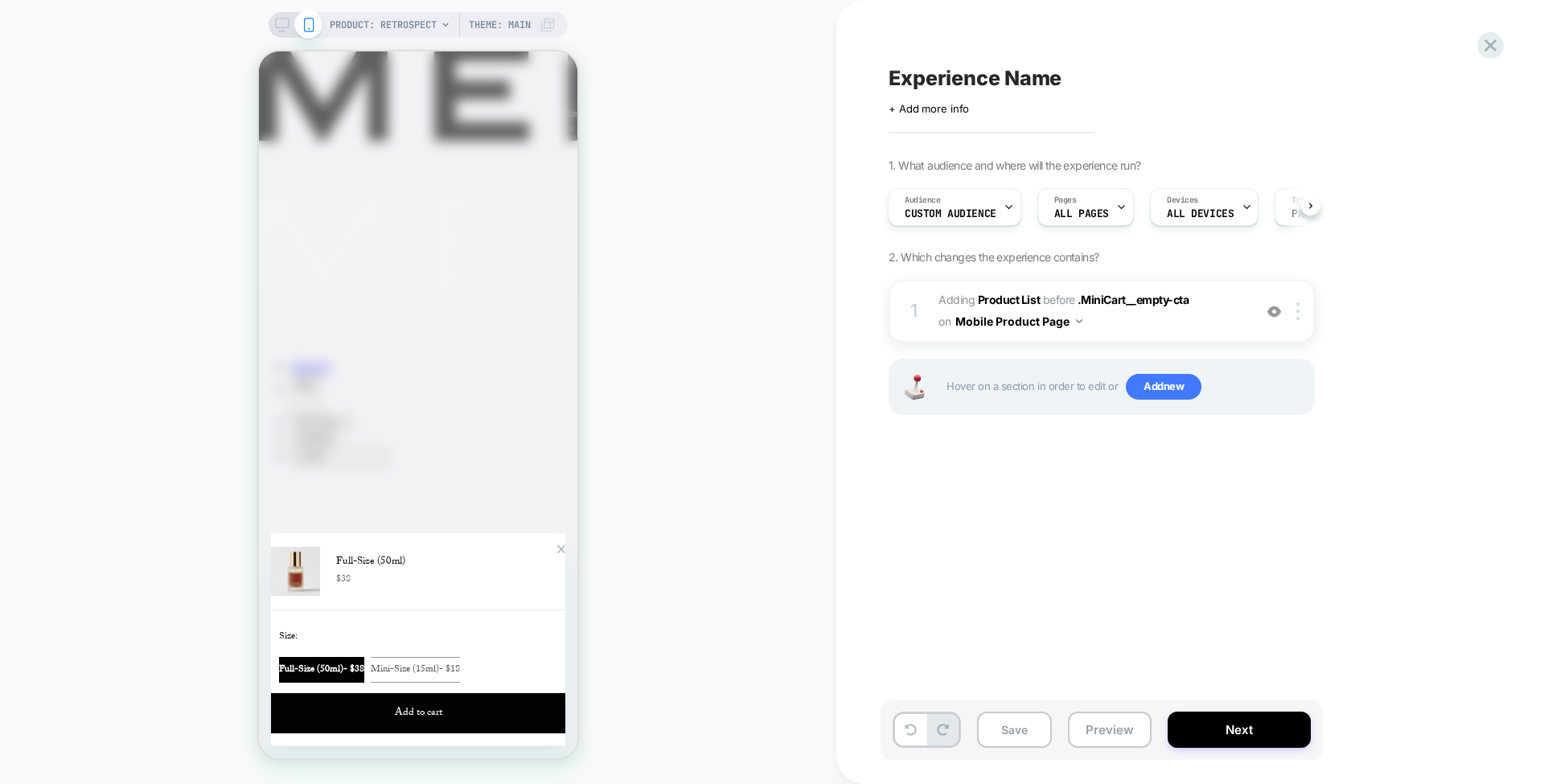 click on "Add to cart" at bounding box center [418, 713] 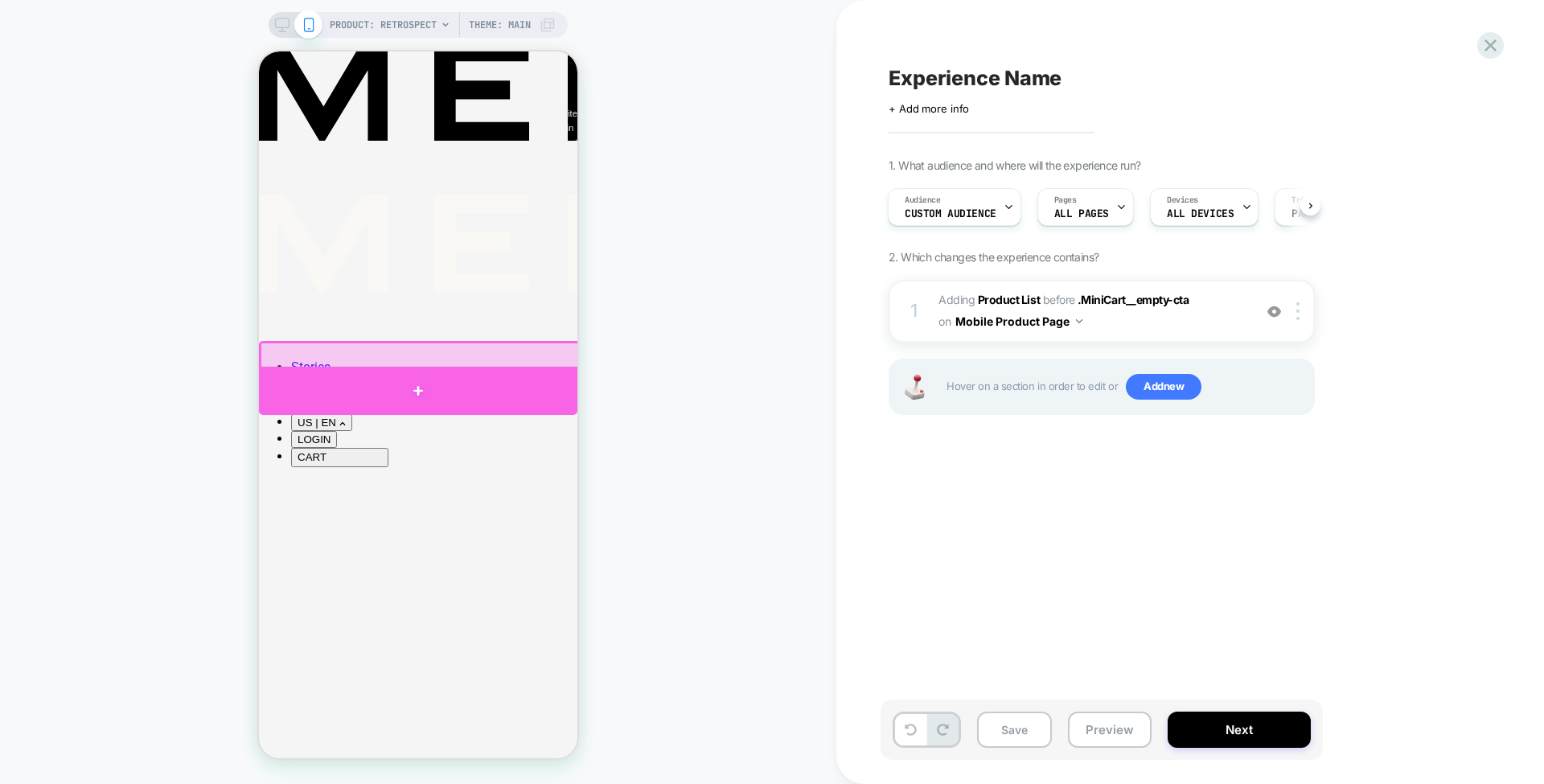 click at bounding box center [418, 391] 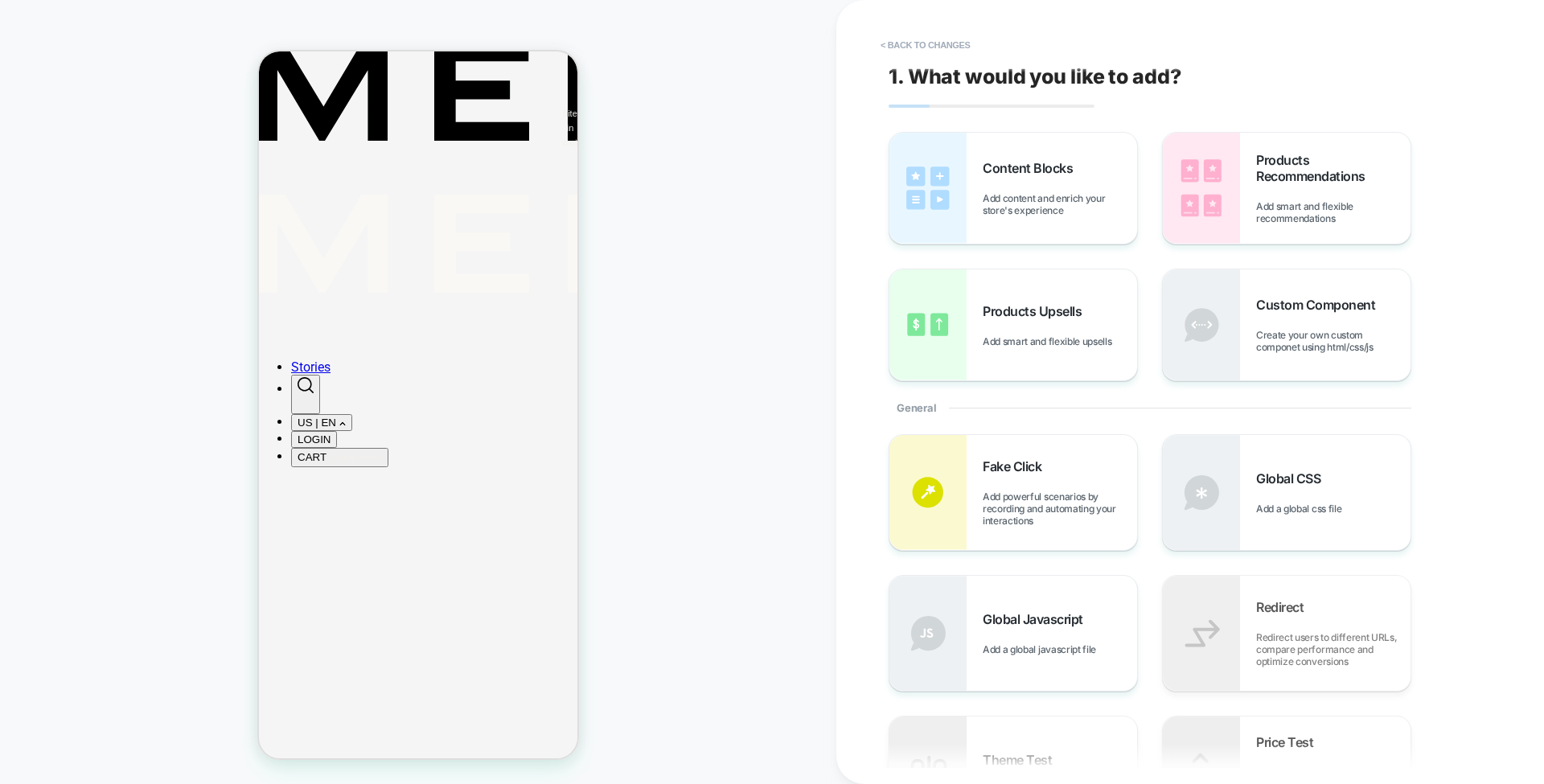 scroll, scrollTop: 621, scrollLeft: 0, axis: vertical 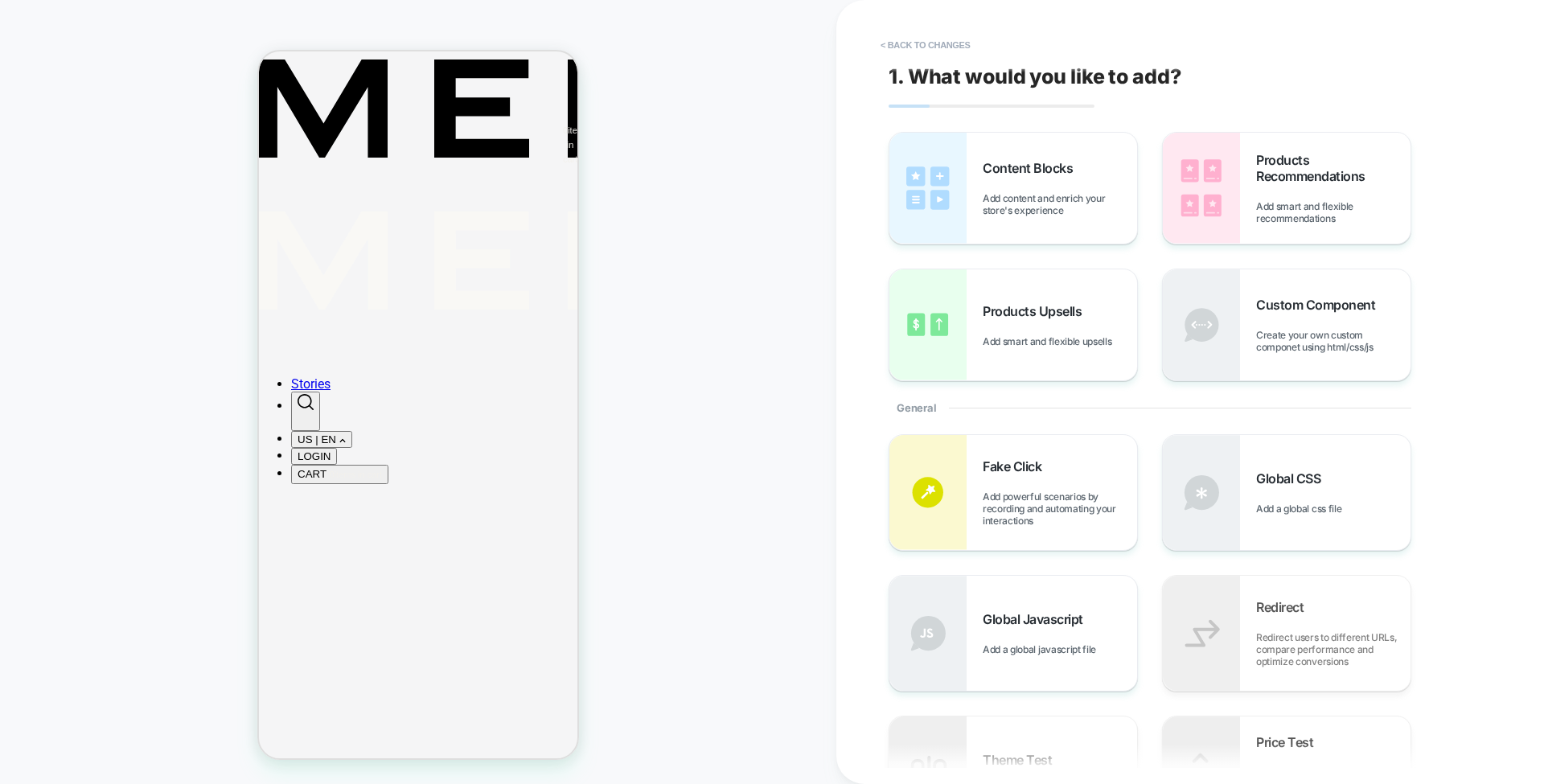 click on "Products Recommendations Add smart and flexible recommendations" at bounding box center [1287, 188] 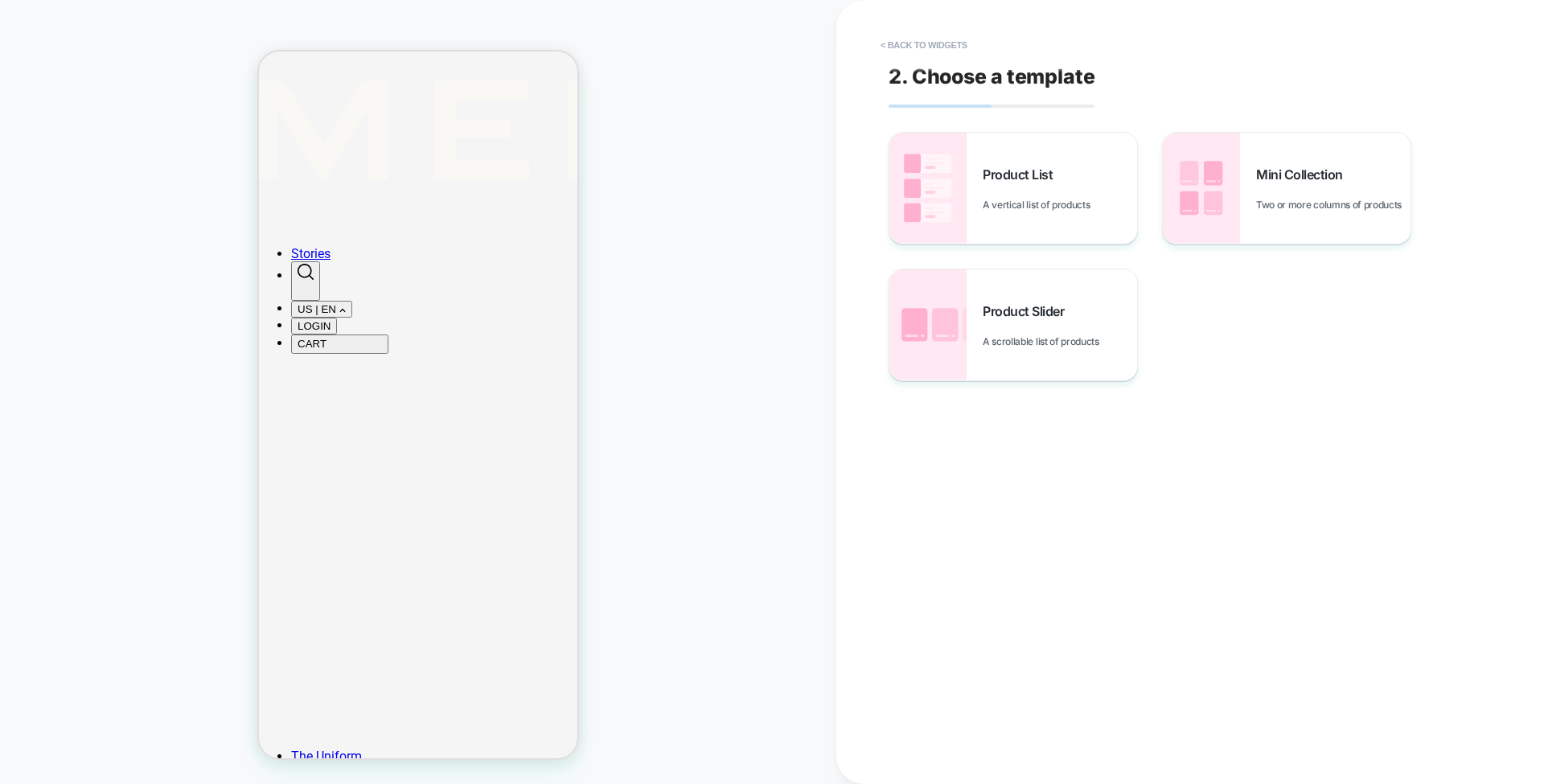 scroll, scrollTop: 786, scrollLeft: 0, axis: vertical 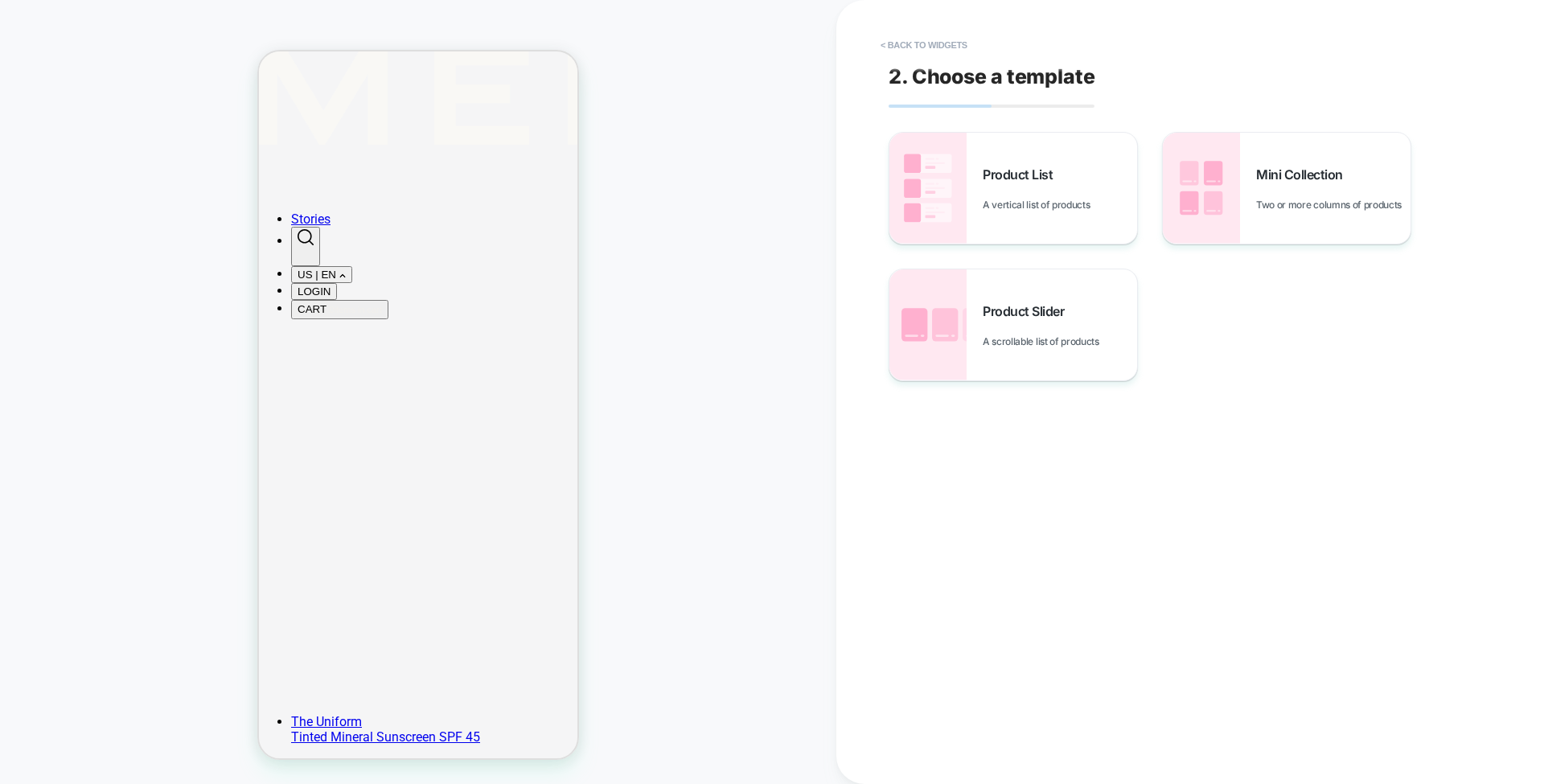 click on "Product Slider" at bounding box center (1027, 311) 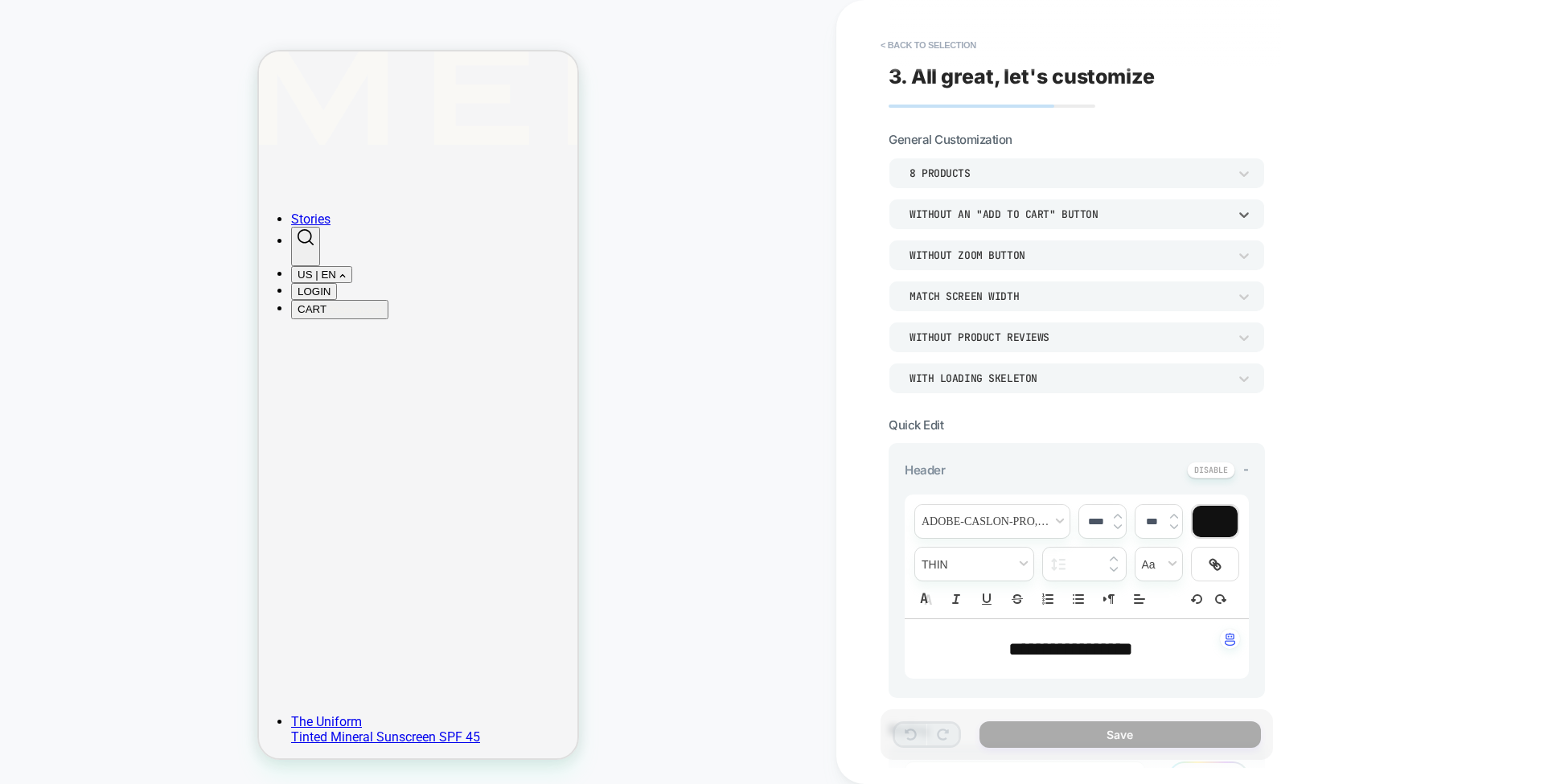 click on "Without an "add to cart" button" at bounding box center (1069, 214) 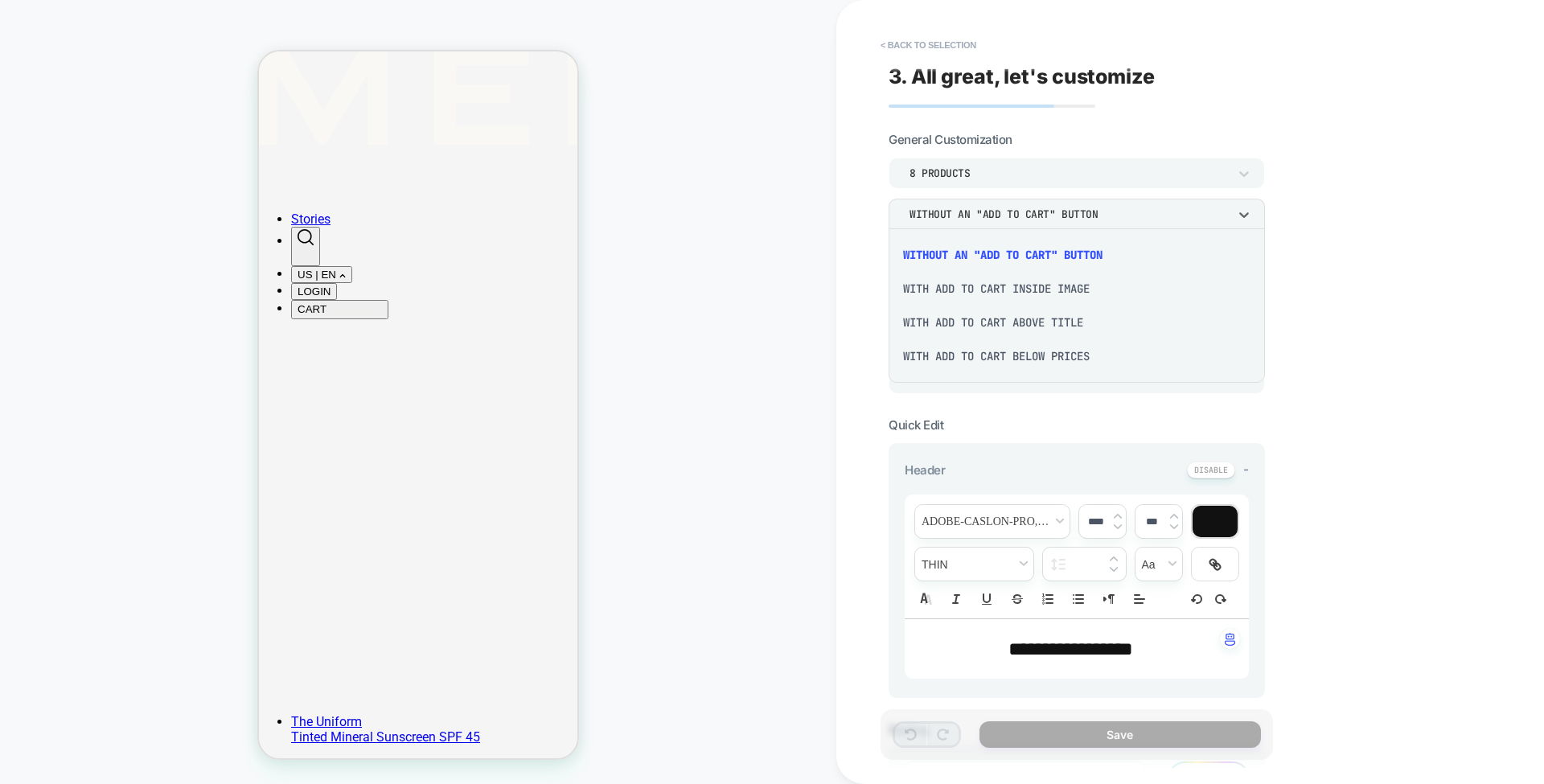 click on "With add to cart below prices" at bounding box center [1077, 356] 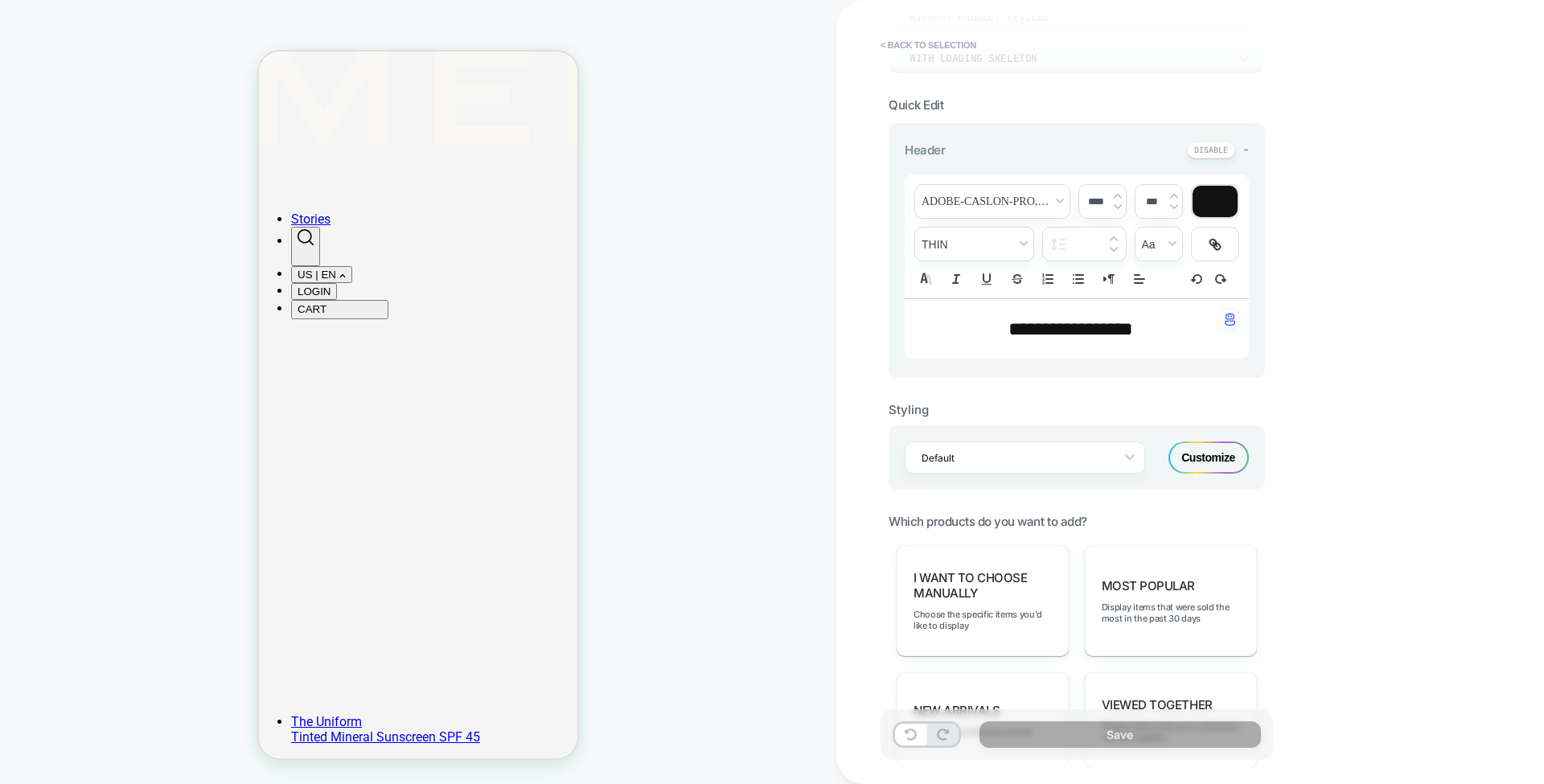 scroll, scrollTop: 322, scrollLeft: 0, axis: vertical 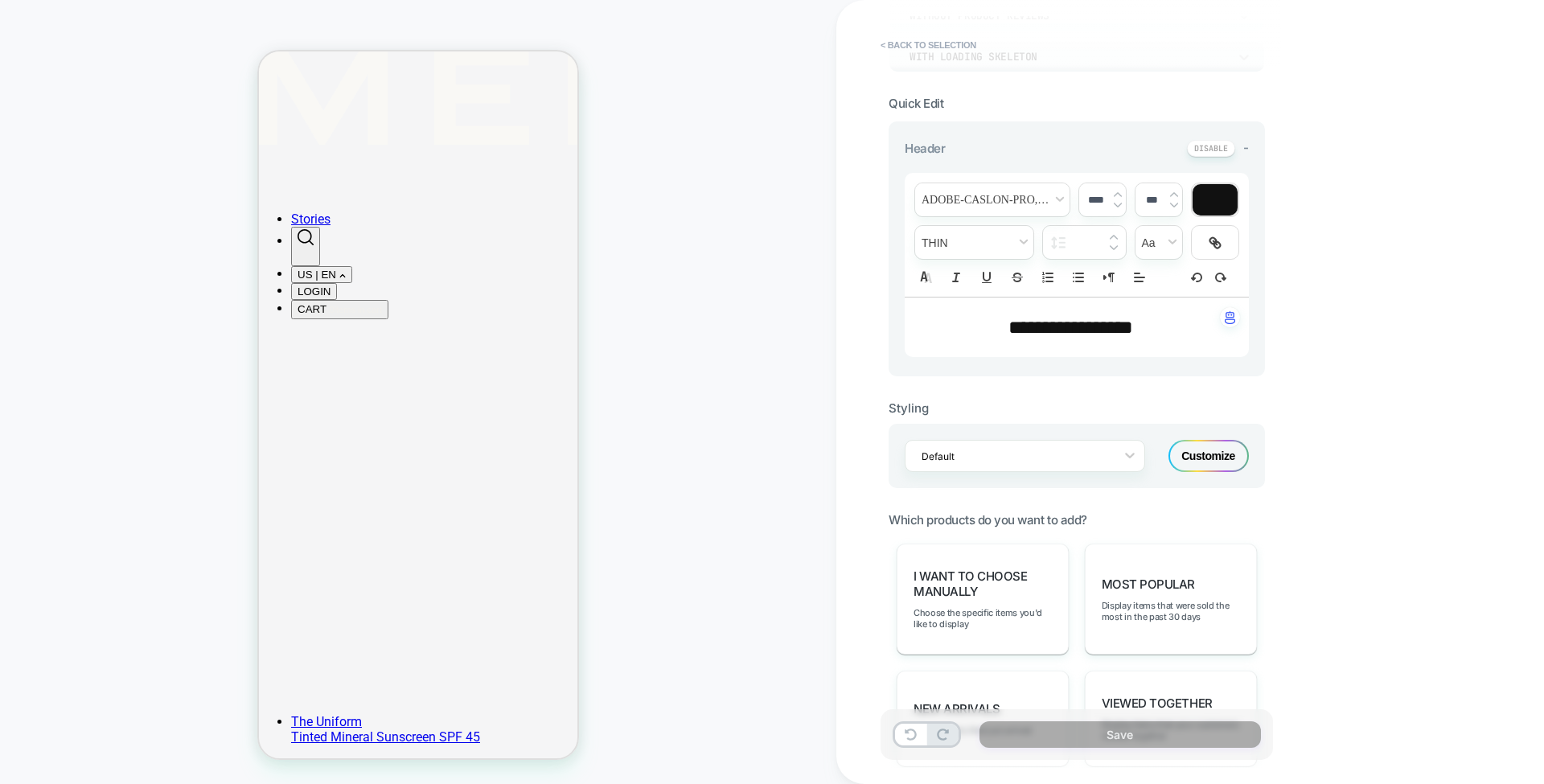 click on "Most Popular" at bounding box center (1148, 584) 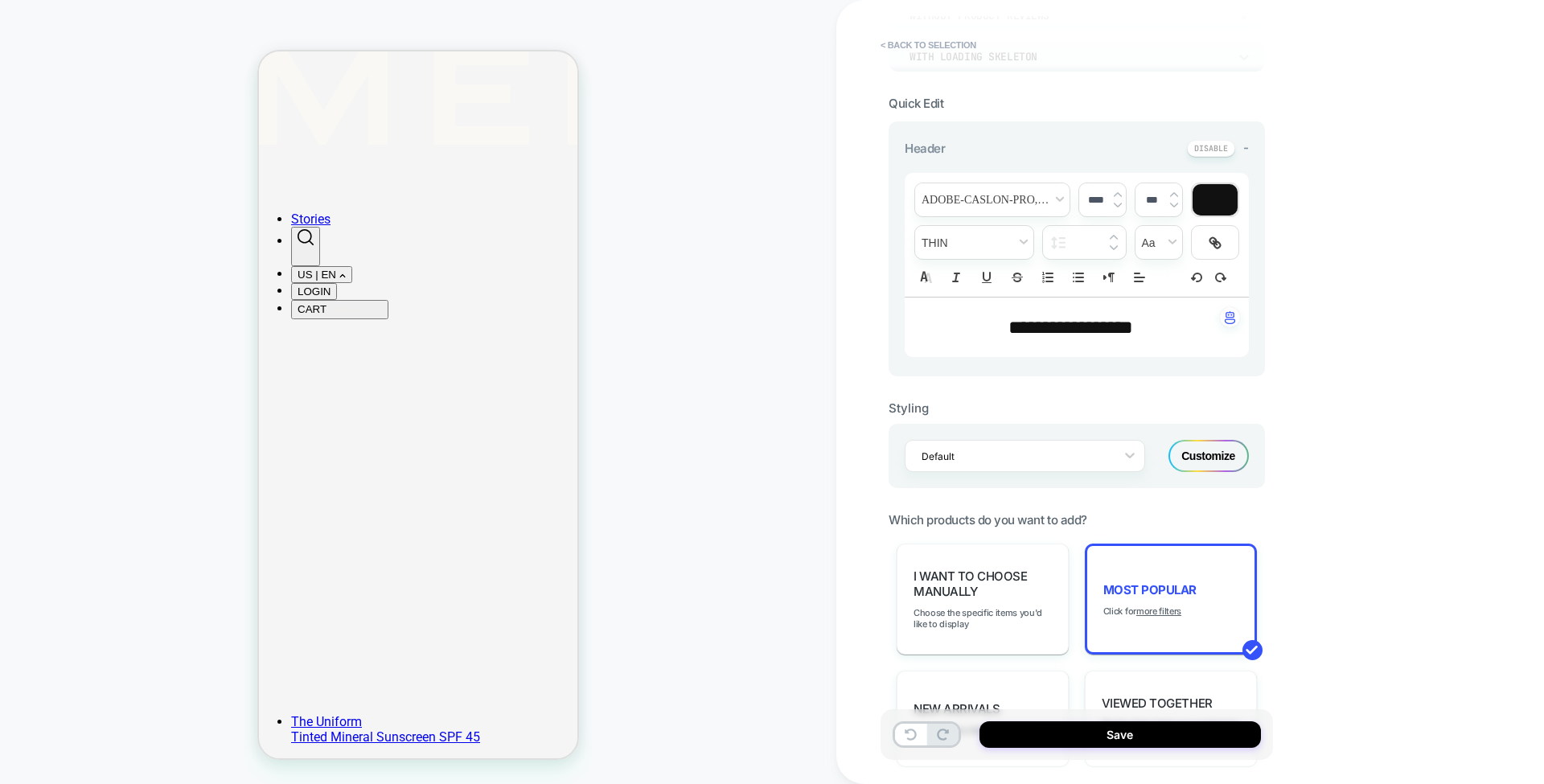 click on "Save" at bounding box center (1120, 734) 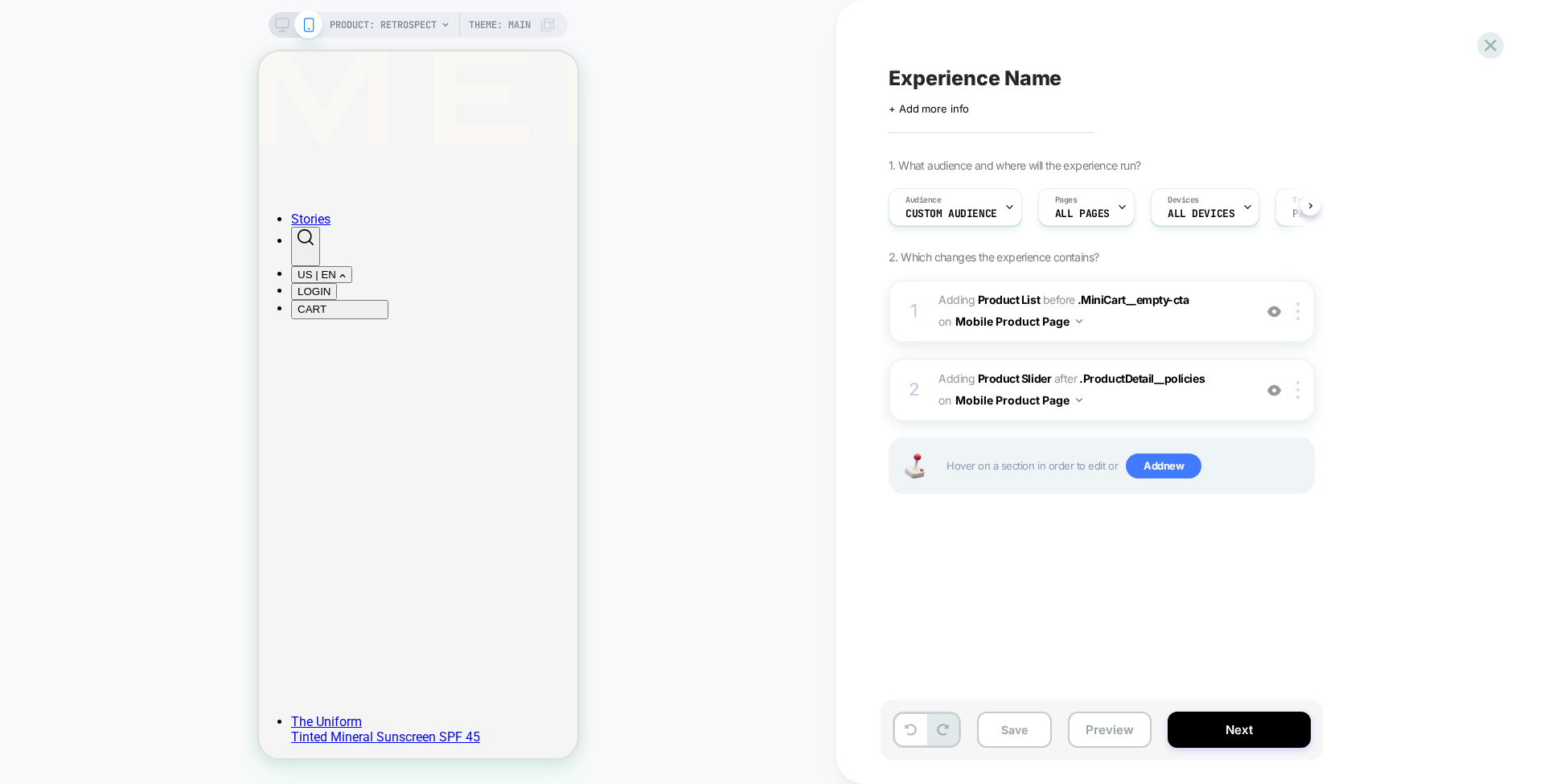 scroll, scrollTop: 0, scrollLeft: 1, axis: horizontal 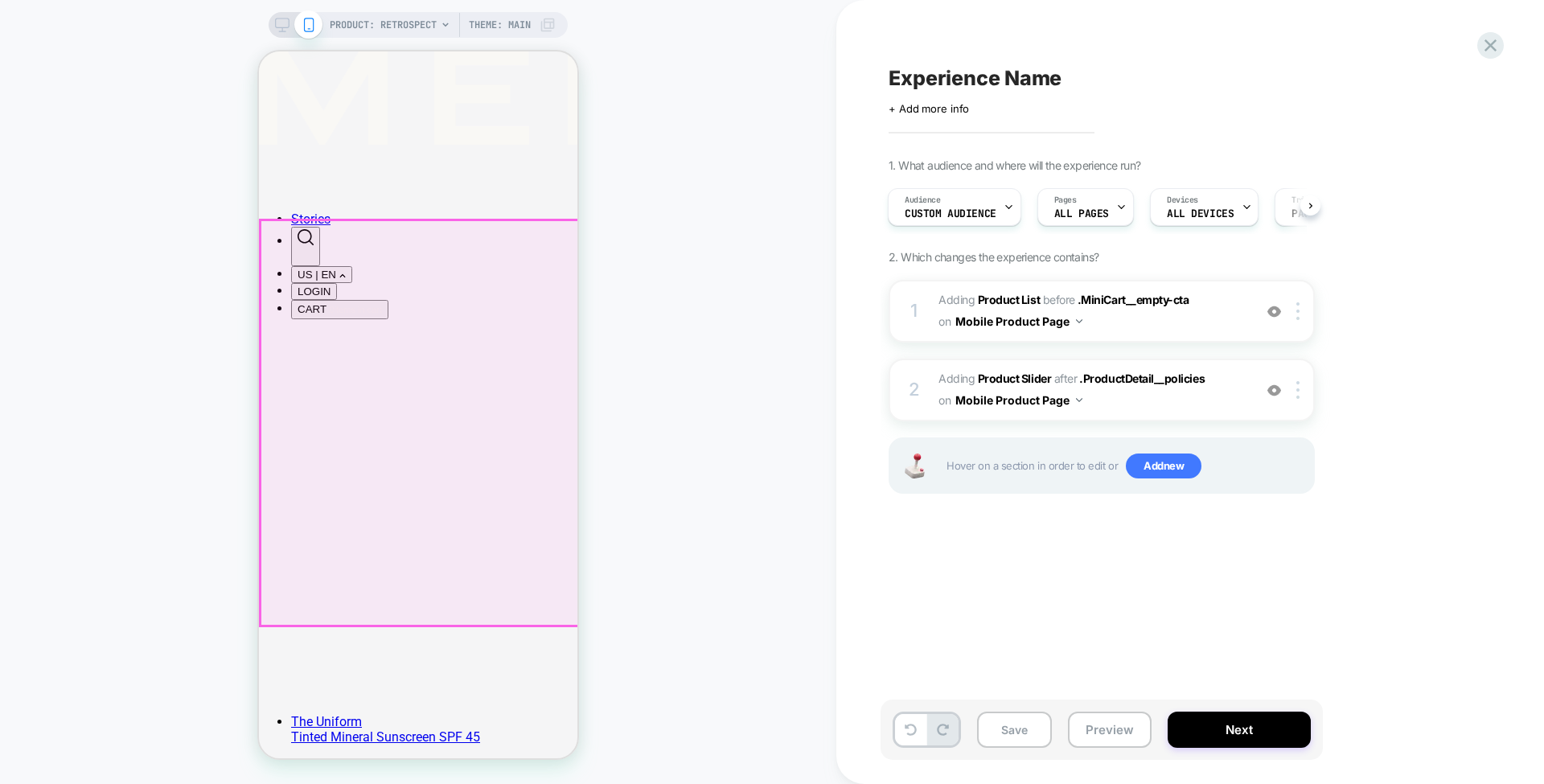 click on "Add to cart" at bounding box center [364, 24562] 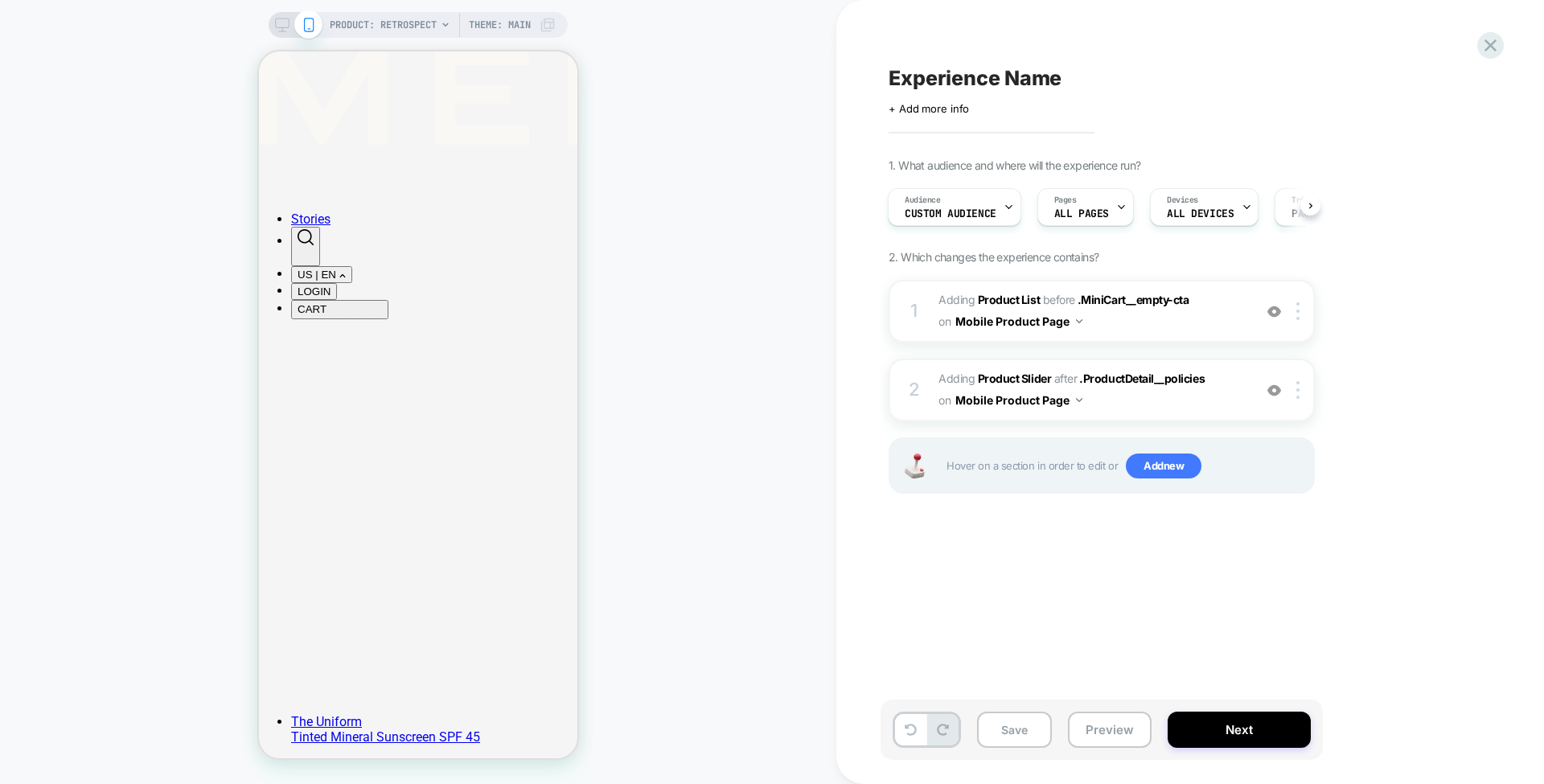click at bounding box center [1274, 311] 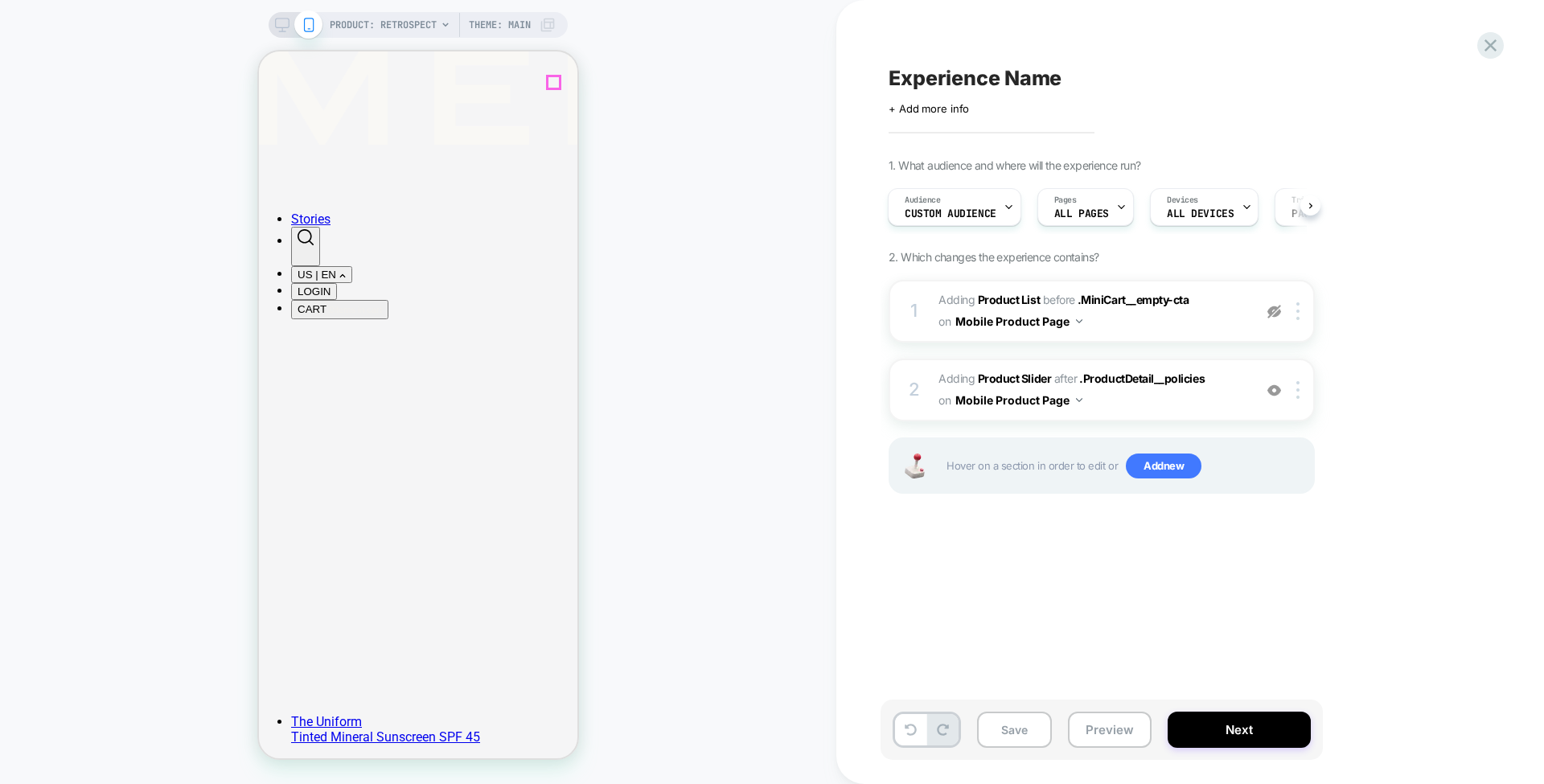 click at bounding box center (277, 22250) 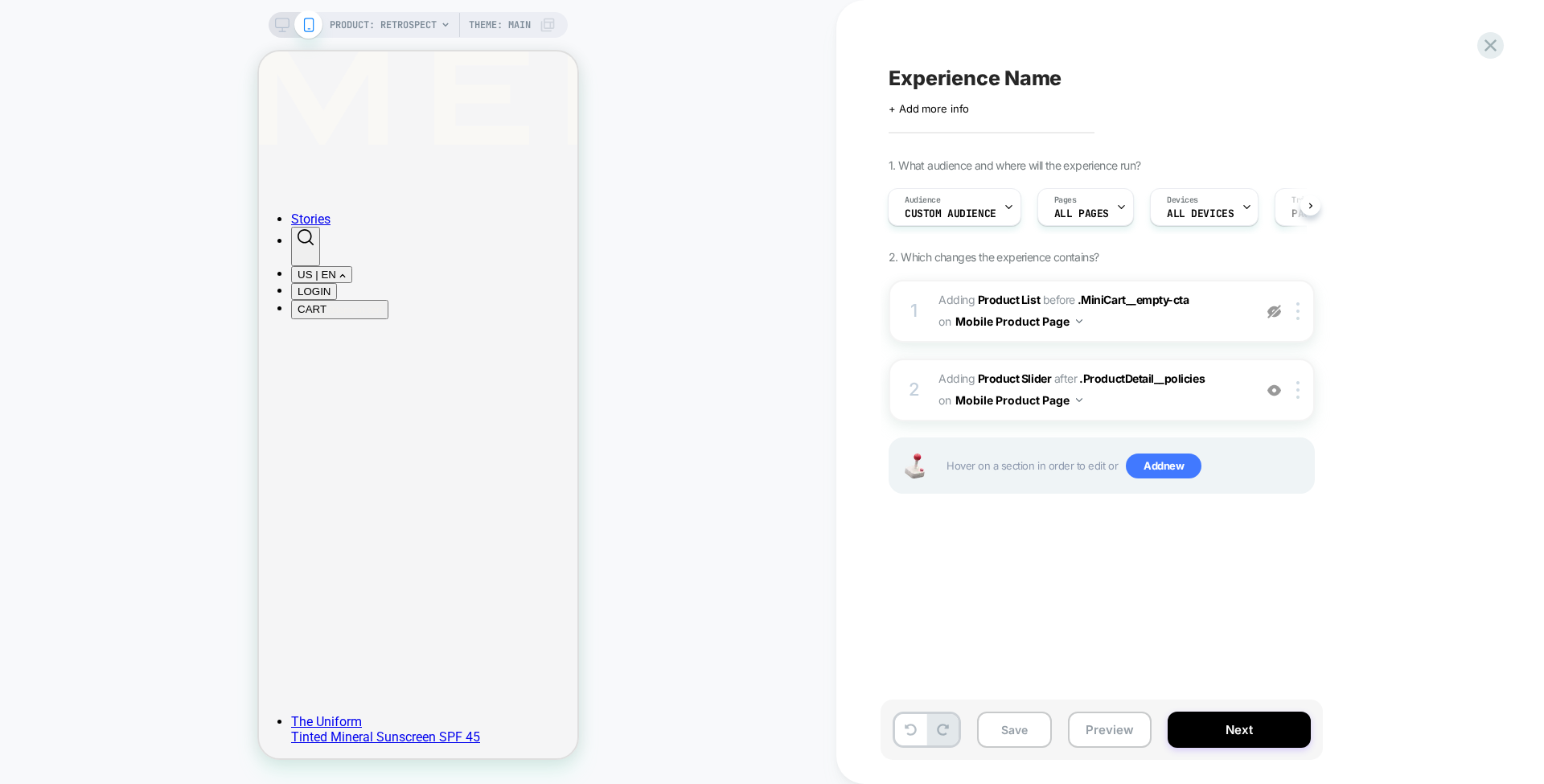 click on "Save" at bounding box center (1014, 729) 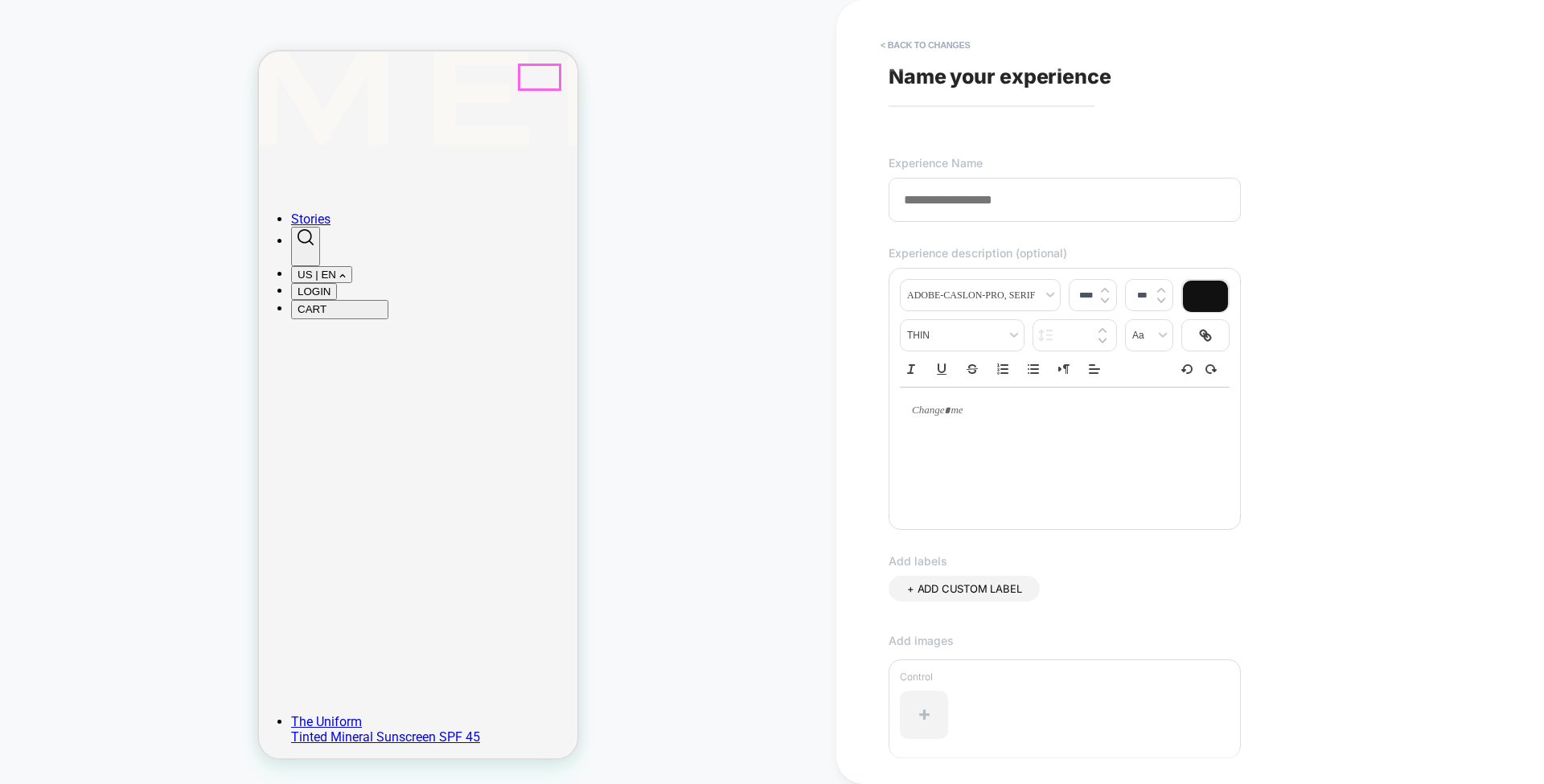 click at bounding box center [307, -285] 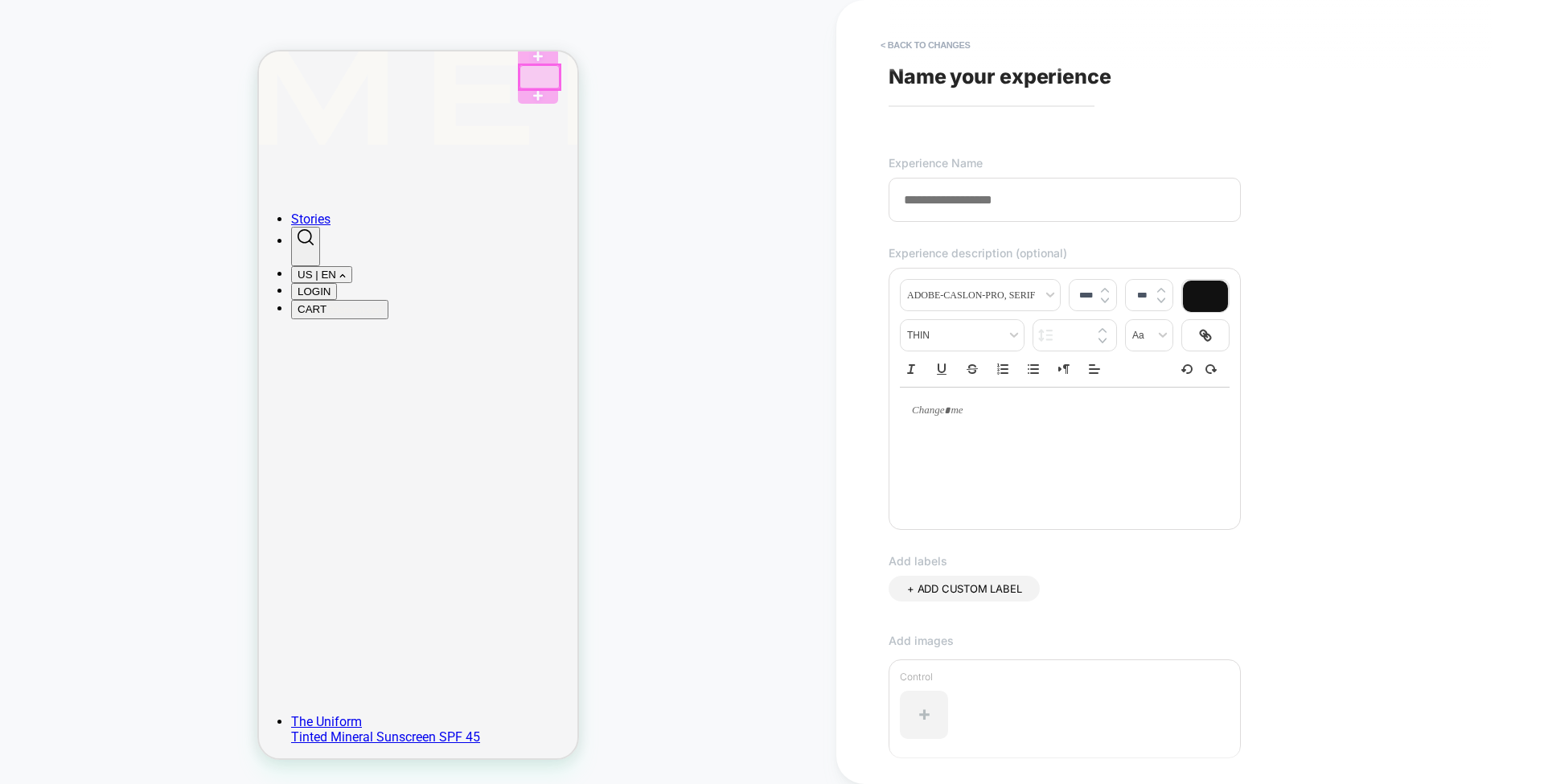 click at bounding box center (540, 77) 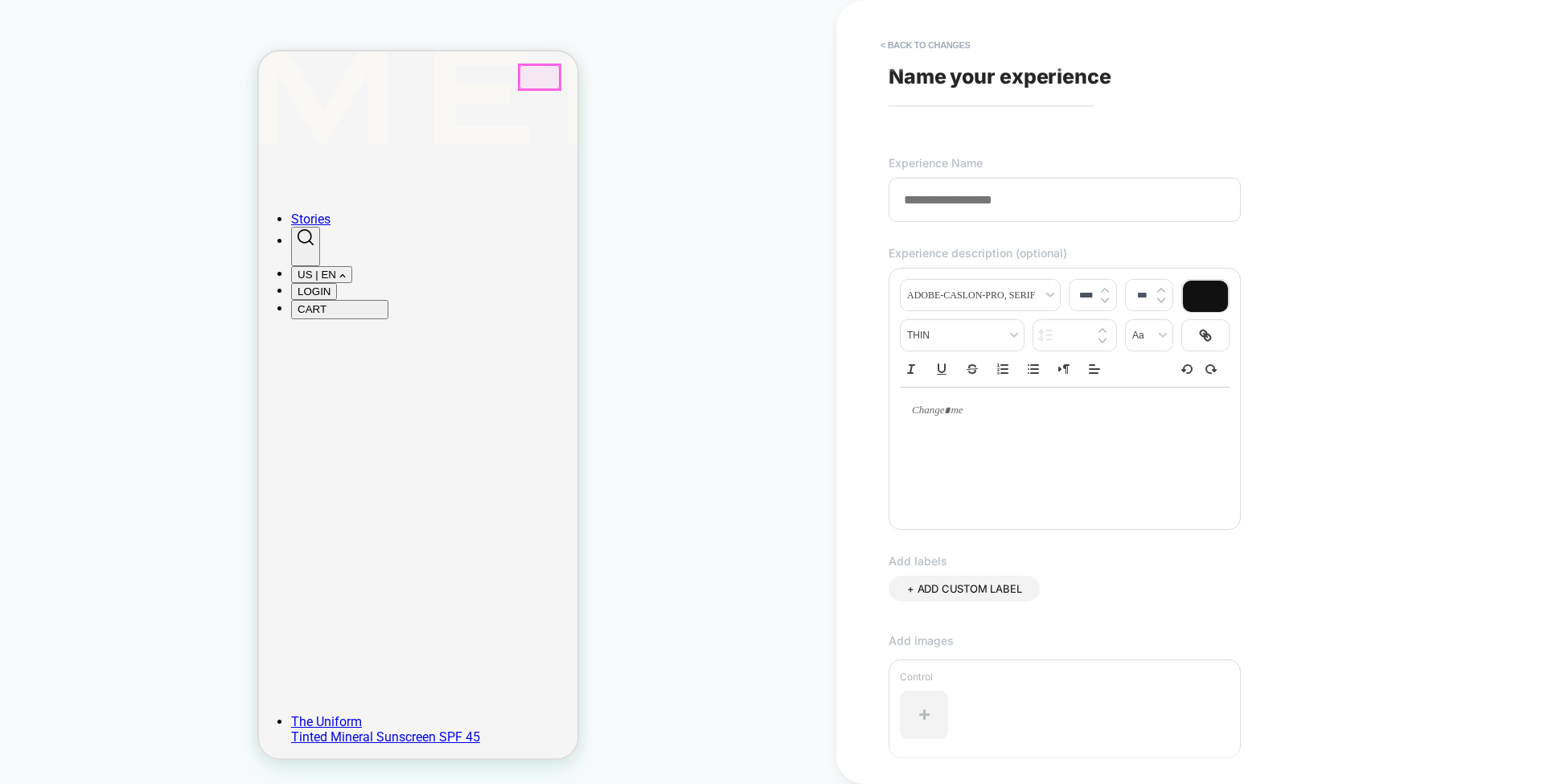 click on "PRODUCT: Retrospect Theme: MAIN" at bounding box center (418, 392) 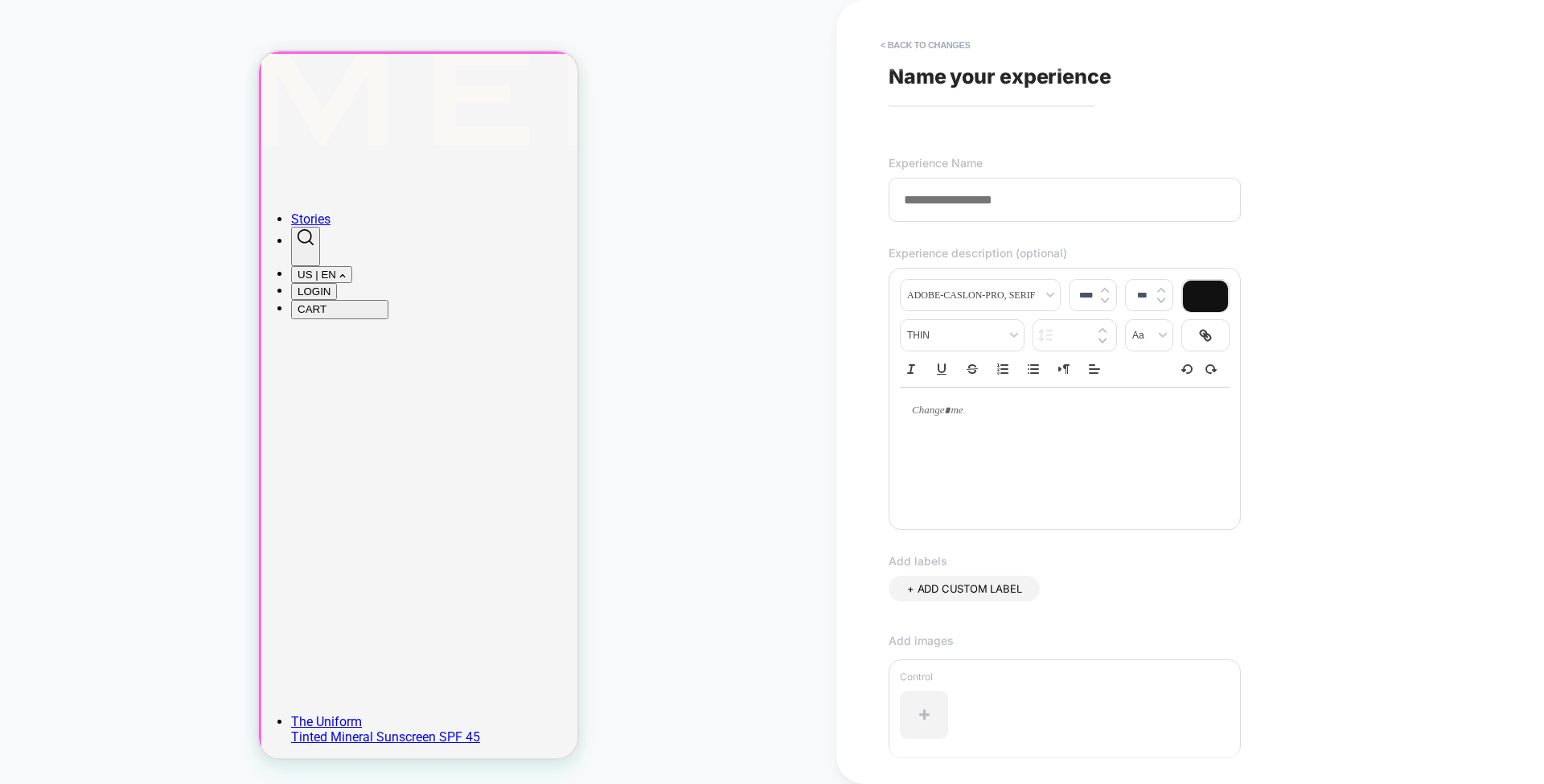 click at bounding box center (420, 406) 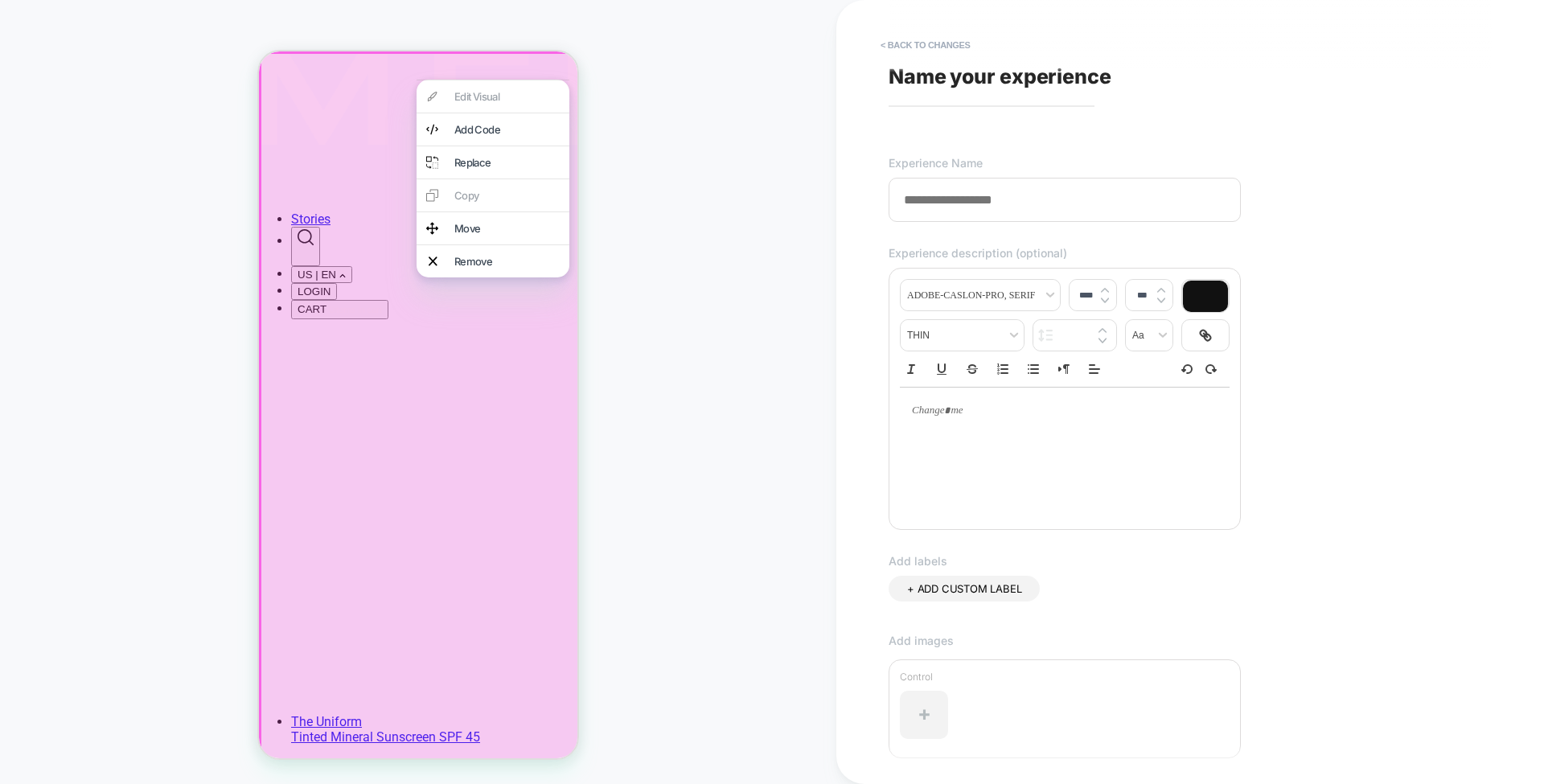 click at bounding box center (421, 407) 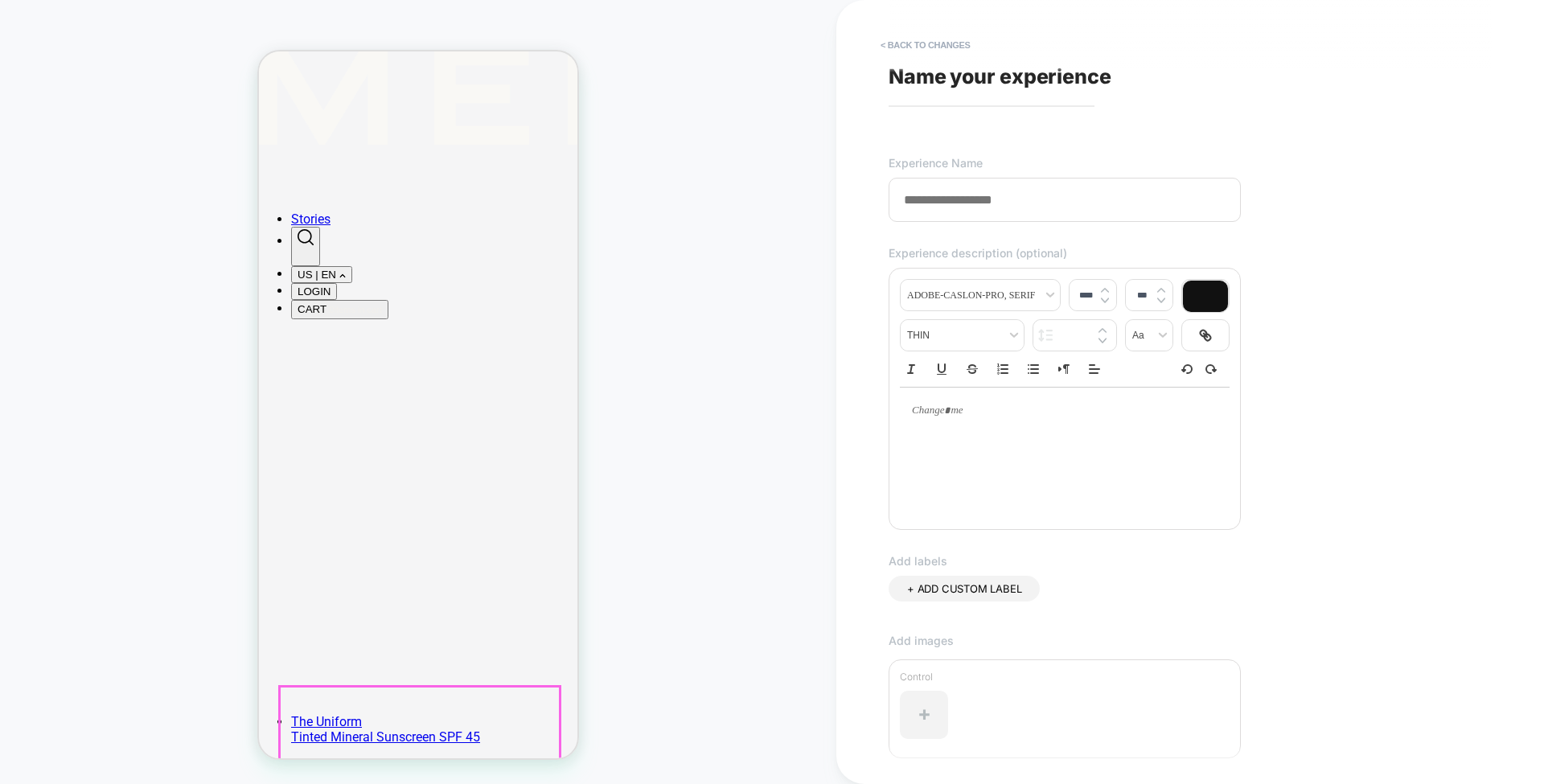 click at bounding box center [418, 19886] 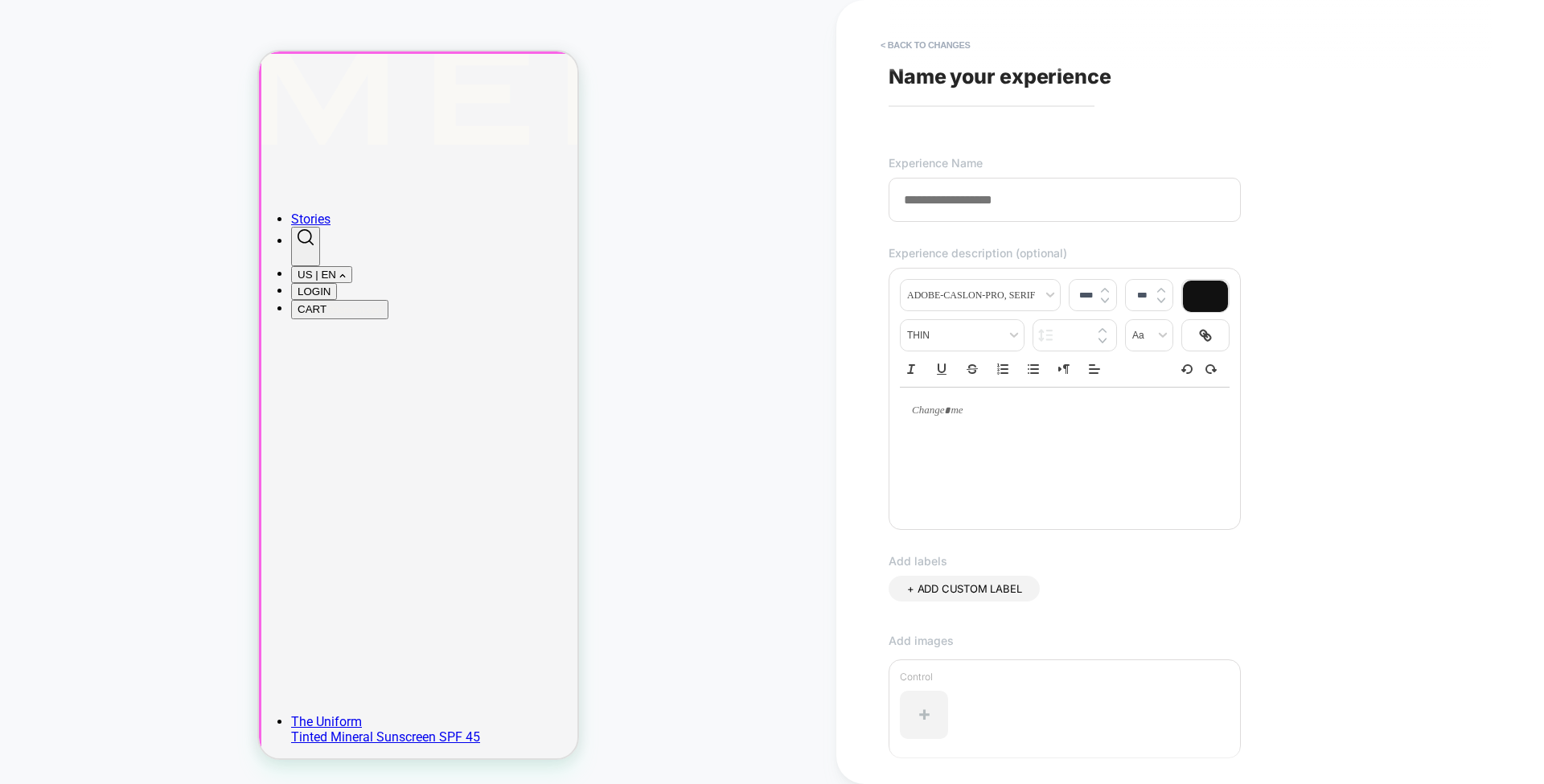 click on "Shop All
Sets
Complexion
Cheeks
Eyes
Lips
Fragrance
New
Stories" at bounding box center [418, 19731] 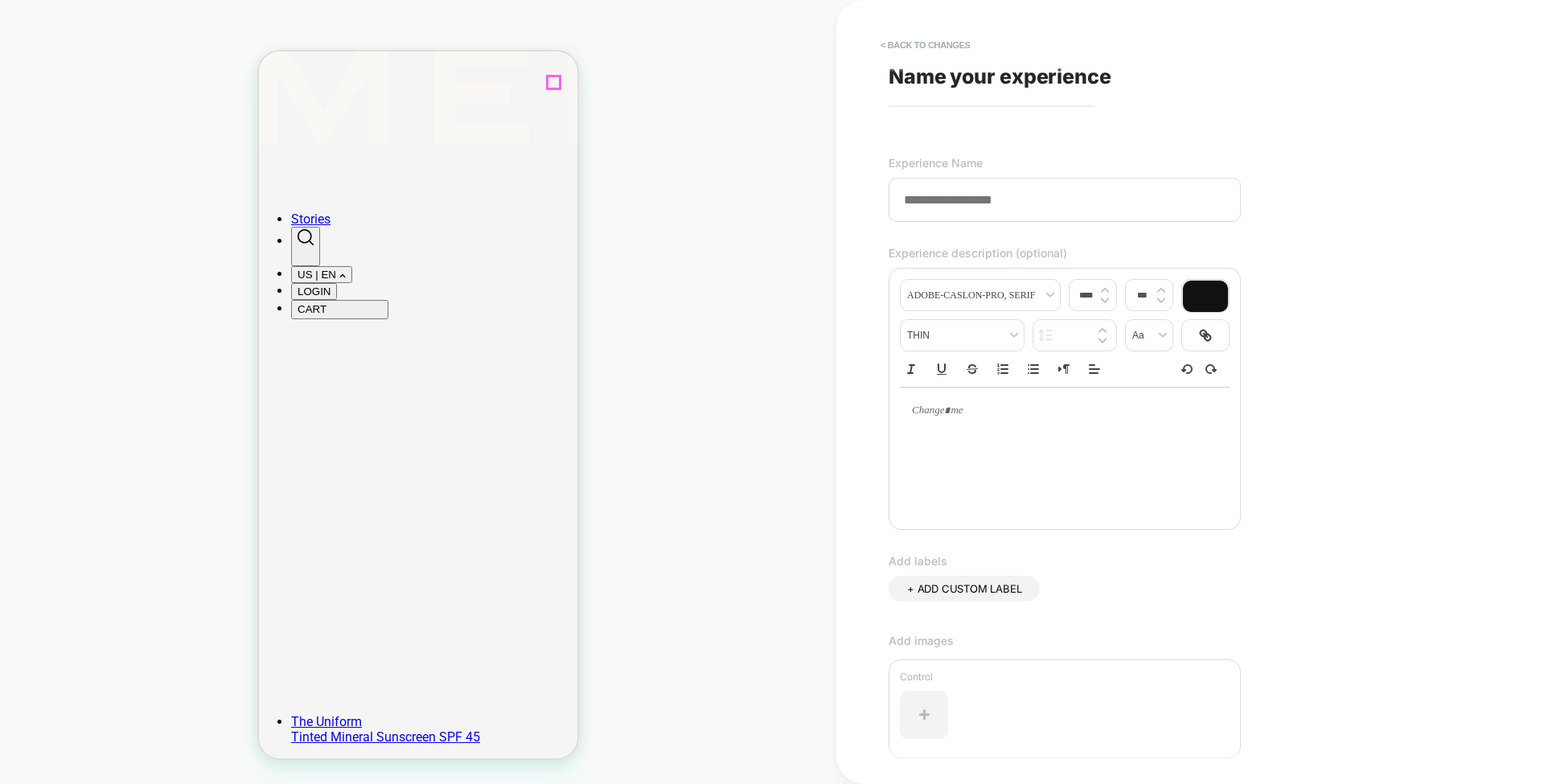 click at bounding box center [277, 19271] 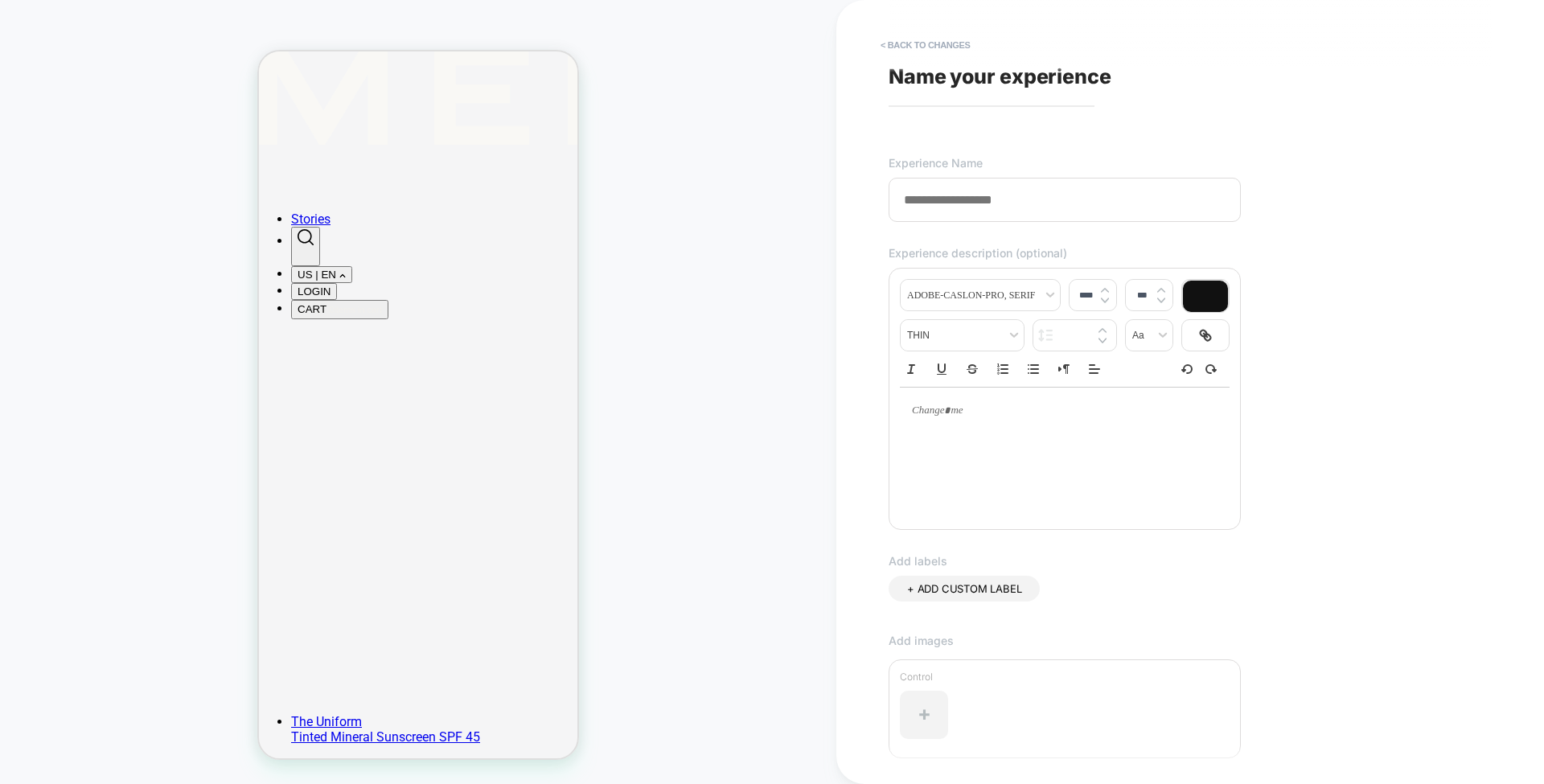 click on "< Back to changes" at bounding box center (926, 45) 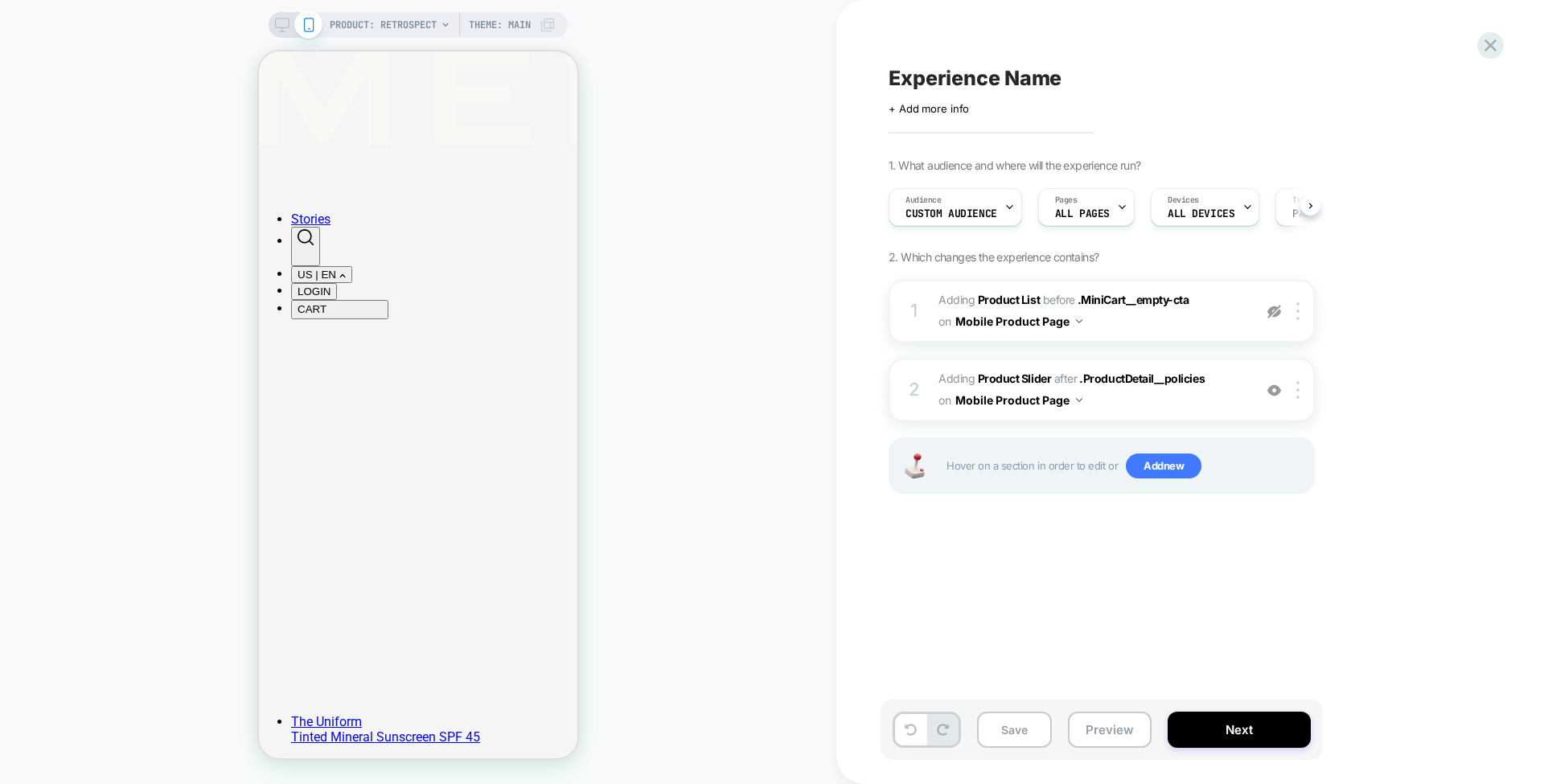 scroll, scrollTop: 0, scrollLeft: 1, axis: horizontal 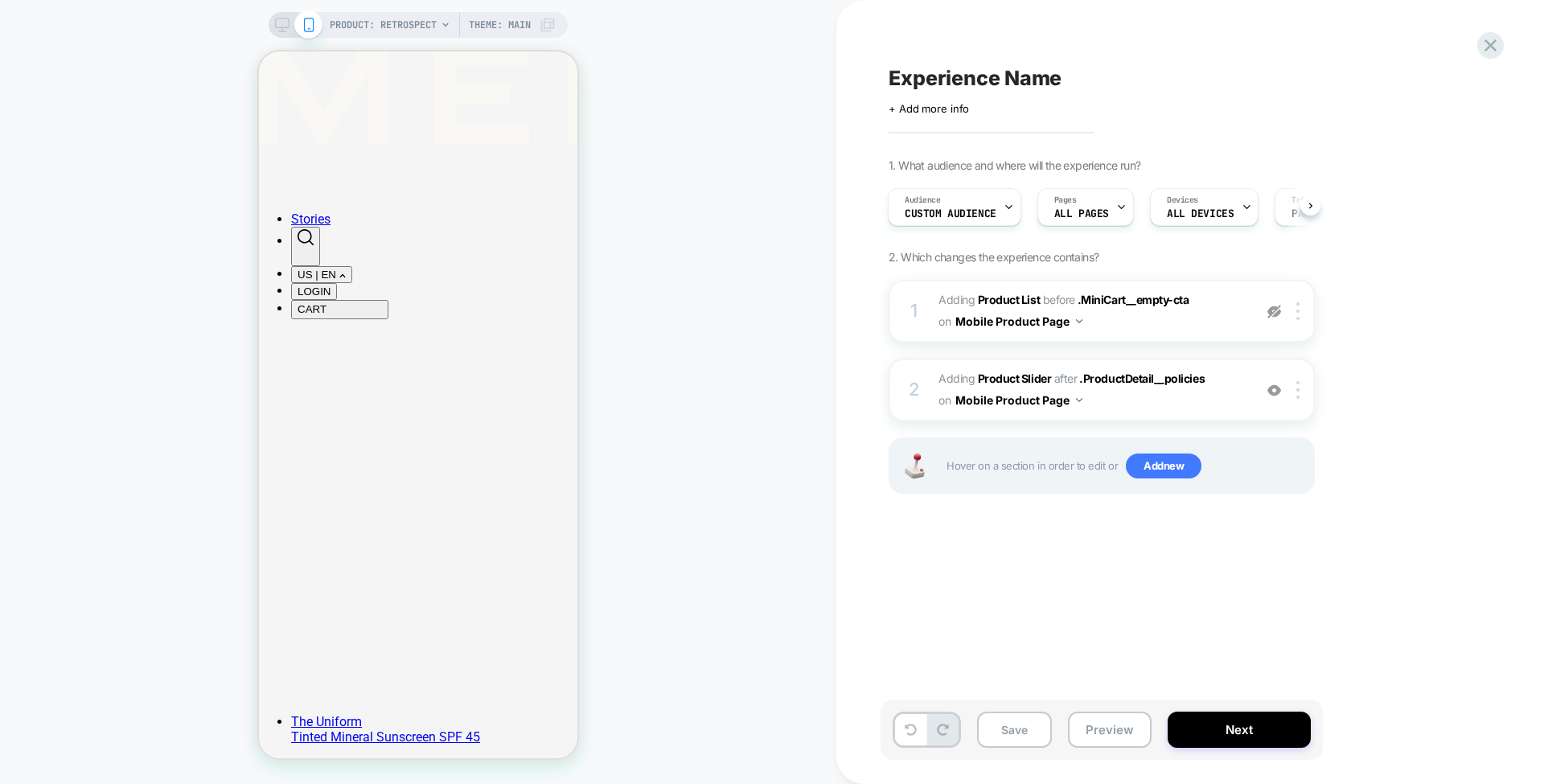 click on "Experience Name Click to edit experience details + Add more info 1. What audience and where will the experience run? Audience Custom Audience Pages ALL PAGES Devices ALL DEVICES Trigger Page Load 2. Which changes the experience contains? 1 #_loomi_addon_1754063474156 Adding   Product List   BEFORE .MiniCart__empty-cta .MiniCart__empty-cta   on Mobile Product Page Copy CSS Selector Copy Widget Id Rename Copy to   Desktop Target   All Devices Delete Upgrade to latest 2 #_loomi_addon_1754063542403 Adding   Product Slider   AFTER .ProductDetail__policies .ProductDetail__policies   on Mobile Product Page Add Before Add After Duplicate Replace Position Copy CSS Selector Copy Widget Id Rename Copy to   Desktop Target   All Devices Delete Upgrade to latest Hover on a section in order to edit or  Add  new Save Preview Next" at bounding box center [1190, 392] 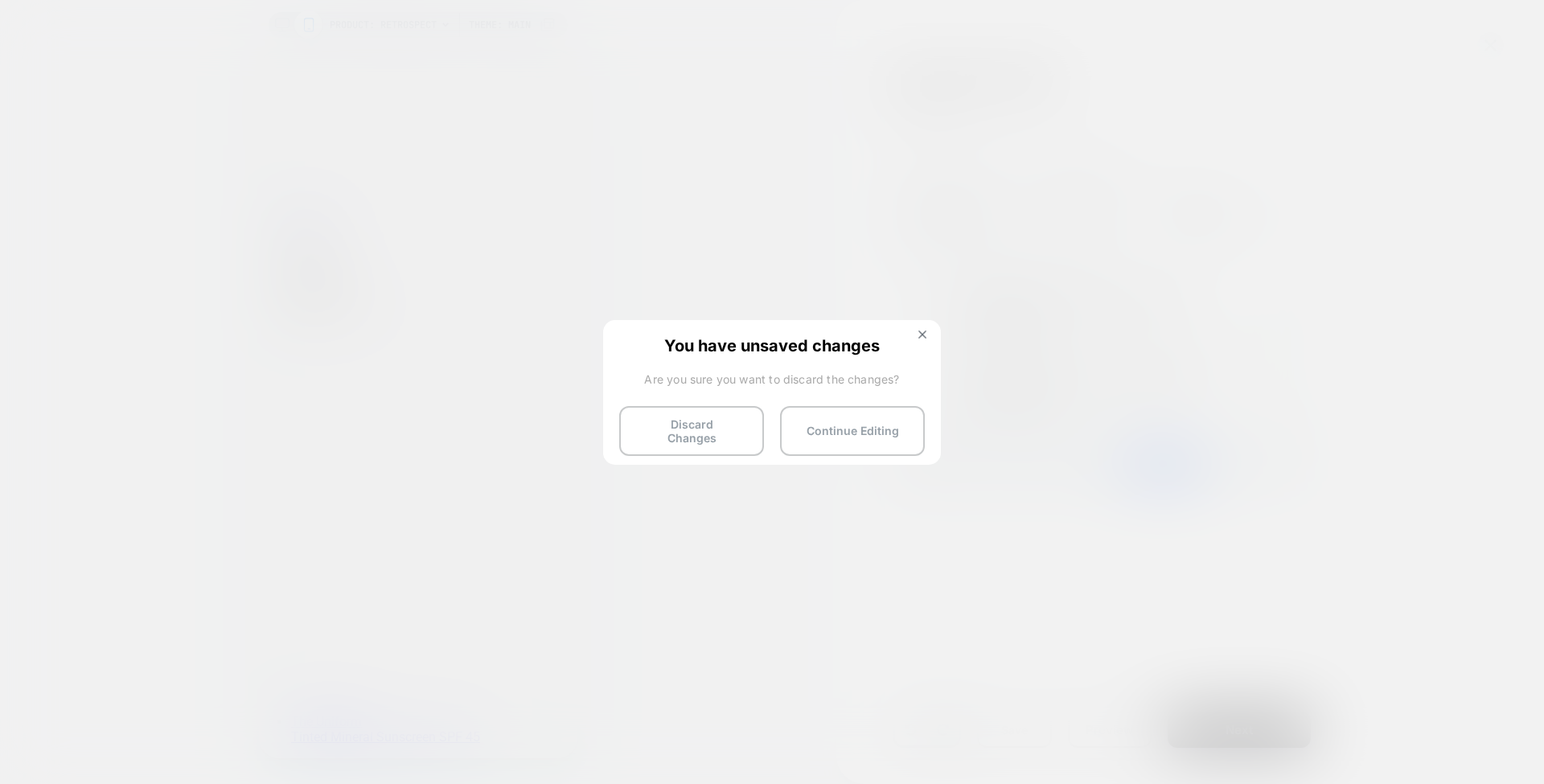 click on "Discard Changes" at bounding box center [692, 431] 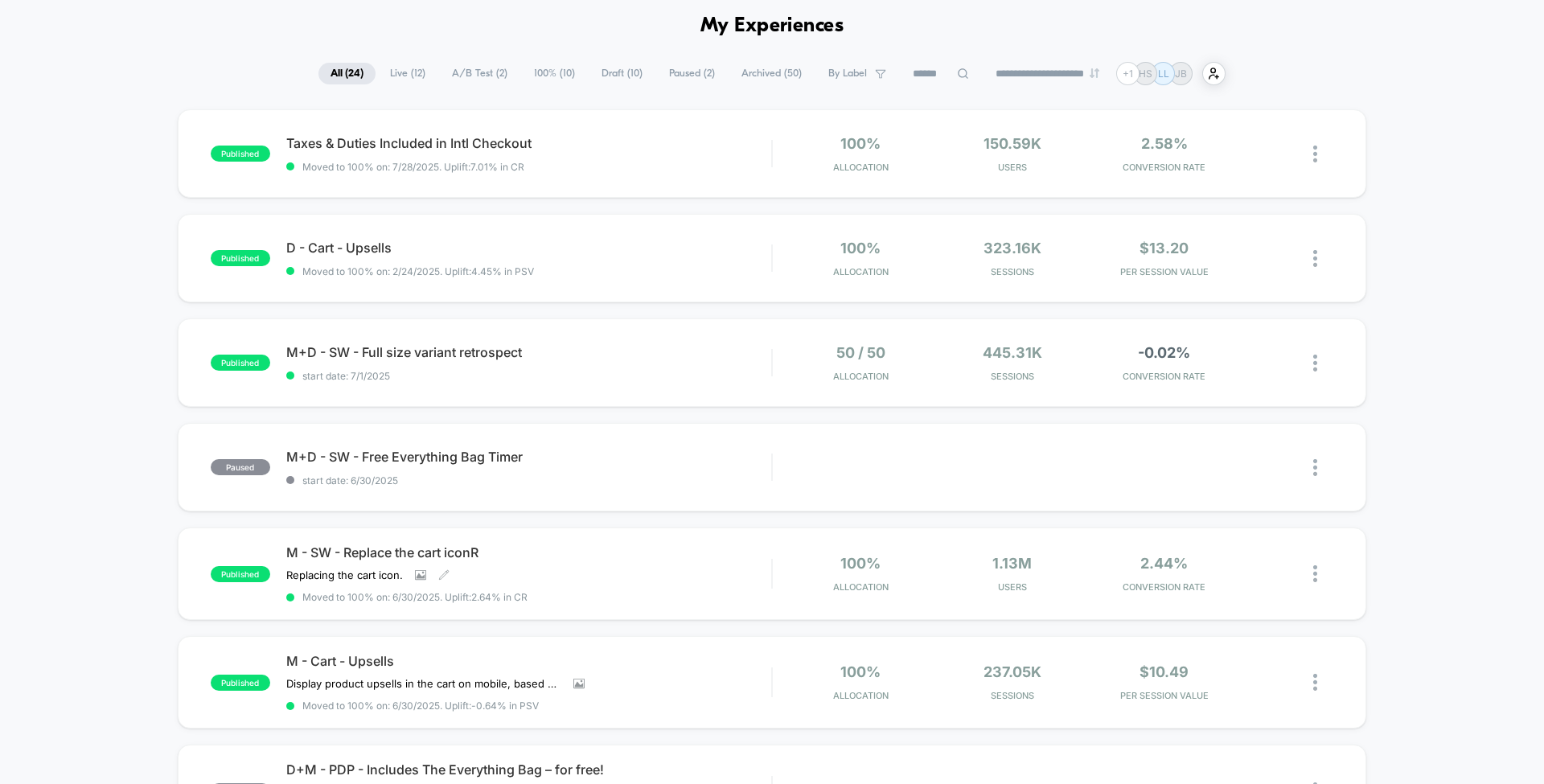 scroll, scrollTop: 68, scrollLeft: 0, axis: vertical 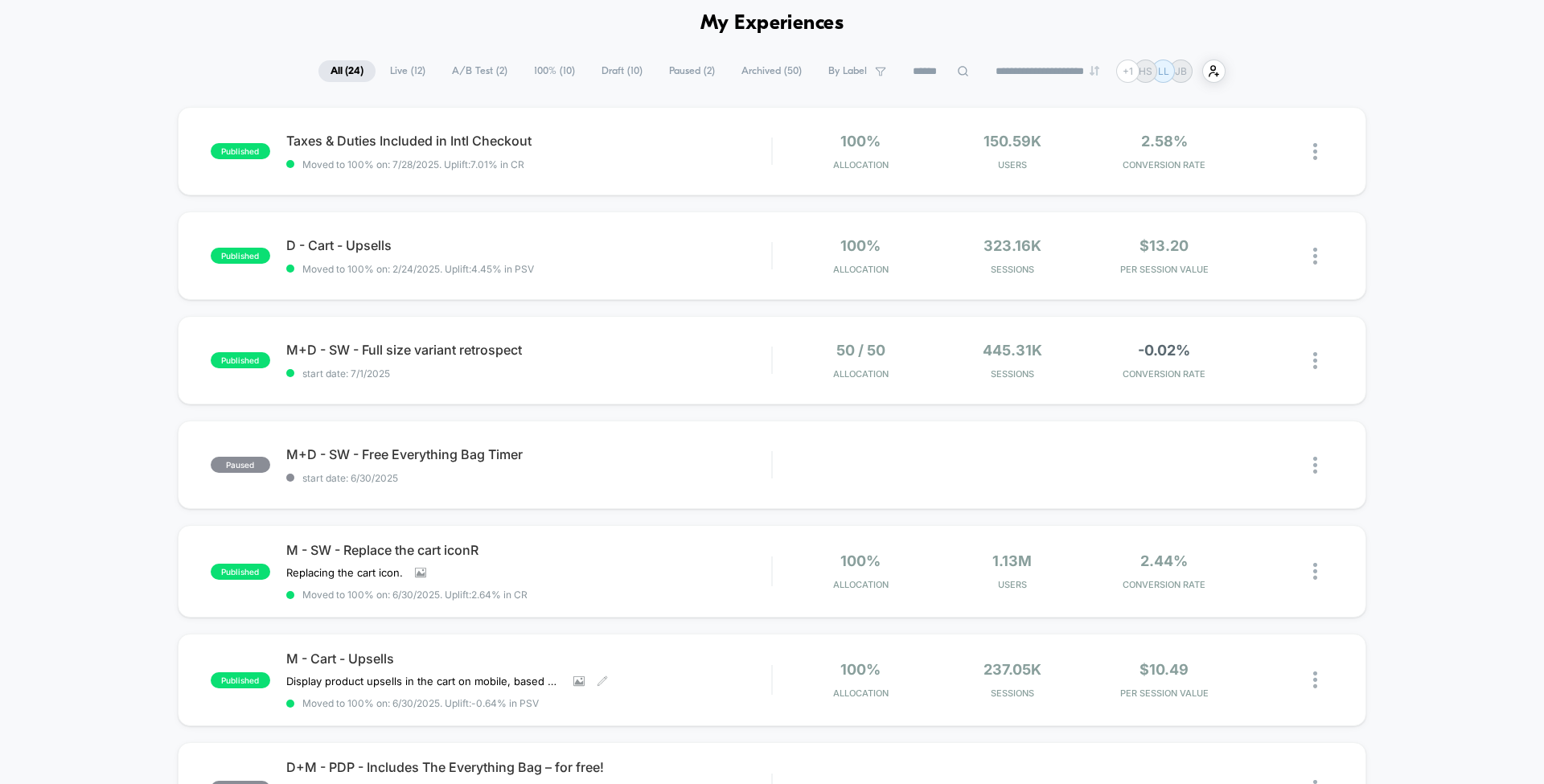 click on "M - Cart - Upsells Display product upsells in the cart on mobile, based on the selected products defined by the advanced rules. Click to view images Click to edit experience details Display product upsells in the cart on mobile, based on the selected products defined by the advanced rules. Moved to 100% on:   6/30/2025 . Uplift: -0.64% in PSV" at bounding box center [528, 679] 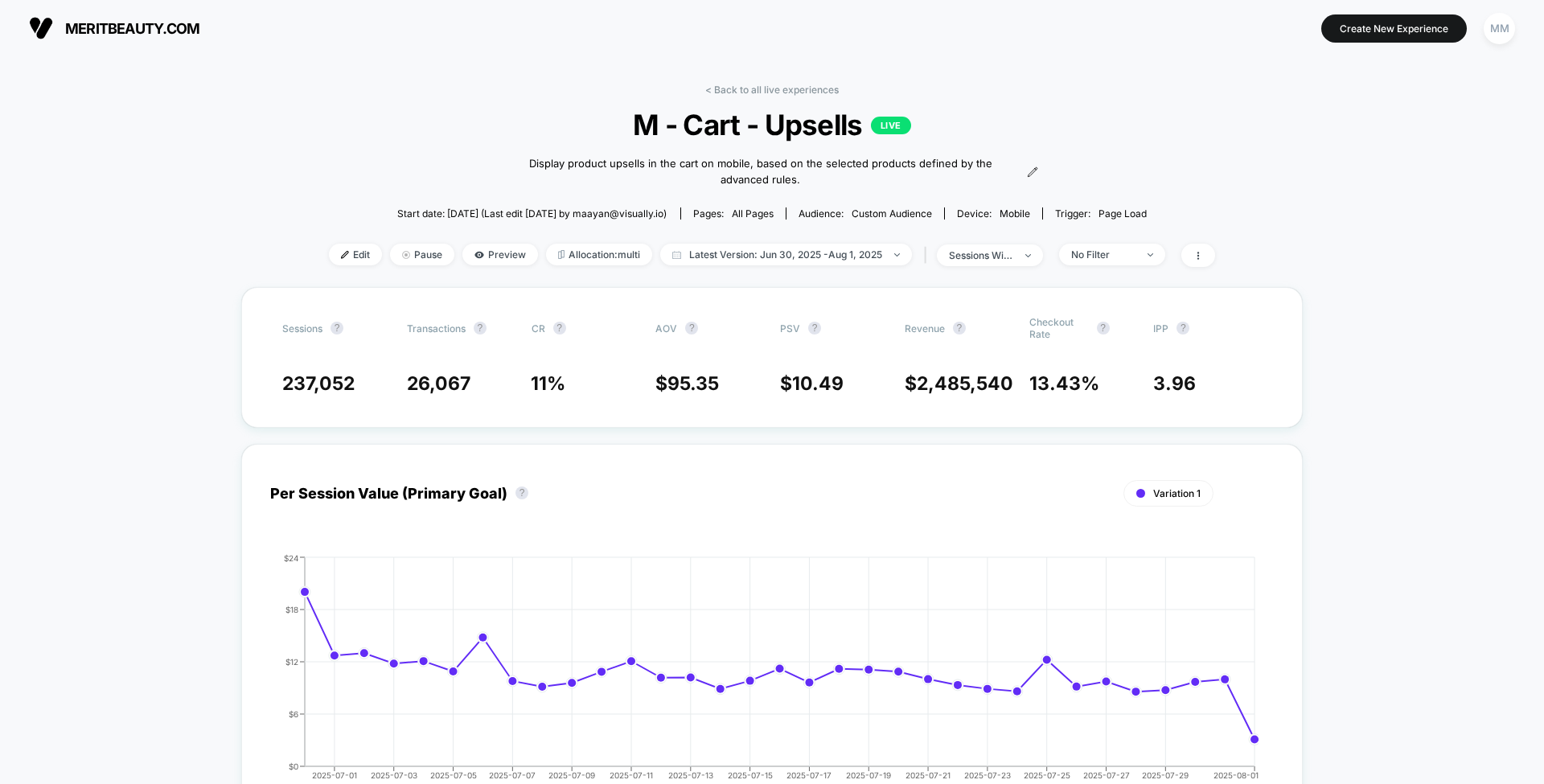 click on "Edit" at bounding box center [355, 254] 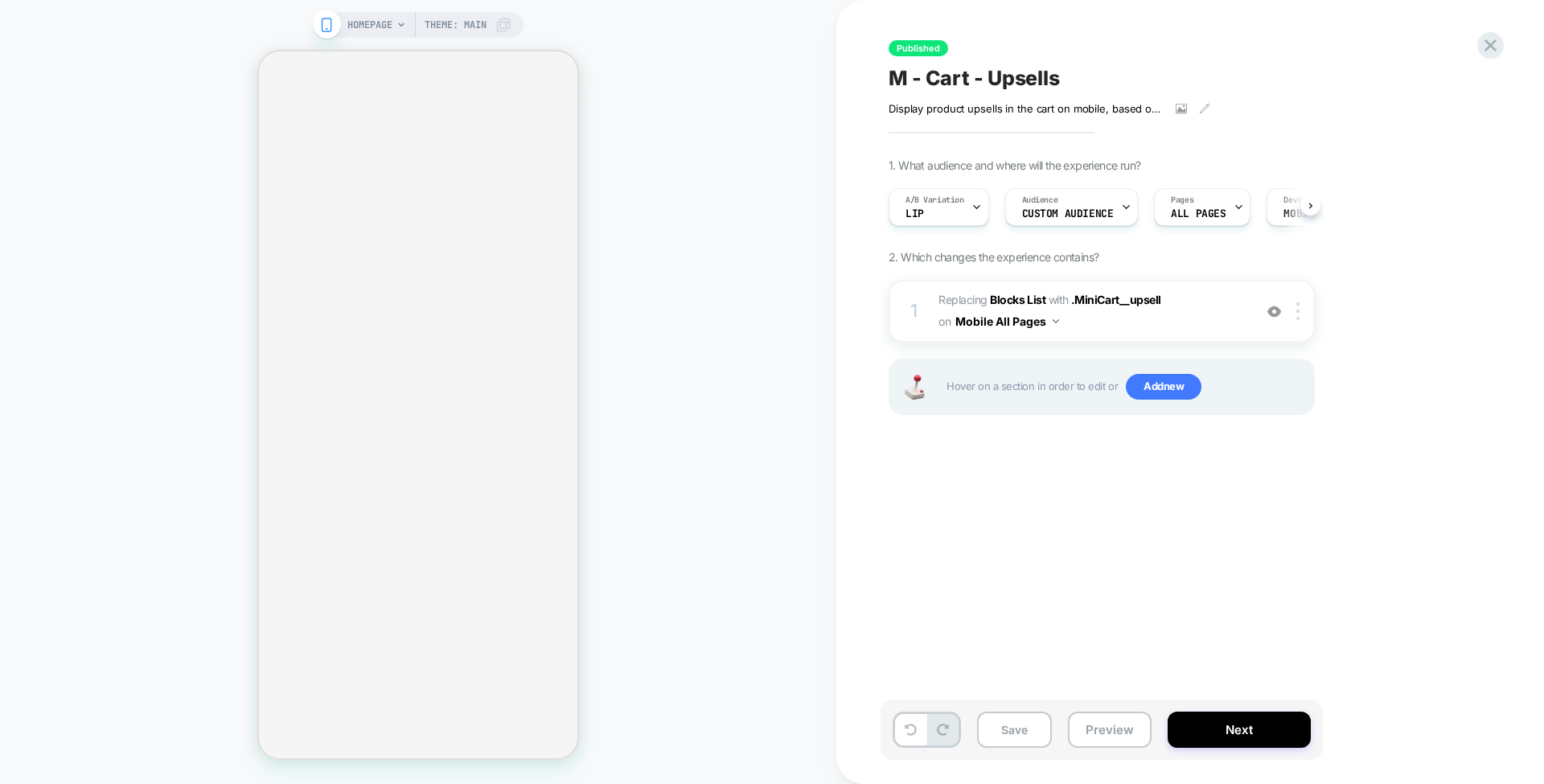 scroll, scrollTop: 0, scrollLeft: 1, axis: horizontal 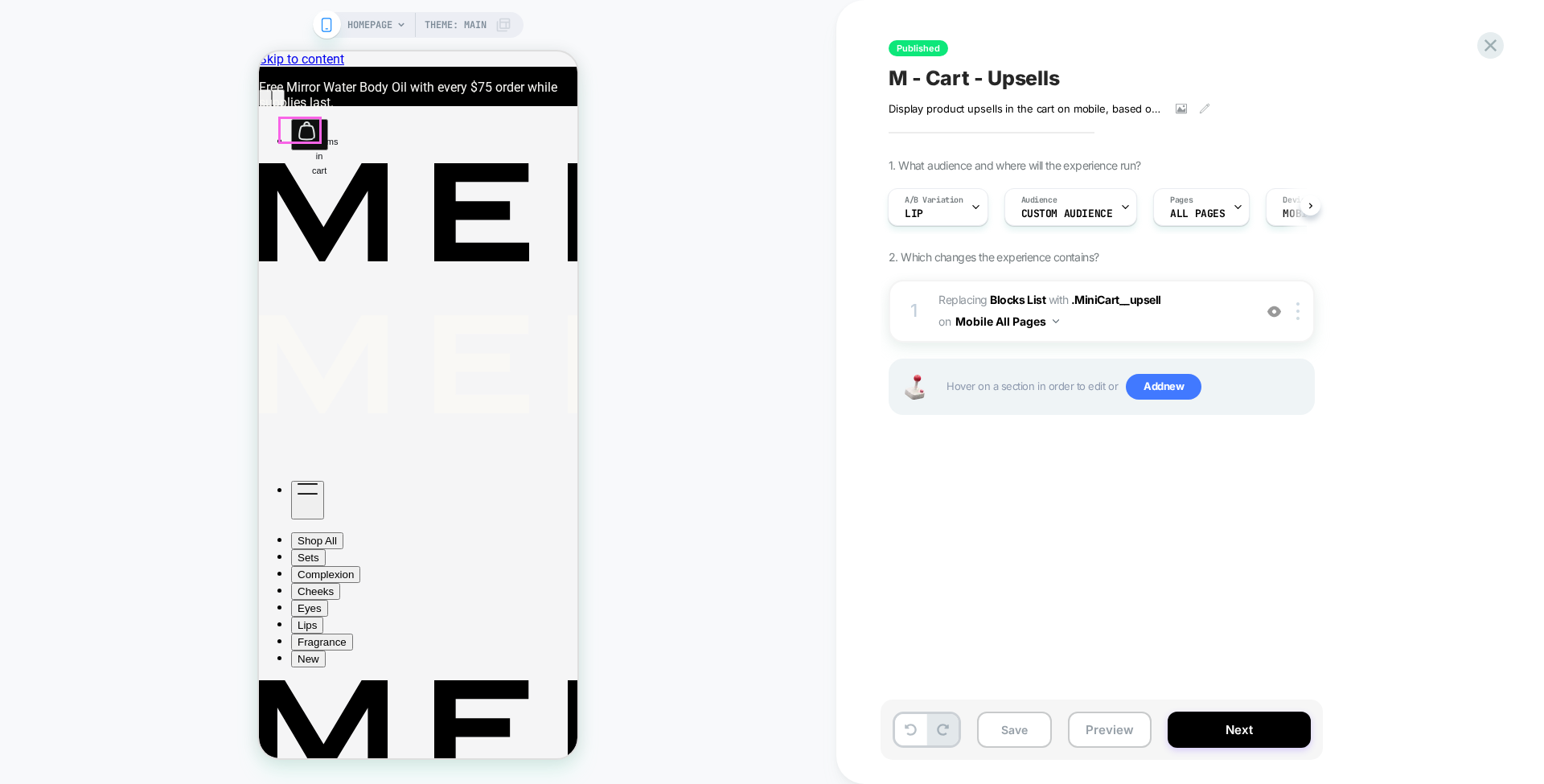 click on "Group 100" 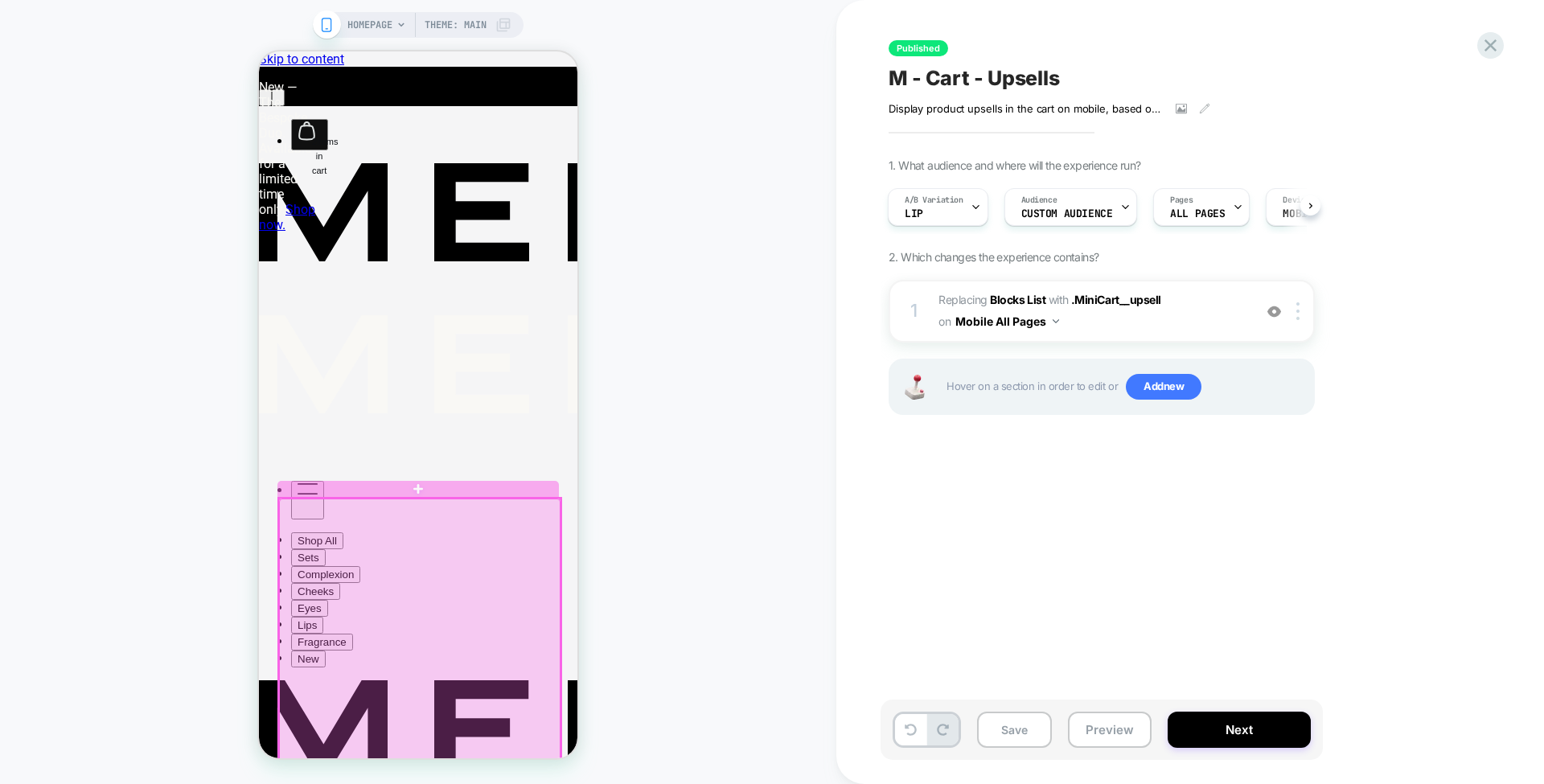 scroll, scrollTop: 181, scrollLeft: 0, axis: vertical 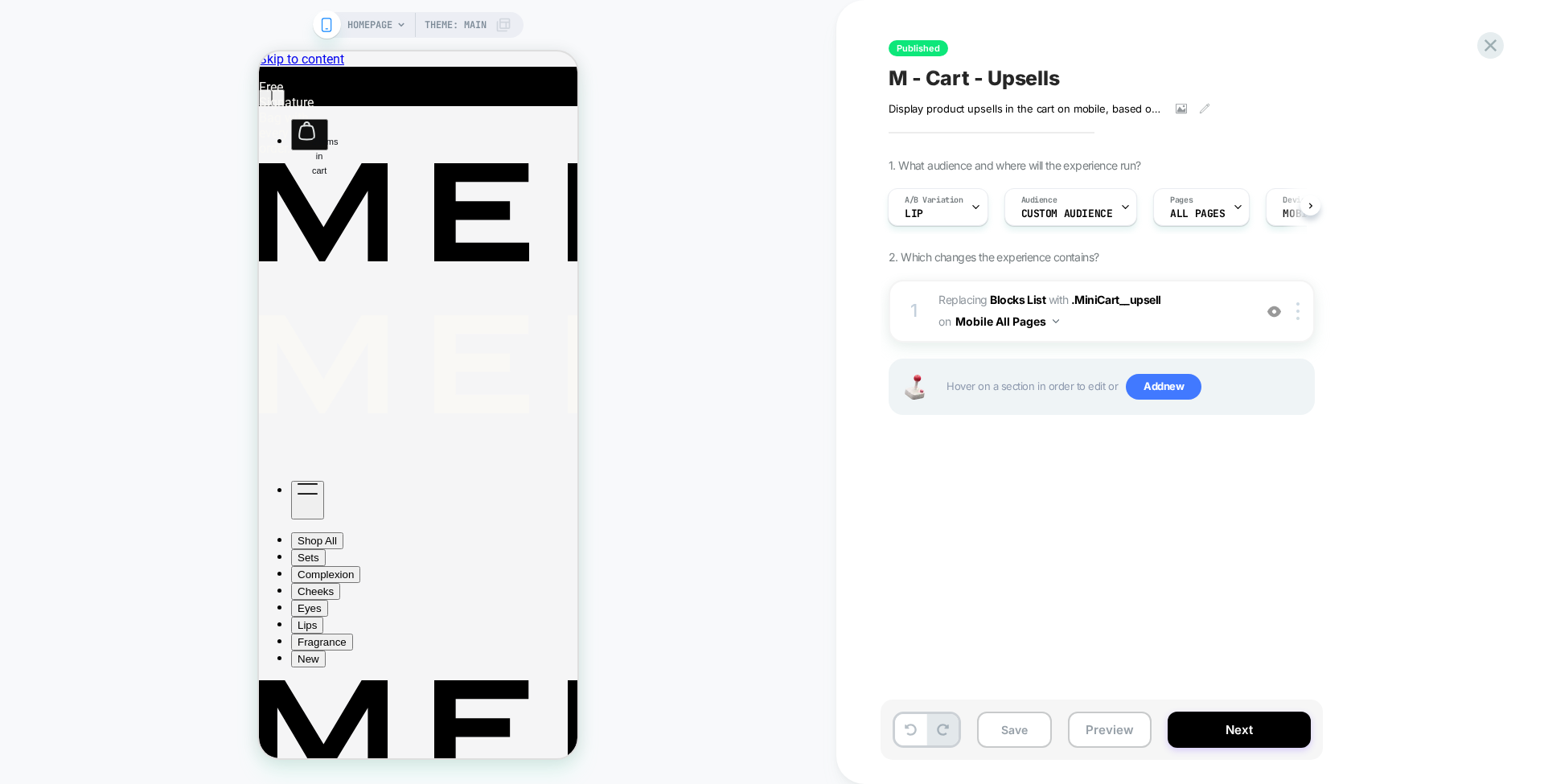 click on "A/B Variation Lip" at bounding box center (934, 207) 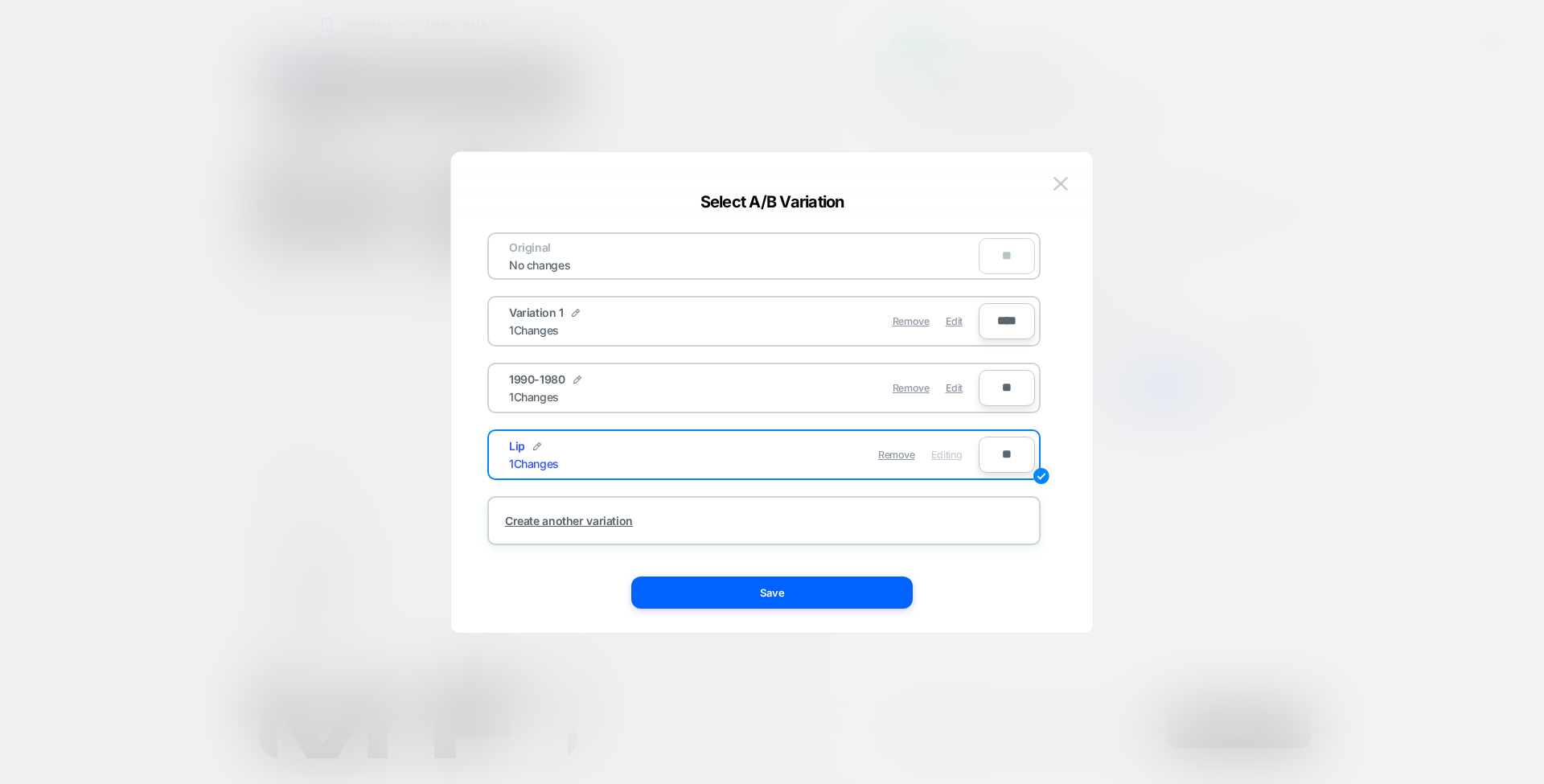 click on "Edit" at bounding box center (954, 321) 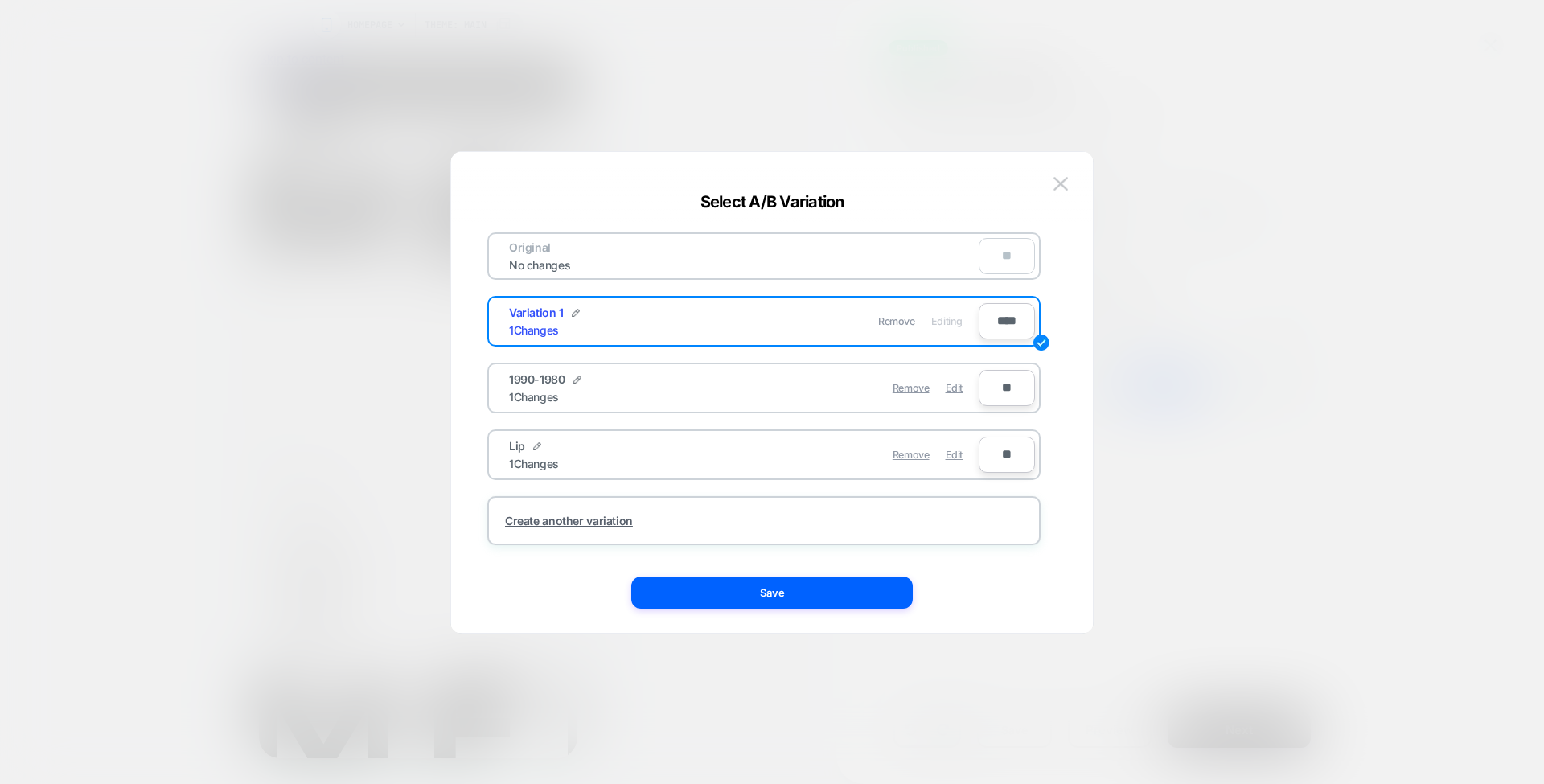 scroll, scrollTop: 0, scrollLeft: 0, axis: both 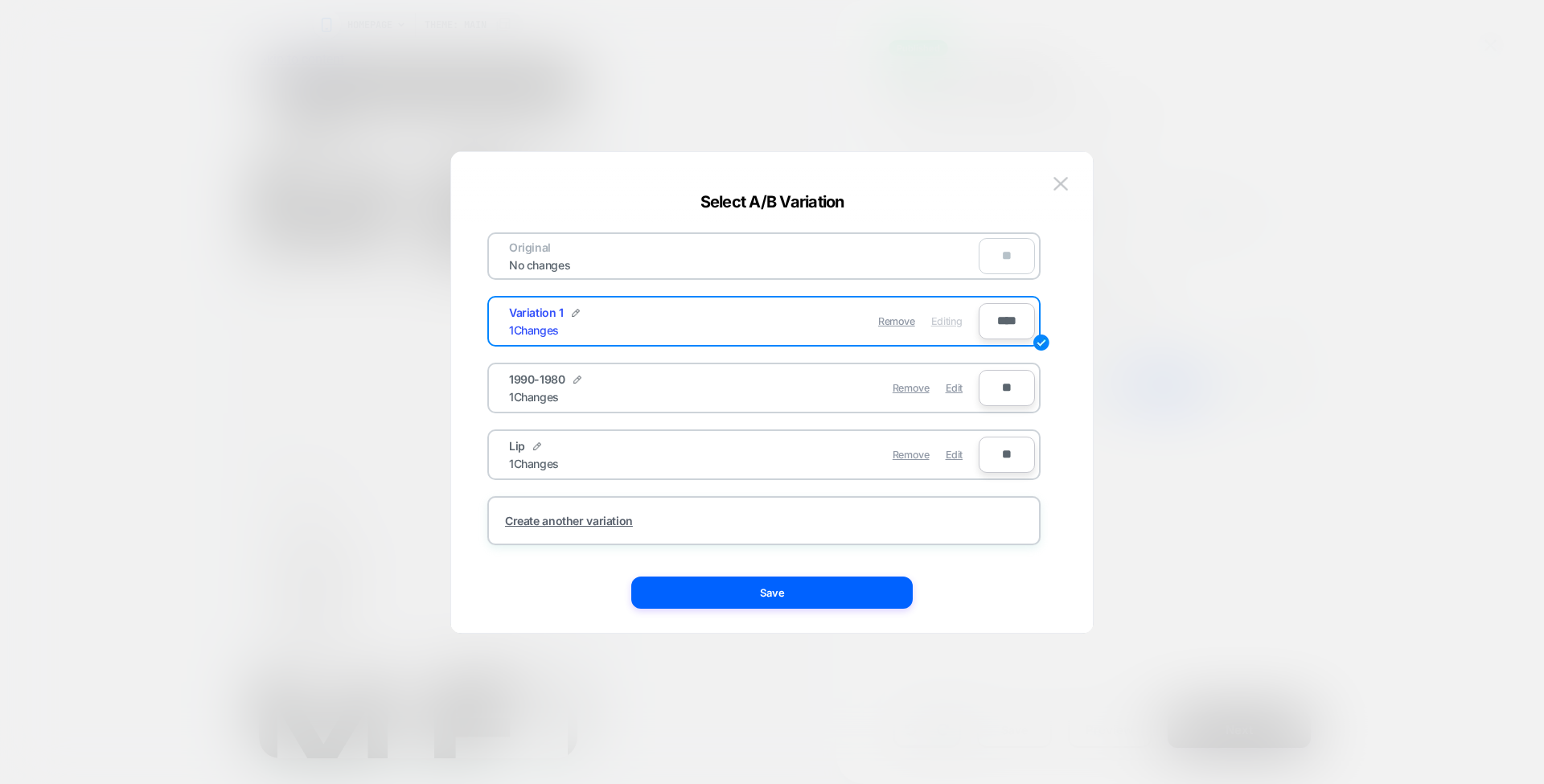 click on "Save" at bounding box center (772, 593) 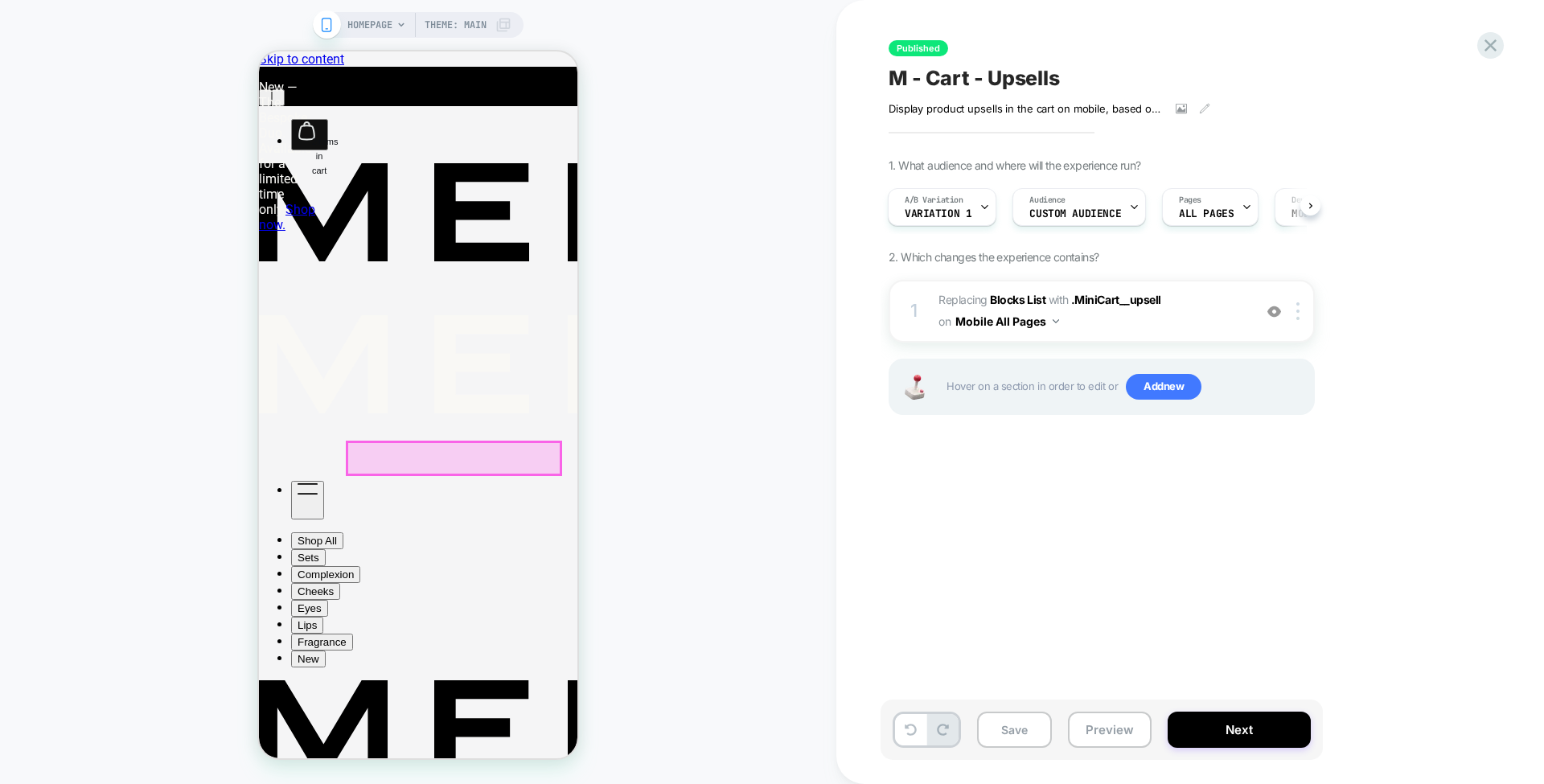 scroll, scrollTop: 249, scrollLeft: 0, axis: vertical 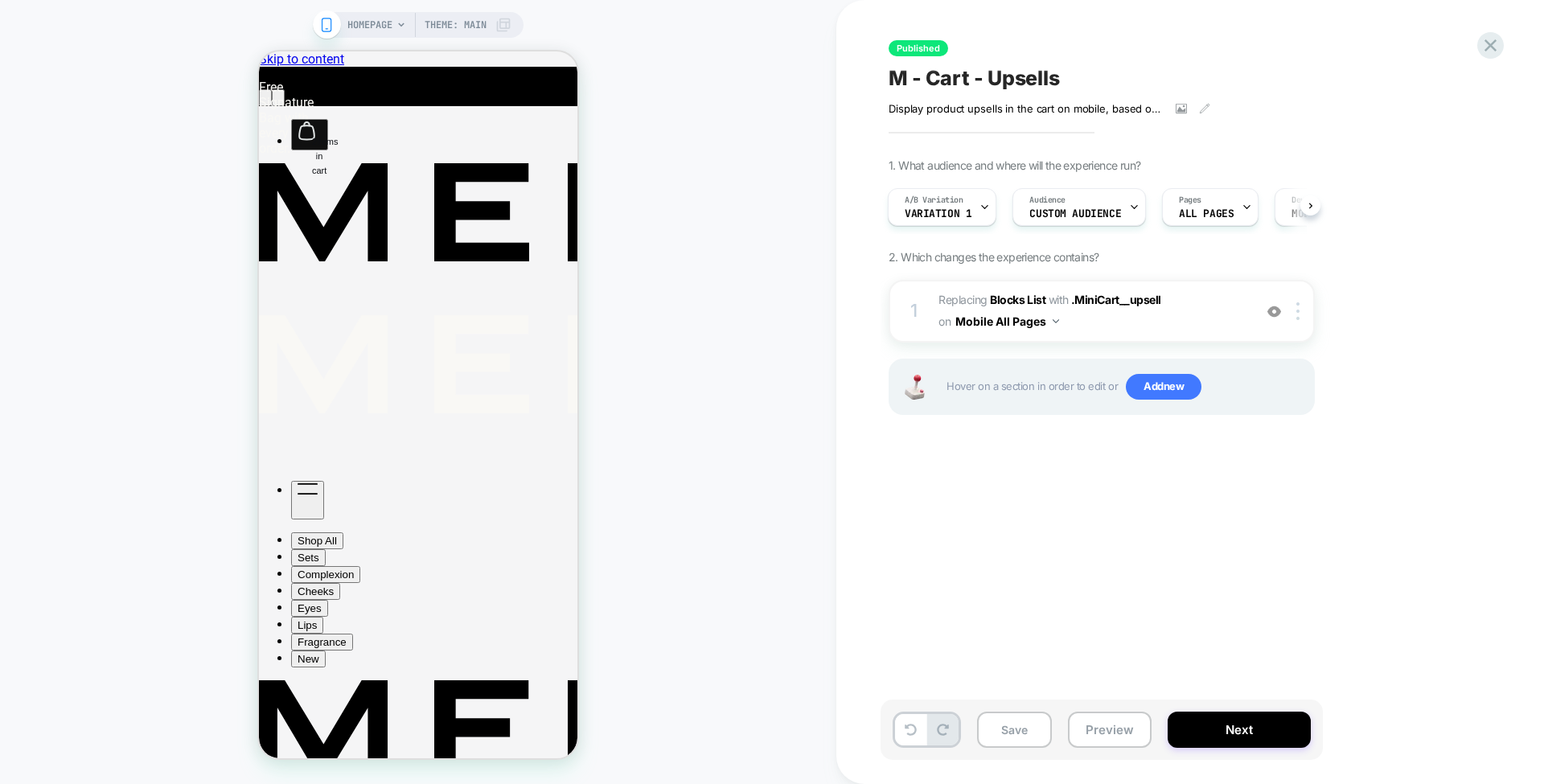 click on "Preview" at bounding box center [1110, 729] 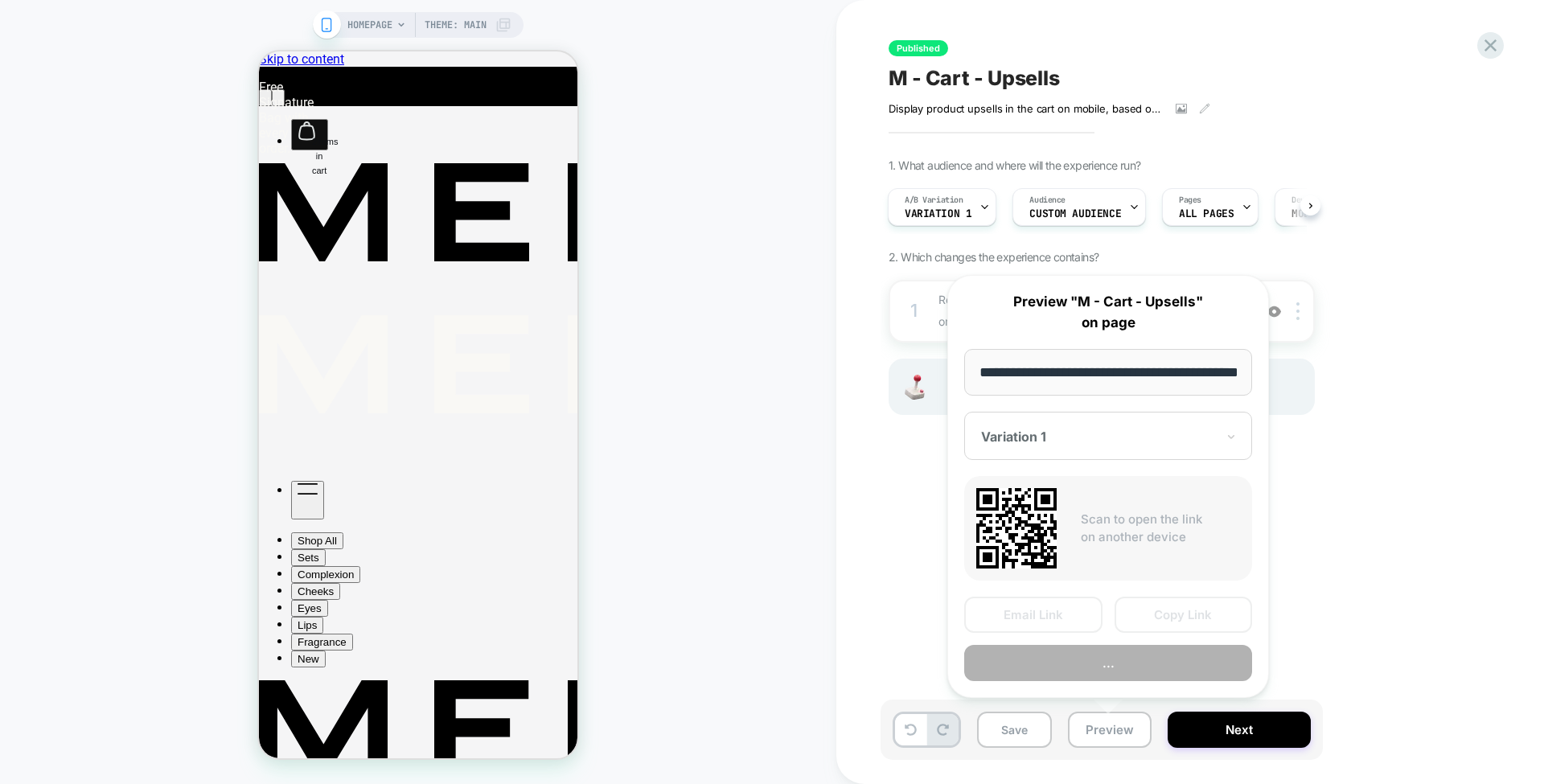 scroll, scrollTop: 0, scrollLeft: 64, axis: horizontal 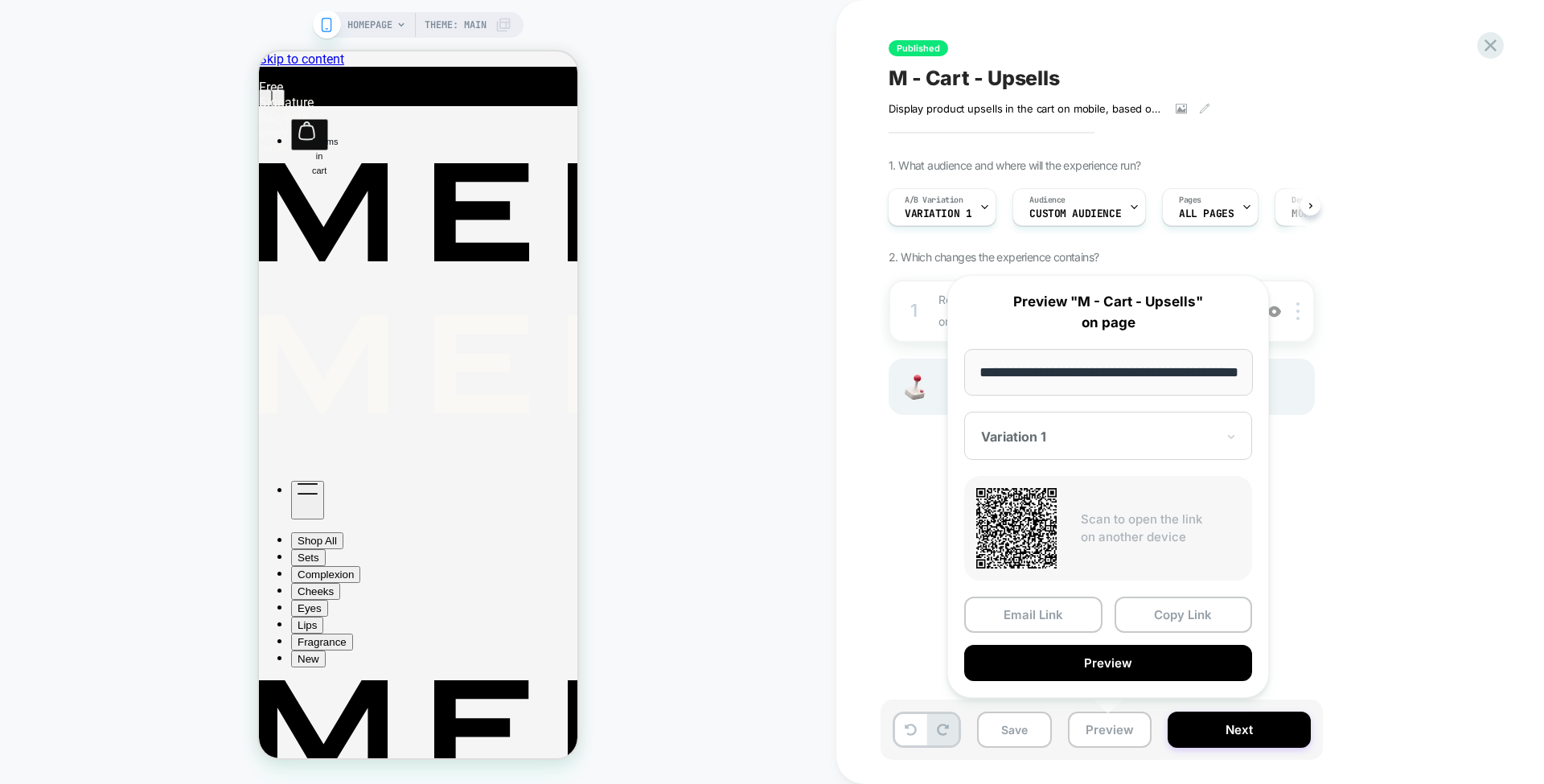 click on "Copy Link" at bounding box center [1184, 614] 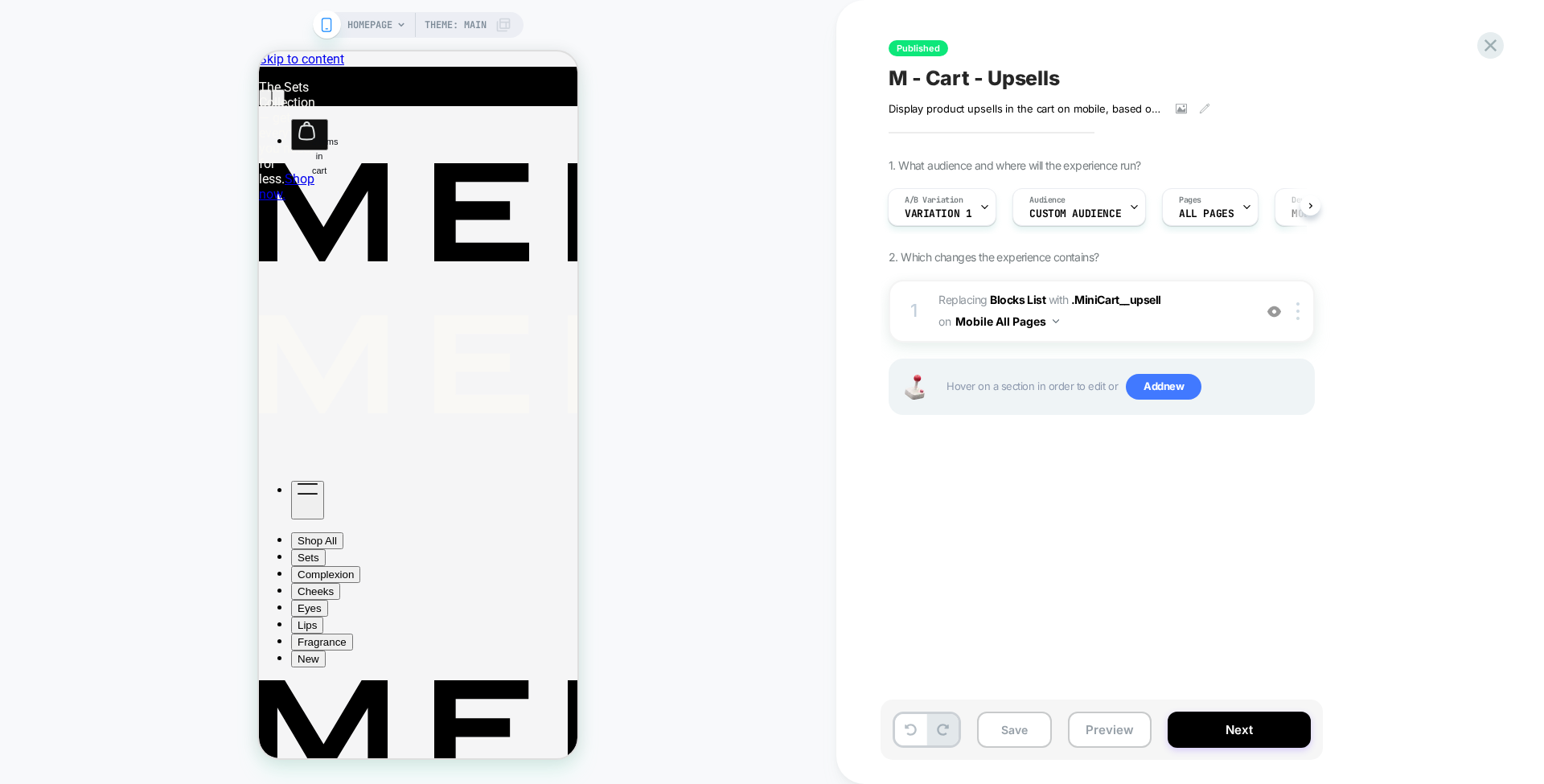click on "Preview" at bounding box center (1110, 729) 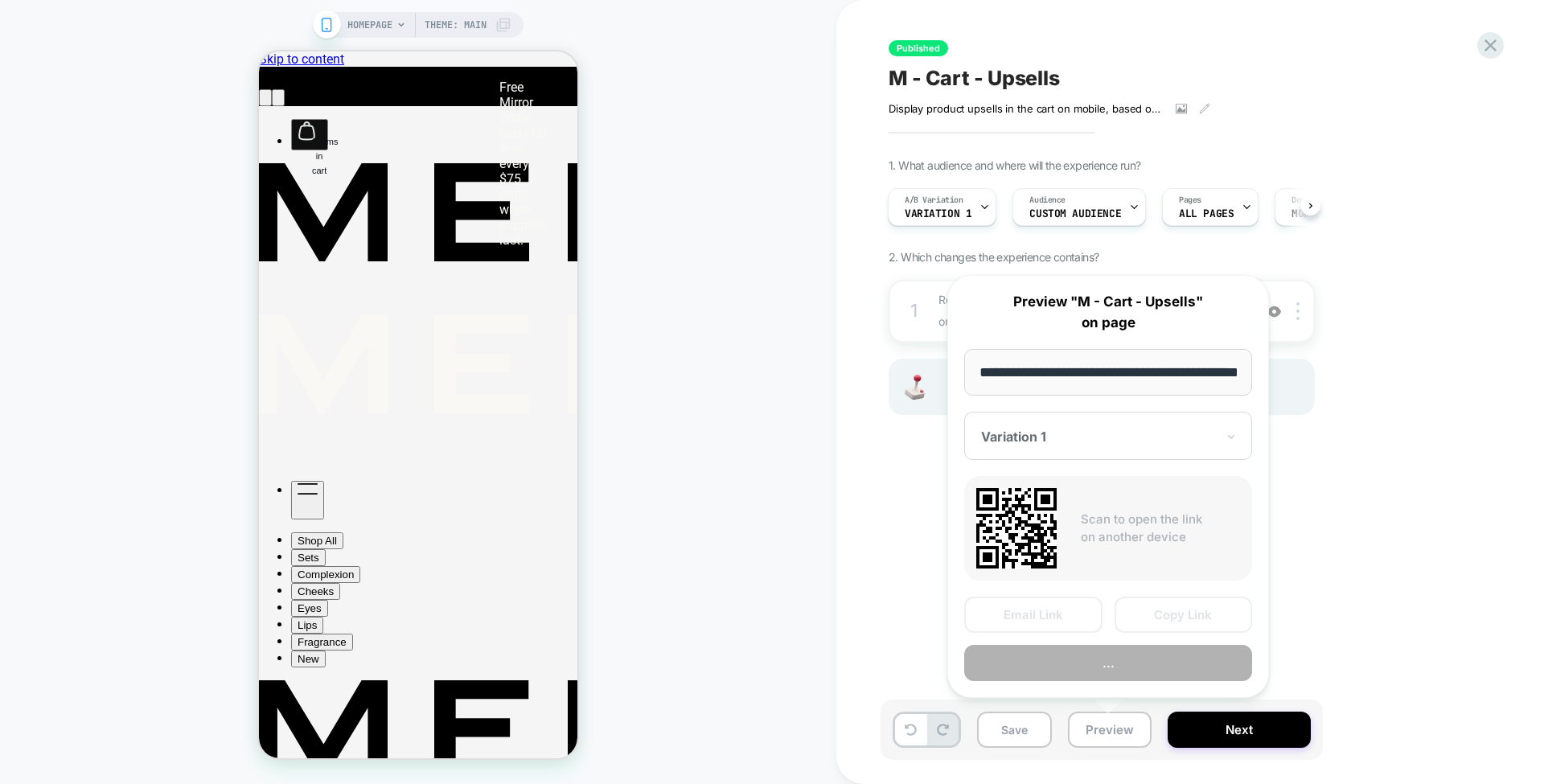 scroll, scrollTop: 0, scrollLeft: 64, axis: horizontal 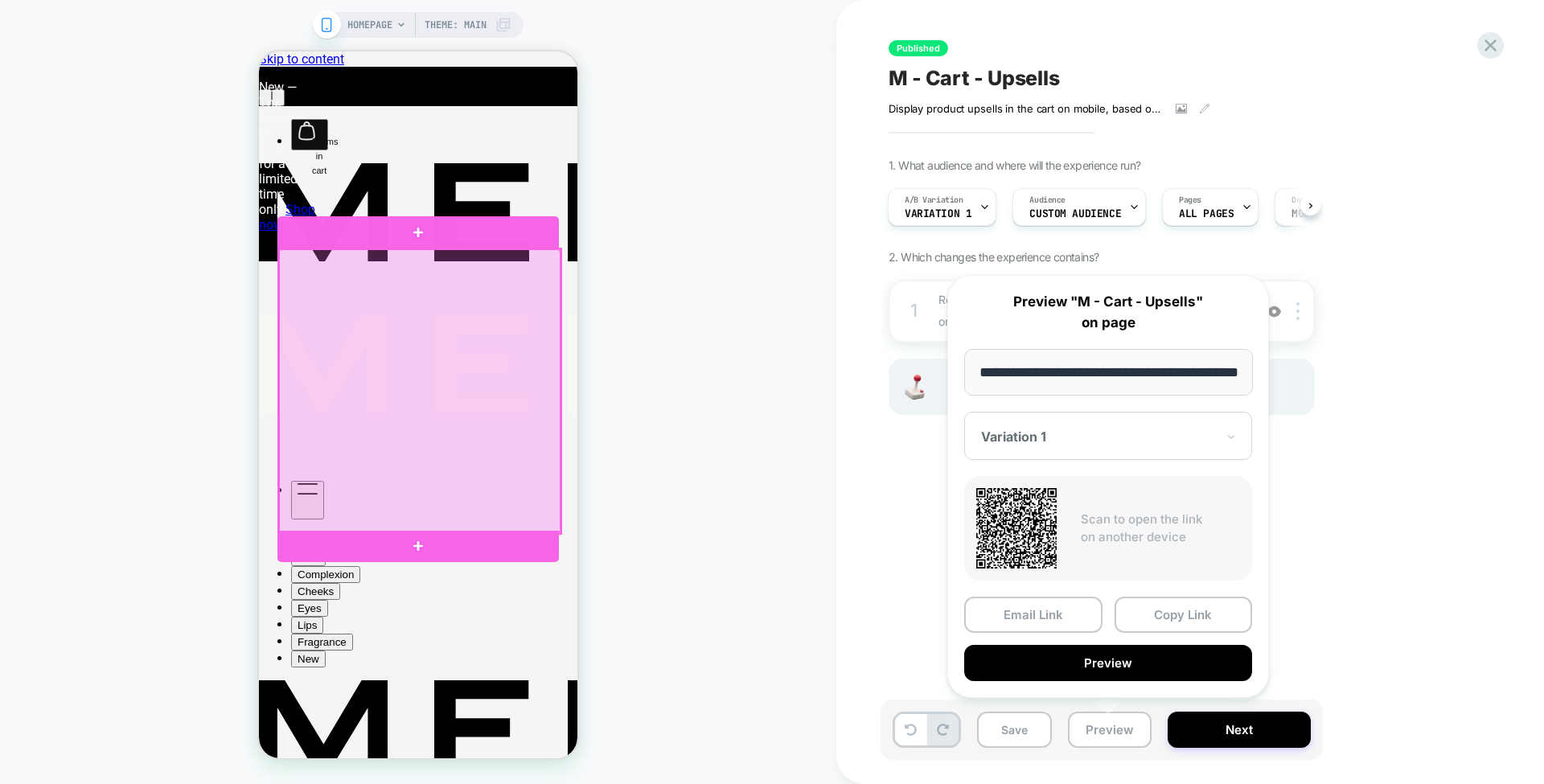 click at bounding box center [420, 391] 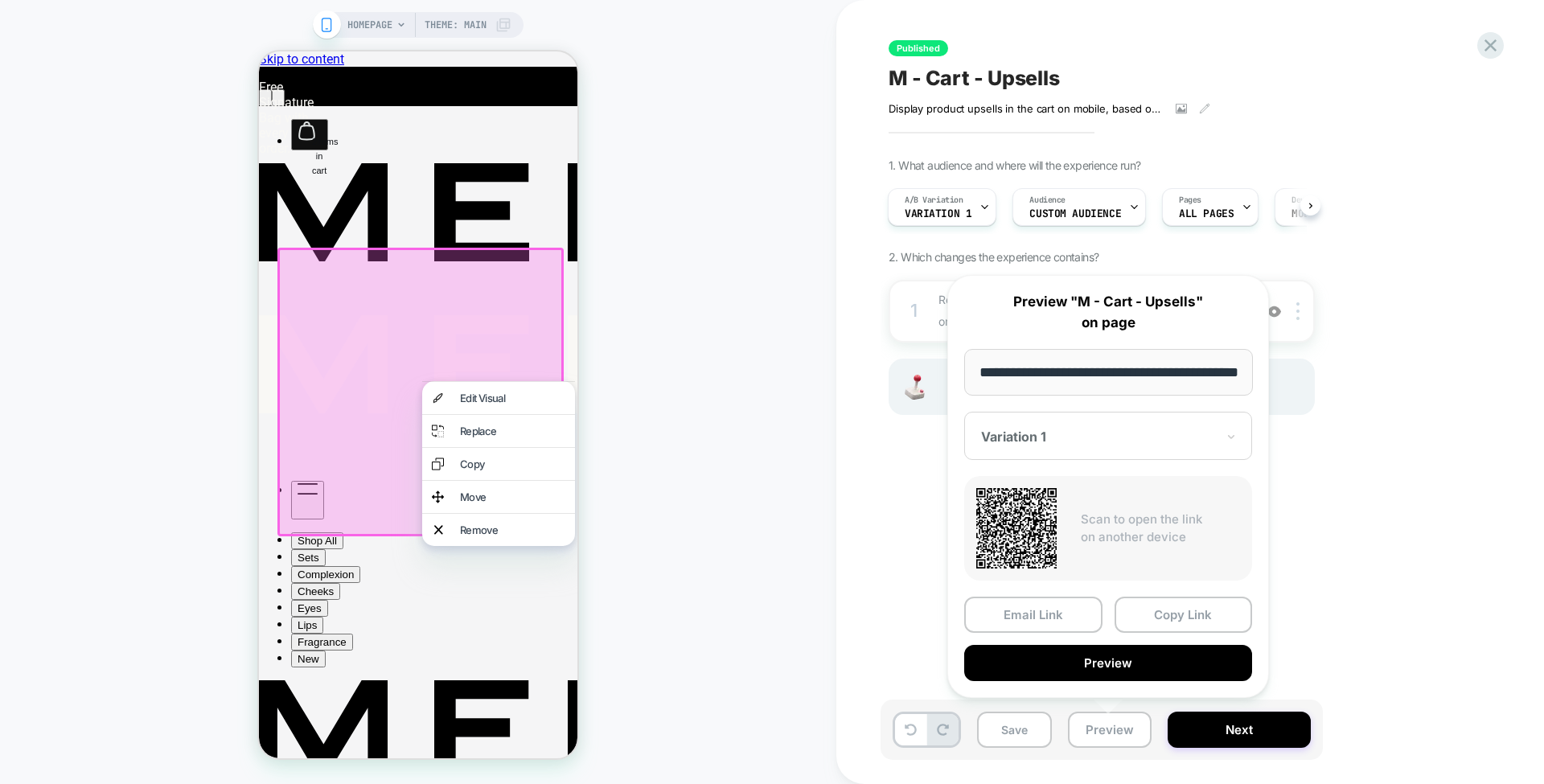click on "HOMEPAGE Theme: MAIN" at bounding box center (418, 392) 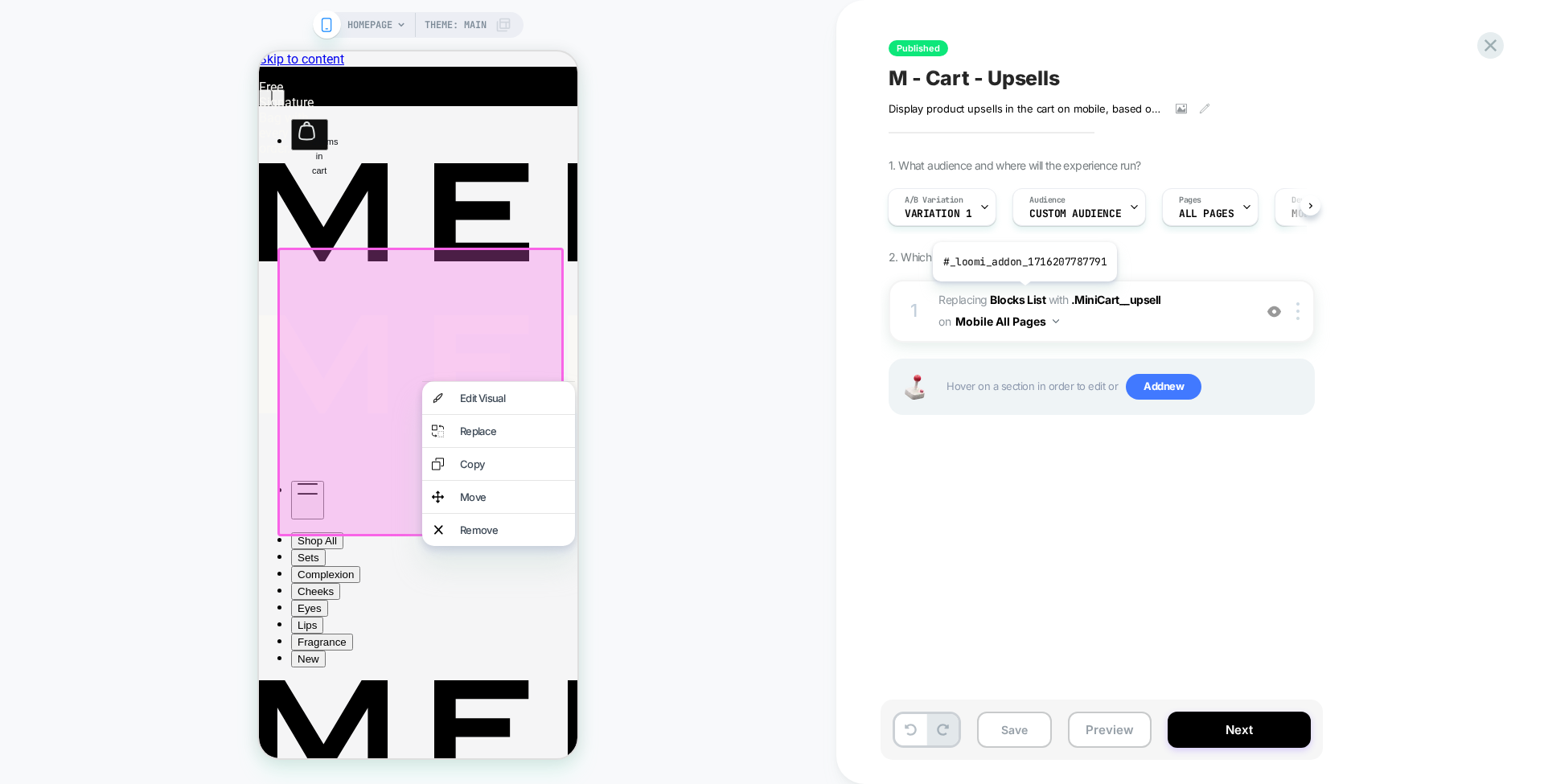 click on "Blocks List" at bounding box center [1017, 299] 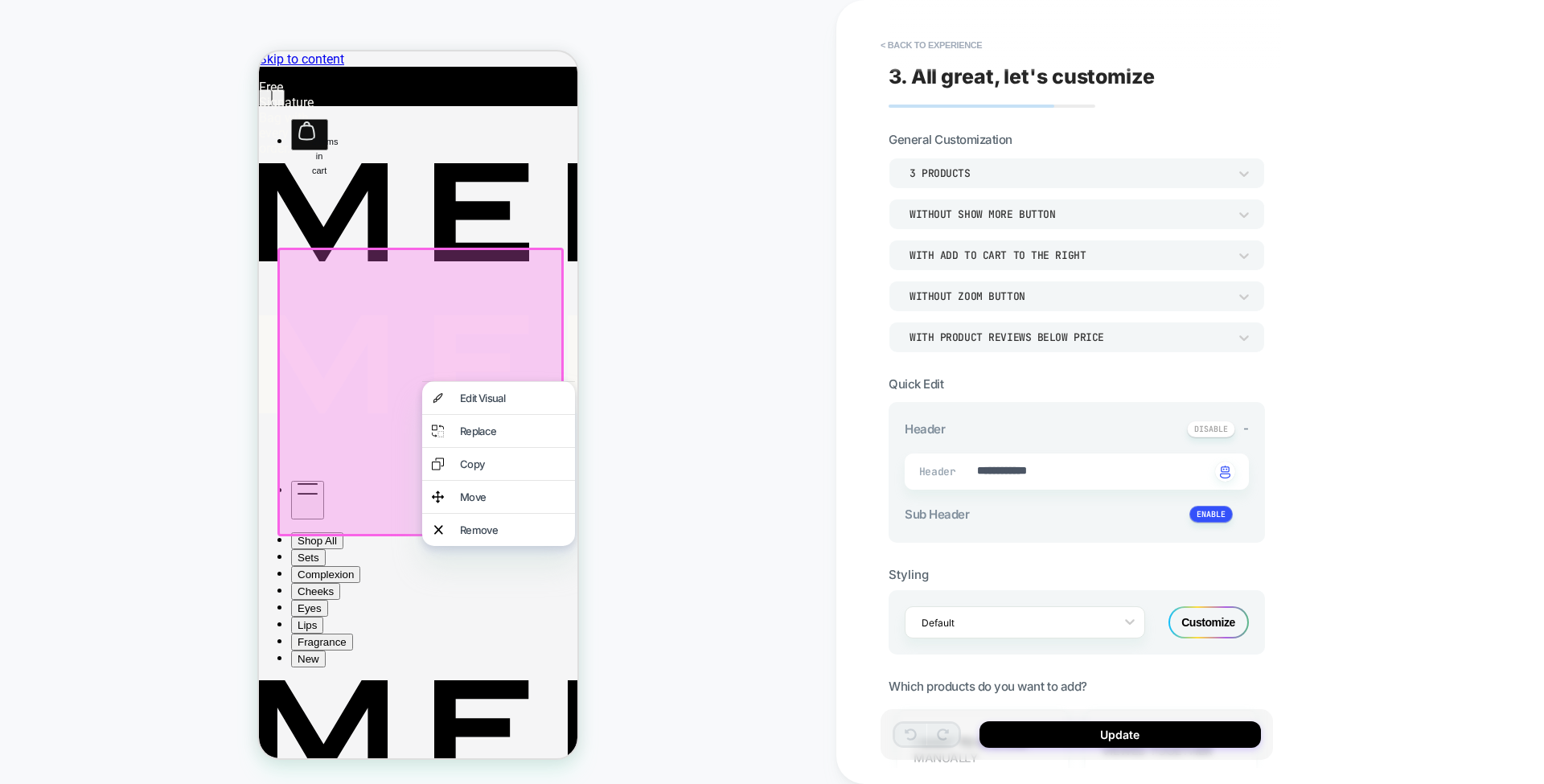 scroll, scrollTop: 4, scrollLeft: 0, axis: vertical 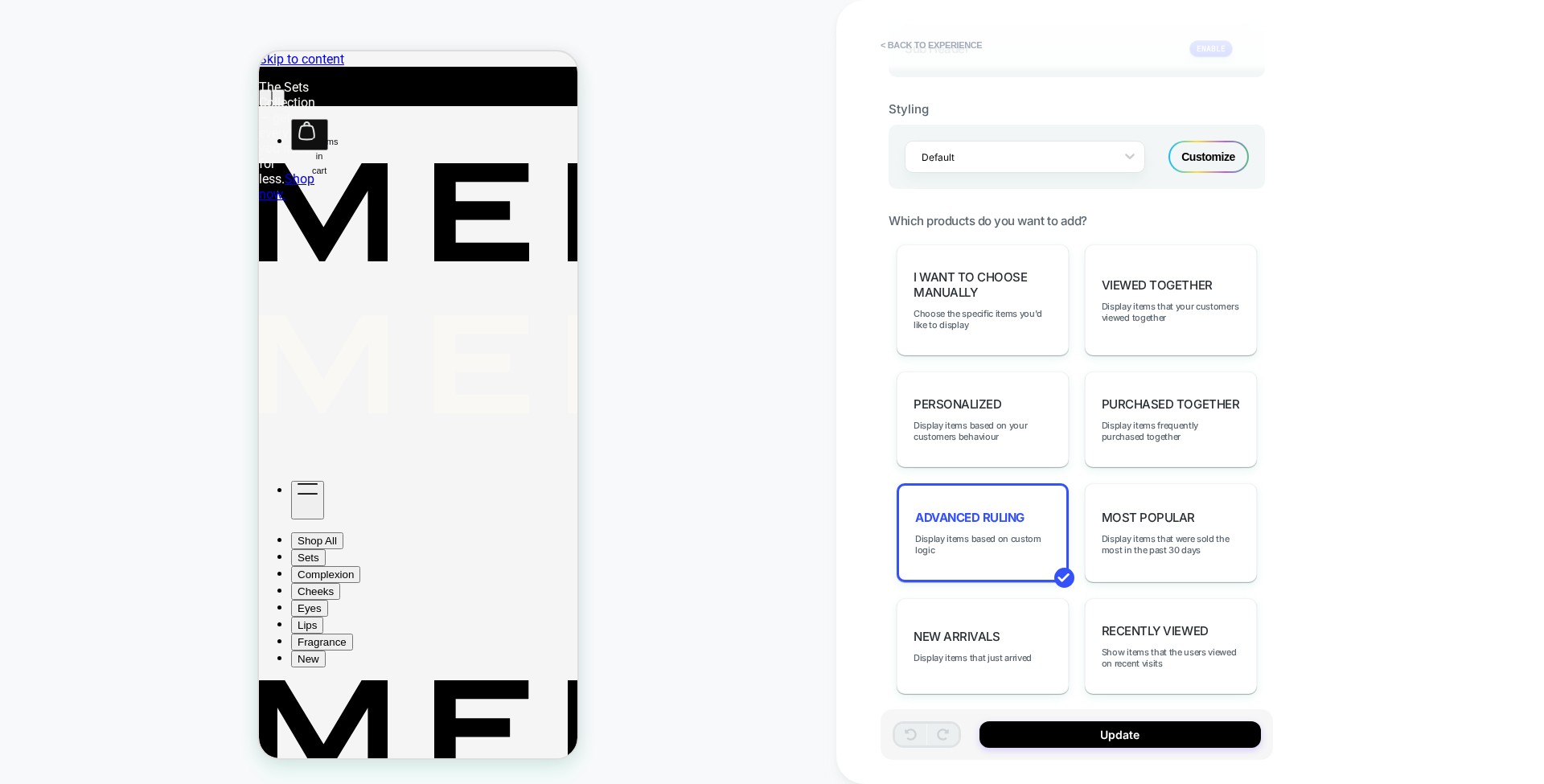 type on "*" 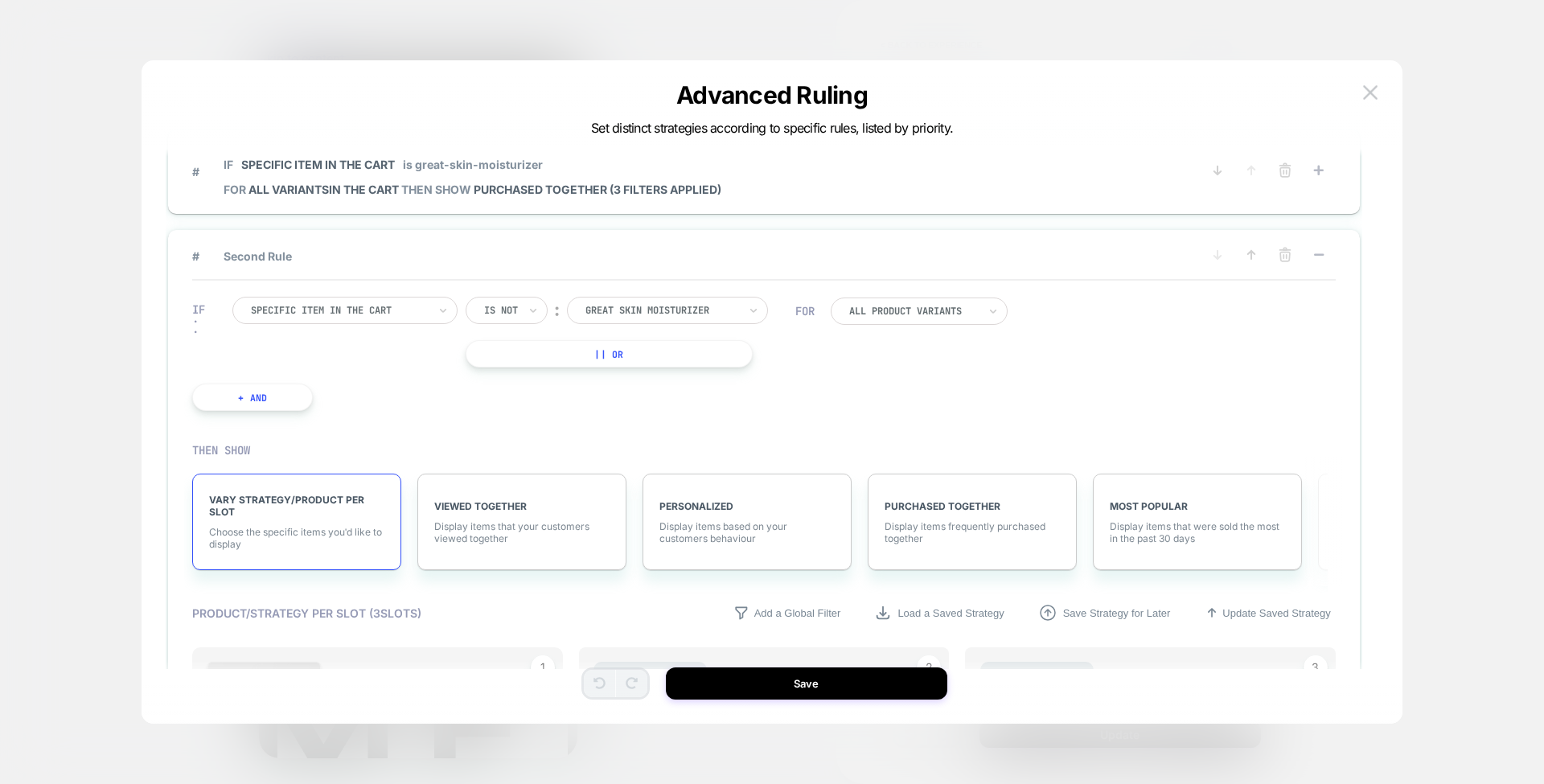scroll, scrollTop: 48, scrollLeft: 0, axis: vertical 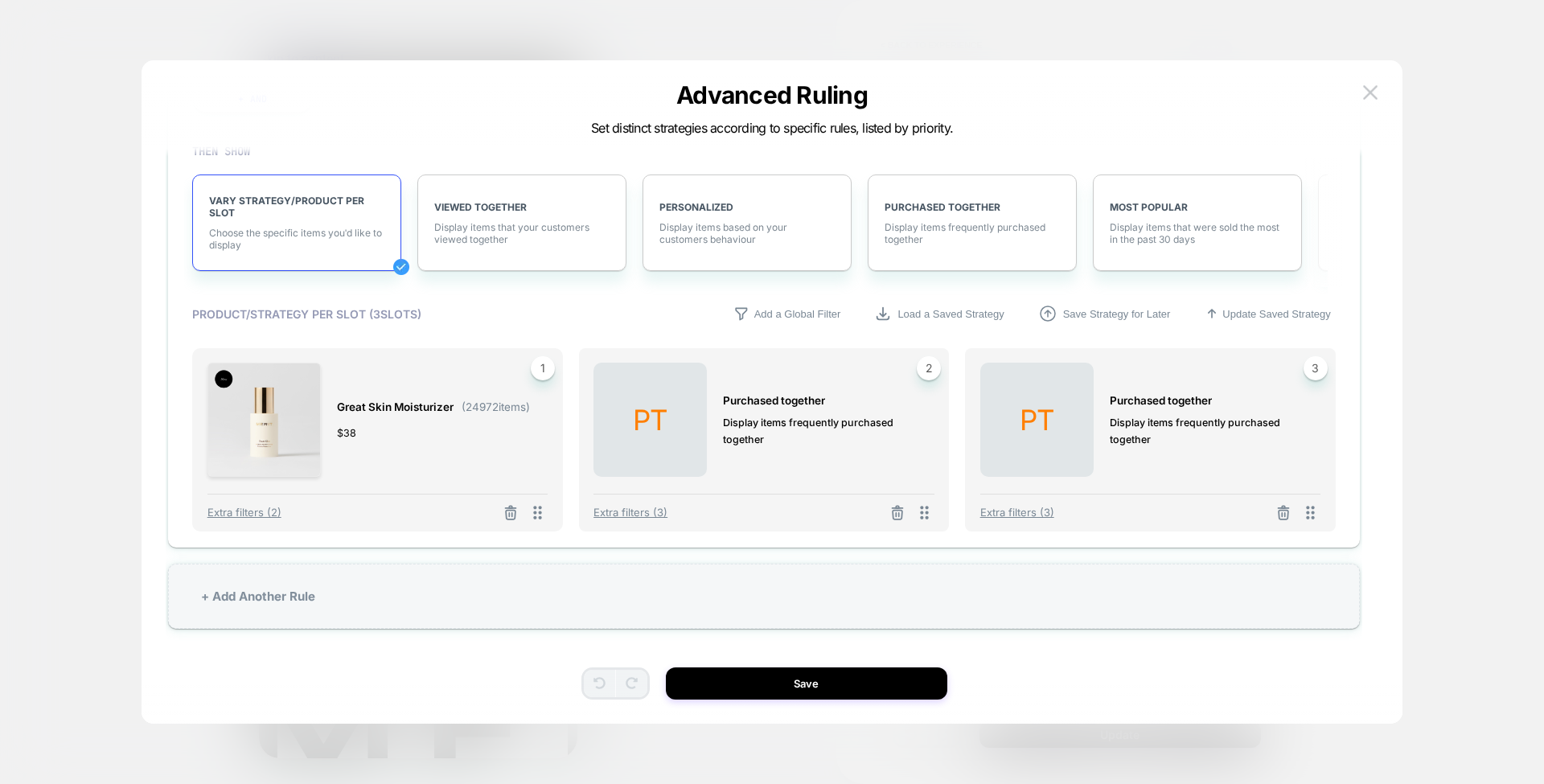 click on "Extra filters (3)" at bounding box center (630, 512) 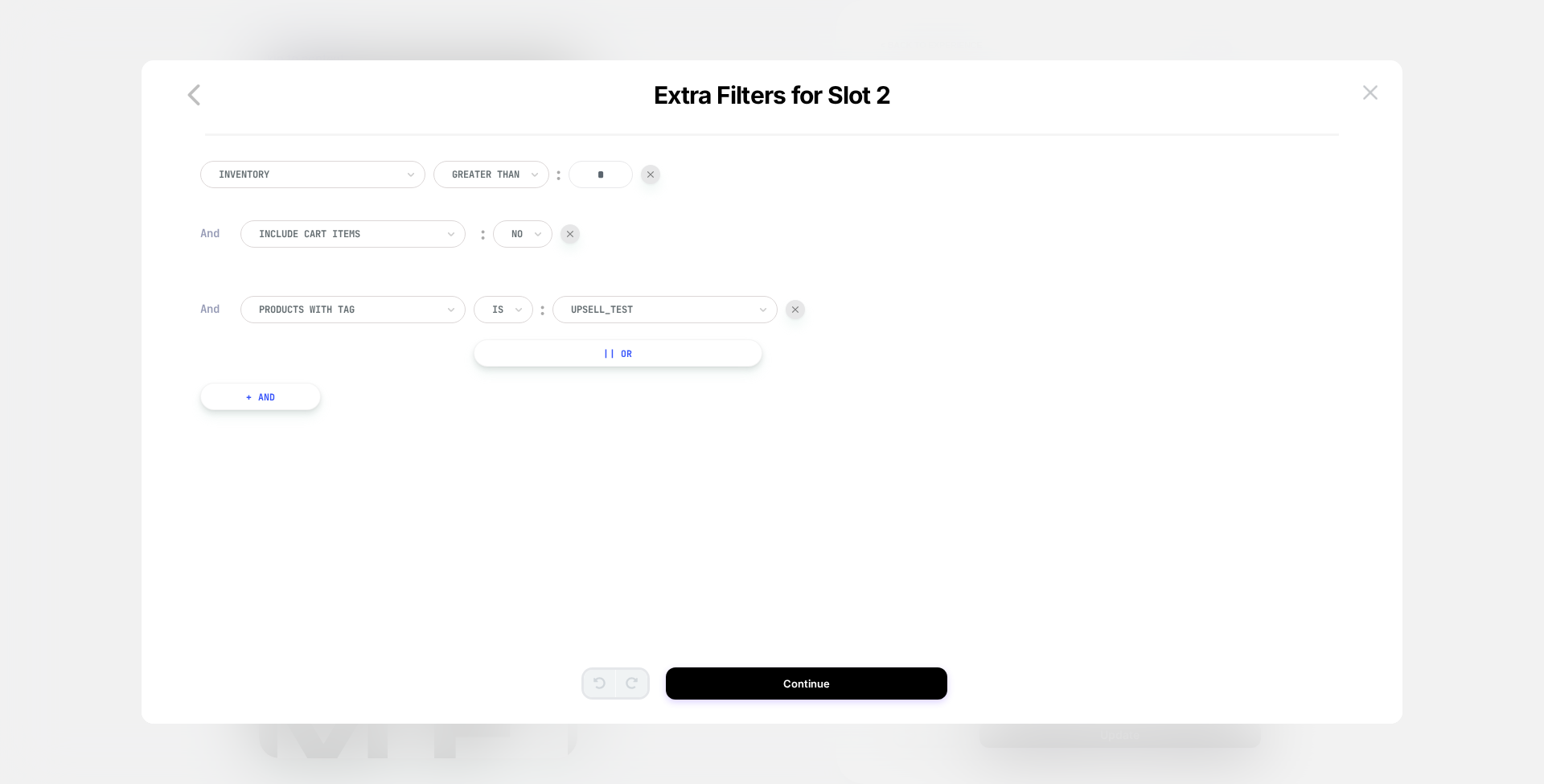 click at bounding box center [1370, 92] 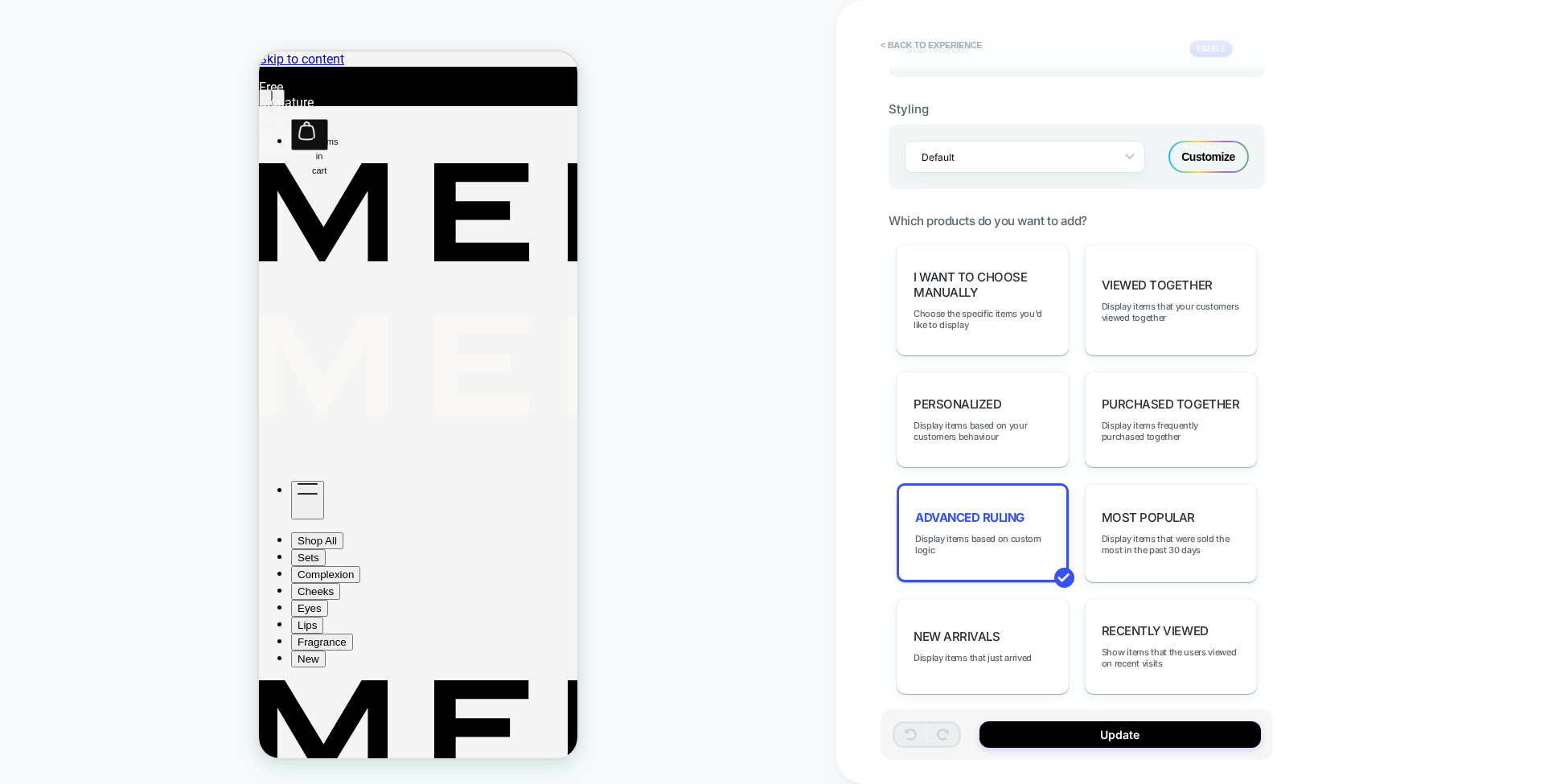 scroll, scrollTop: 0, scrollLeft: 0, axis: both 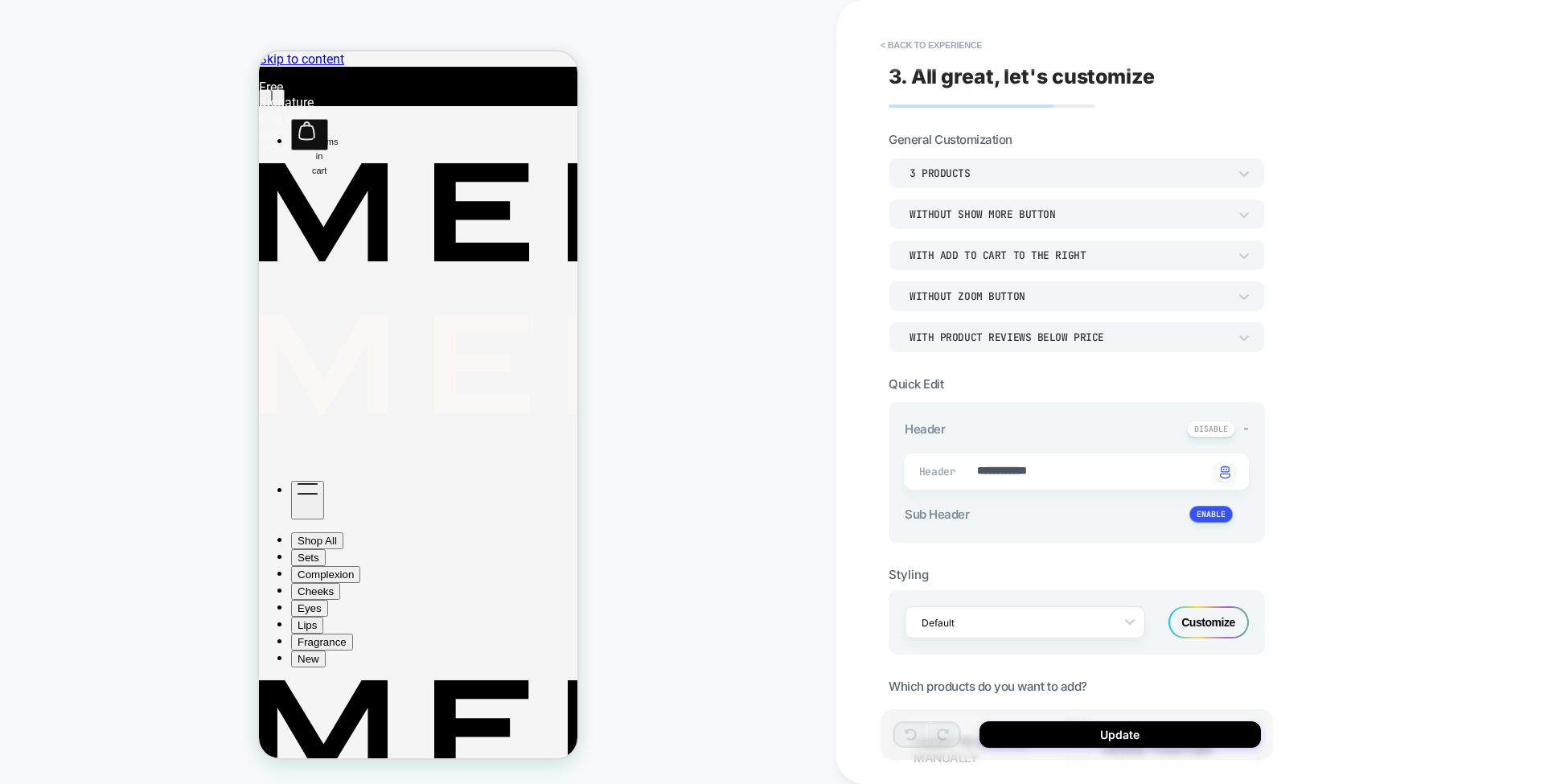 click on "< Back to experience" at bounding box center (931, 45) 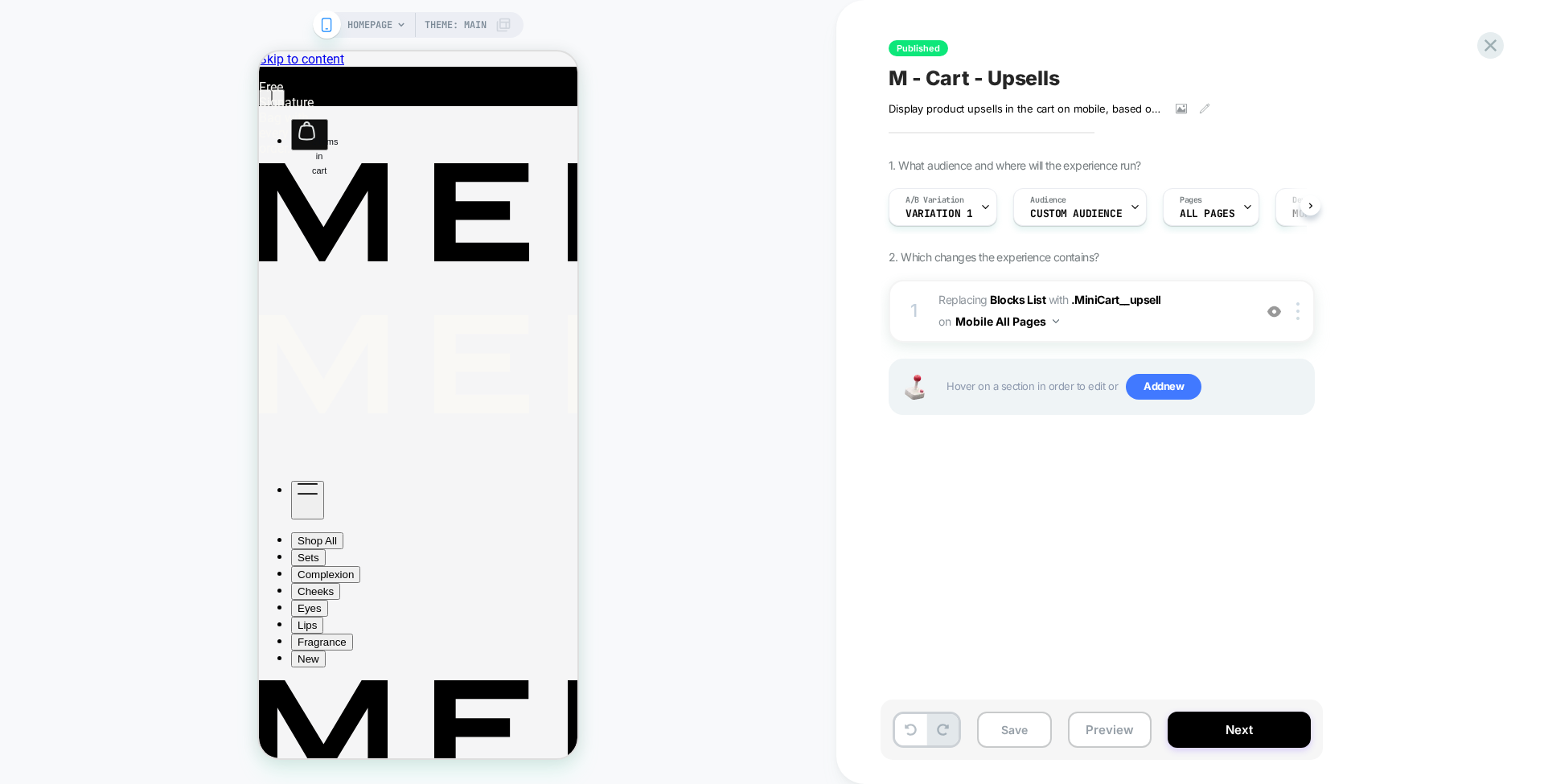 scroll, scrollTop: 0, scrollLeft: 1, axis: horizontal 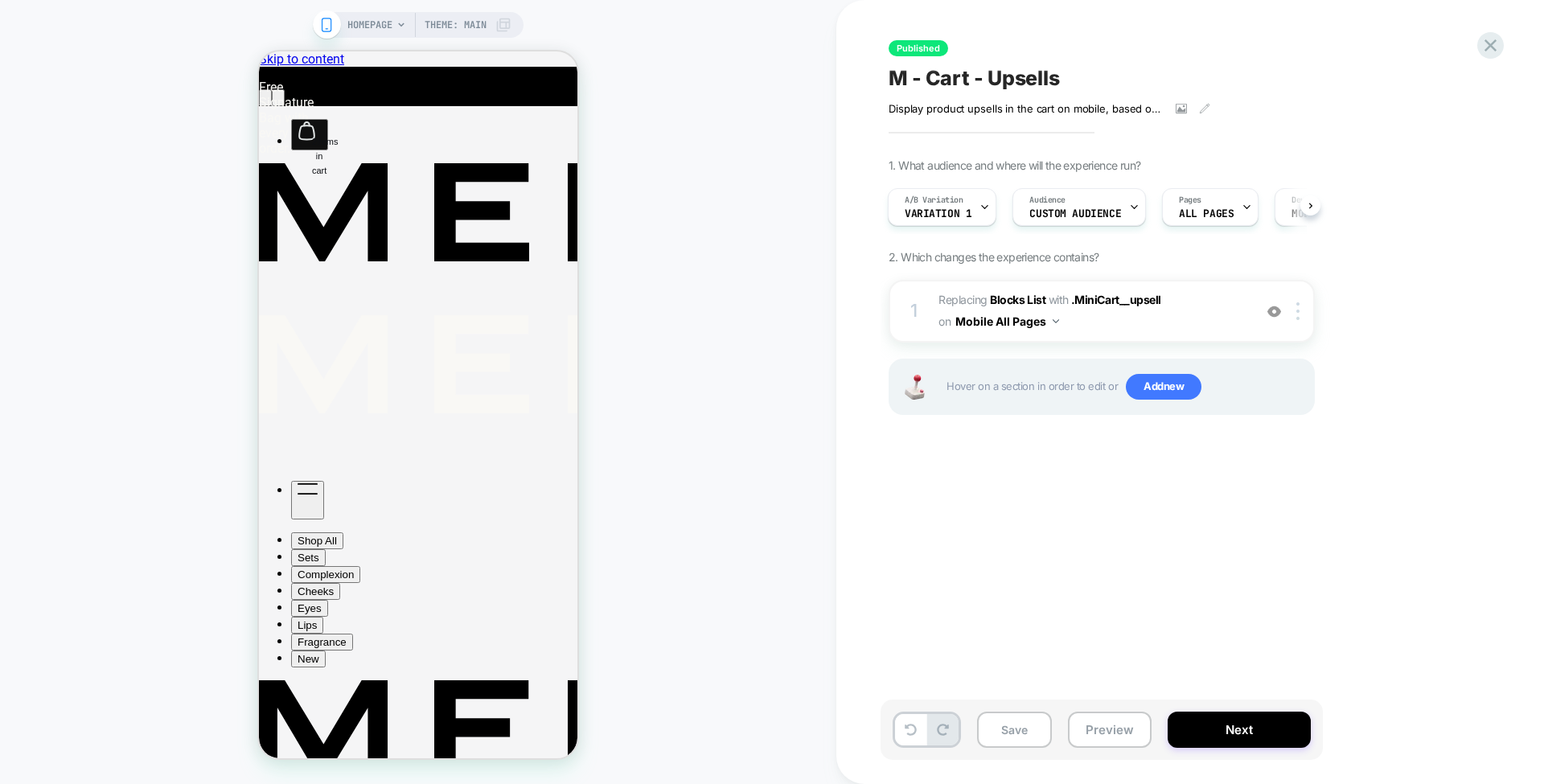 click on "M - Cart - Upsells" at bounding box center [974, 78] 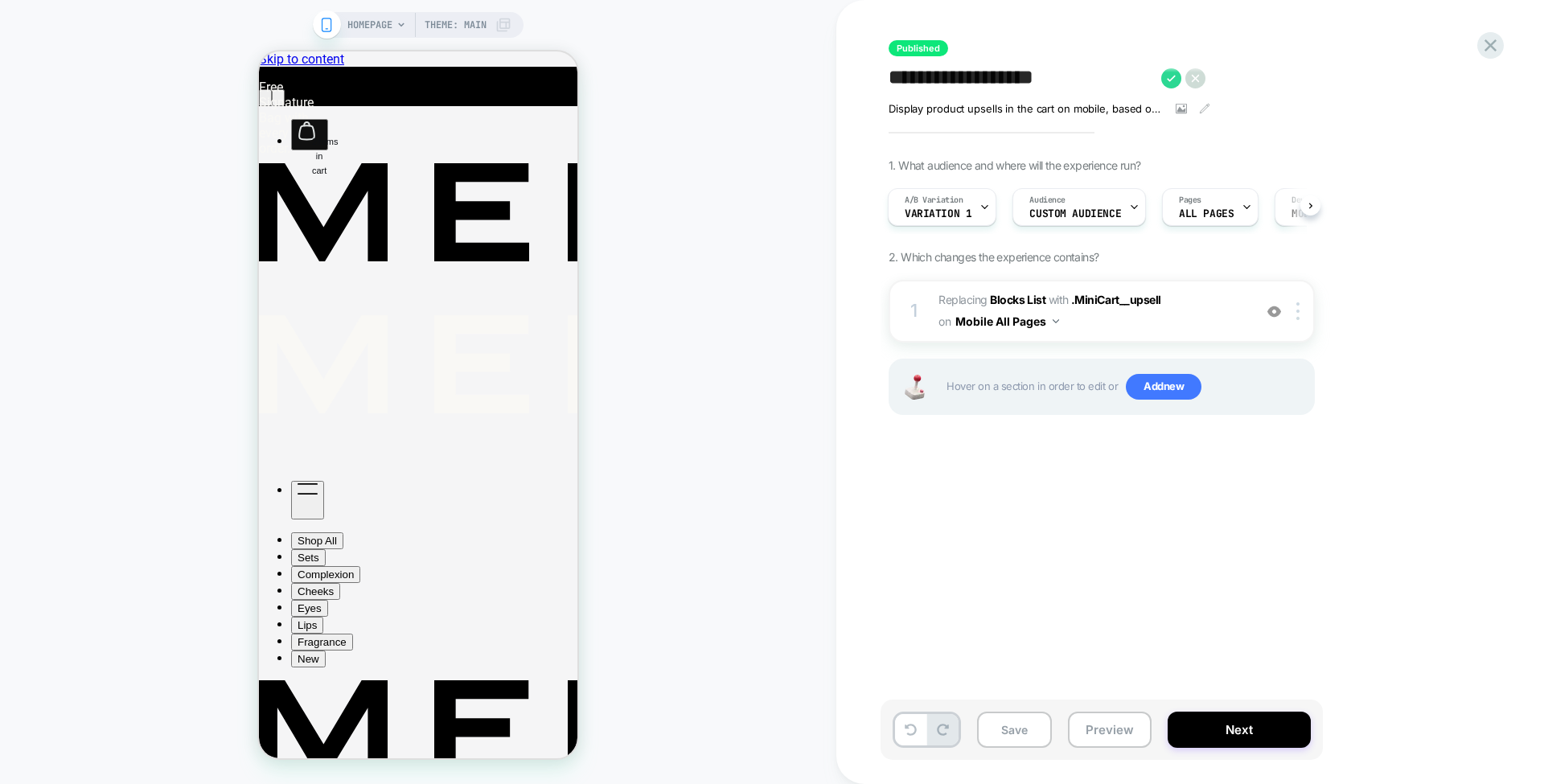 click on "**********" at bounding box center [1020, 78] 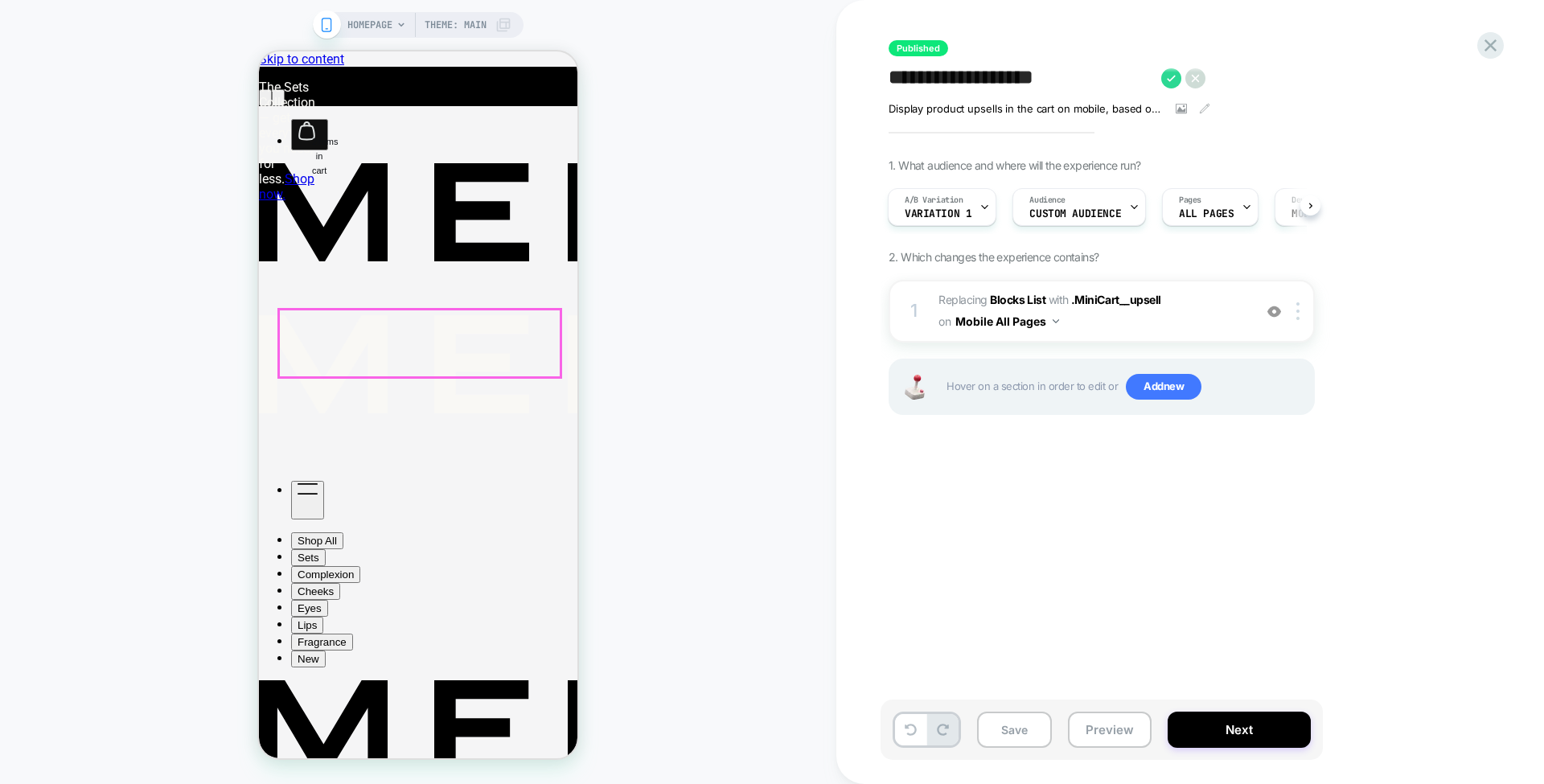 scroll, scrollTop: 249, scrollLeft: 0, axis: vertical 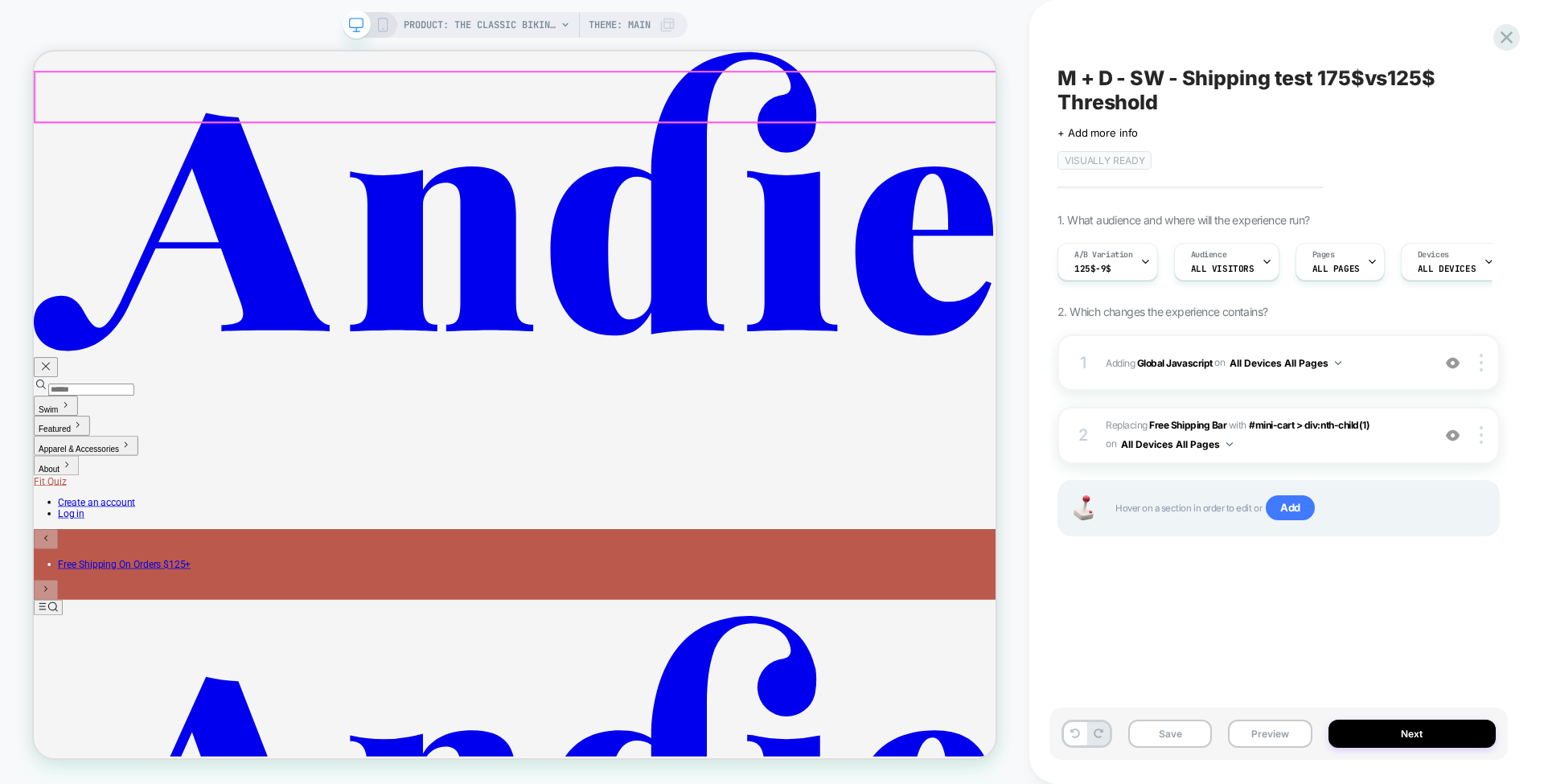 click on "Open Menu Andie Swim Swim Featured Apparel & Accessories About Fit Quiz Account 0 items in cart — View Bag" at bounding box center [675, 1108] 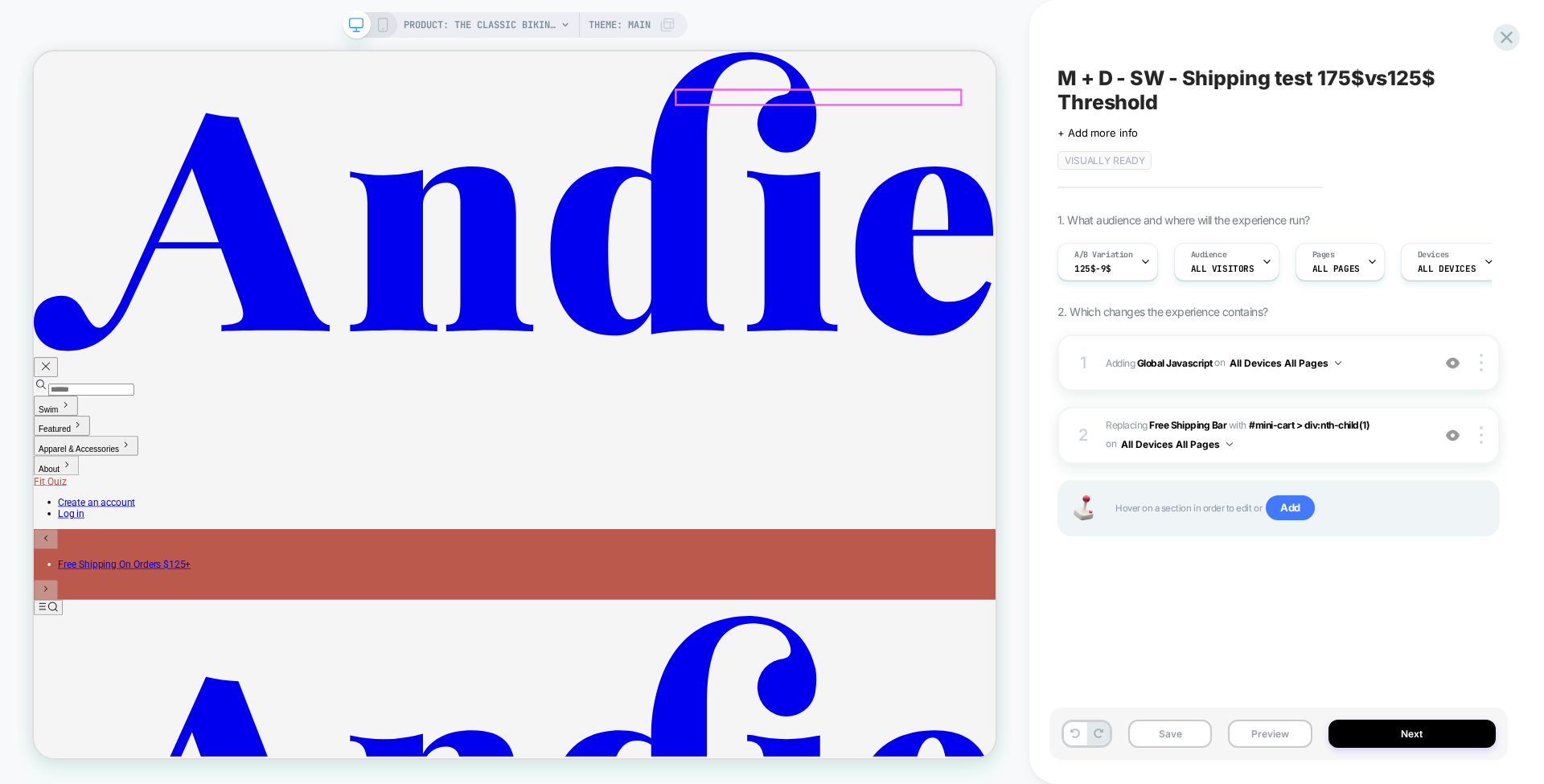 click on "Fit Quiz Account 0 items in cart — View Bag" at bounding box center [675, 1375] 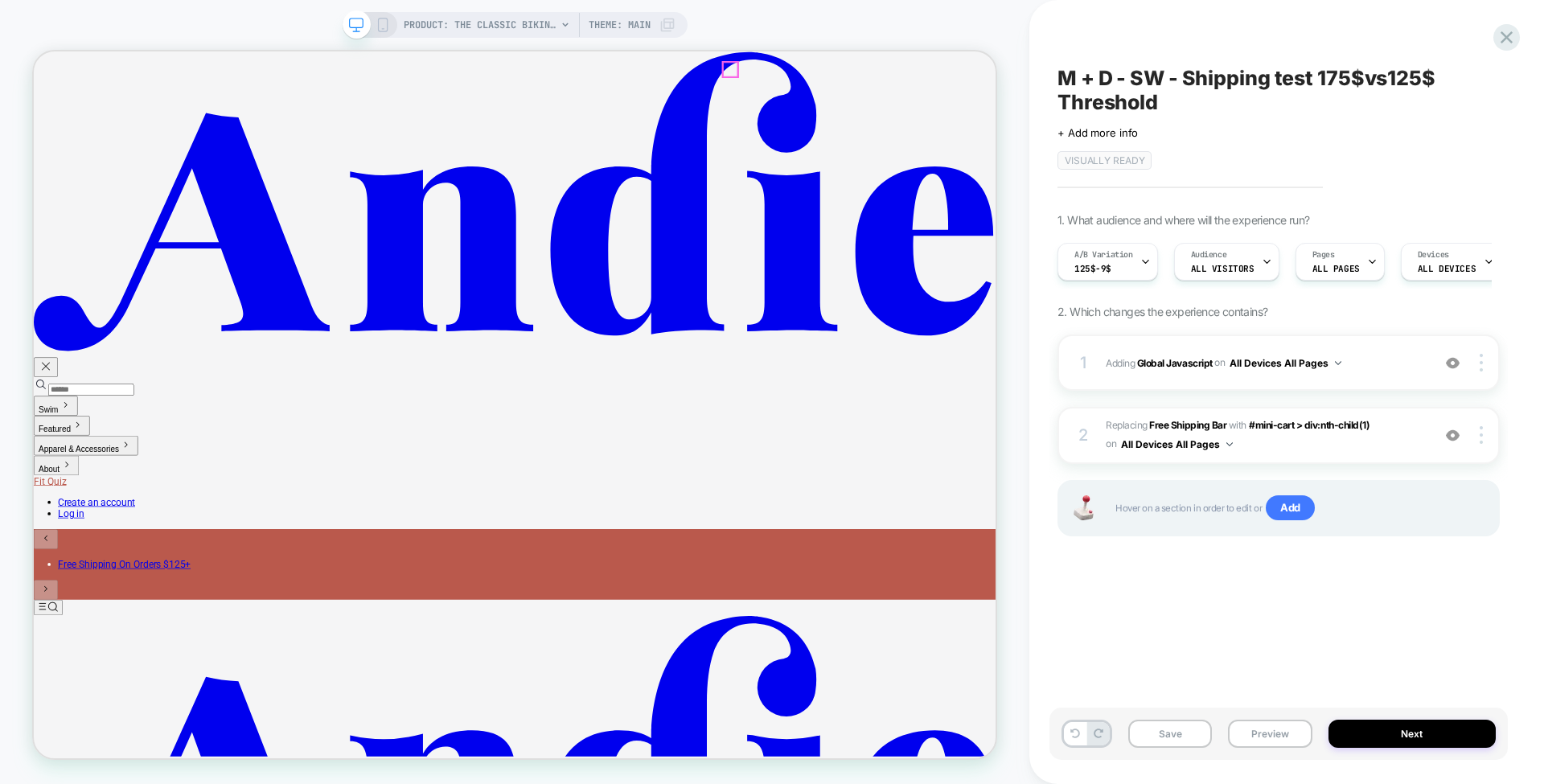 click 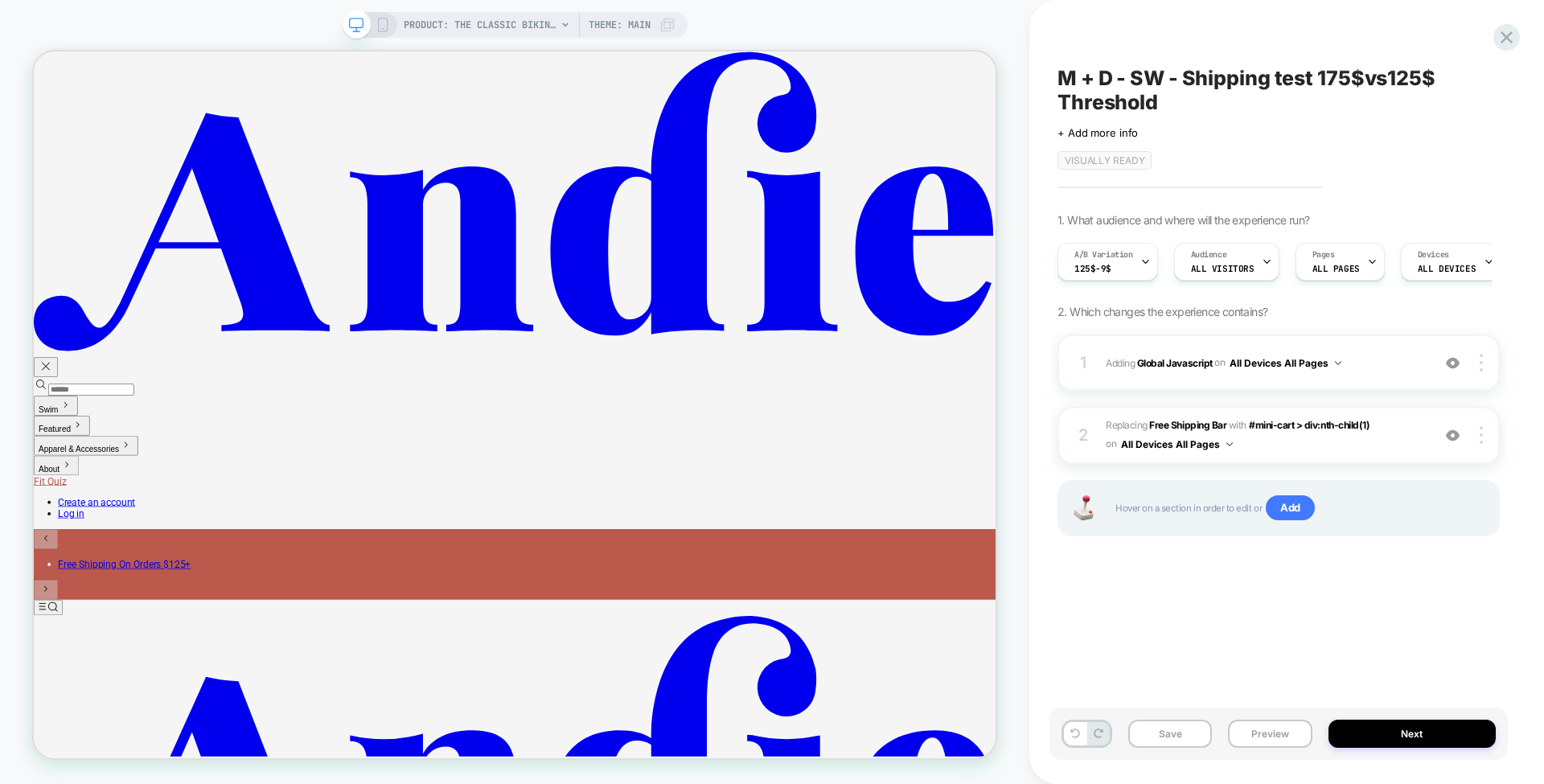 click 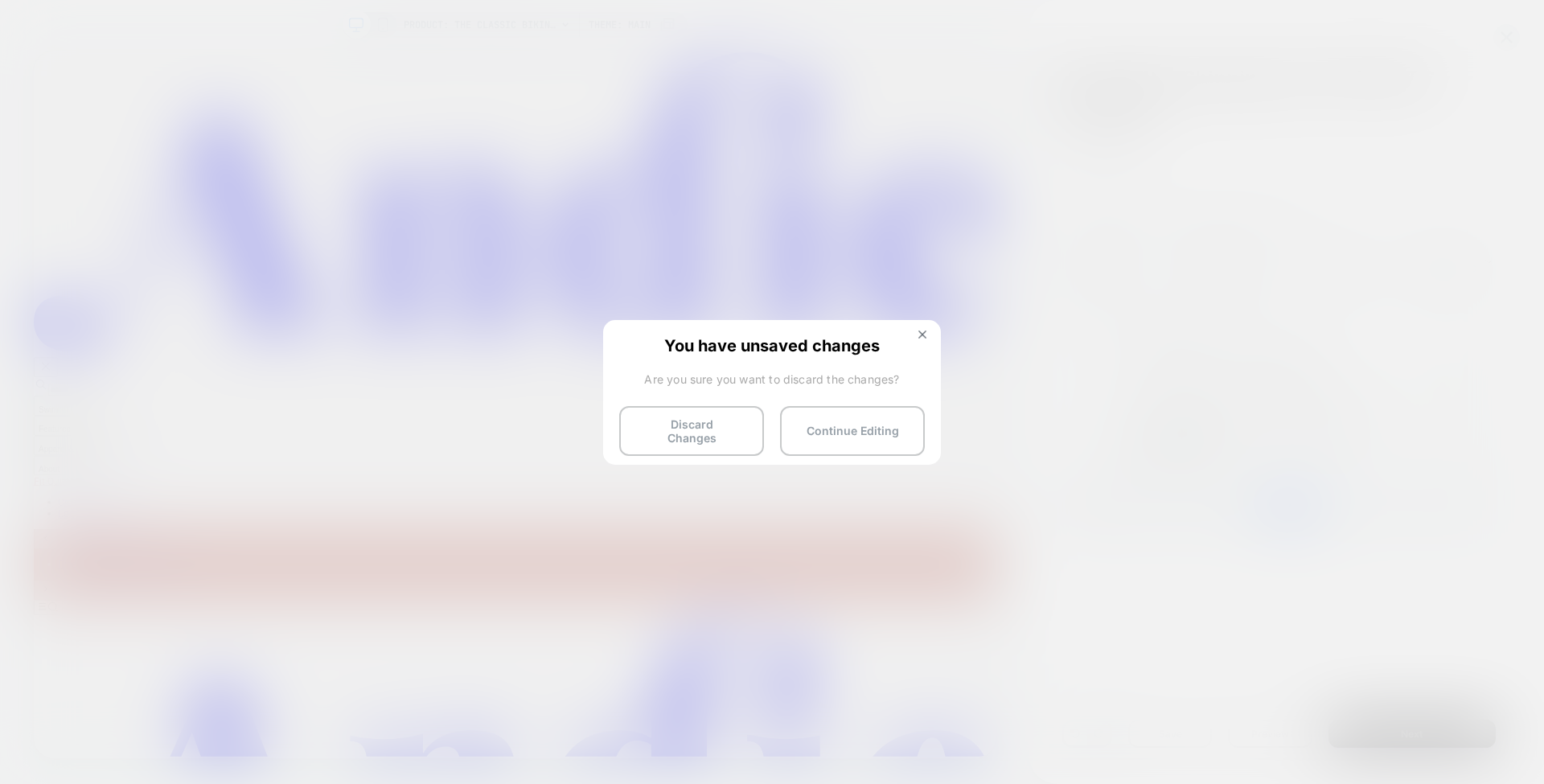 click on "Discard Changes" at bounding box center (692, 431) 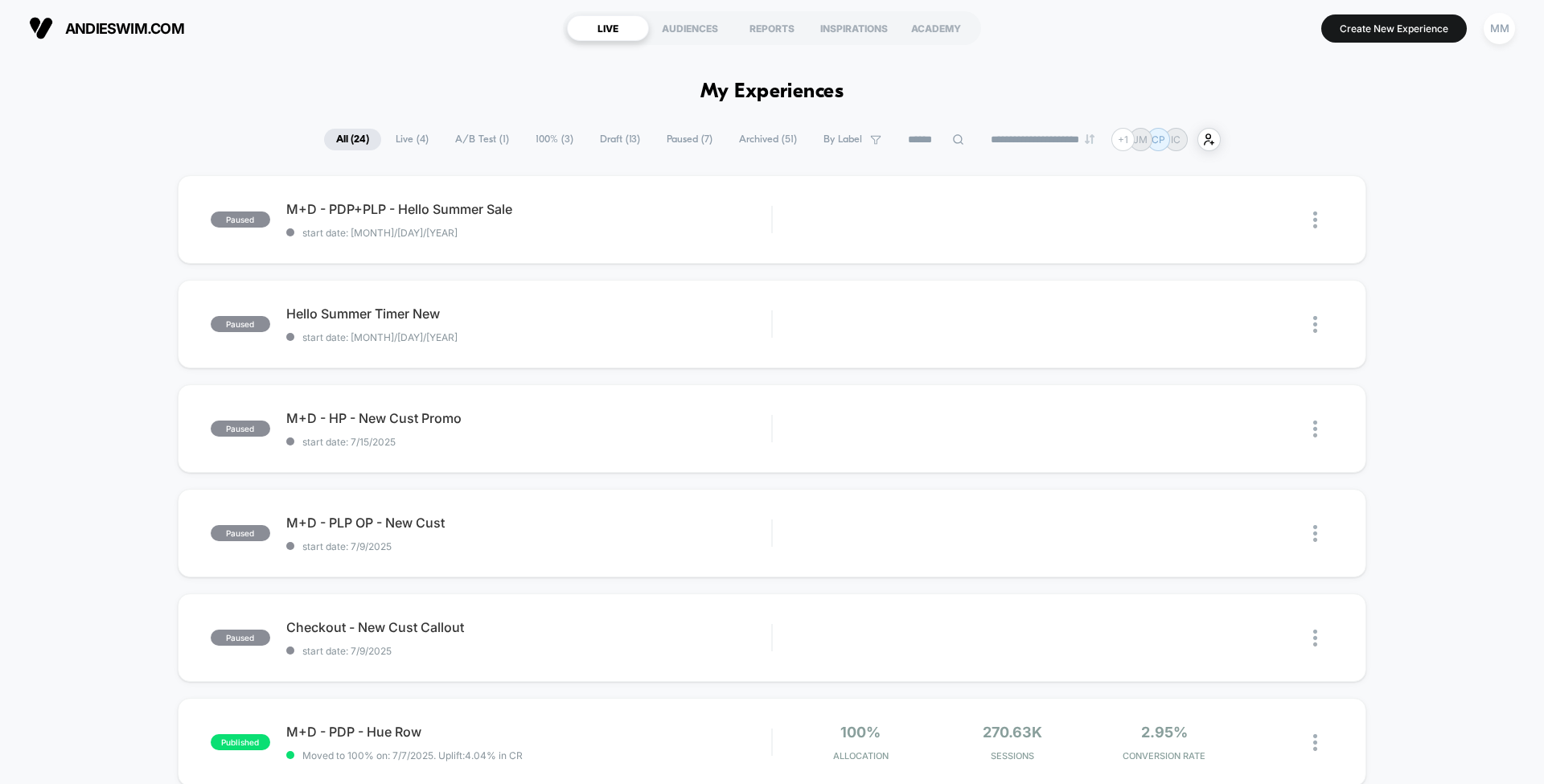 click on "Create New Experience" at bounding box center [1394, 28] 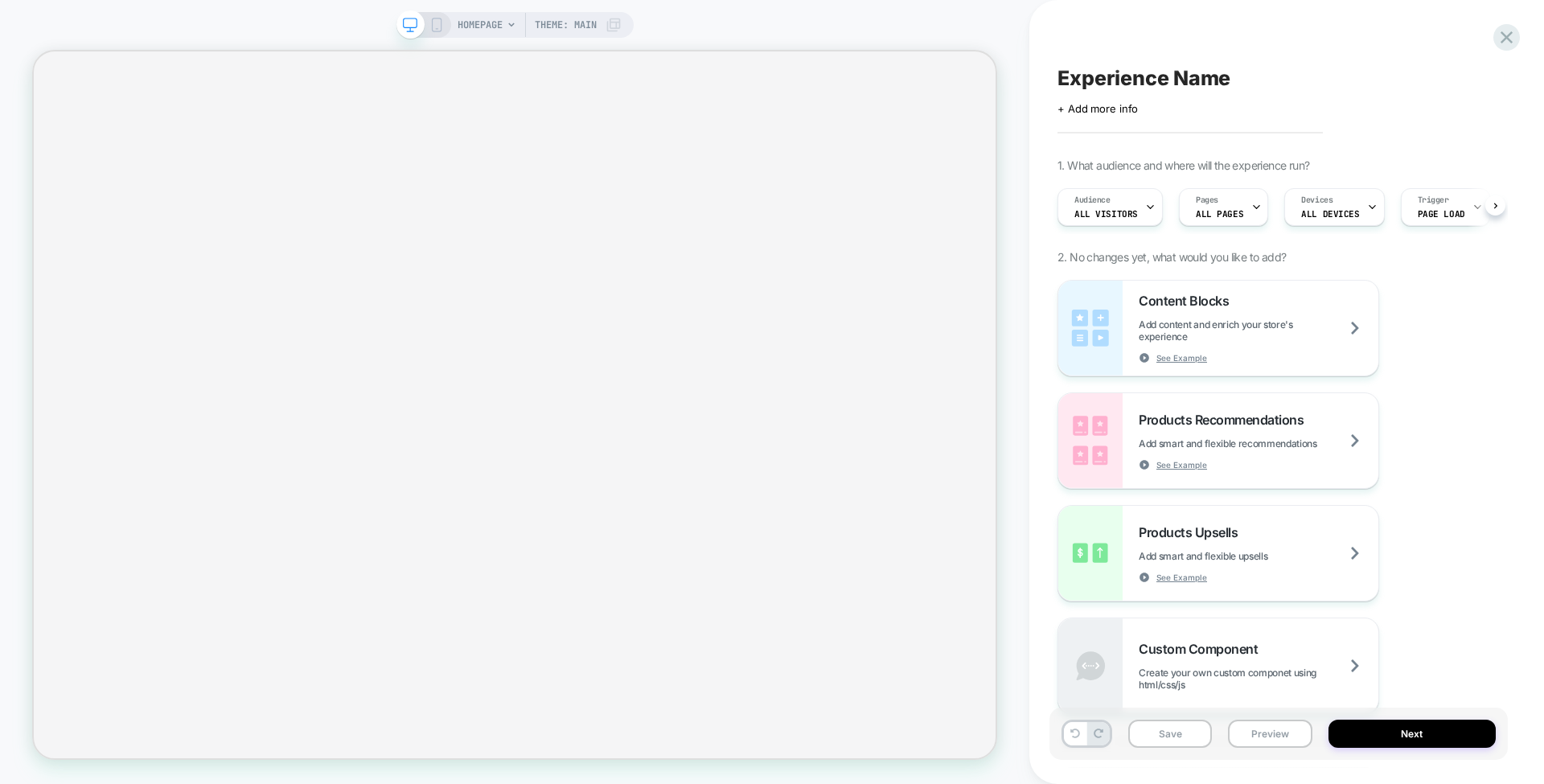 scroll, scrollTop: 0, scrollLeft: 1, axis: horizontal 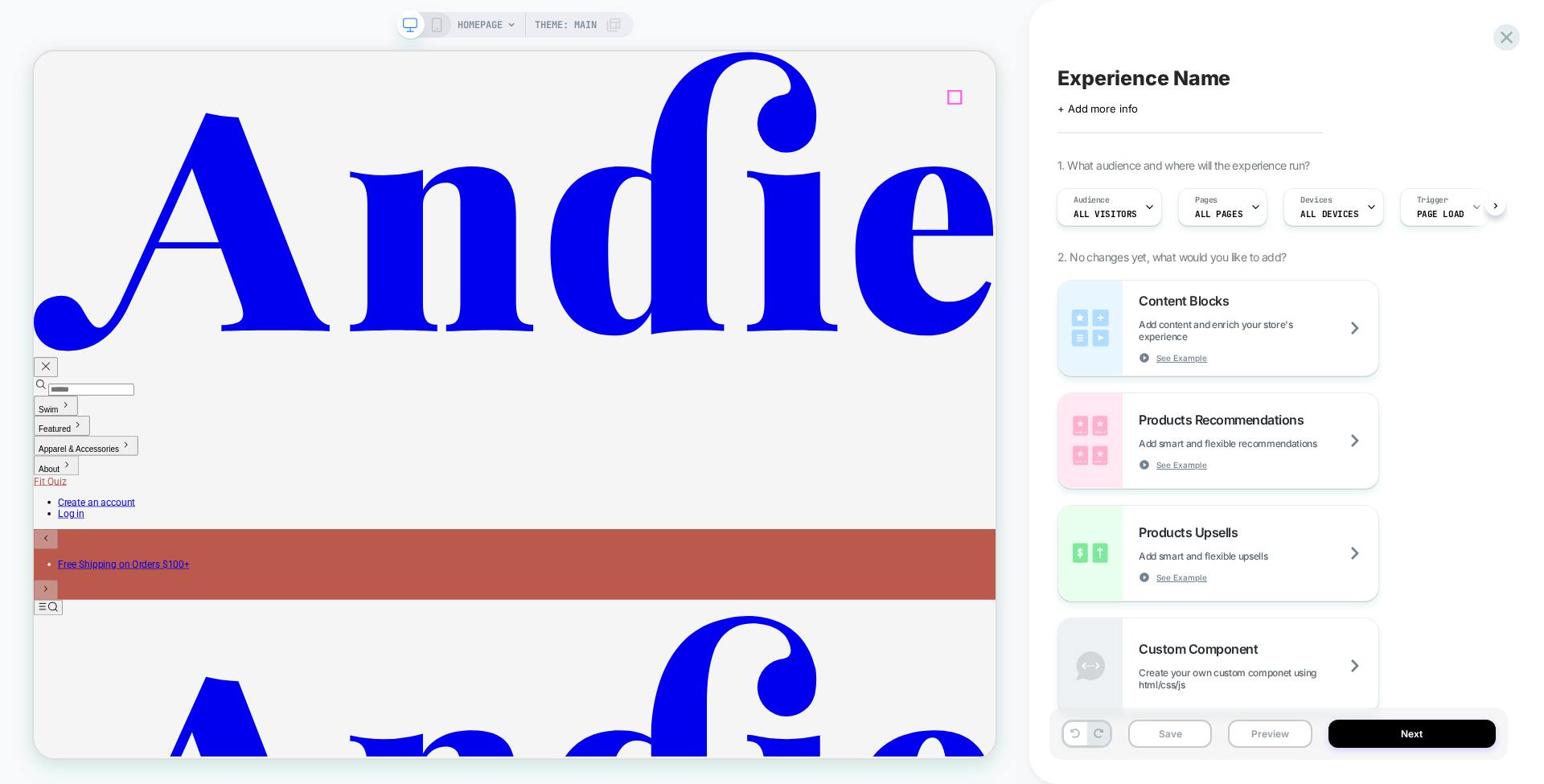 click on "0" at bounding box center (75, 1425) 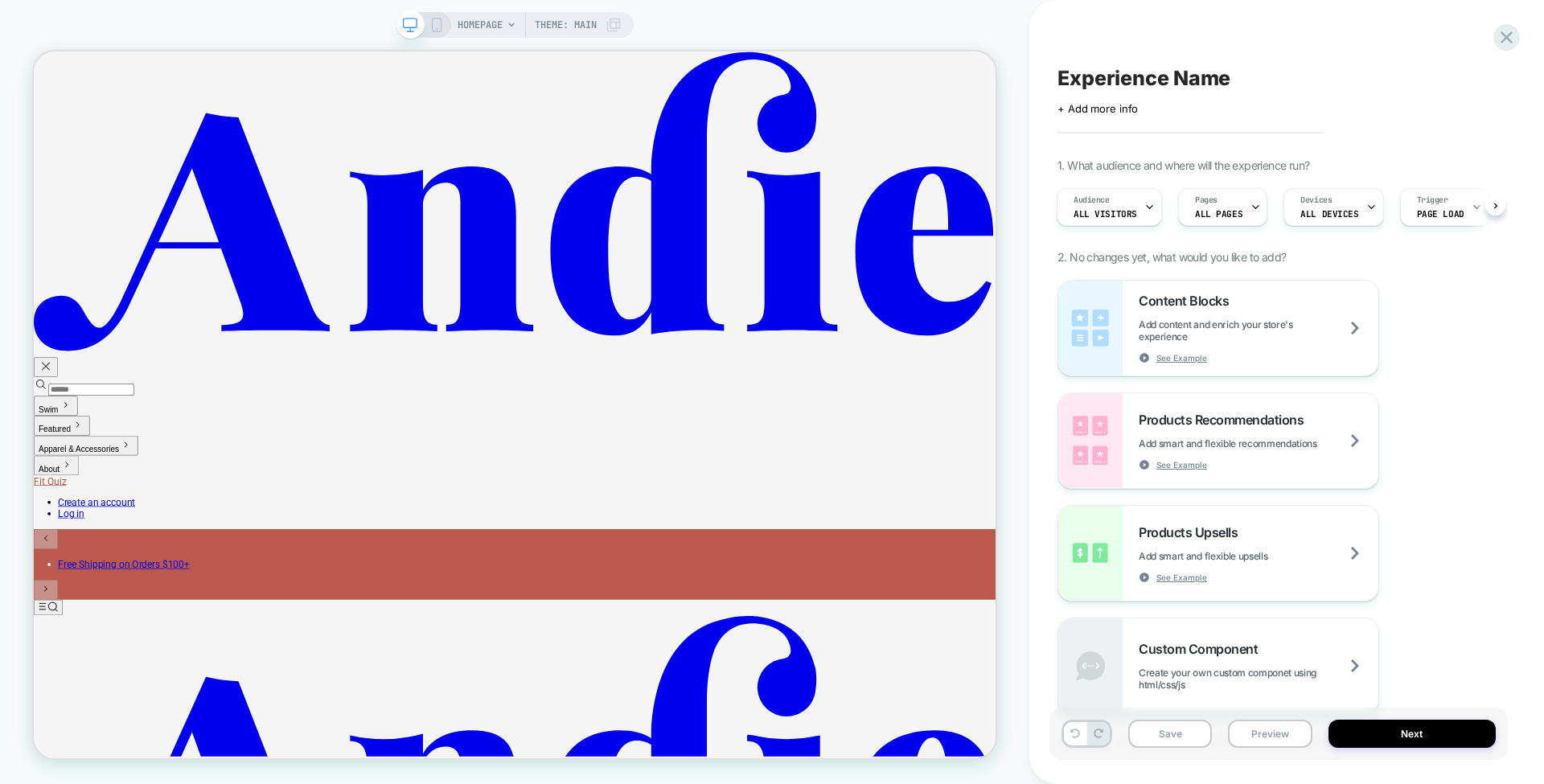 click 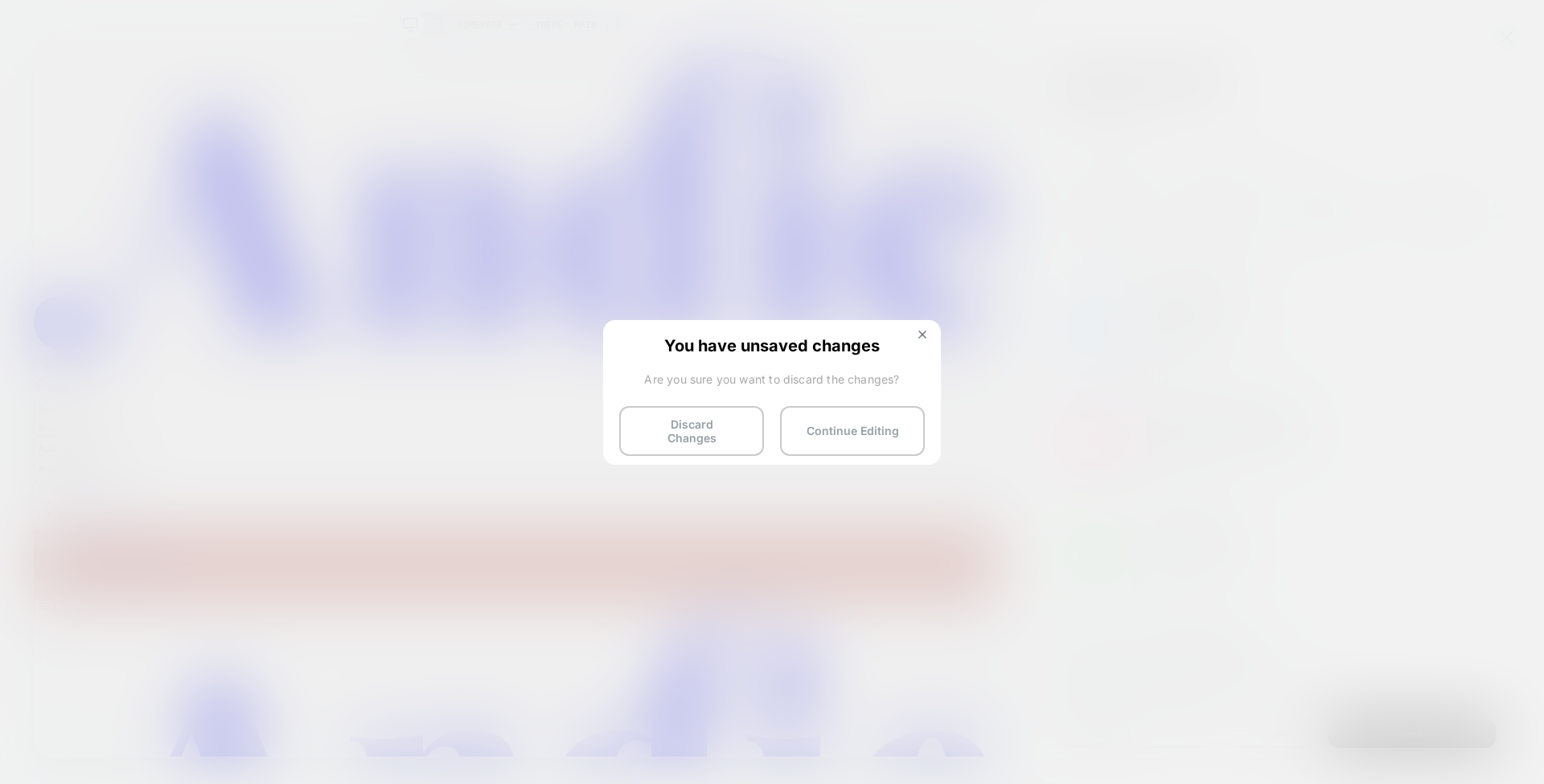 click on "Discard Changes" at bounding box center (692, 431) 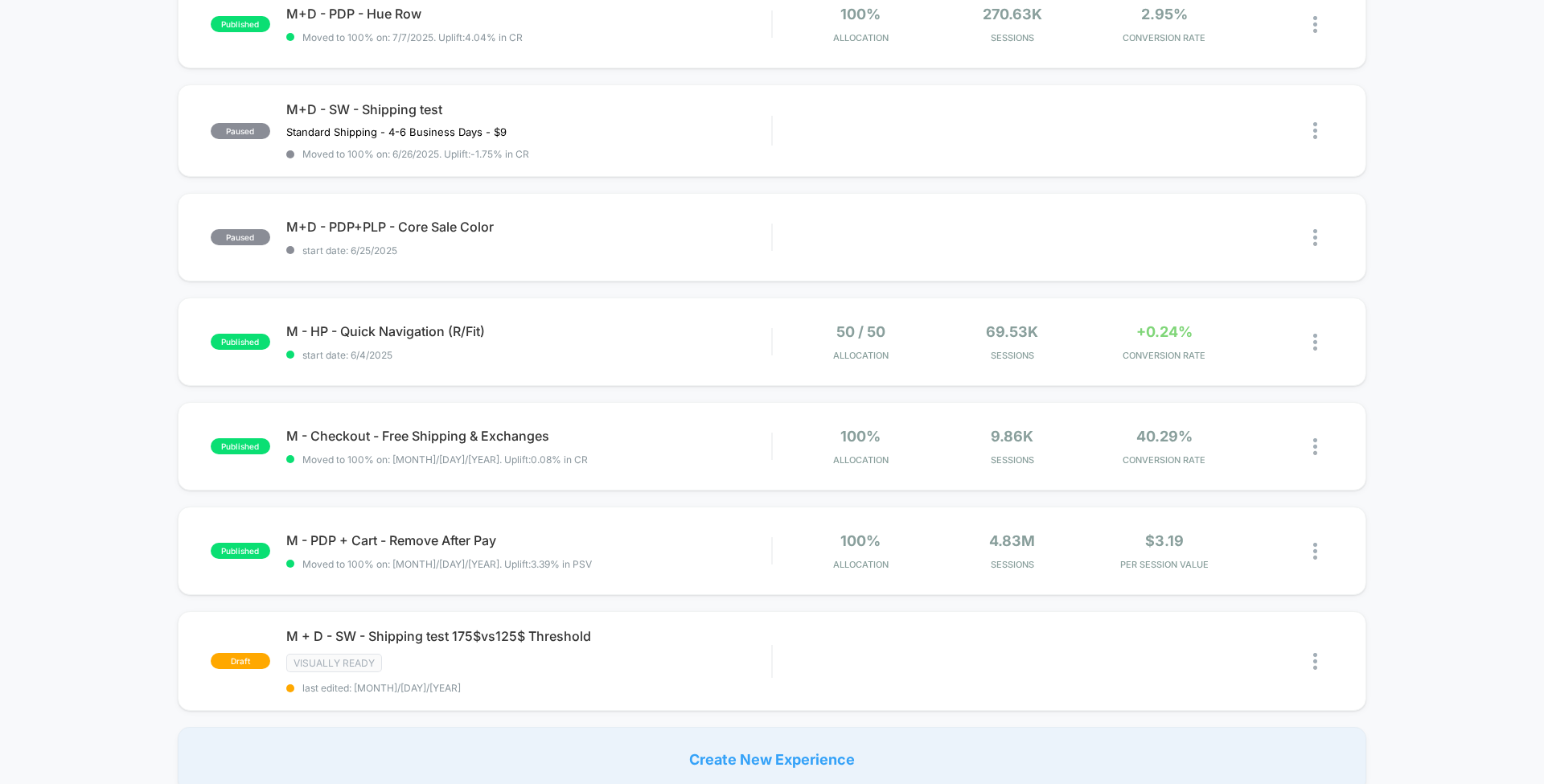 scroll, scrollTop: 719, scrollLeft: 0, axis: vertical 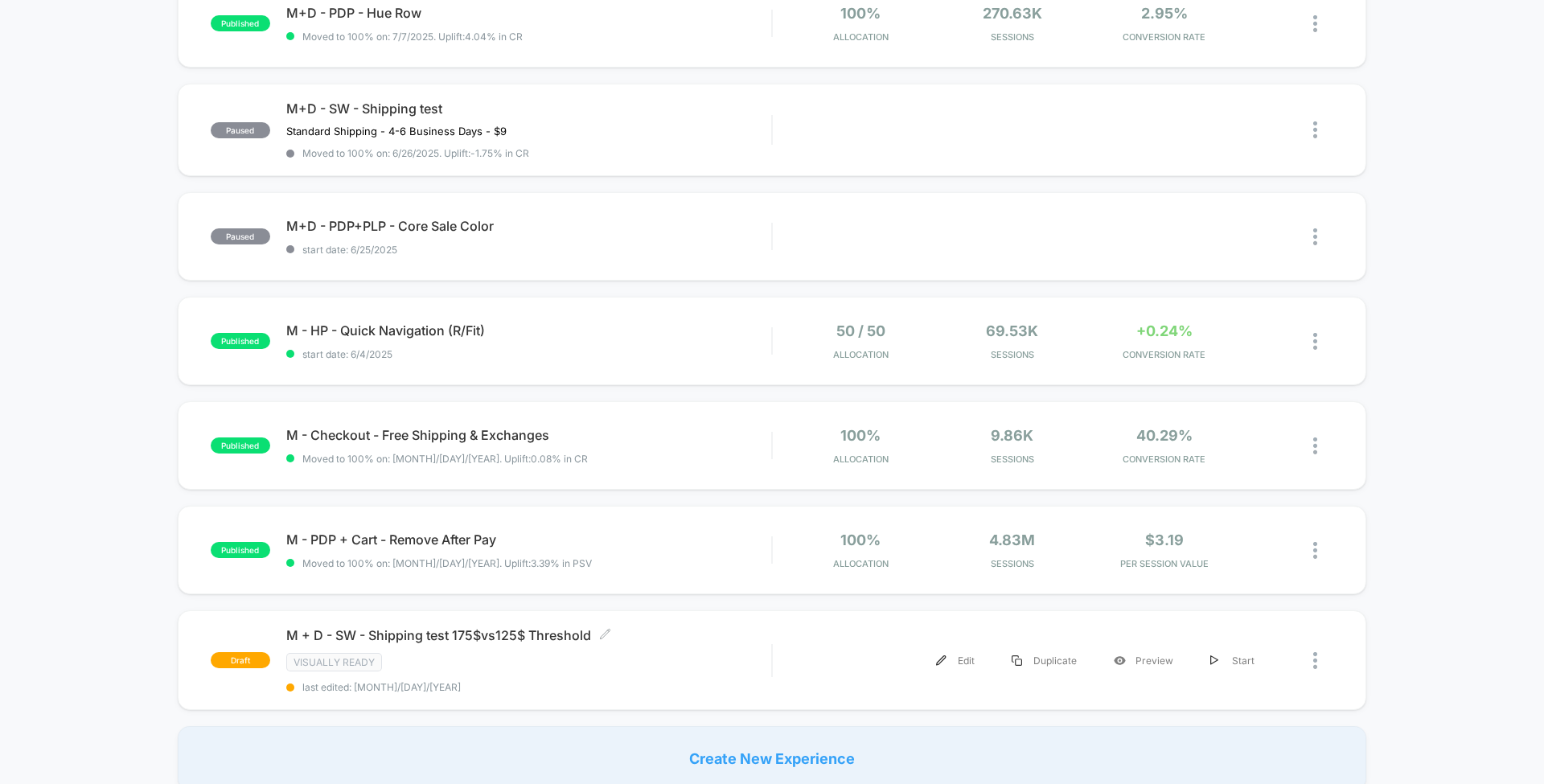 click on "Visually ready" at bounding box center [528, 662] 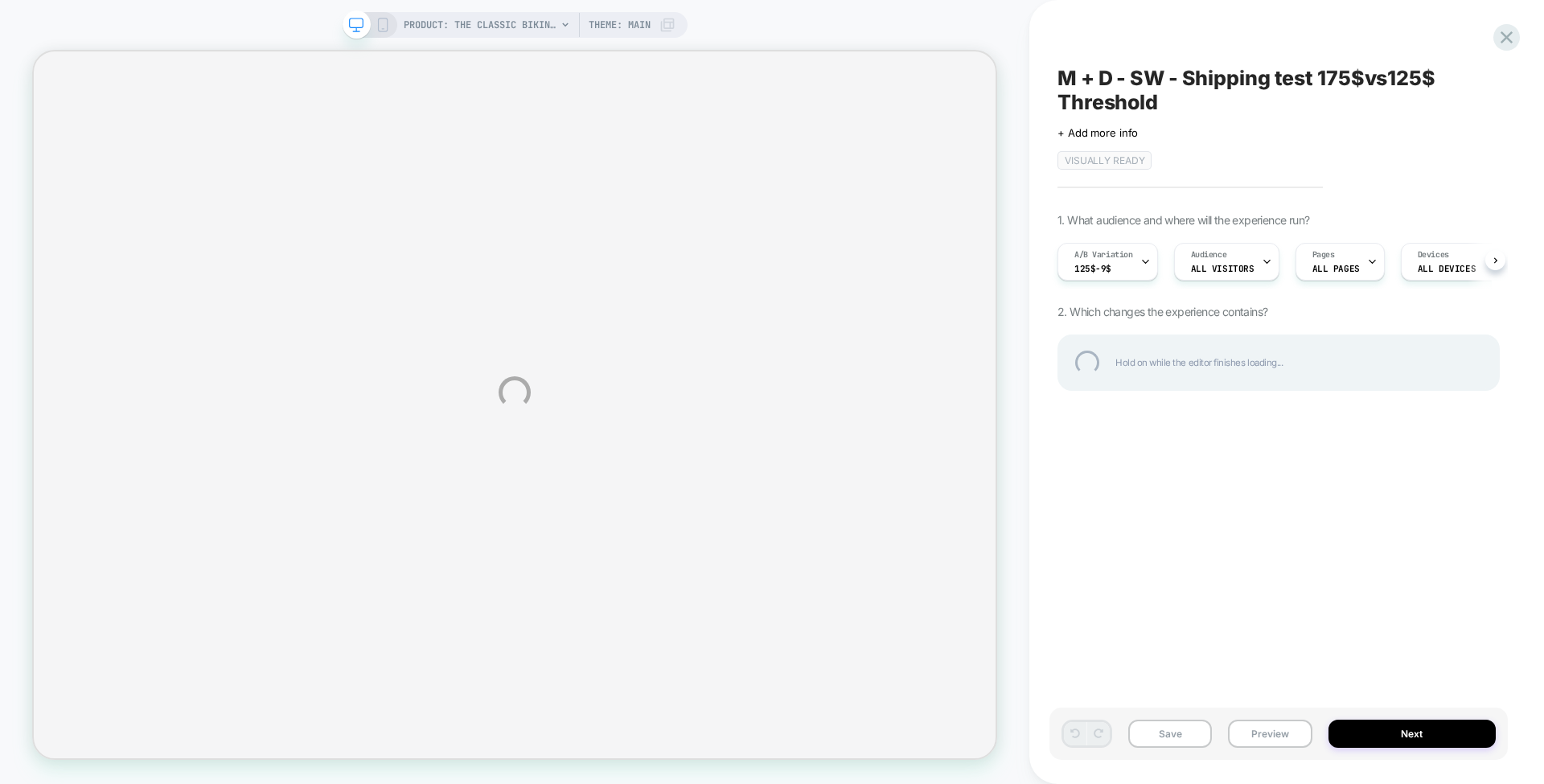 click on "PRODUCT: The Classic Bikini Bottom - Eco Nylon - Navy [flat] PRODUCT: The Classic Bikini Bottom - Eco Nylon - Navy [flat] Theme: MAIN M + D - SW - Shipping test 175$vs125$ Threshold  Click to edit experience details + Add more info Visually ready 1. What audience and where will the experience run? A/B Variation 125$-9$ Audience All Visitors Pages ALL PAGES Devices ALL DEVICES Trigger Page Load 2. Which changes the experience contains? Hold on while the editor finishes loading... Save Preview Next" at bounding box center [772, 392] 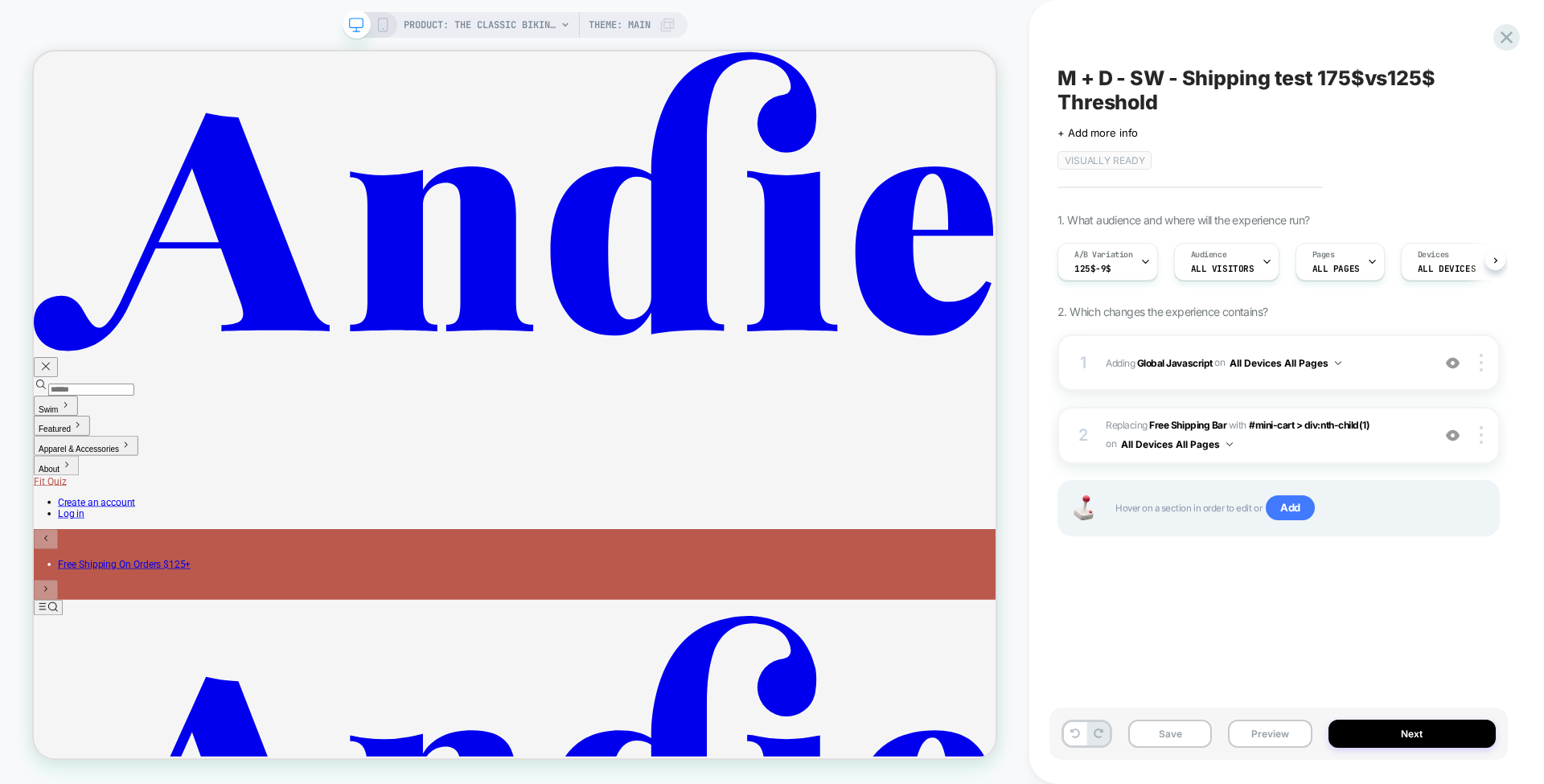scroll, scrollTop: 0, scrollLeft: 1, axis: horizontal 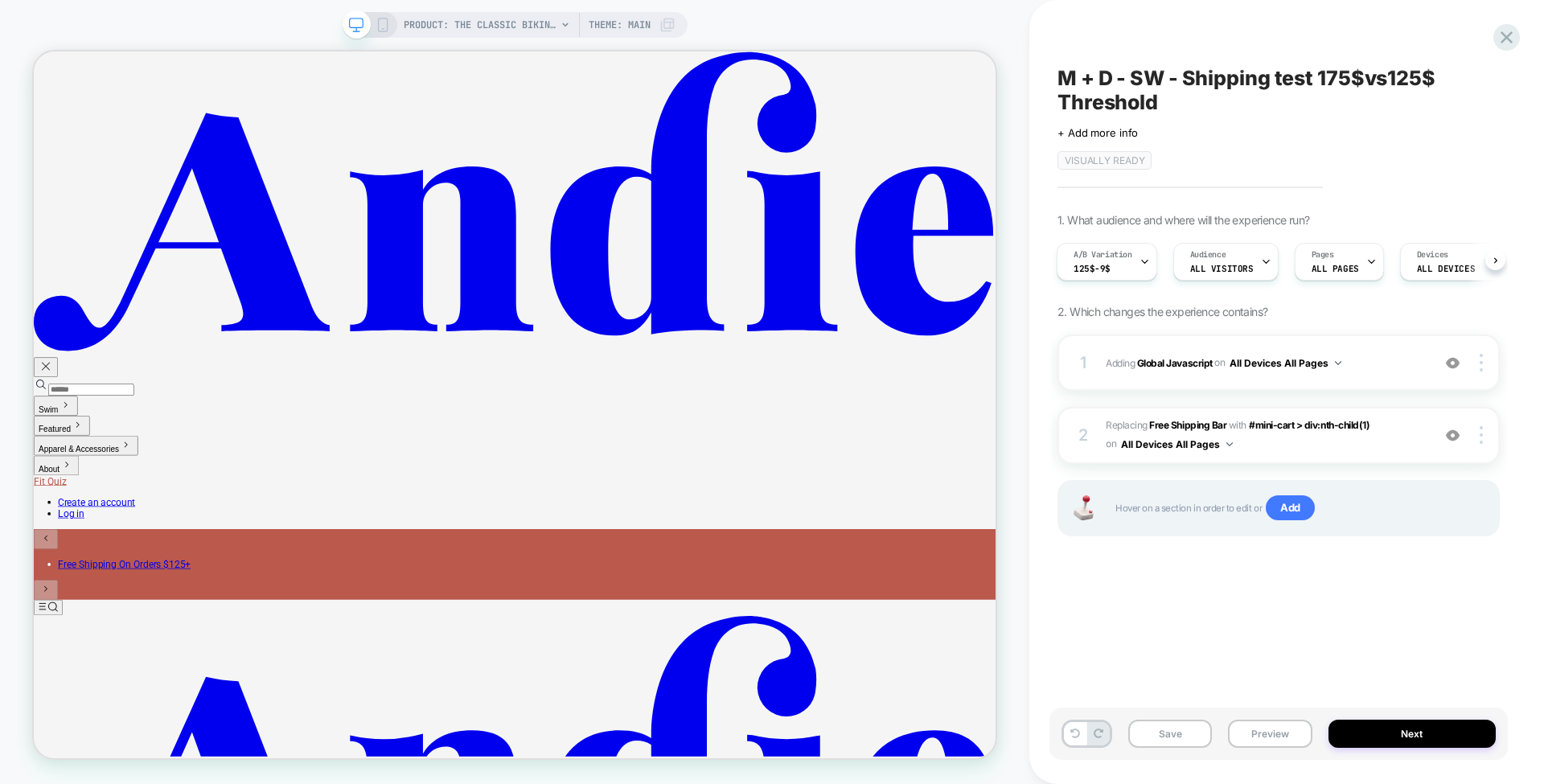 click on "Preview" at bounding box center (1270, 733) 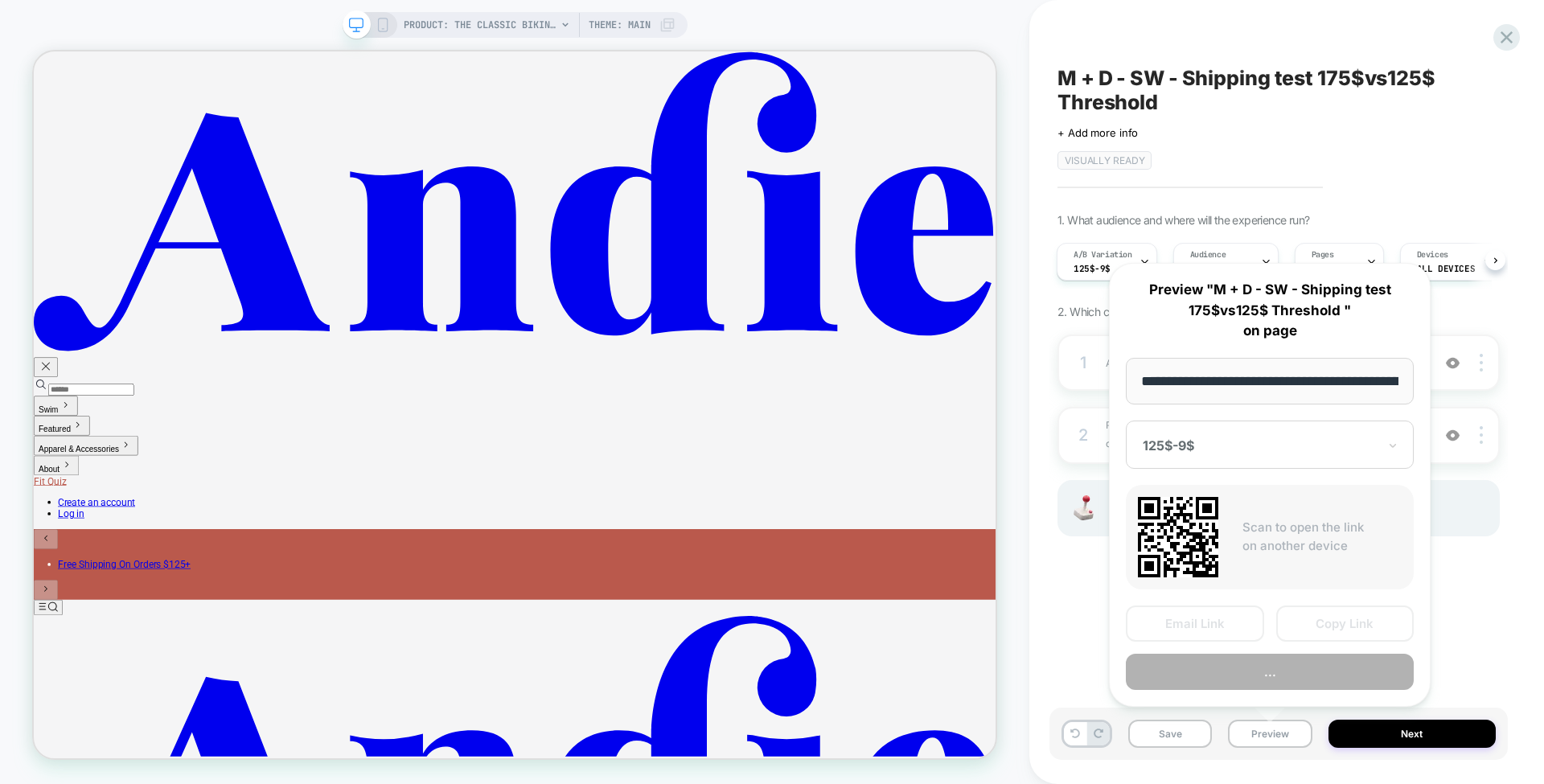 scroll, scrollTop: 0, scrollLeft: 248, axis: horizontal 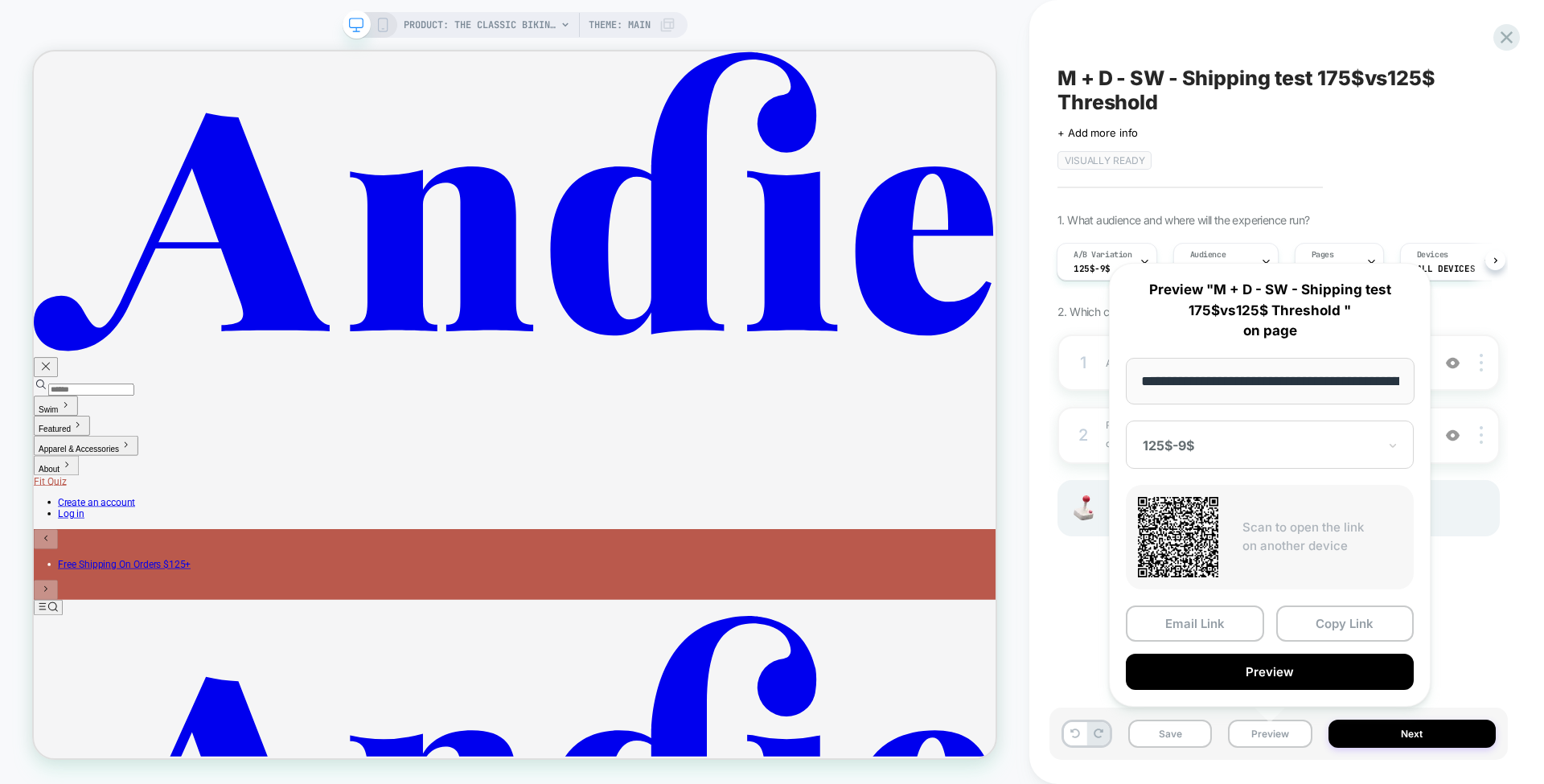 click on "Preview" at bounding box center [1270, 671] 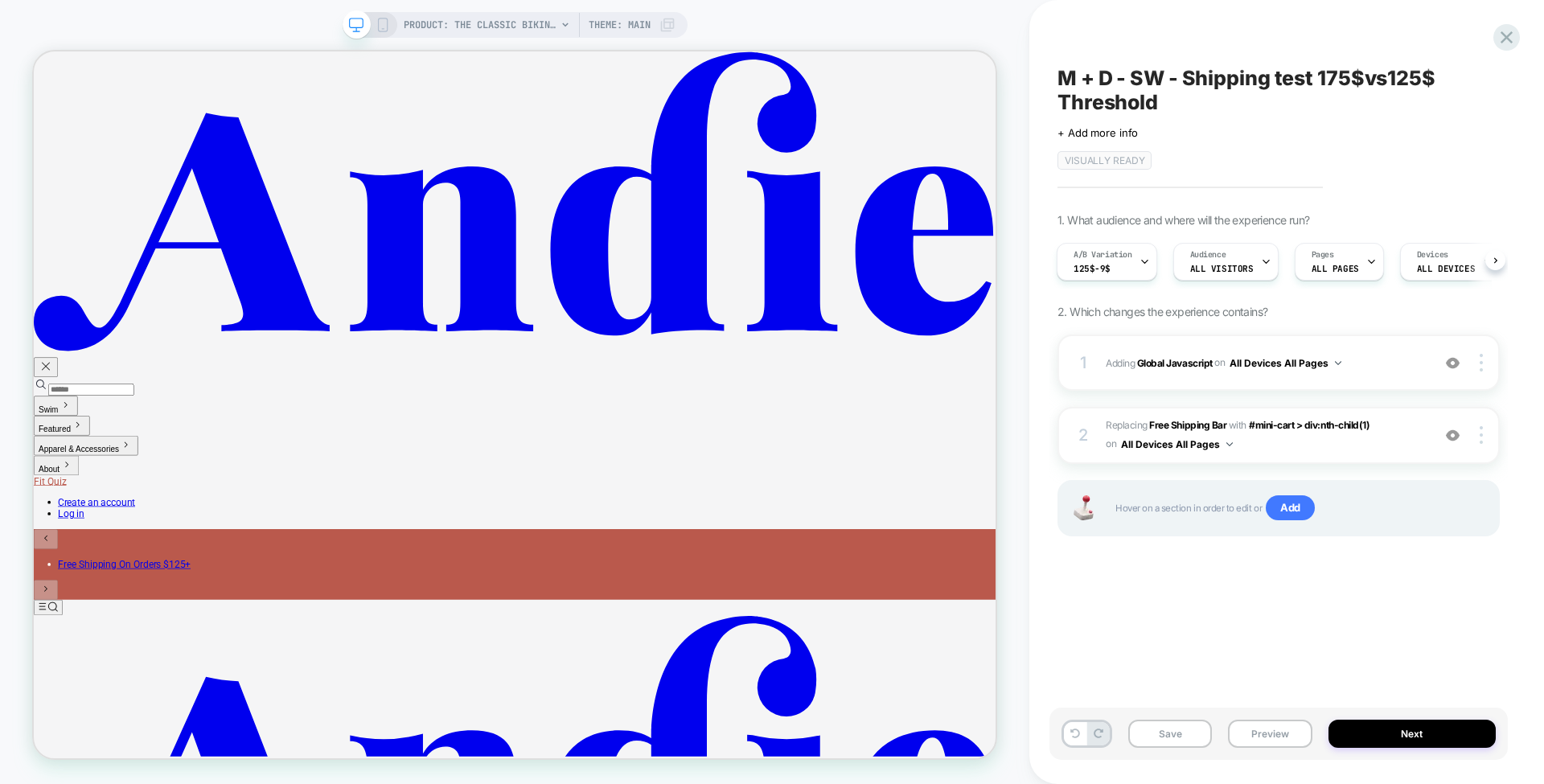 click on "Preview" at bounding box center (1270, 733) 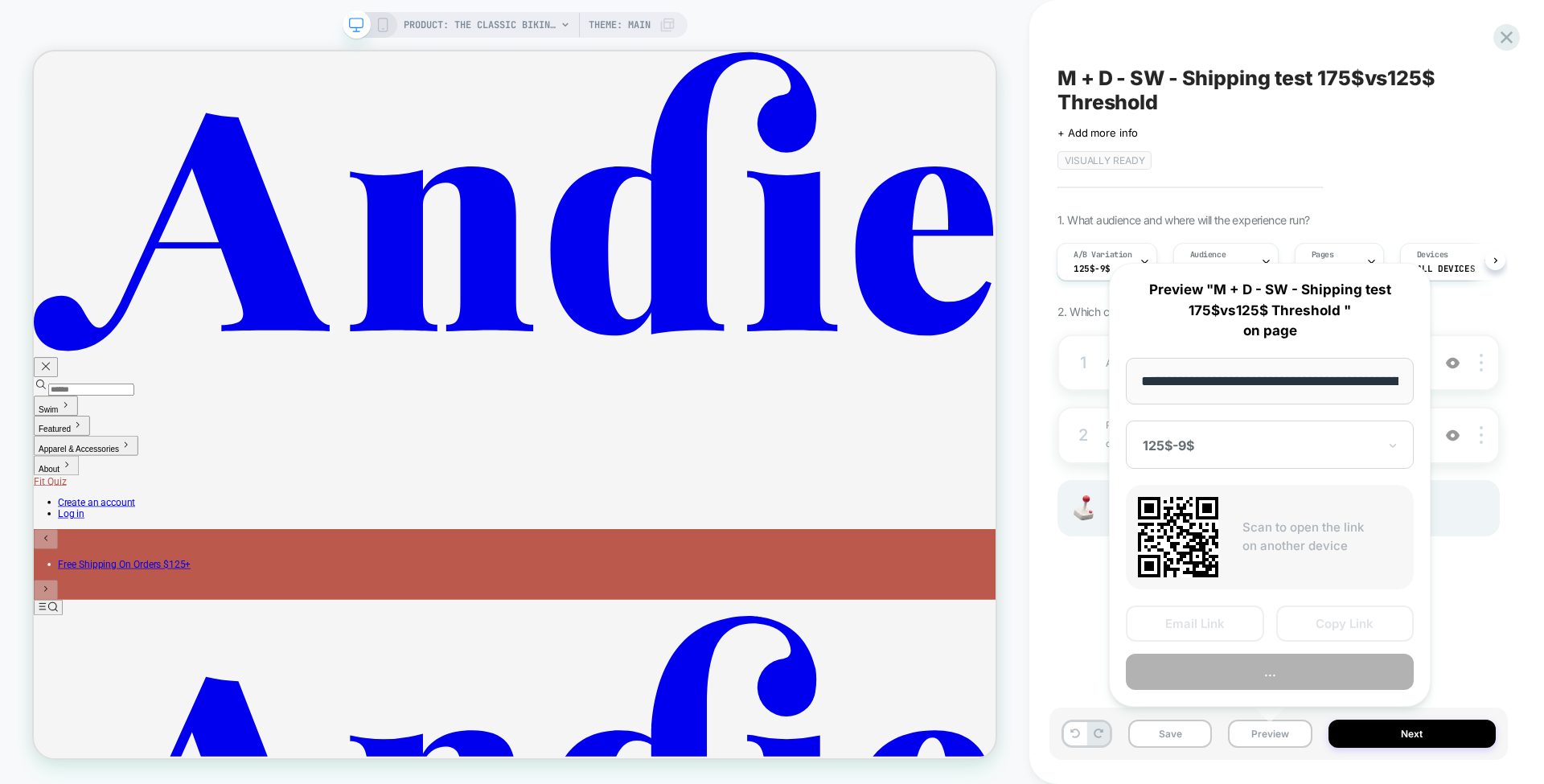 scroll, scrollTop: 0, scrollLeft: 248, axis: horizontal 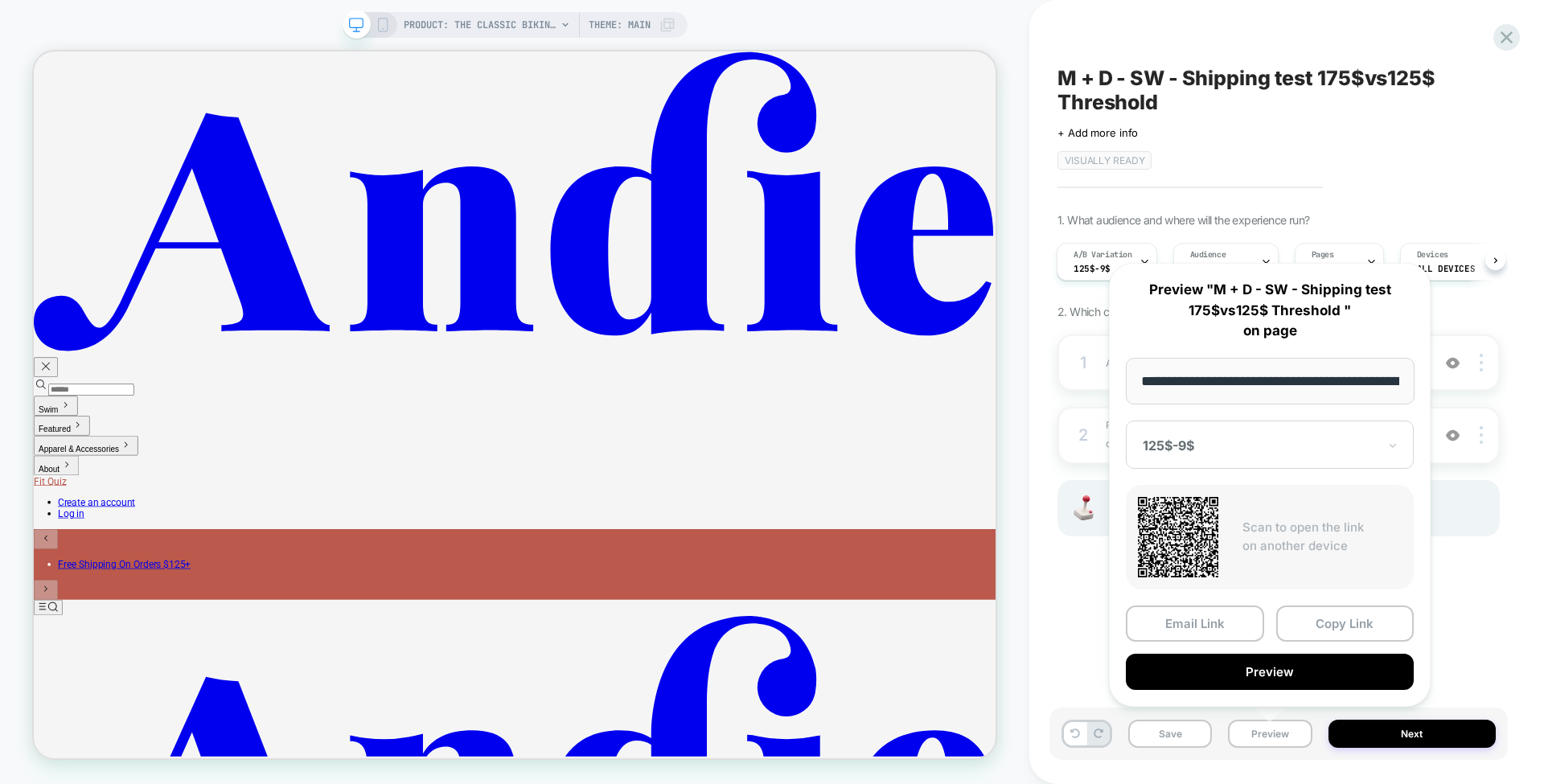 click on "Copy Link" at bounding box center [1345, 623] 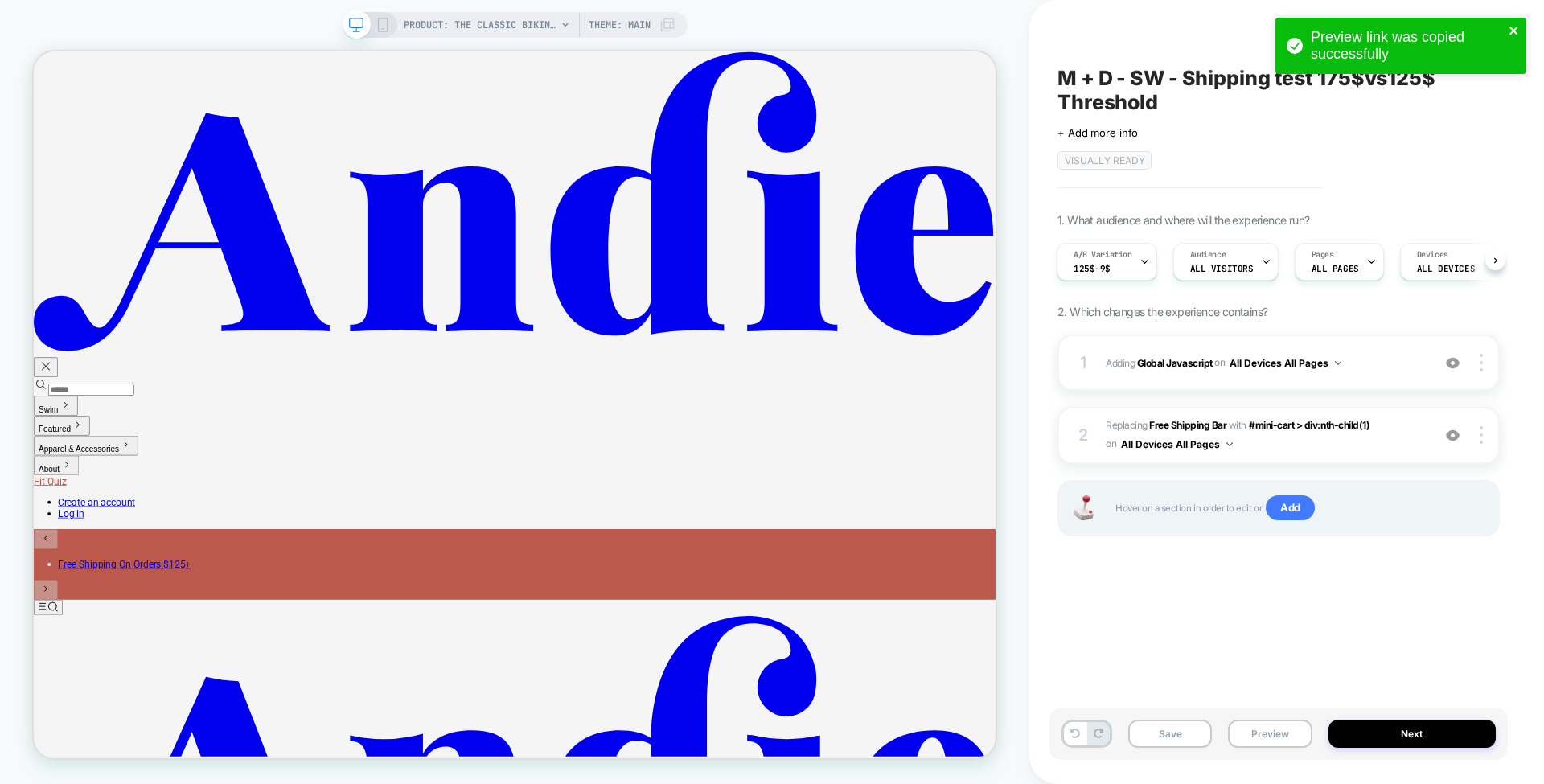 click 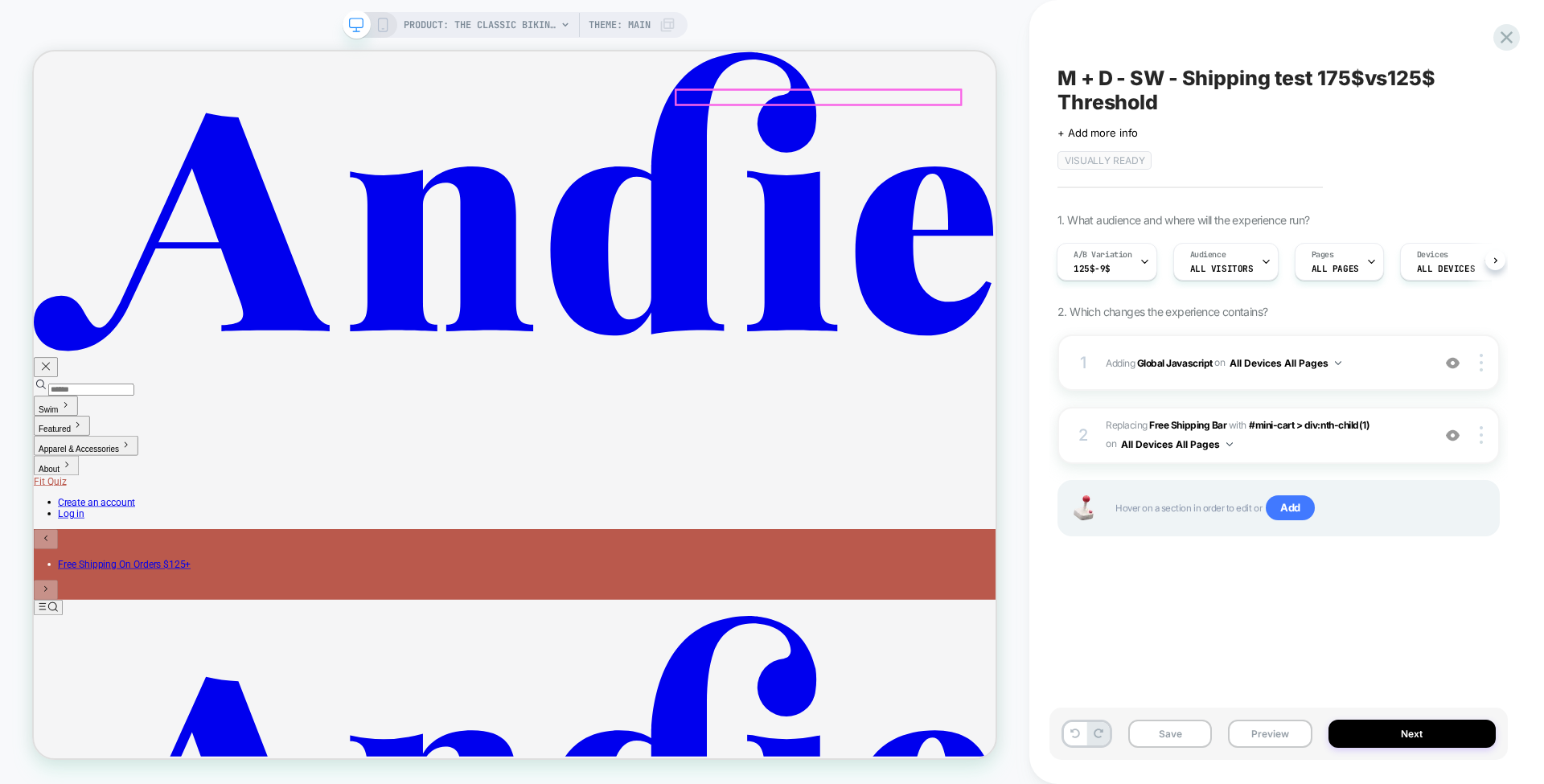 click 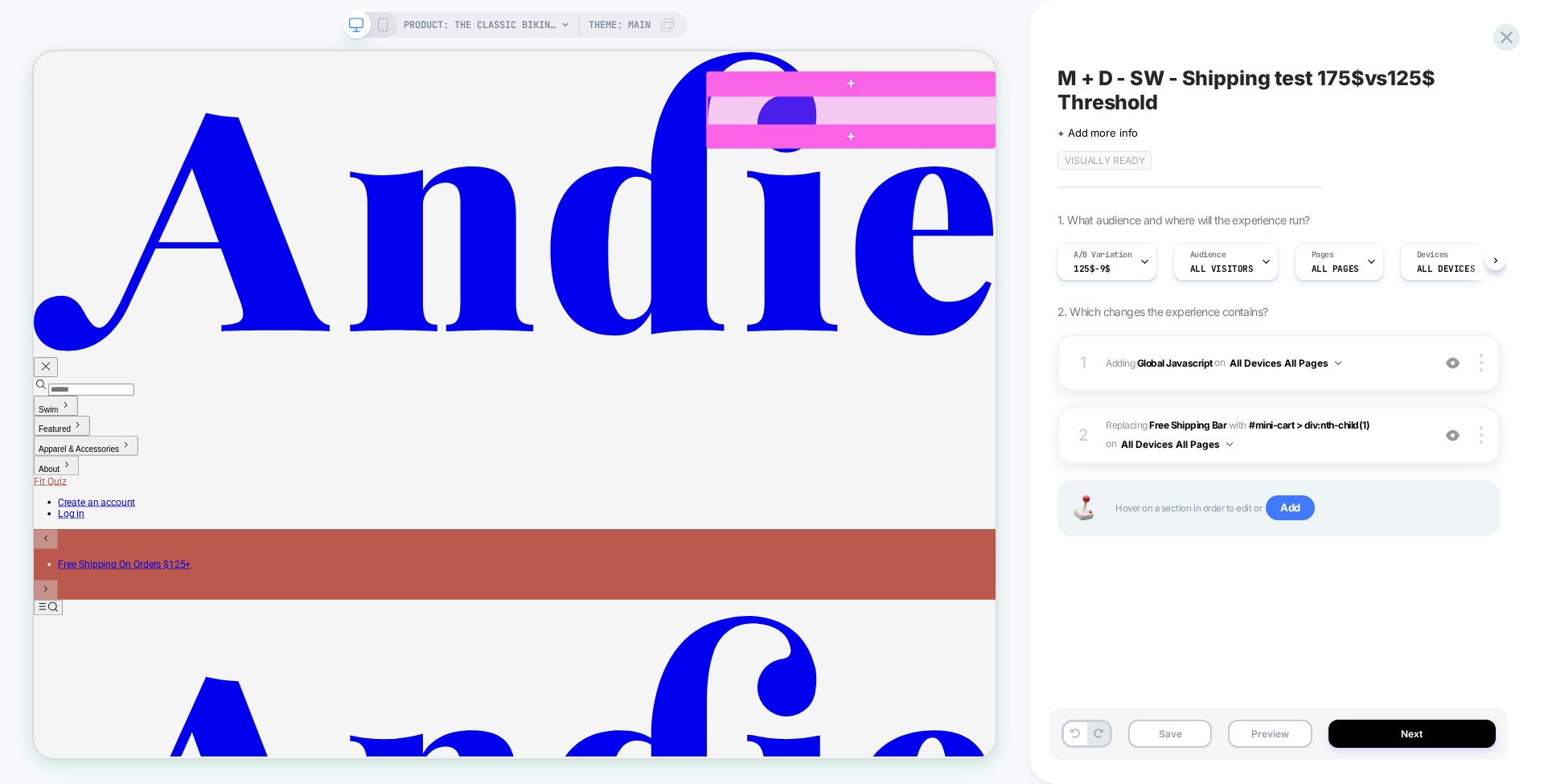 click at bounding box center [1125, 131] 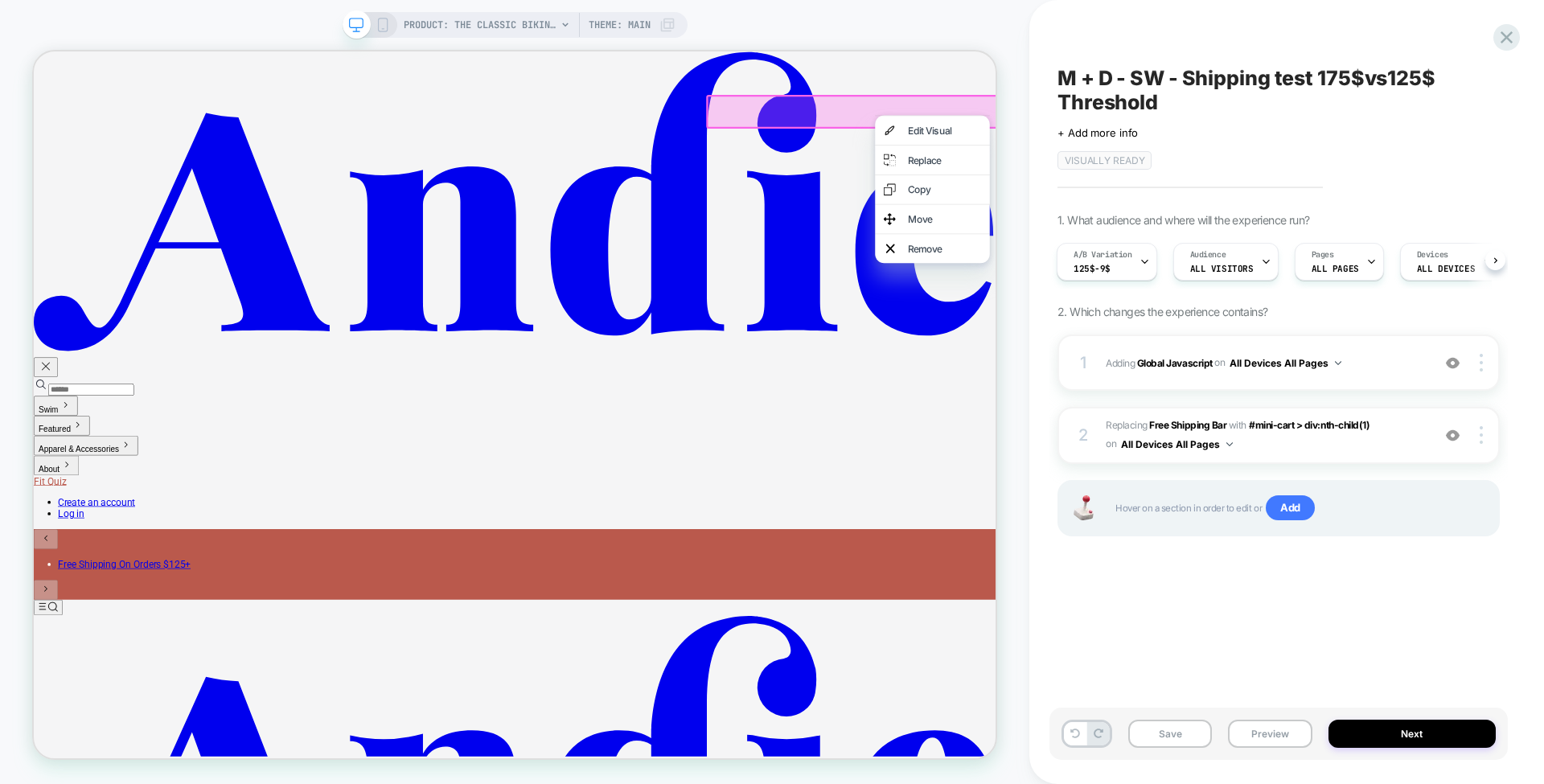 click on "Remove" at bounding box center (1248, 314) 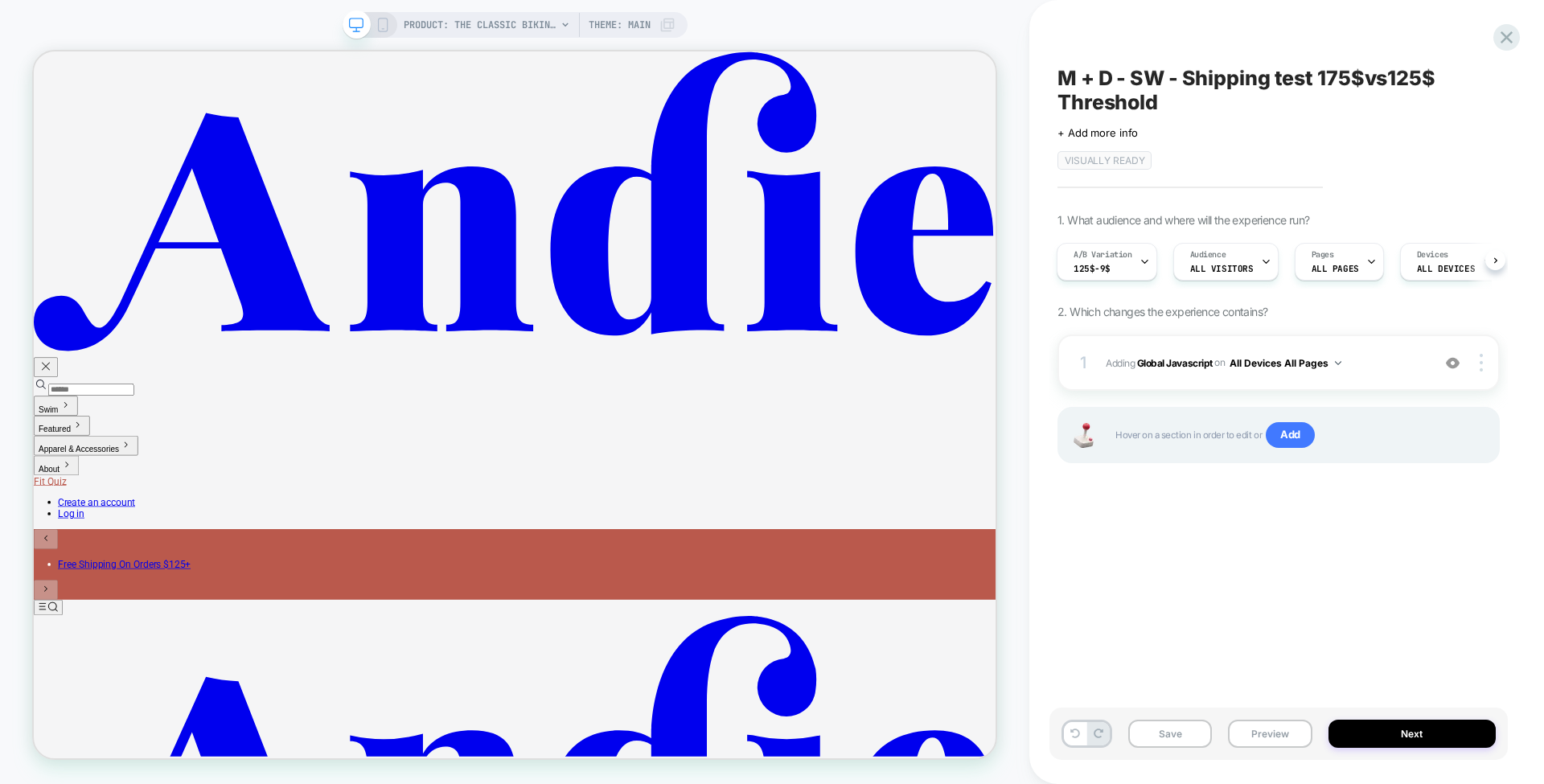 click at bounding box center [1453, 363] 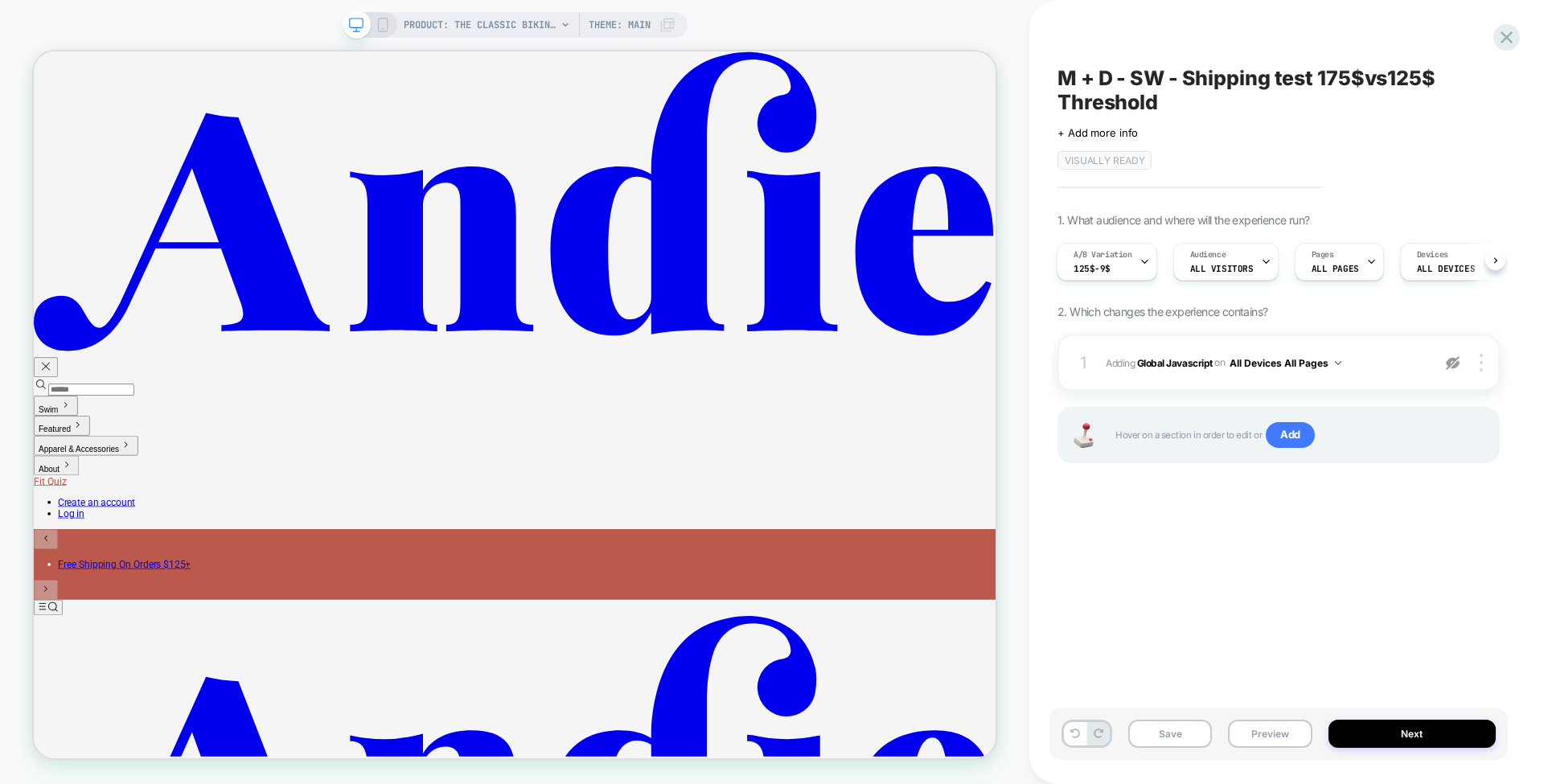 click at bounding box center (1453, 363) 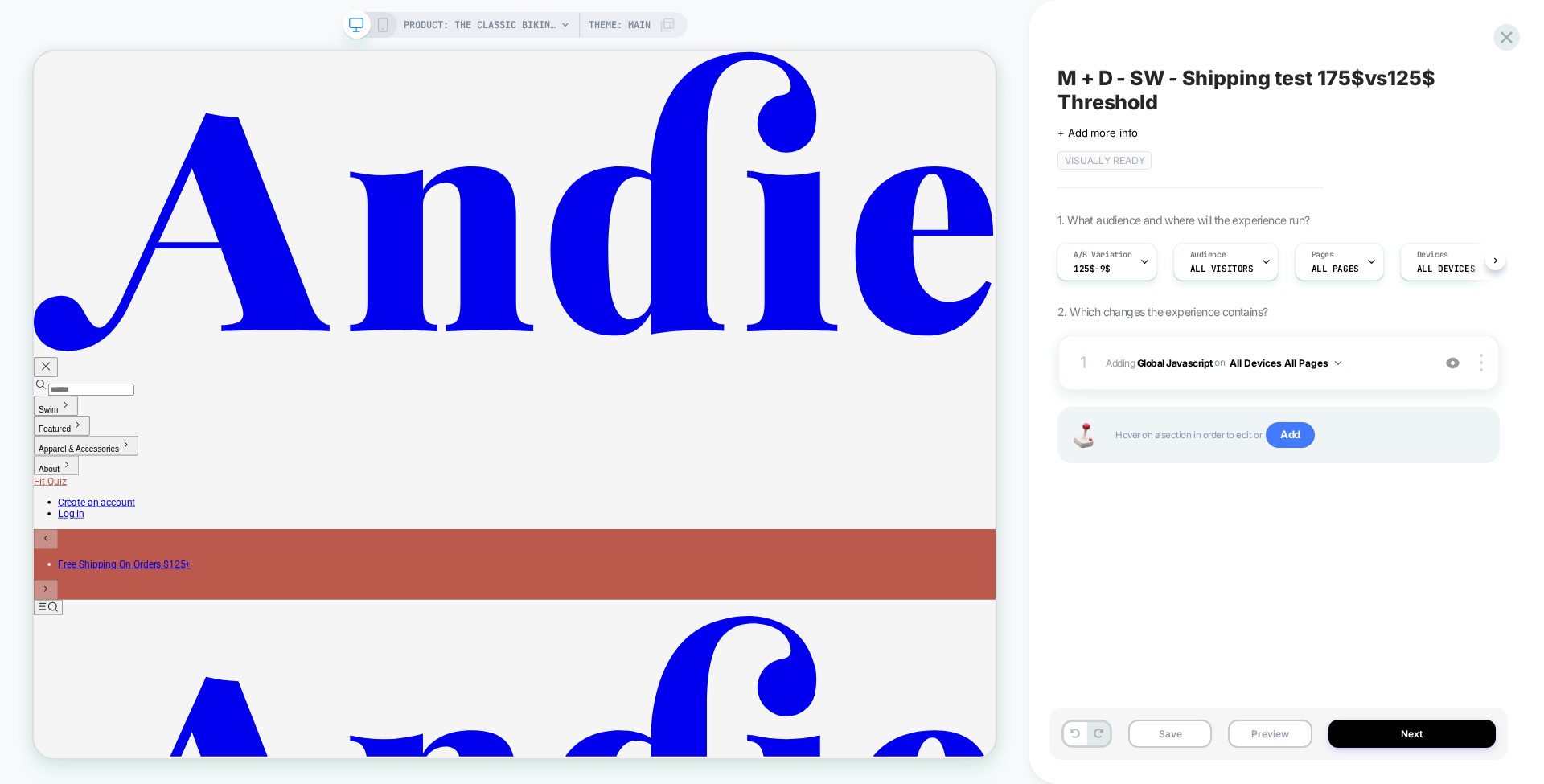 click 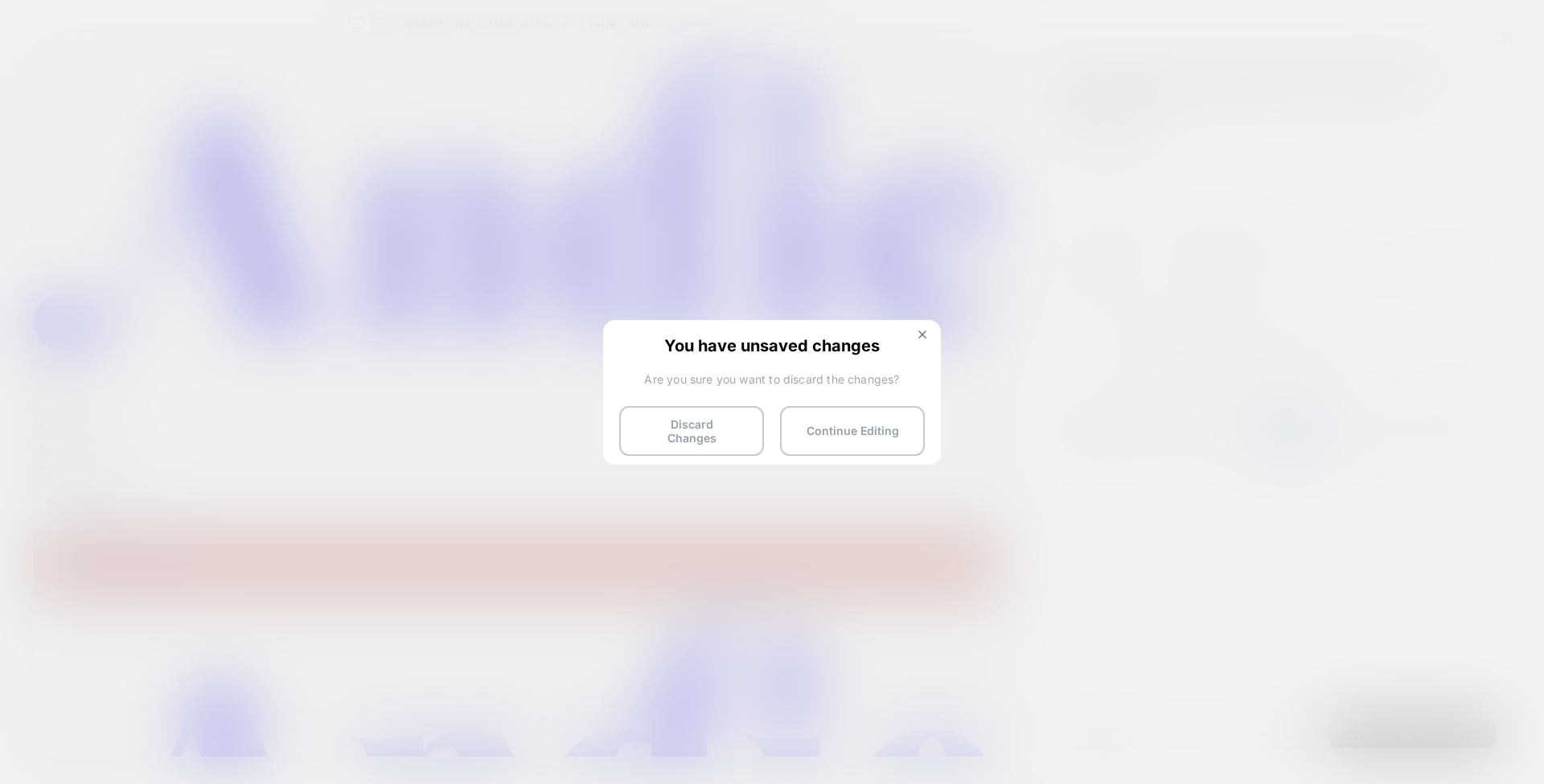 click on "Discard Changes" at bounding box center (692, 431) 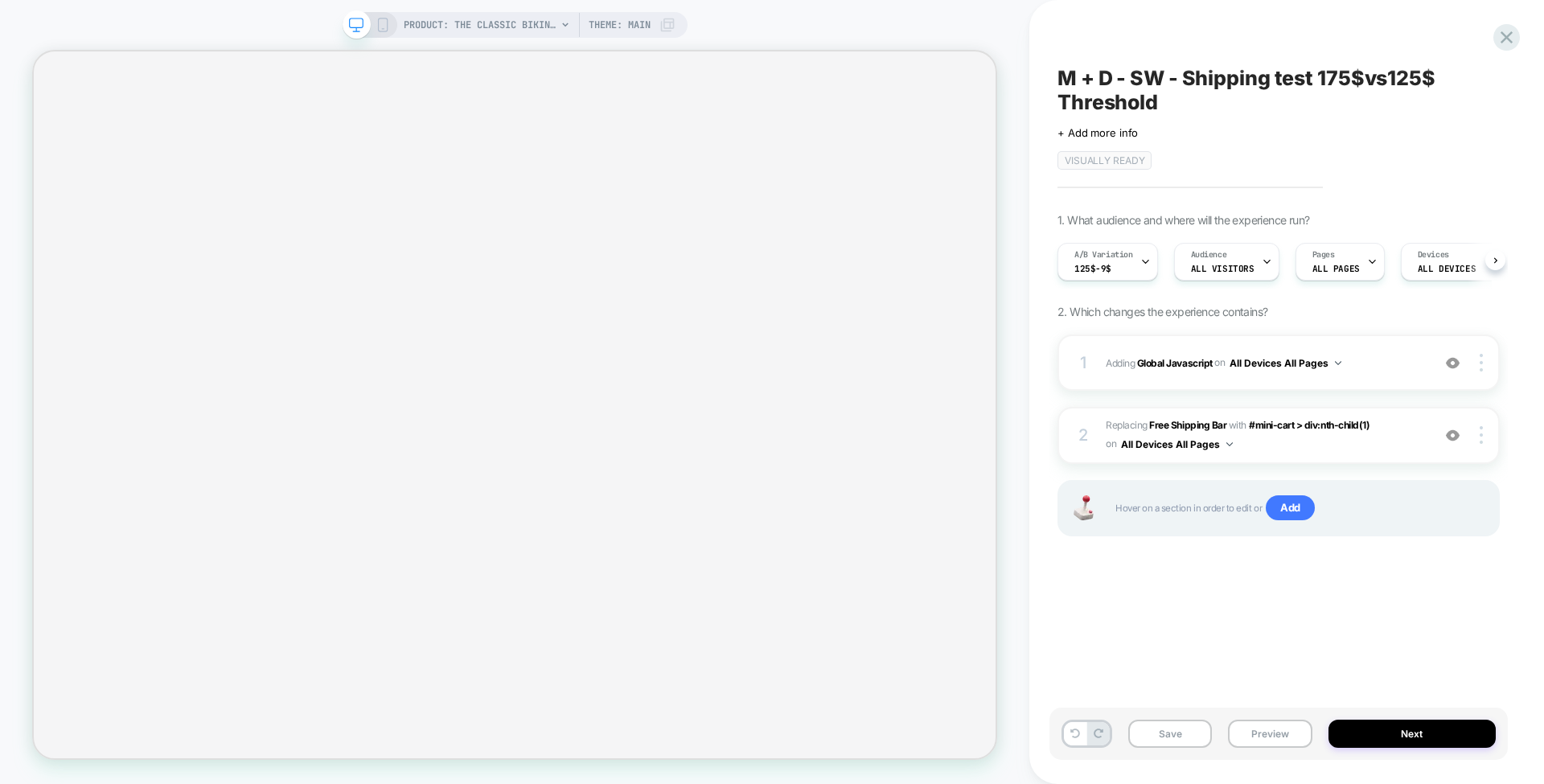 scroll, scrollTop: 0, scrollLeft: 1, axis: horizontal 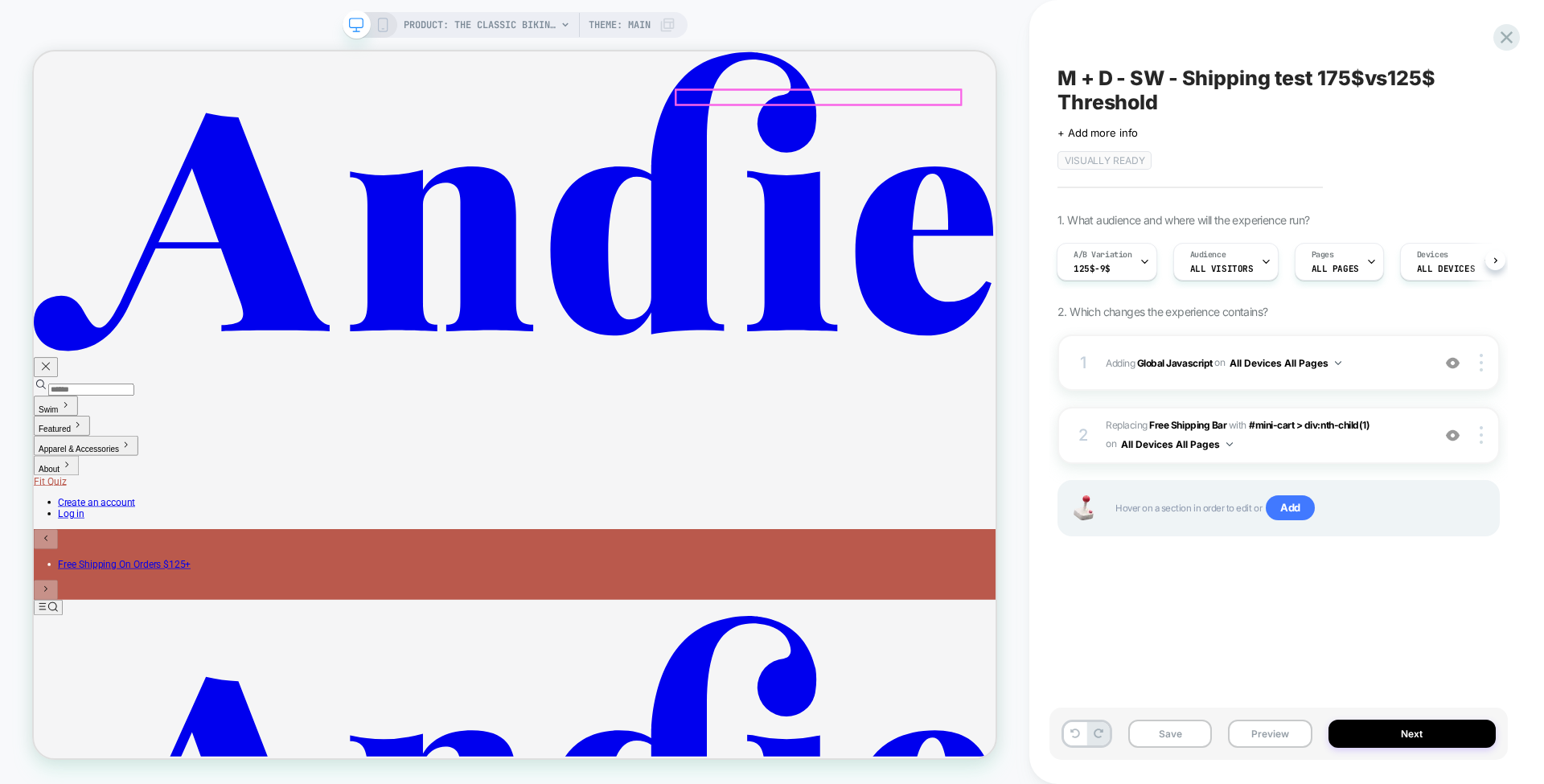 click 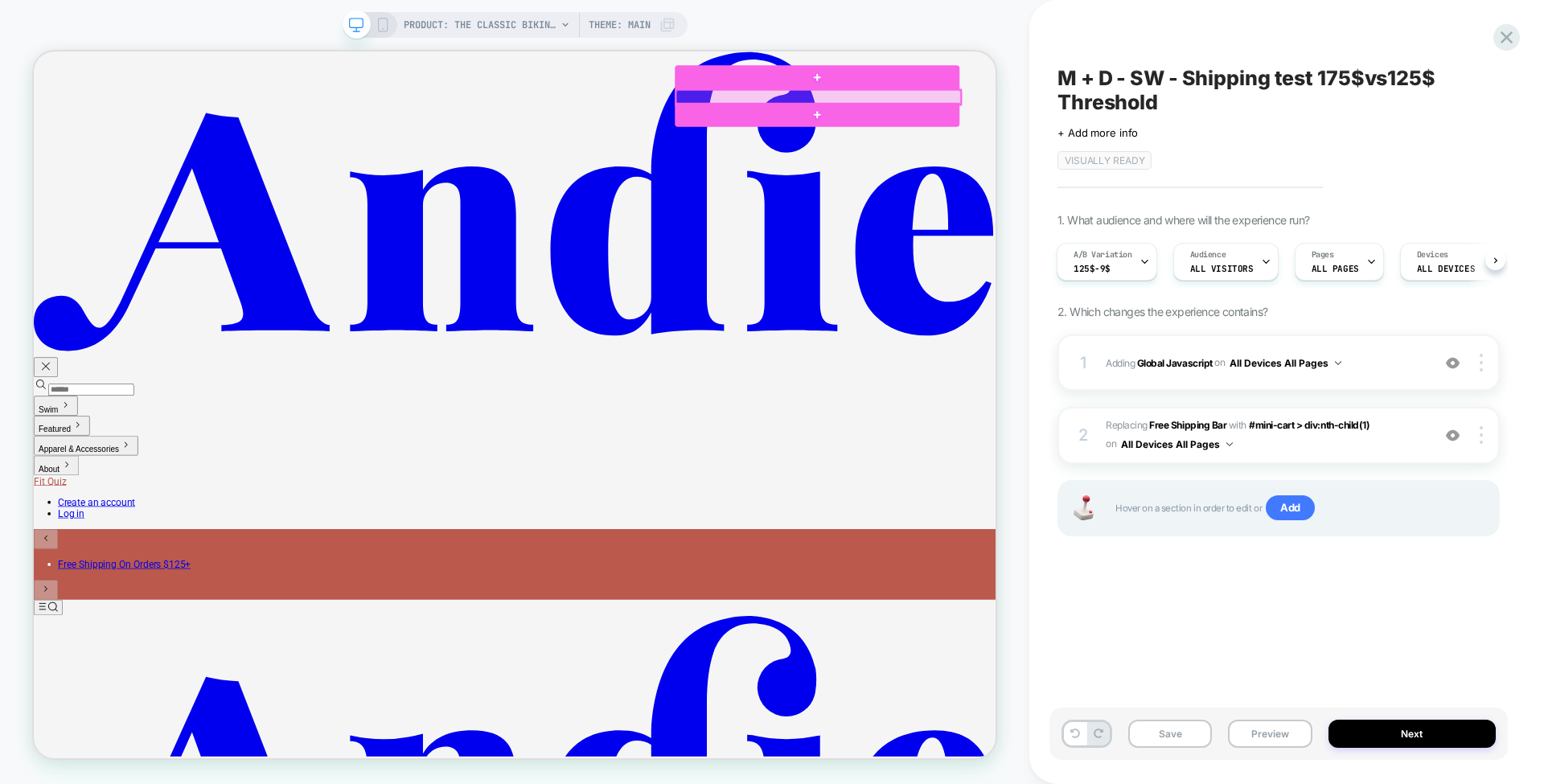 click on "Your shopping bag is empty. Let's Find Your Perfect Style Just a few questions away from your dream suit! Take Our Style Quiz Shop Latest collections Free shipping is only $63 away!" at bounding box center [675, 8859] 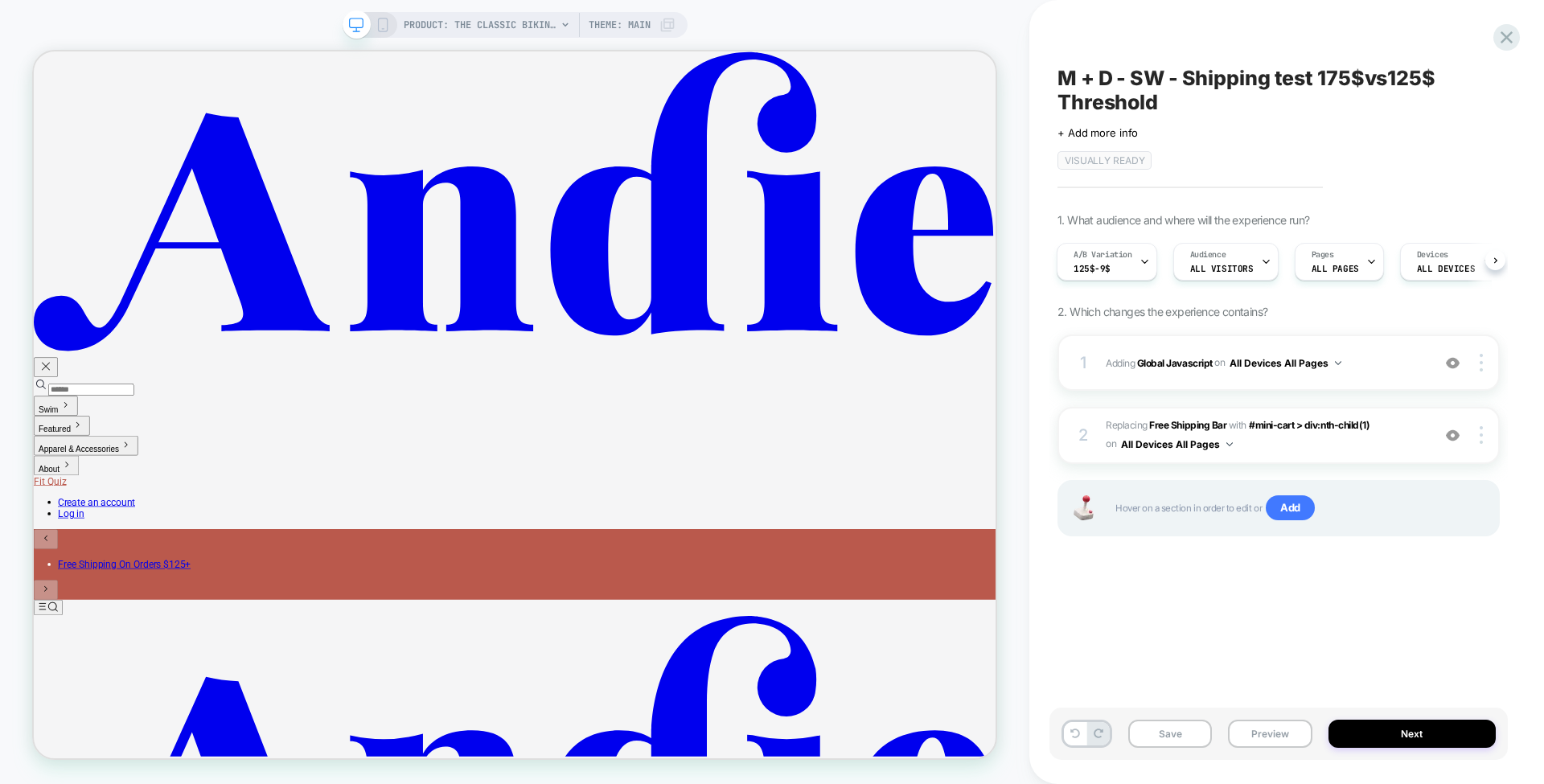 click on "PRODUCT: The Classic Bikini Bottom - Eco Nylon - Navy [flat] PRODUCT: The Classic Bikini Bottom - Eco Nylon - Navy [flat] Theme: MAIN" at bounding box center (515, 392) 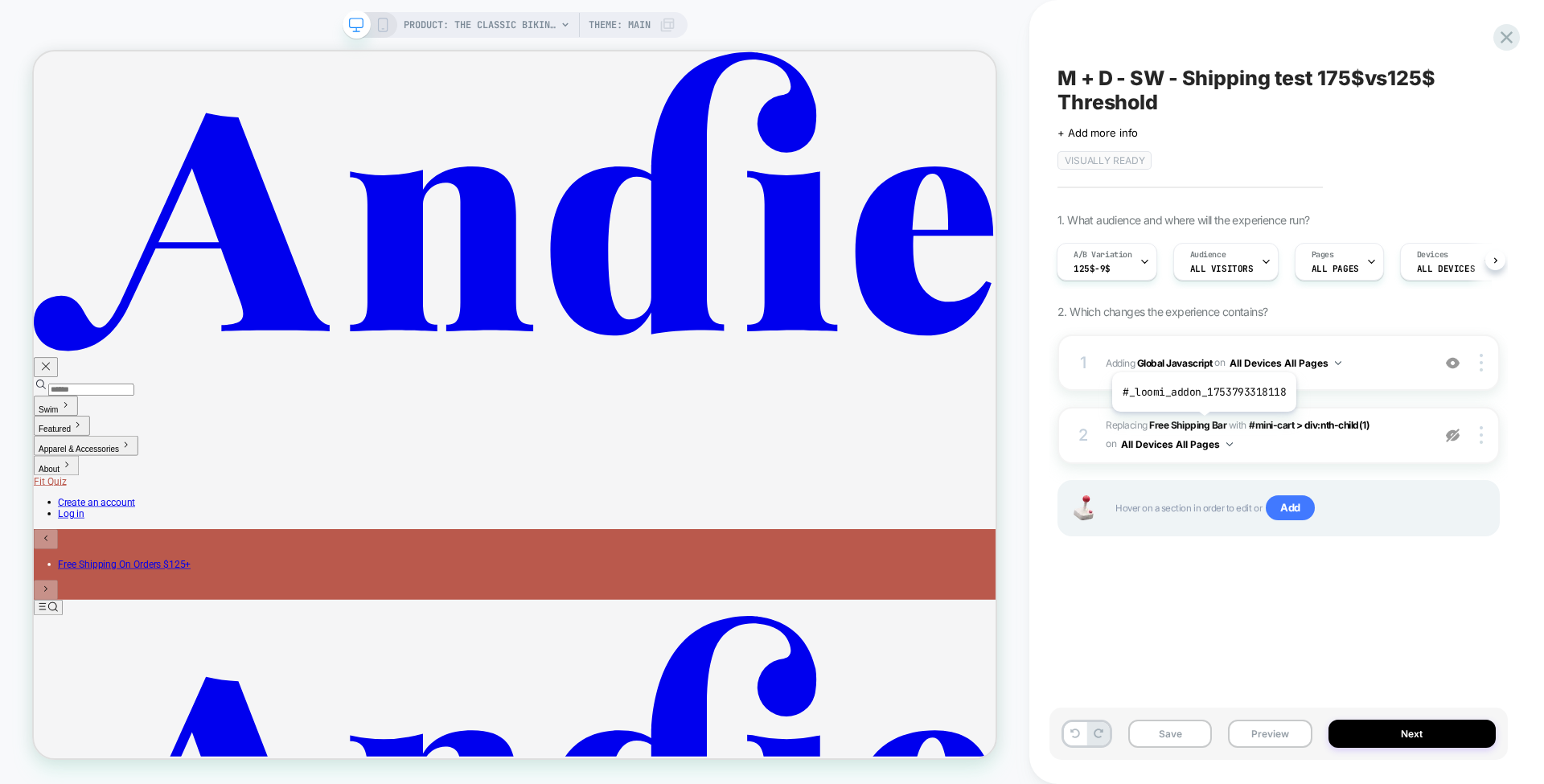 click on "Free Shipping Bar" at bounding box center [1188, 425] 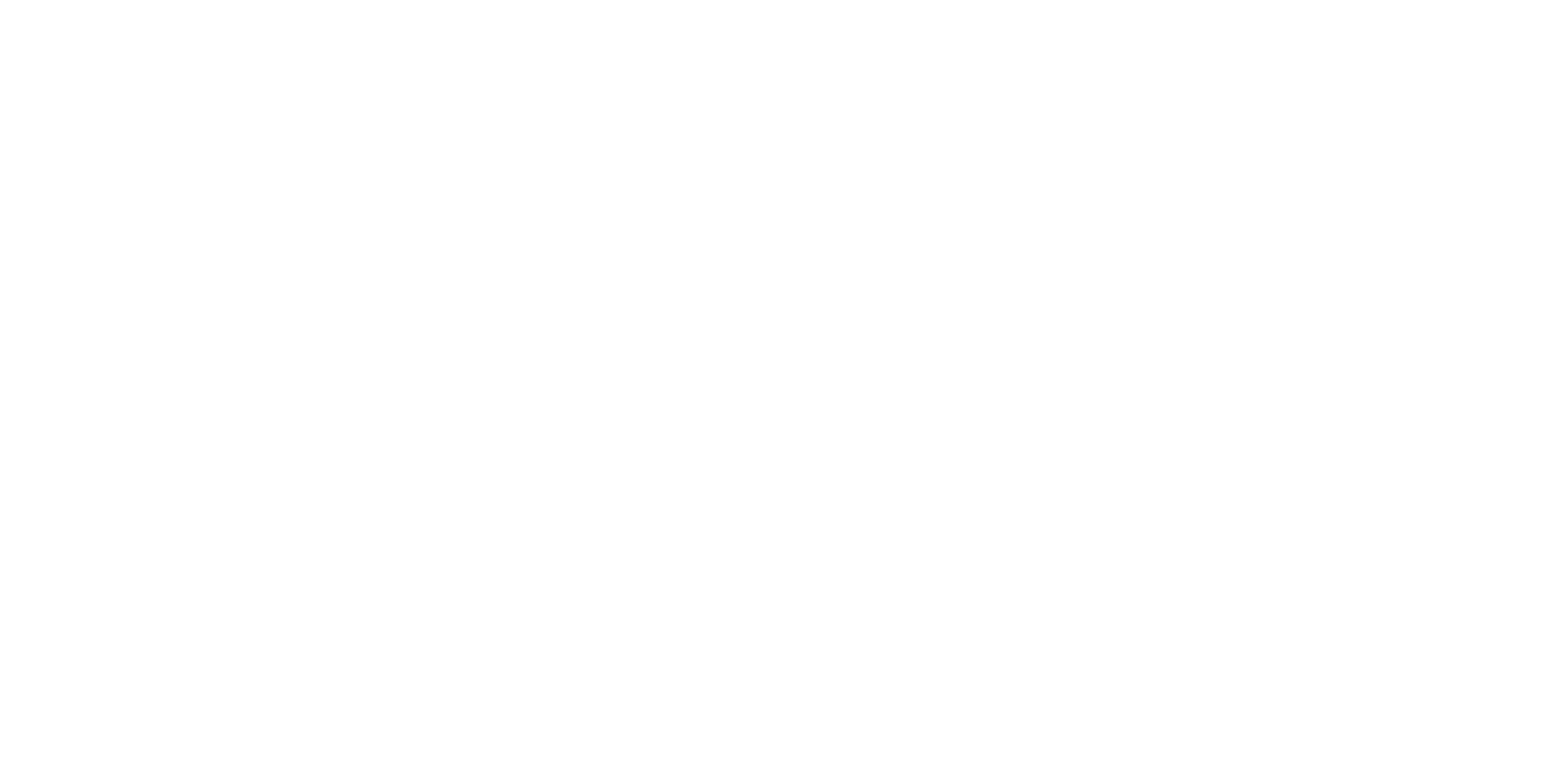 scroll, scrollTop: 0, scrollLeft: 0, axis: both 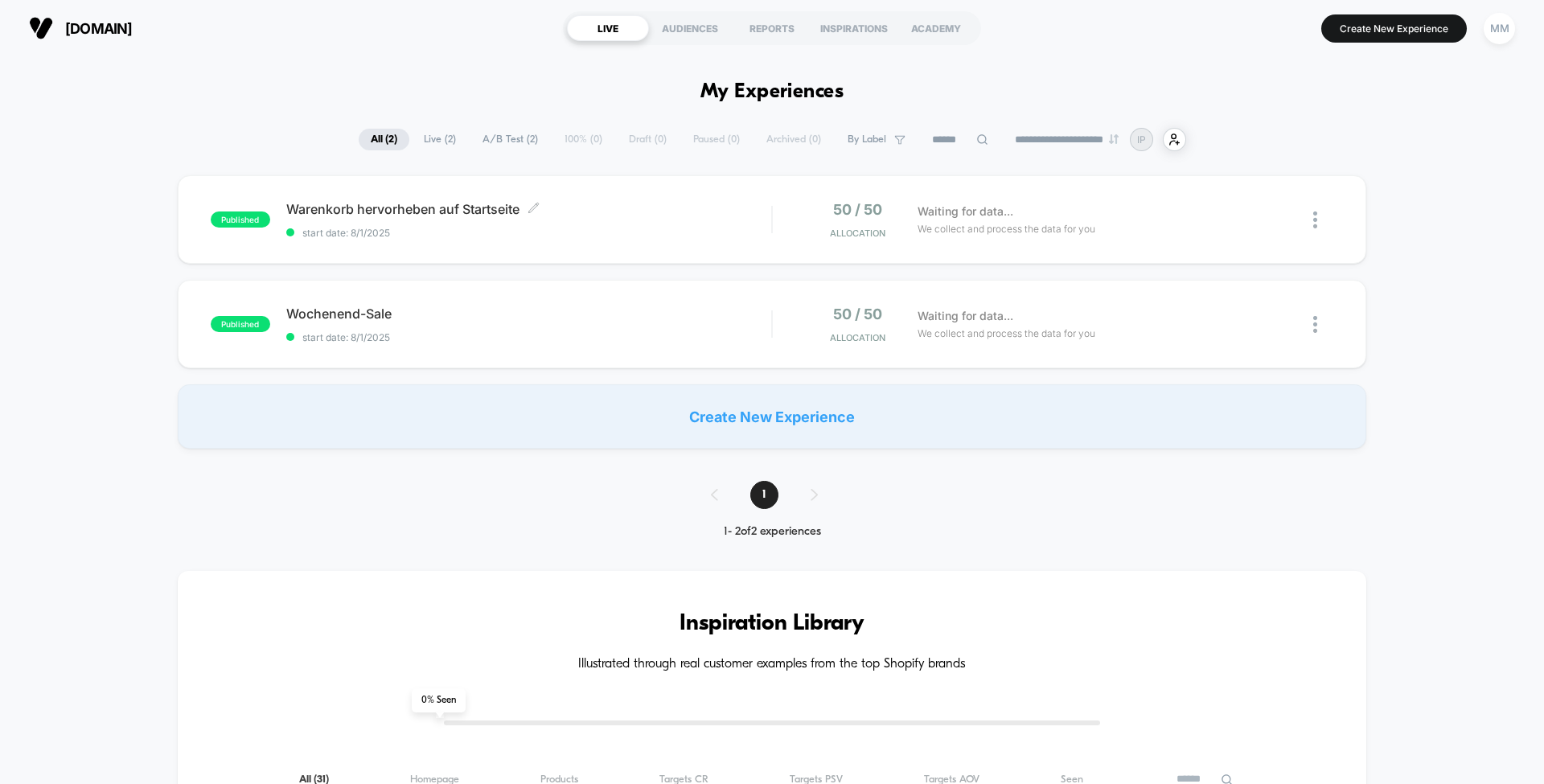 click on "Warenkorb hervorheben auf Startseite Click to edit experience details" at bounding box center [528, 209] 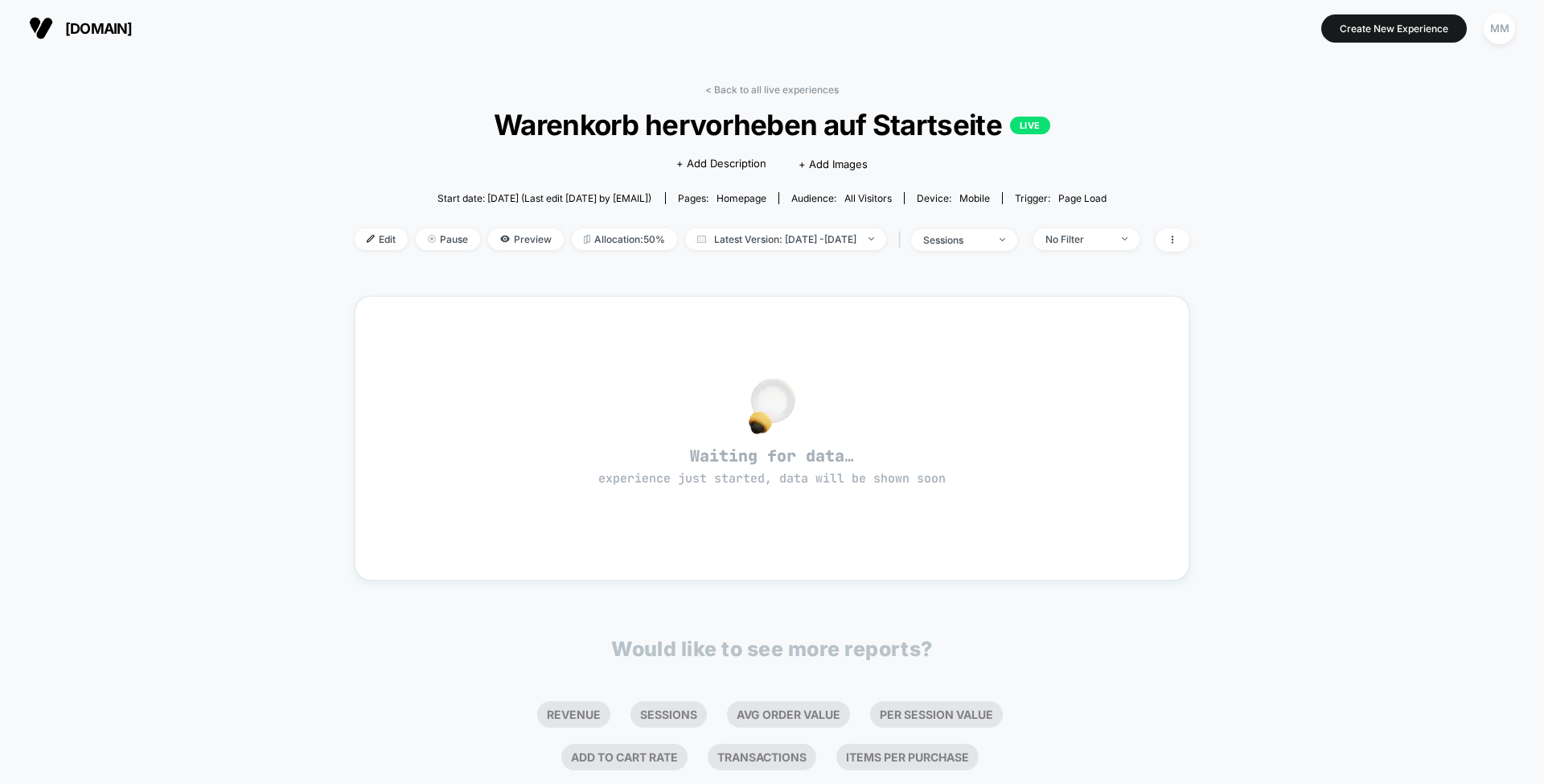 click on "Warenkorb hervorheben auf Startseite LIVE" at bounding box center (772, 125) 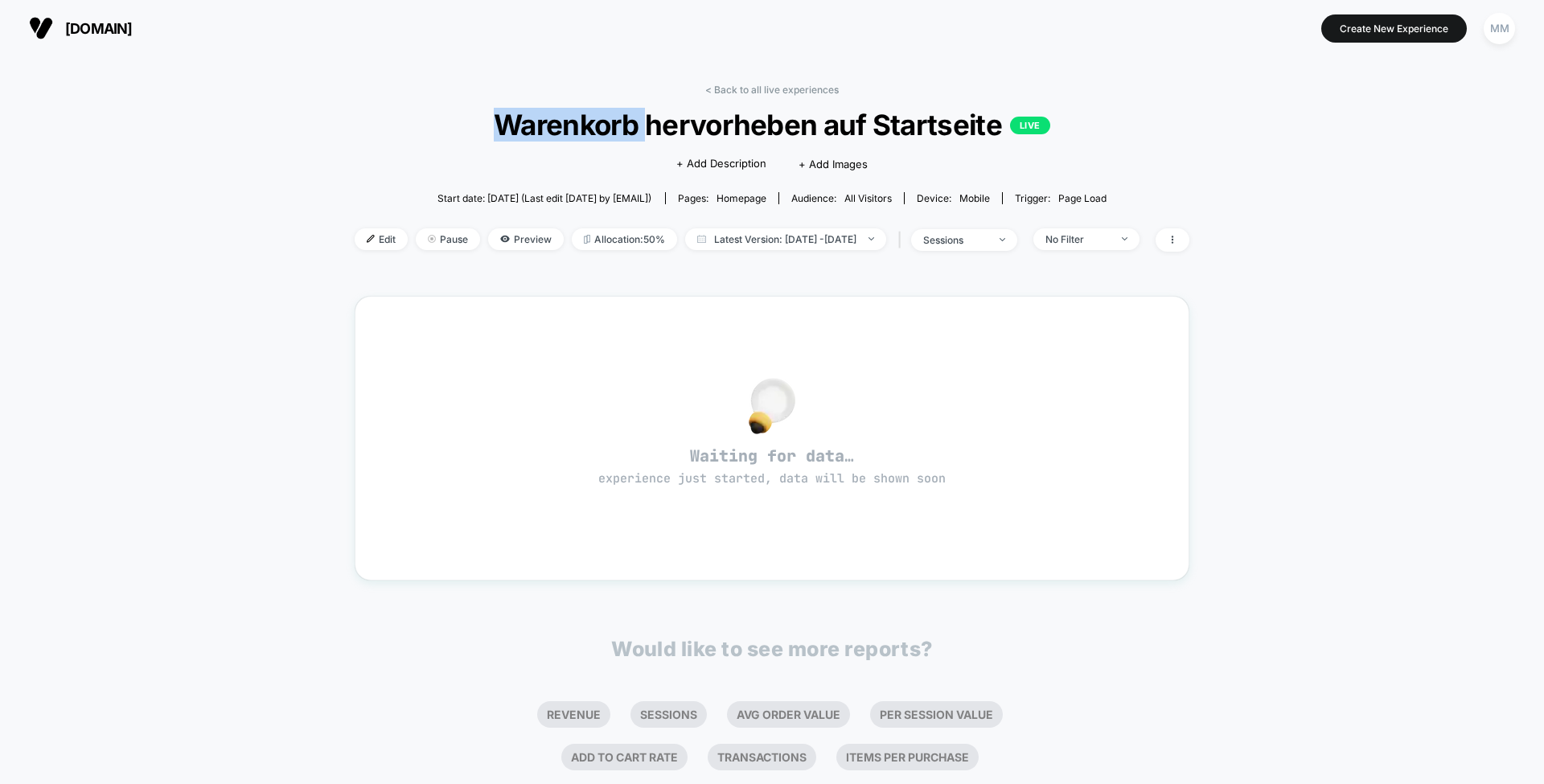 click on "Warenkorb hervorheben auf Startseite LIVE" at bounding box center [772, 125] 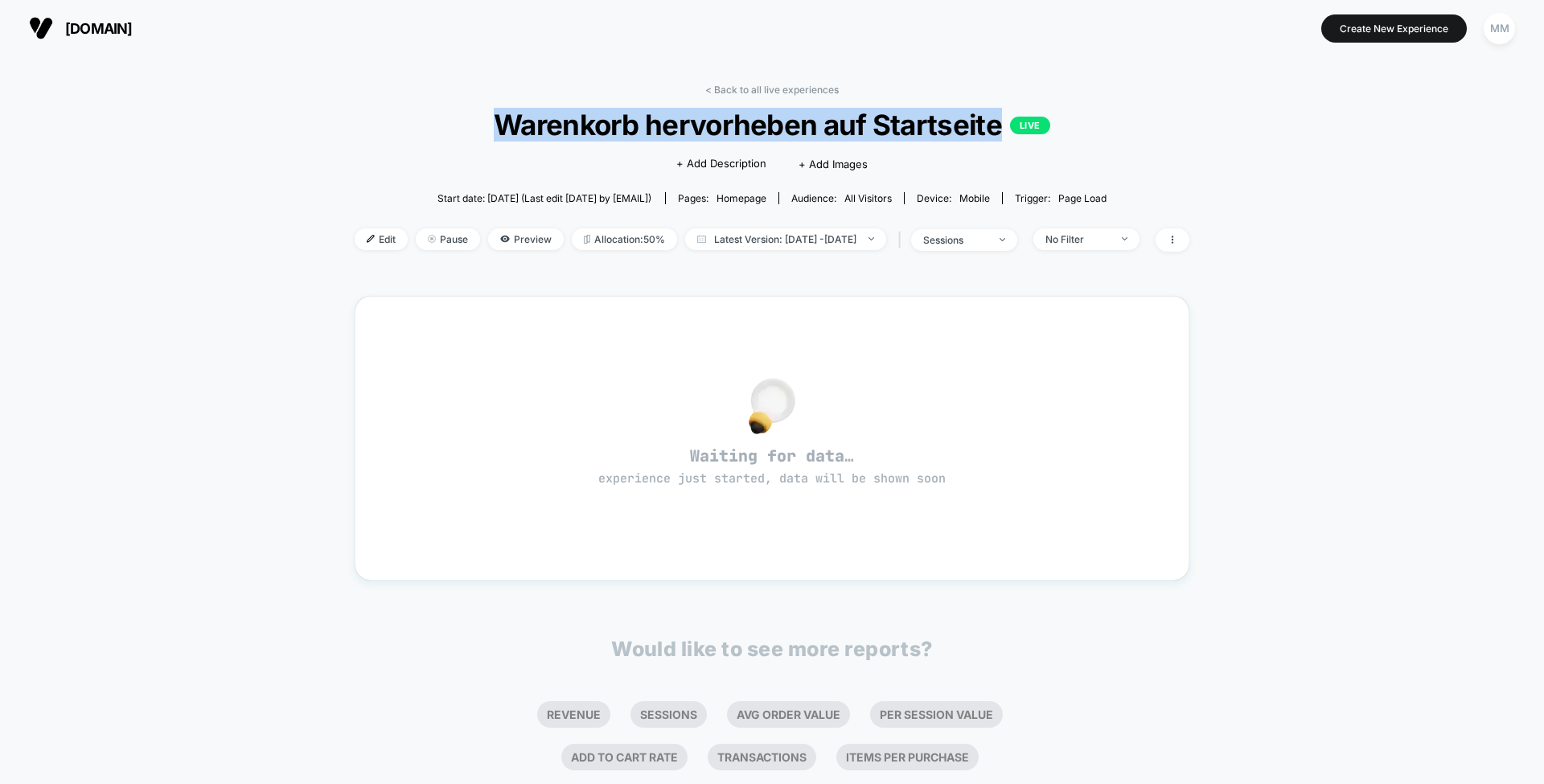 copy on "Warenkorb hervorheben auf Startseite" 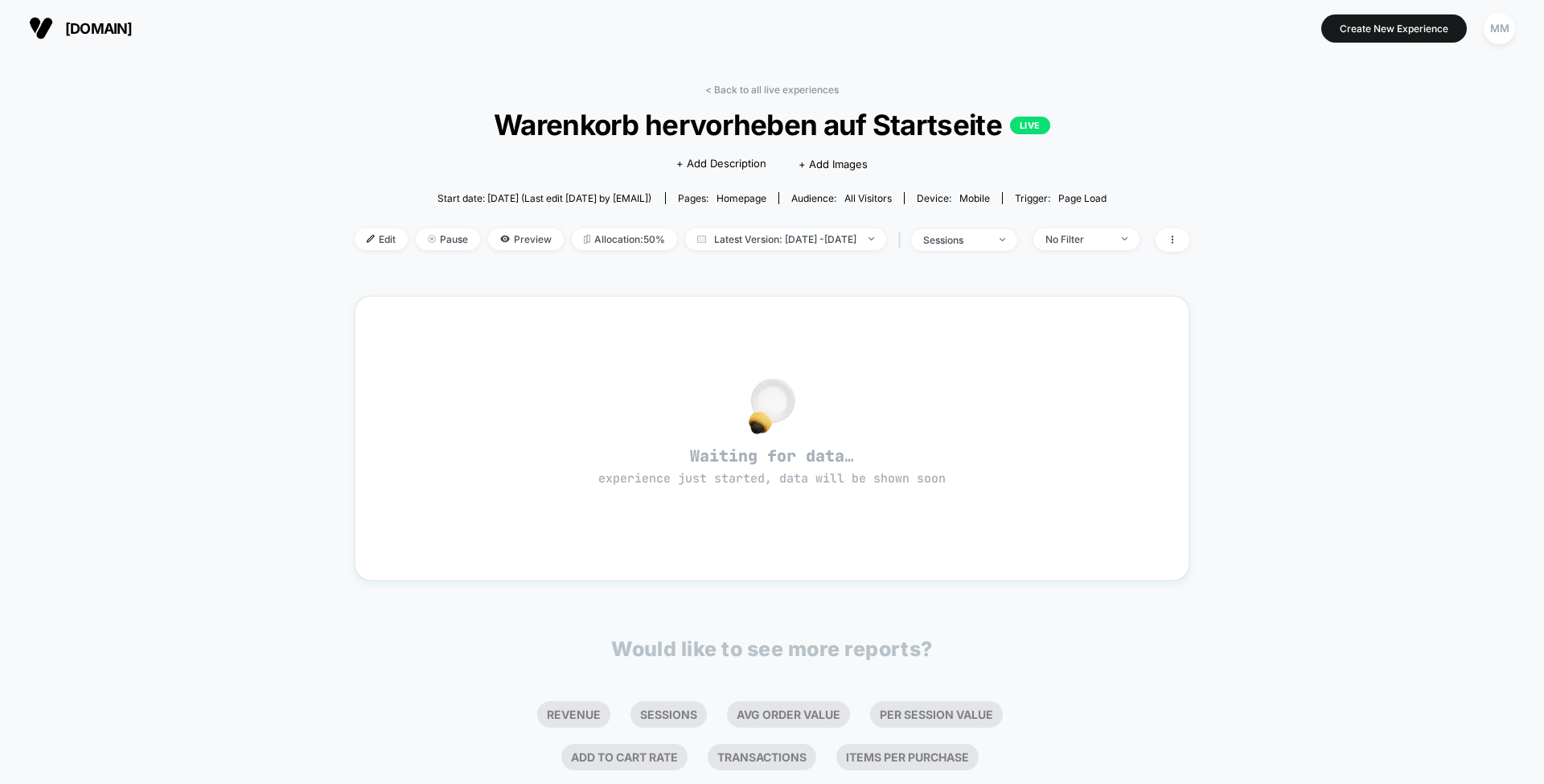 click on "< Back to all live experiences  Warenkorb hervorheben auf Startseite LIVE Click to edit experience details + Add Description + Add Images Start date: [DATE] (Last edit [DATE] by [EMAIL]) Pages: homepage Audience: All Visitors Device: mobile Trigger: Page Load Edit Pause  Preview Allocation:  50% Latest Version:     Aug 2, 2025    -    Aug 2, 2025 |   sessions   No Filter Waiting for data… experience just started, data will be shown soon Would like to see more reports? Revenue Sessions Avg Order Value Per Session Value Add To Cart Rate Transactions Items Per Purchase Product Details Views Rate Pages Per Session Signups Signups Rate Avg Session Duration Profit Profit Per Session Returns Returns Per Session Subscriptions Subscriptions Rate Checkout Rate" at bounding box center [772, 527] 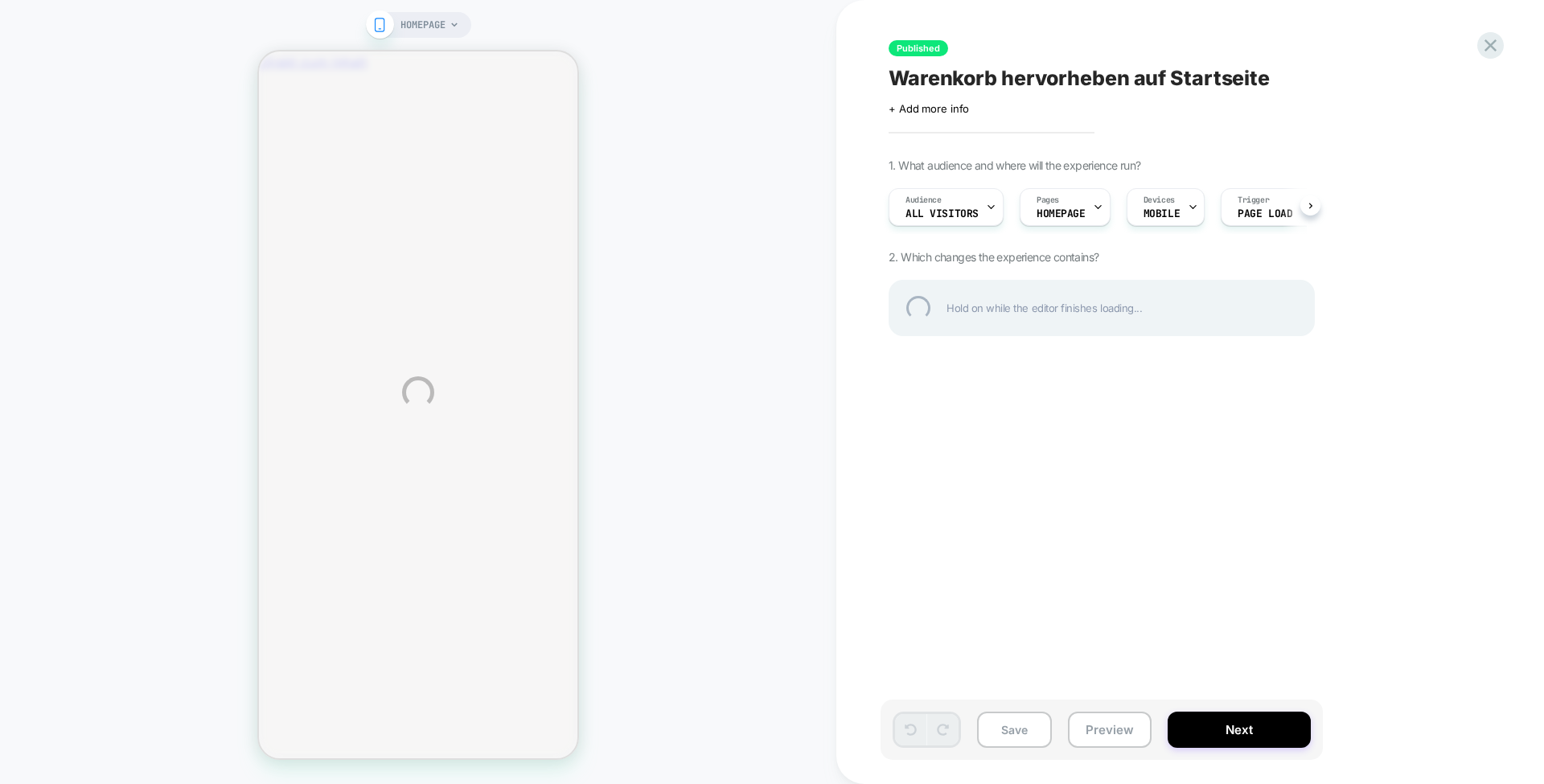 scroll, scrollTop: 0, scrollLeft: 0, axis: both 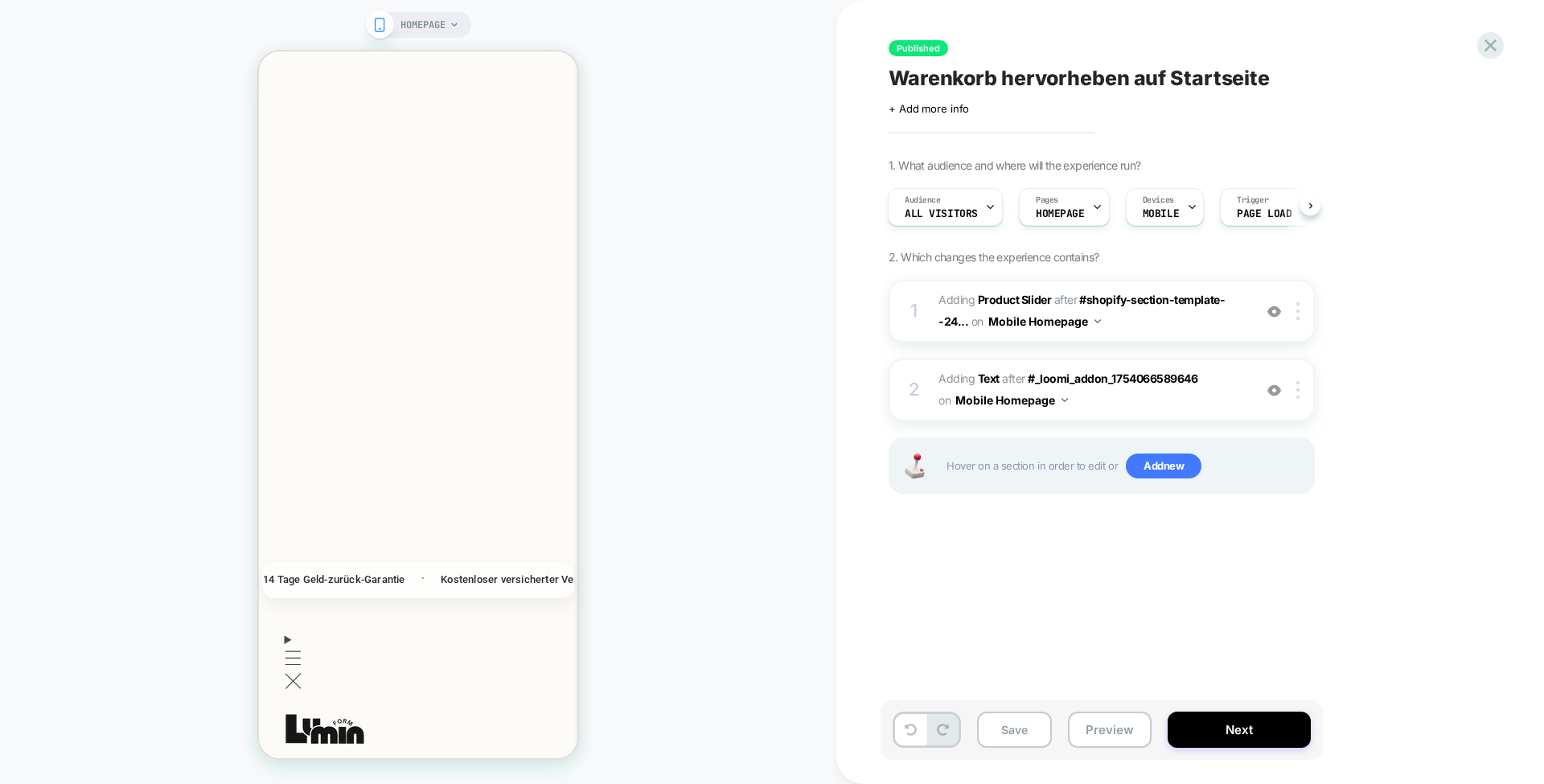 click on "HOMEPAGE" at bounding box center (418, 392) 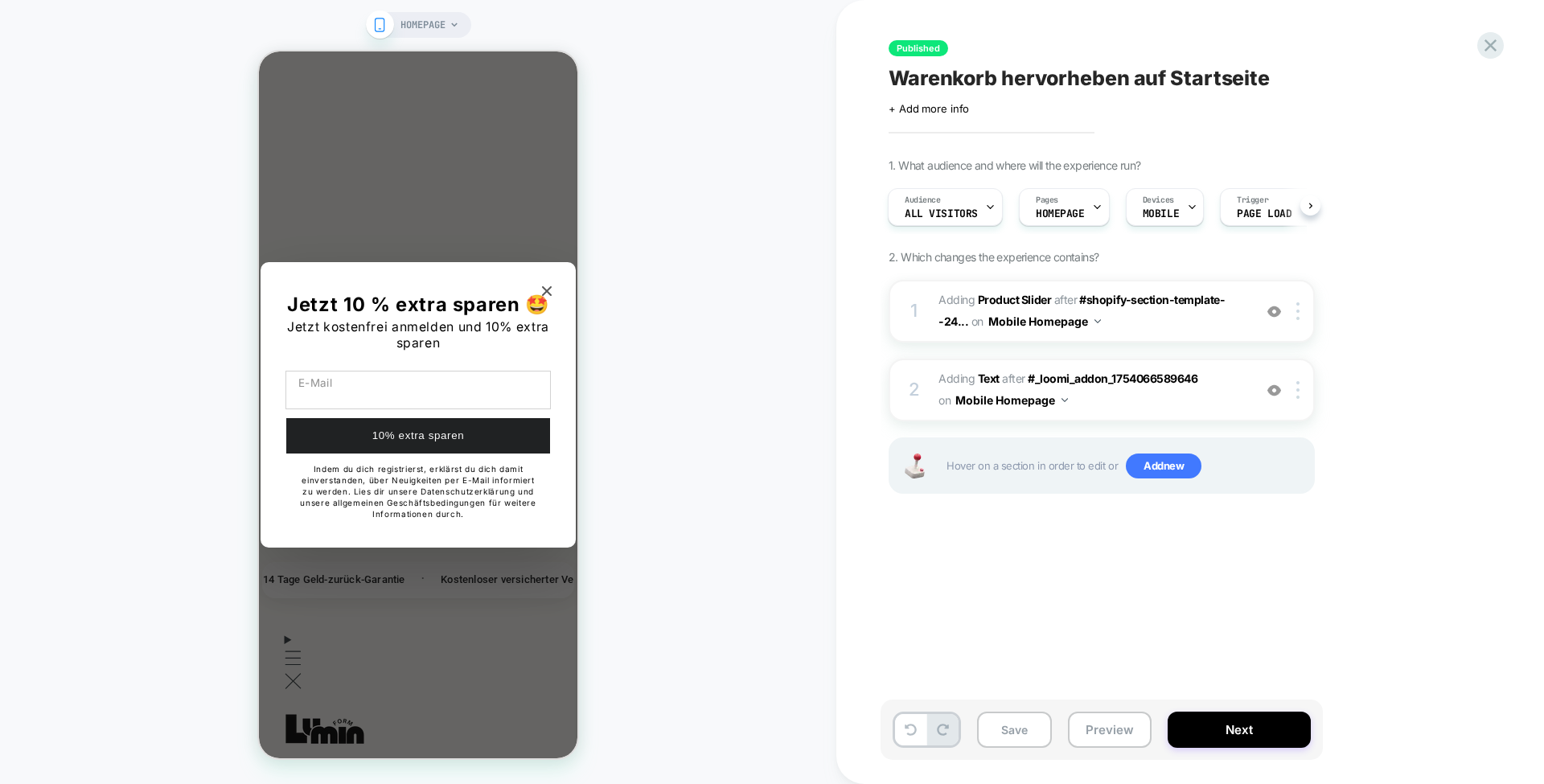 click 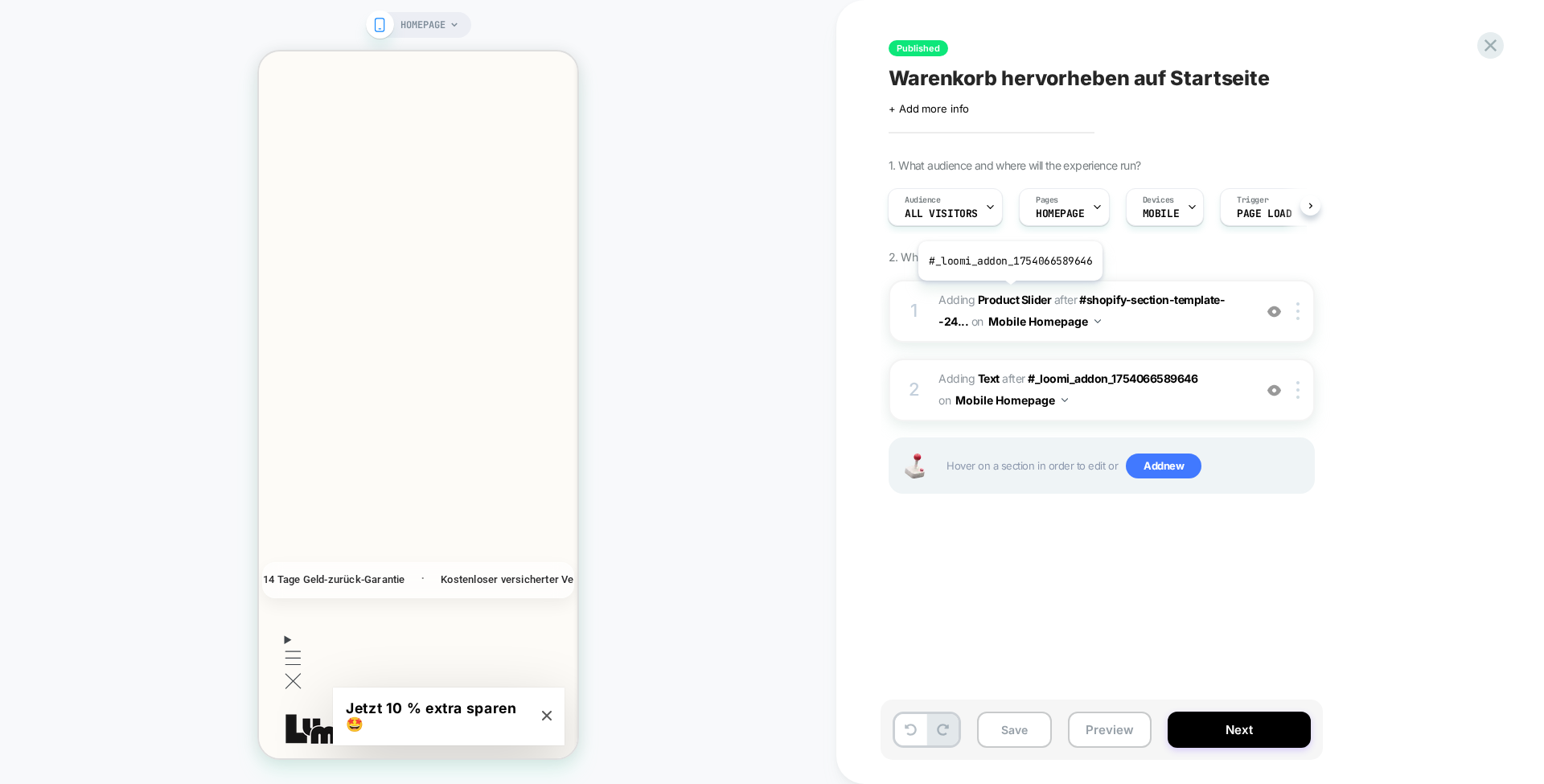 click on "Product Slider" at bounding box center (1014, 299) 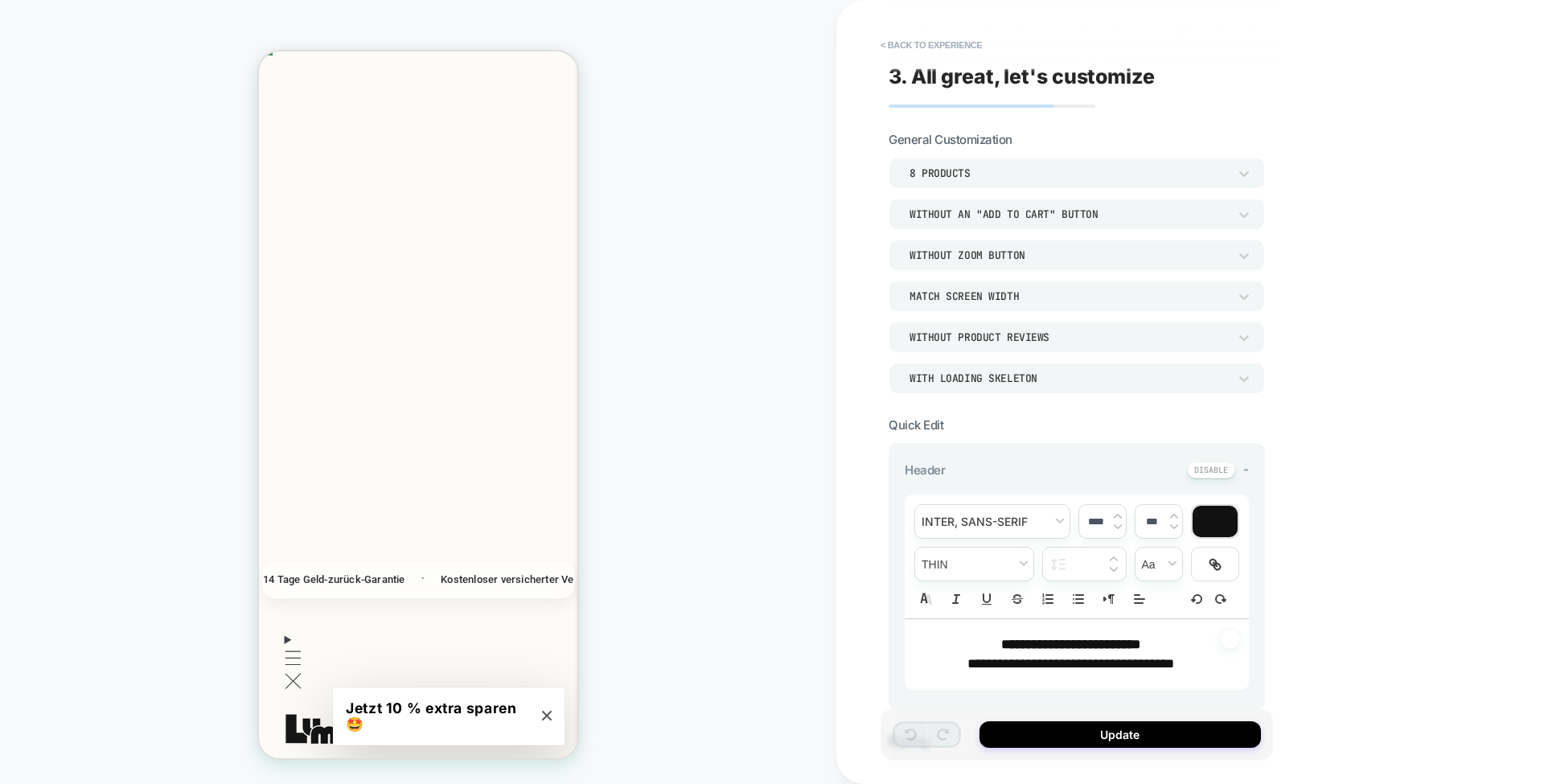 scroll, scrollTop: 375, scrollLeft: 0, axis: vertical 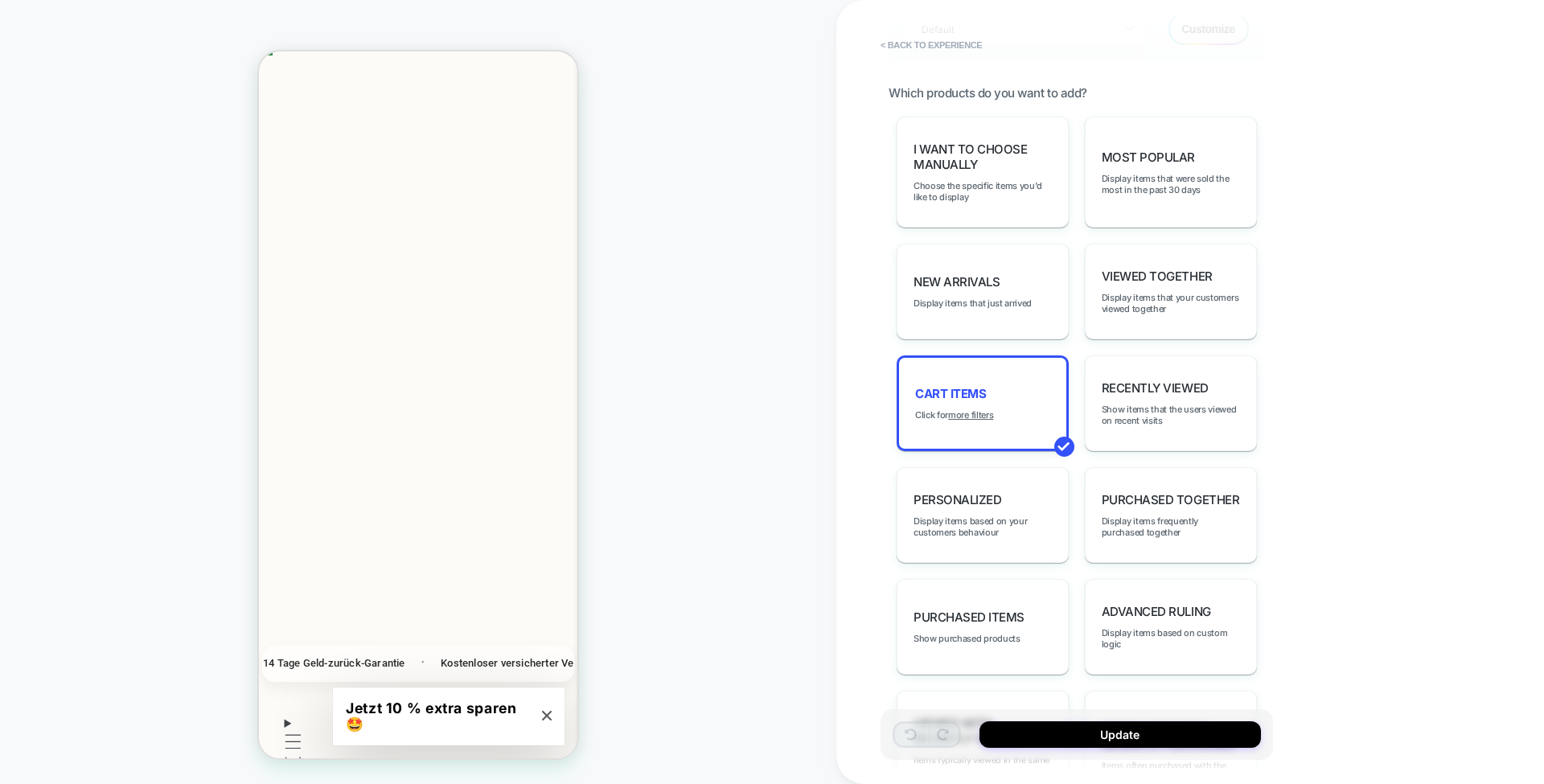 click on "more filters" at bounding box center [971, 415] 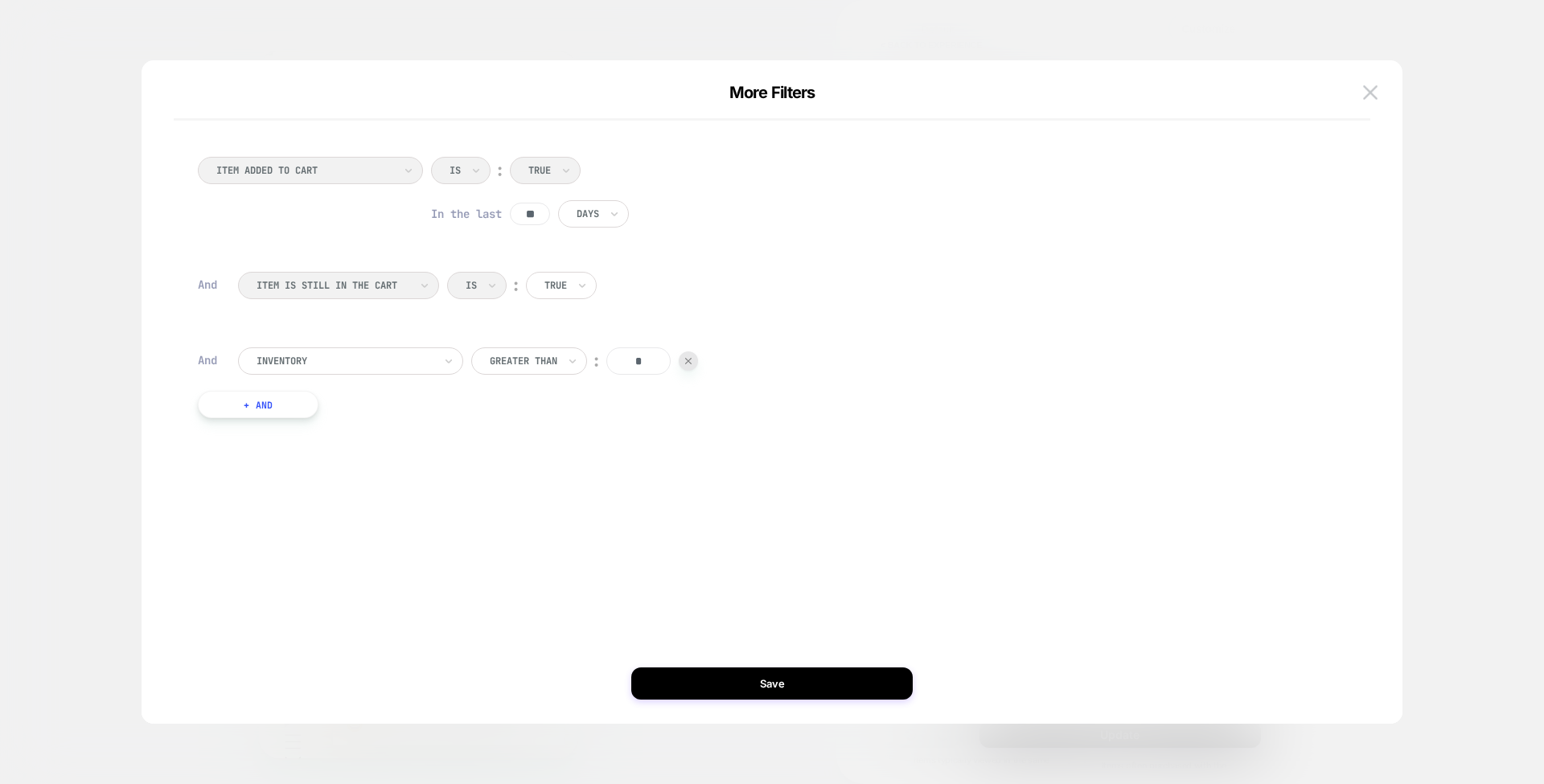 click at bounding box center [1370, 92] 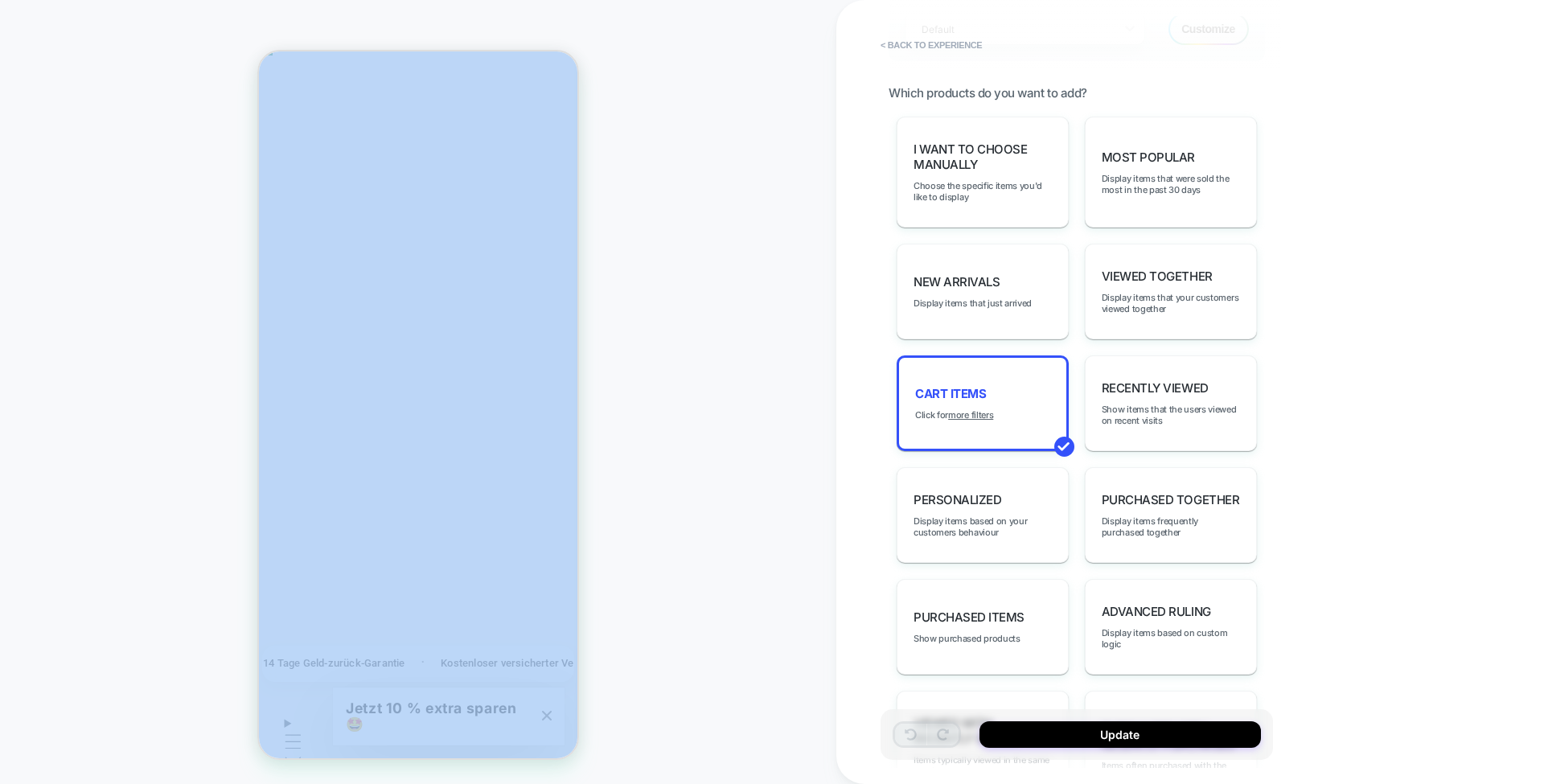 drag, startPoint x: 728, startPoint y: 558, endPoint x: 947, endPoint y: 48, distance: 555.03243 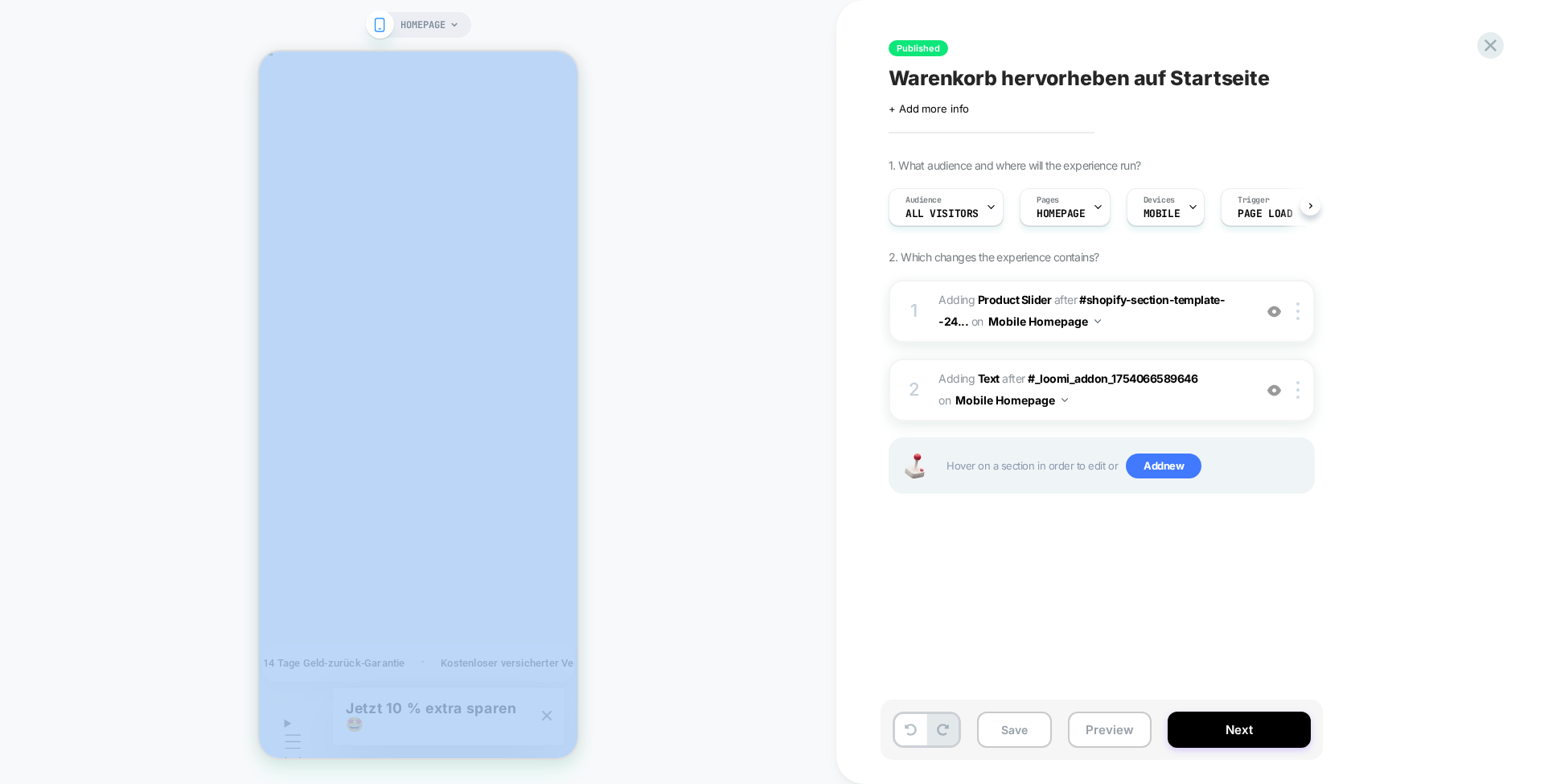 scroll, scrollTop: 0, scrollLeft: 1, axis: horizontal 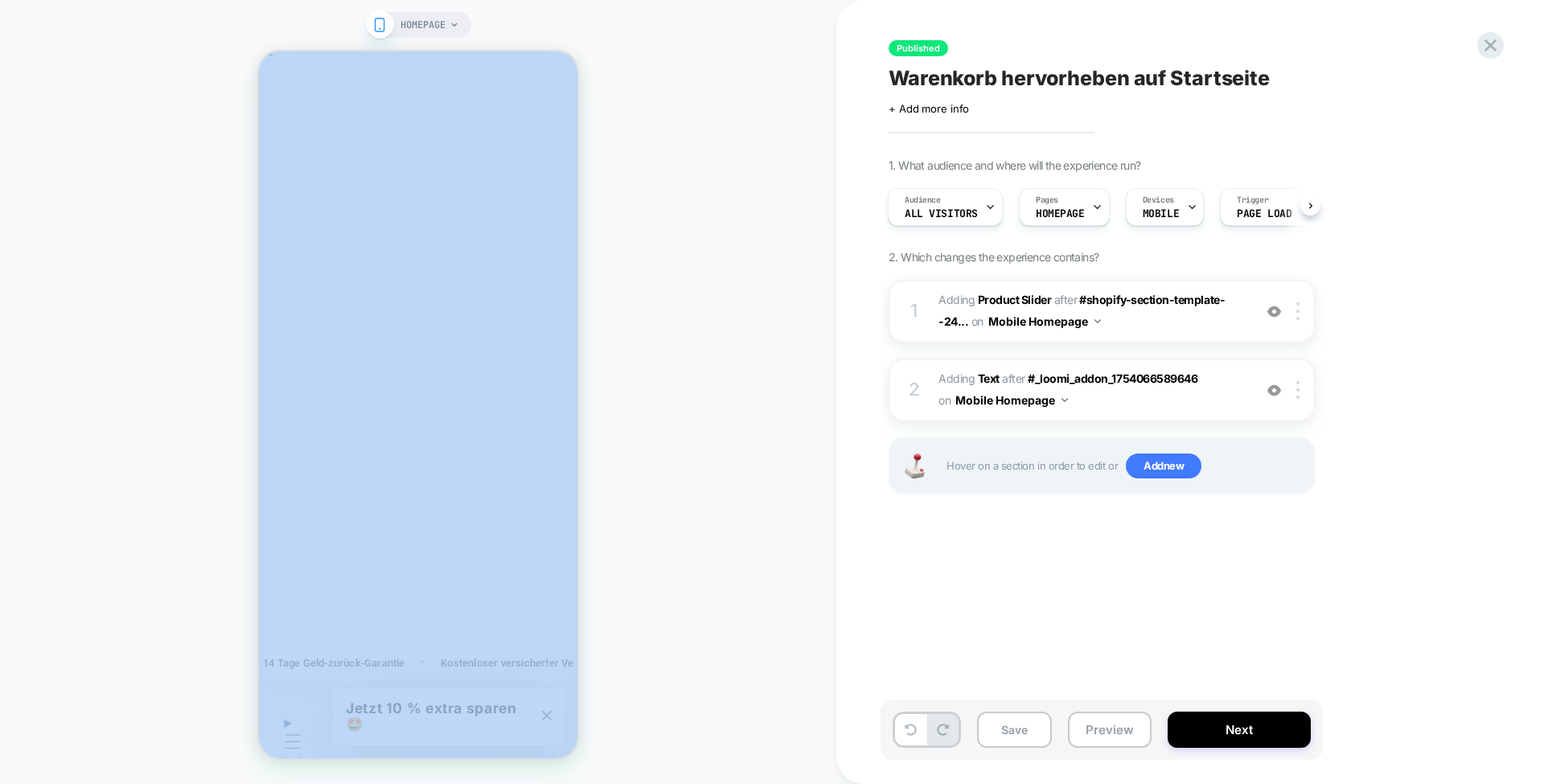 click on "Preview" at bounding box center (1110, 729) 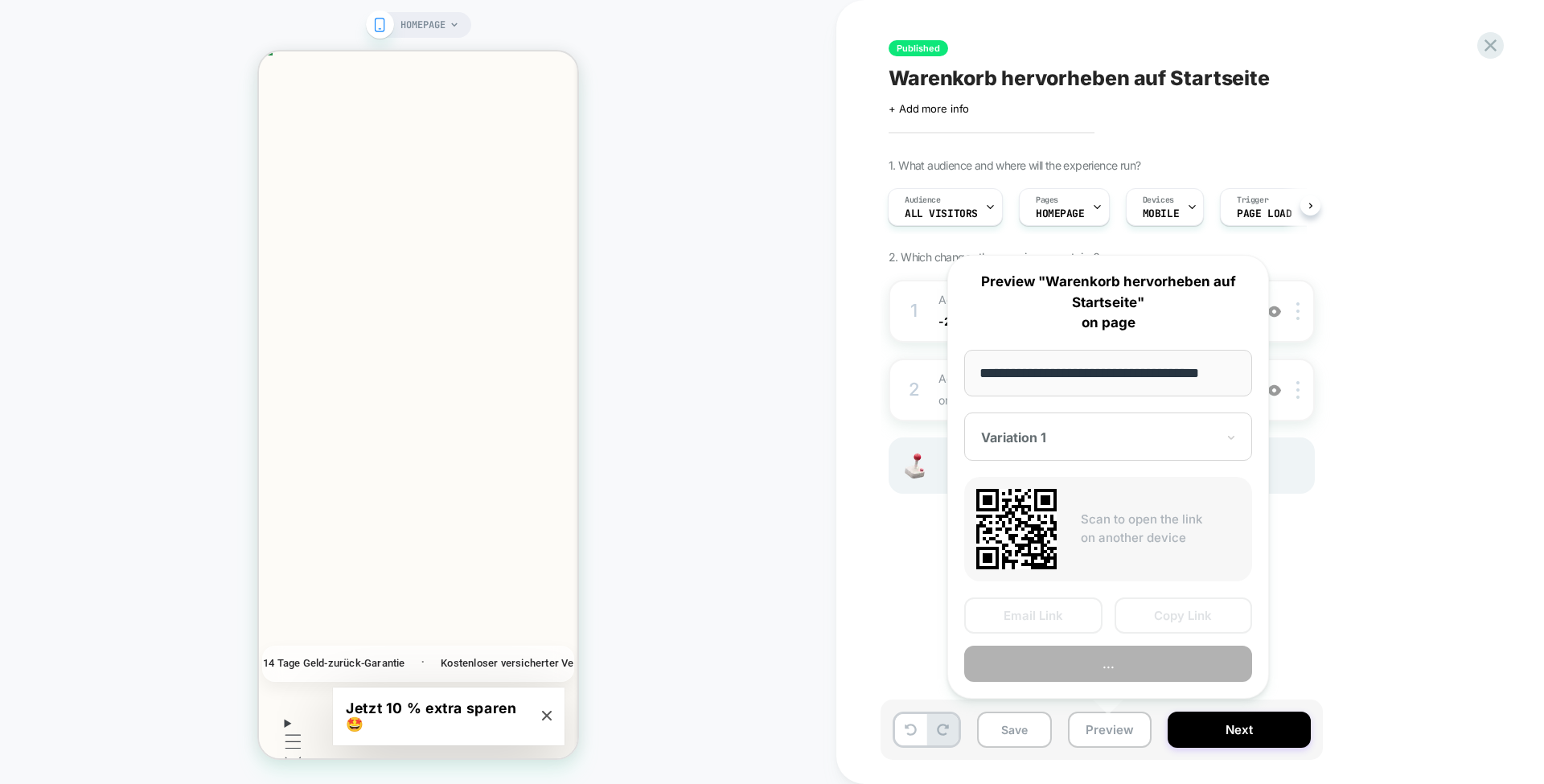 scroll, scrollTop: 0, scrollLeft: 6, axis: horizontal 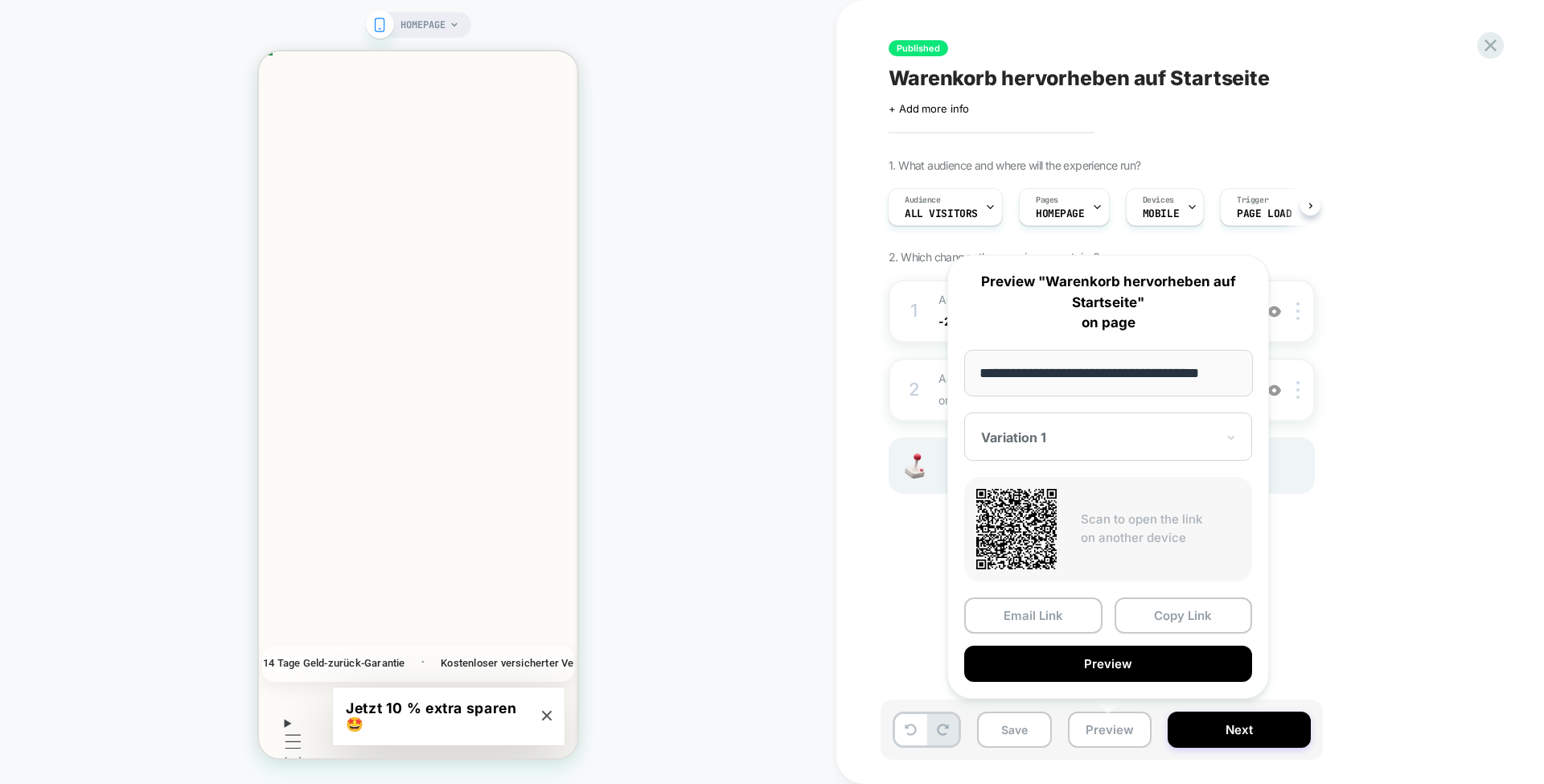 click on "Preview" at bounding box center [1108, 663] 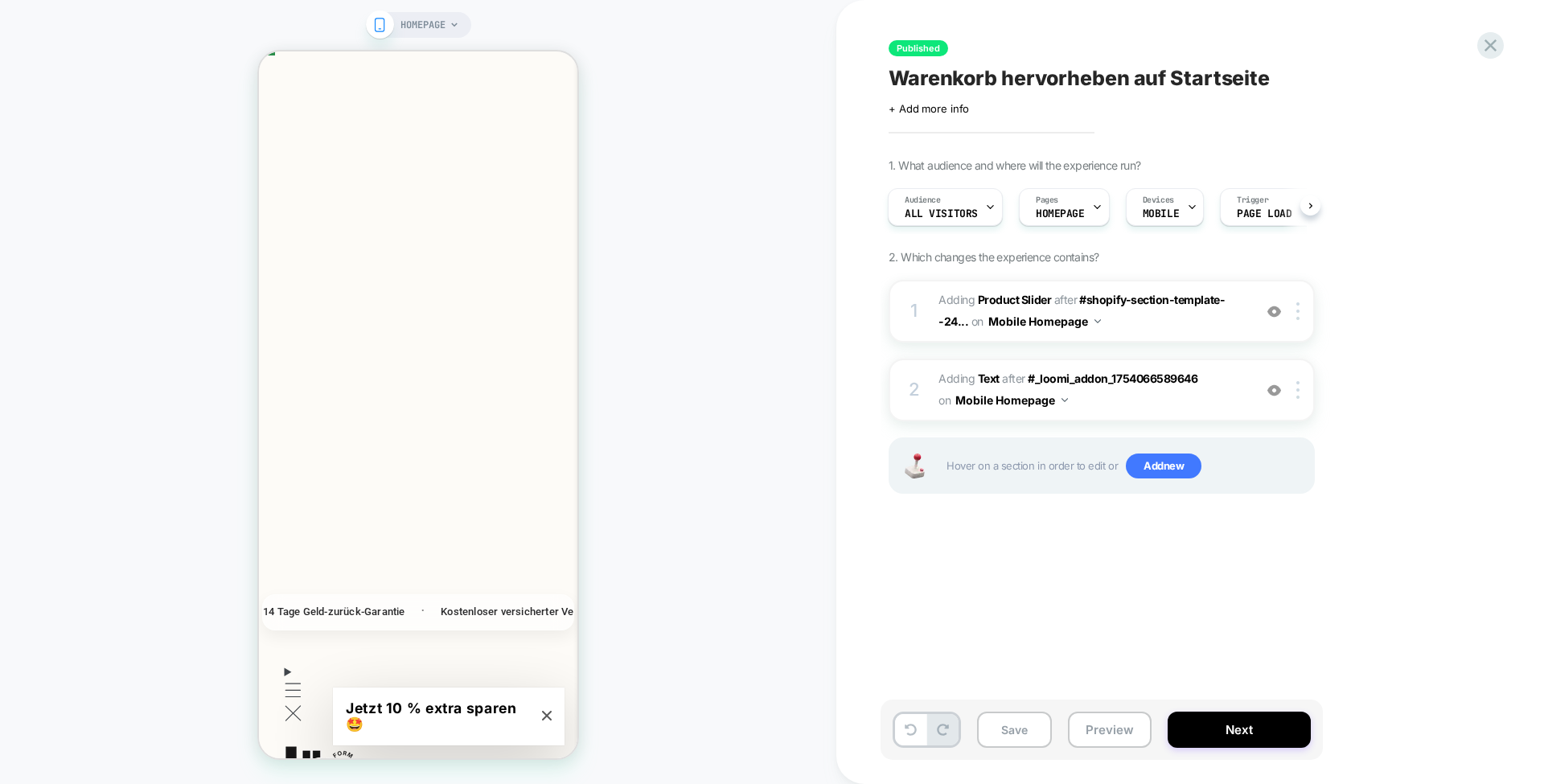 scroll, scrollTop: 425, scrollLeft: 0, axis: vertical 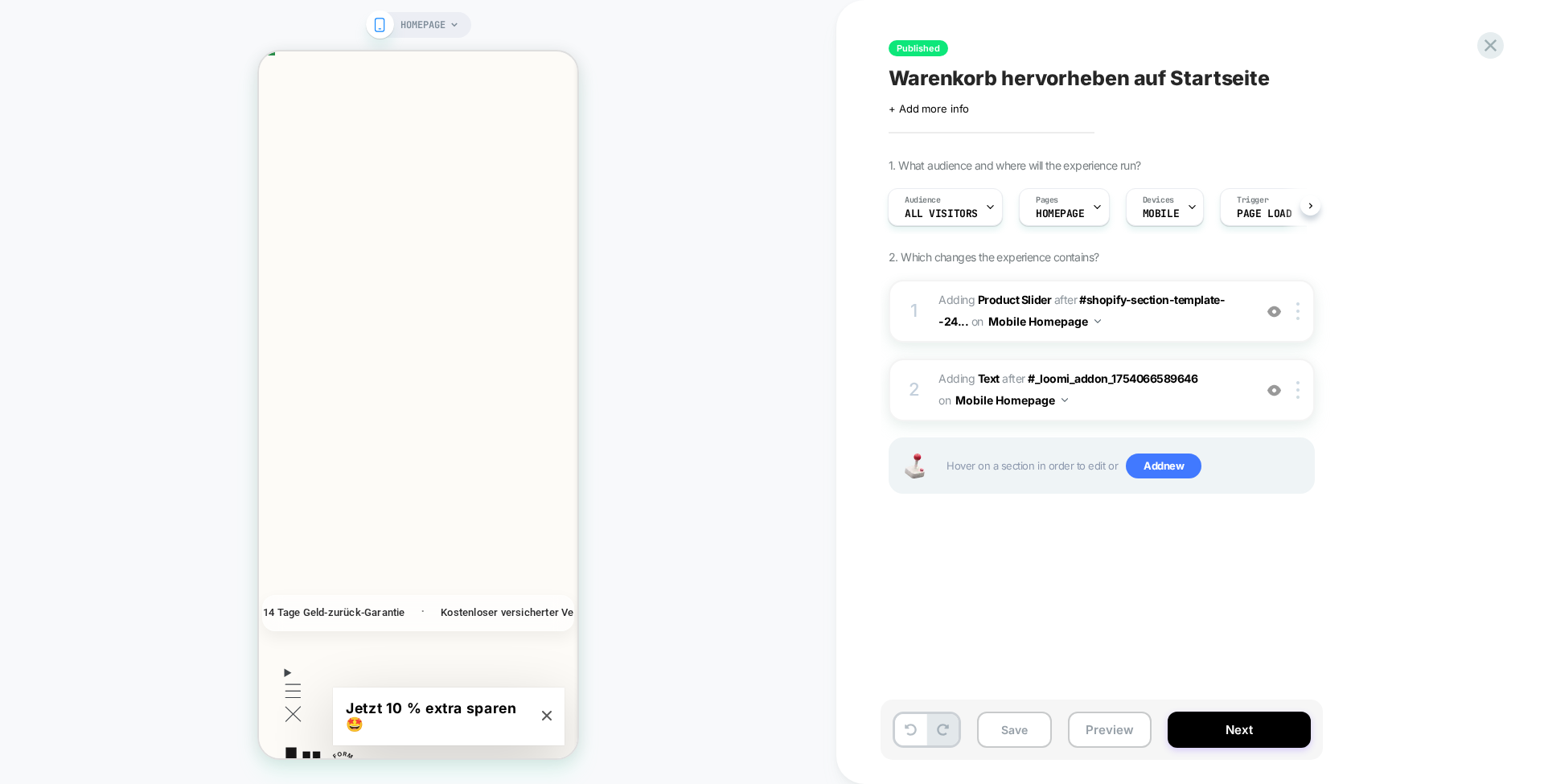 click at bounding box center (1298, 390) 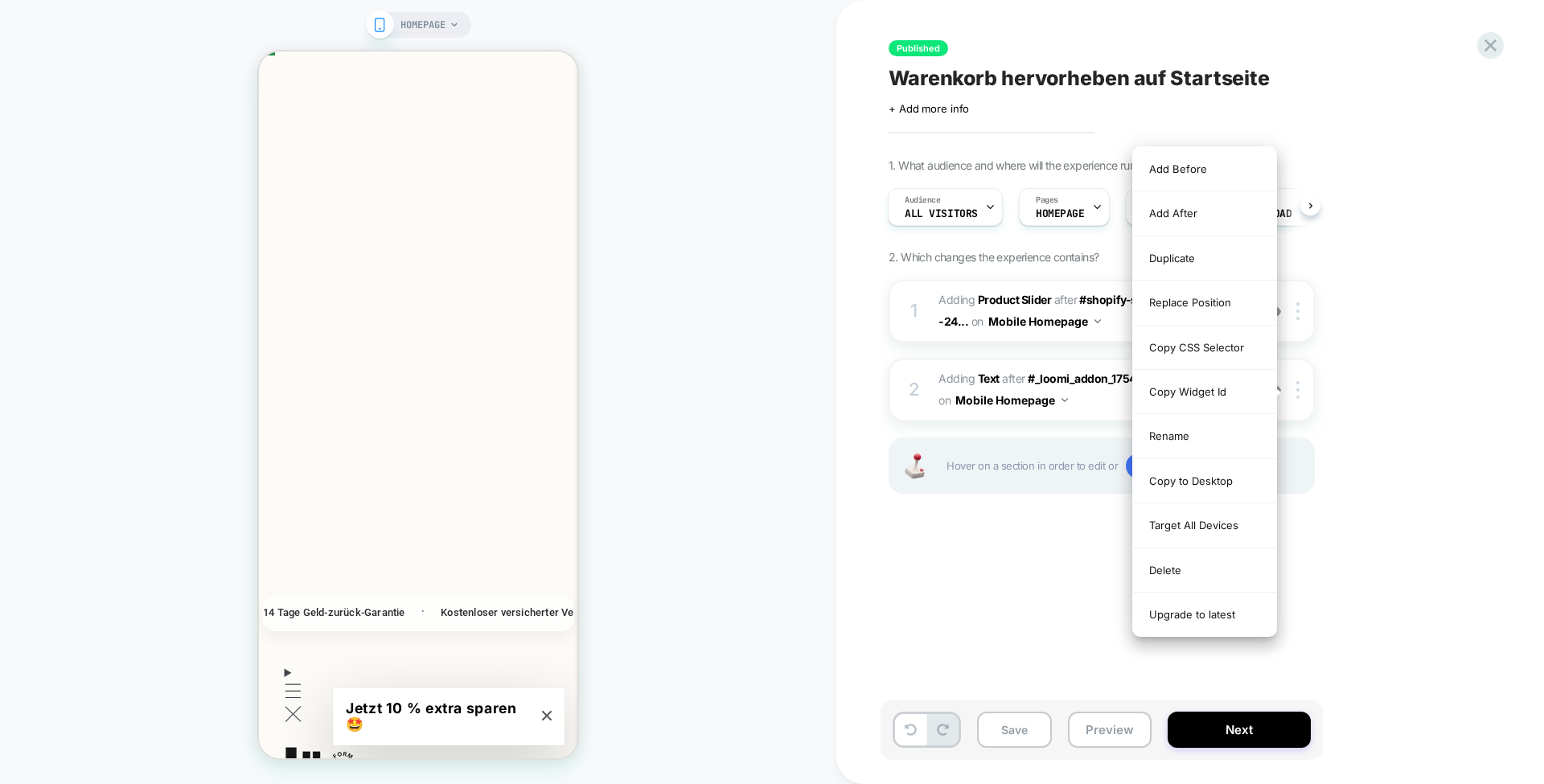 click on "Replace Position" at bounding box center [1205, 302] 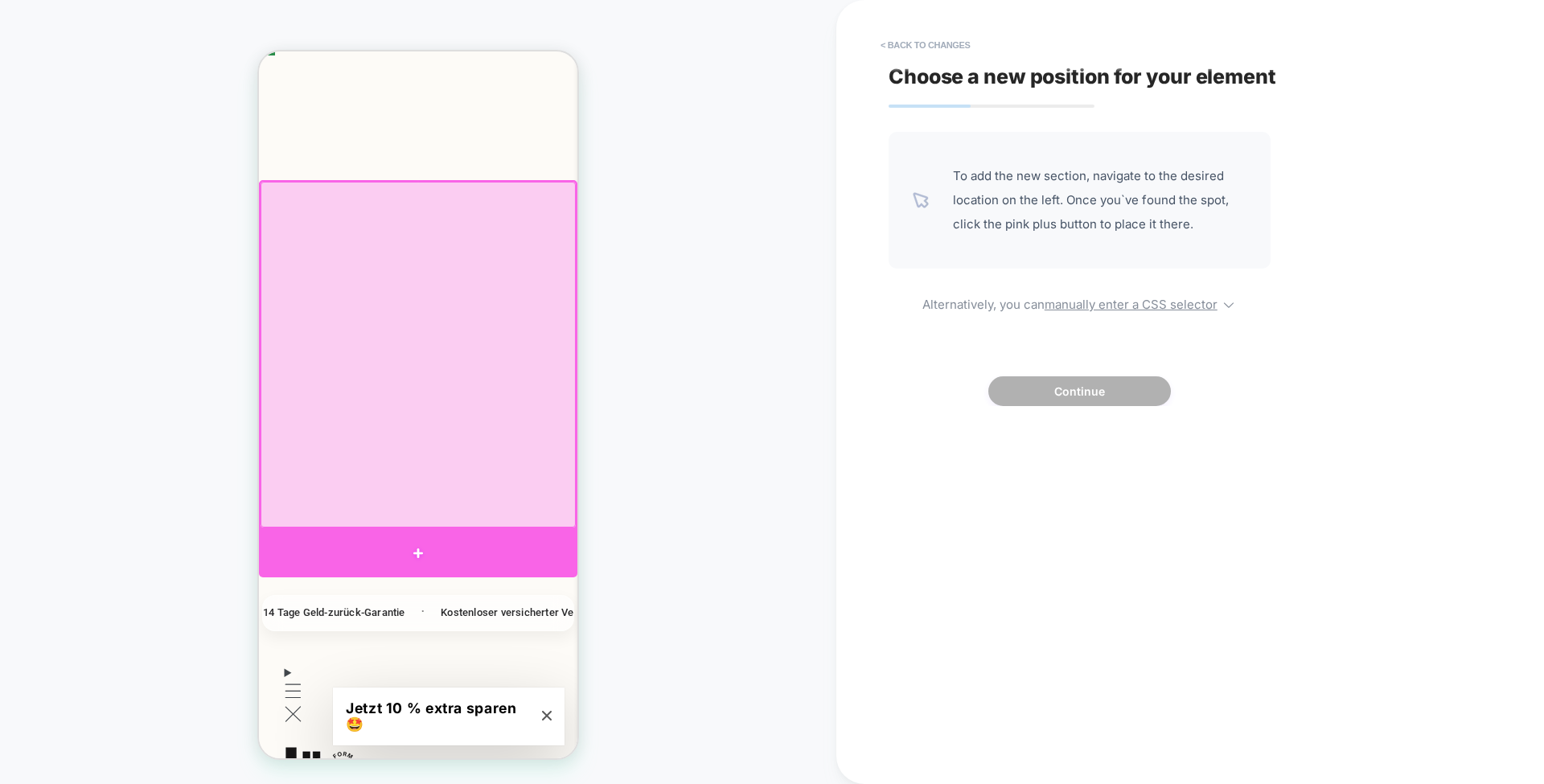 click at bounding box center [418, 553] 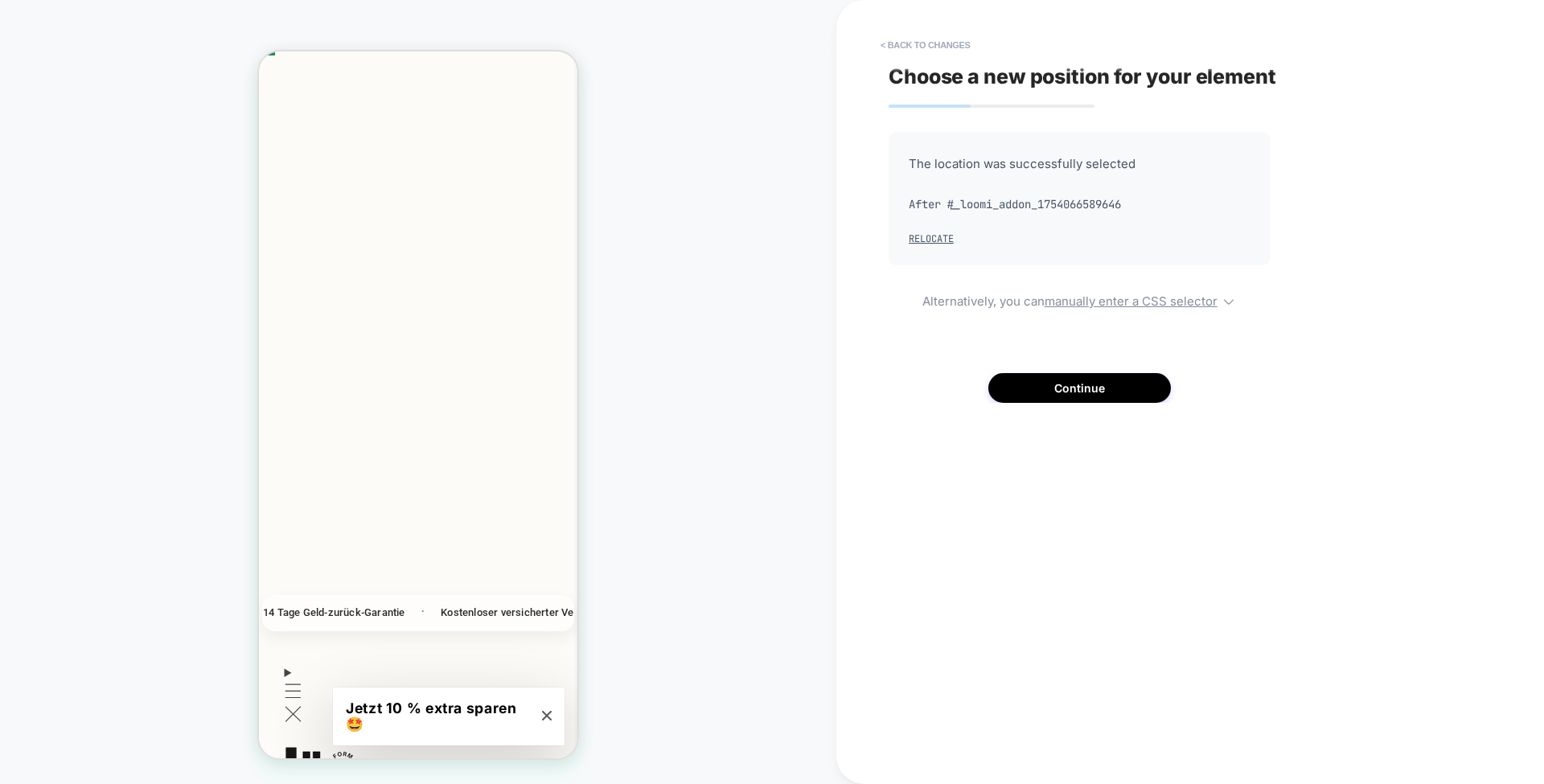 click on "Continue" at bounding box center [1079, 388] 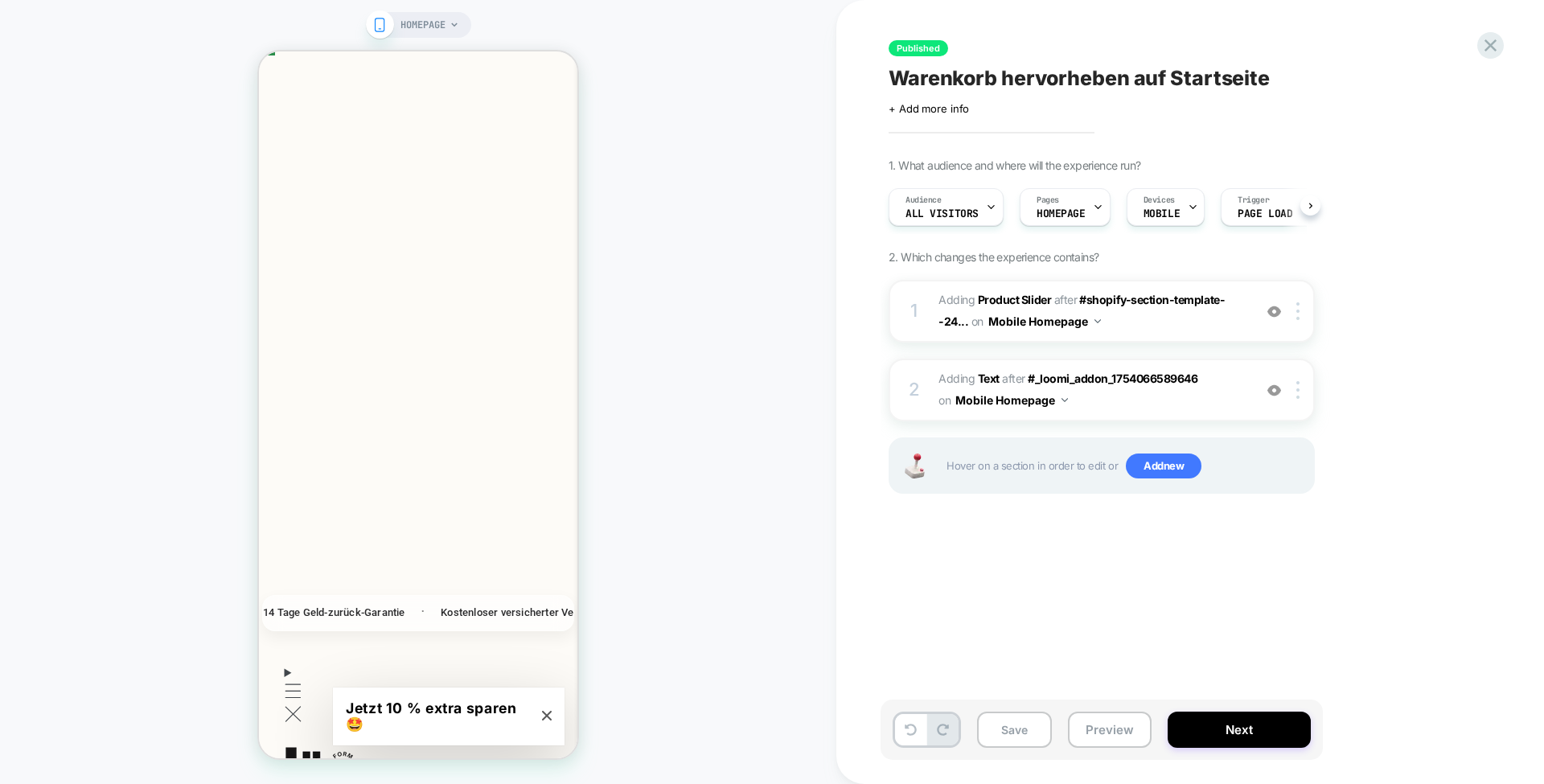 scroll, scrollTop: 0, scrollLeft: 1, axis: horizontal 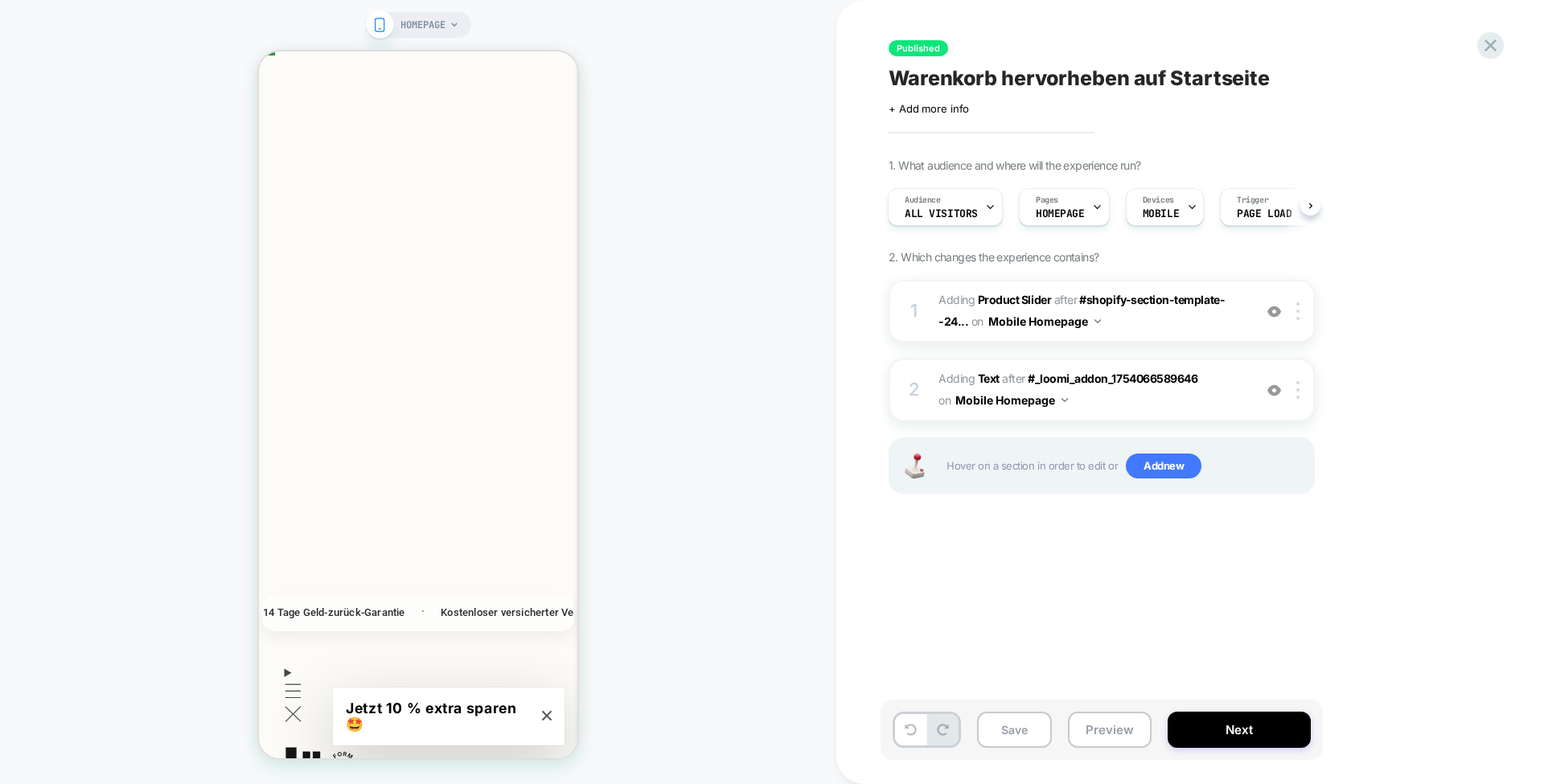 click on "Preview" at bounding box center (1110, 729) 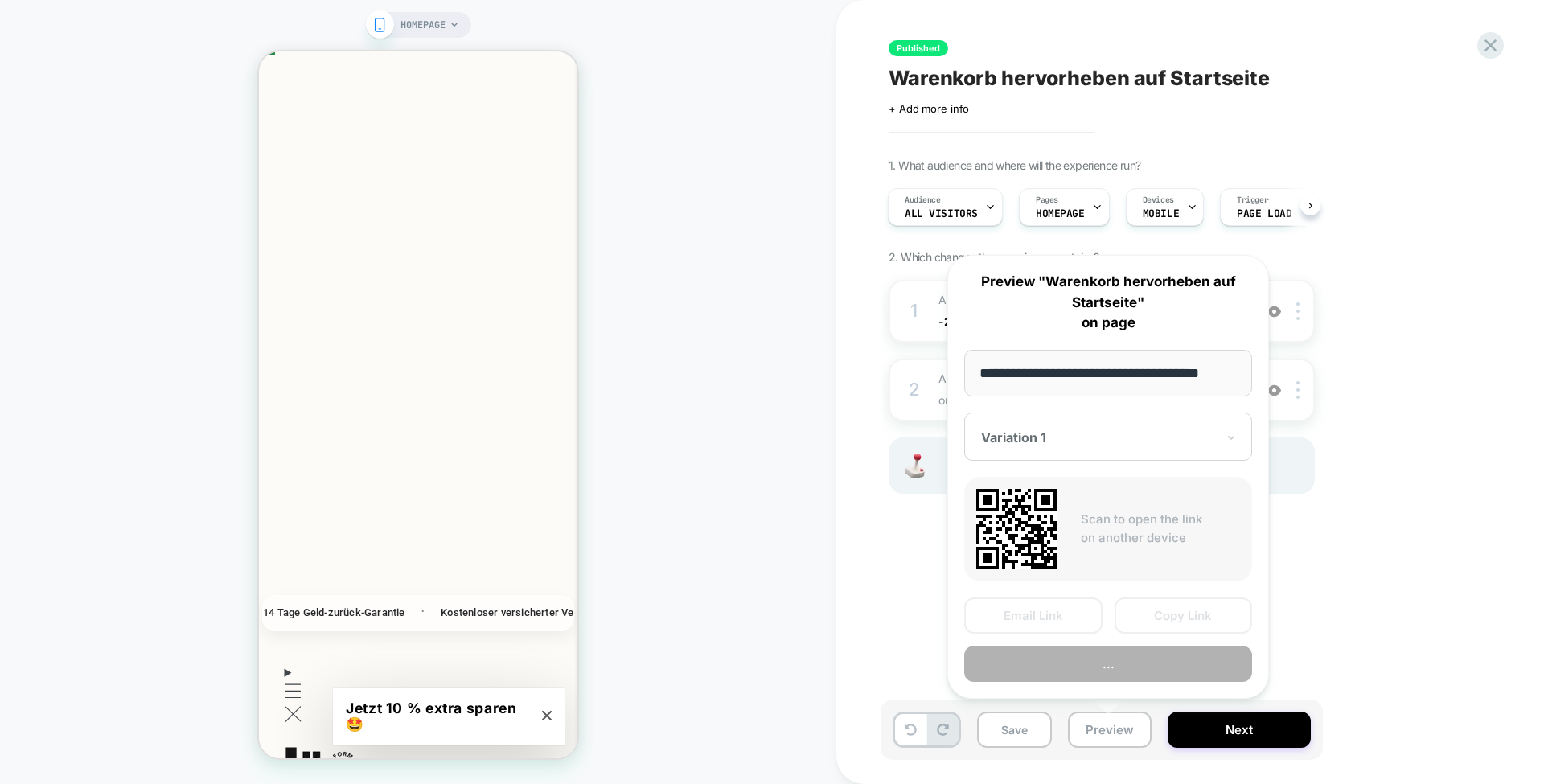 scroll, scrollTop: 0, scrollLeft: 6, axis: horizontal 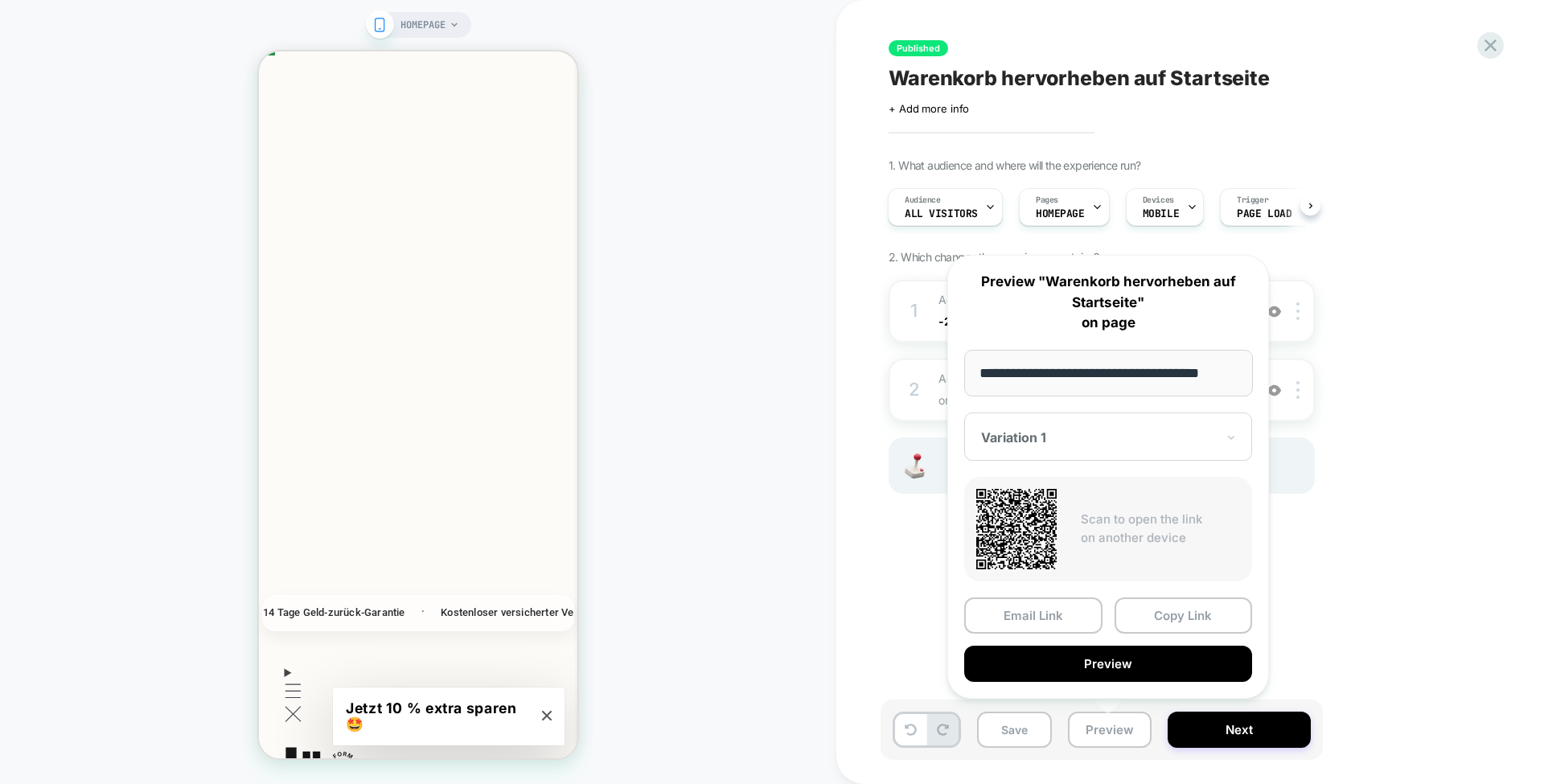 click on "Preview" at bounding box center [1108, 663] 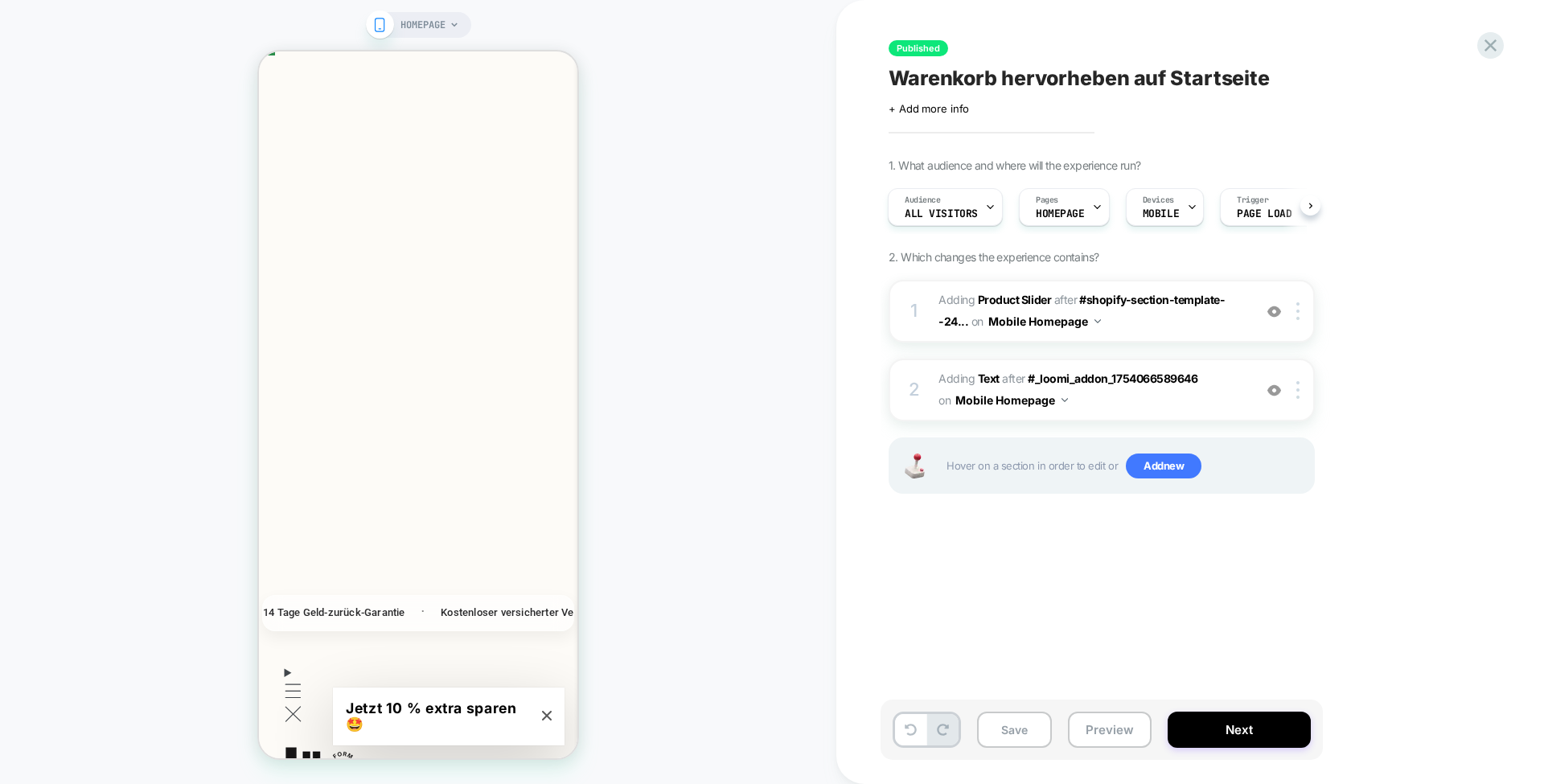 click at bounding box center (1274, 311) 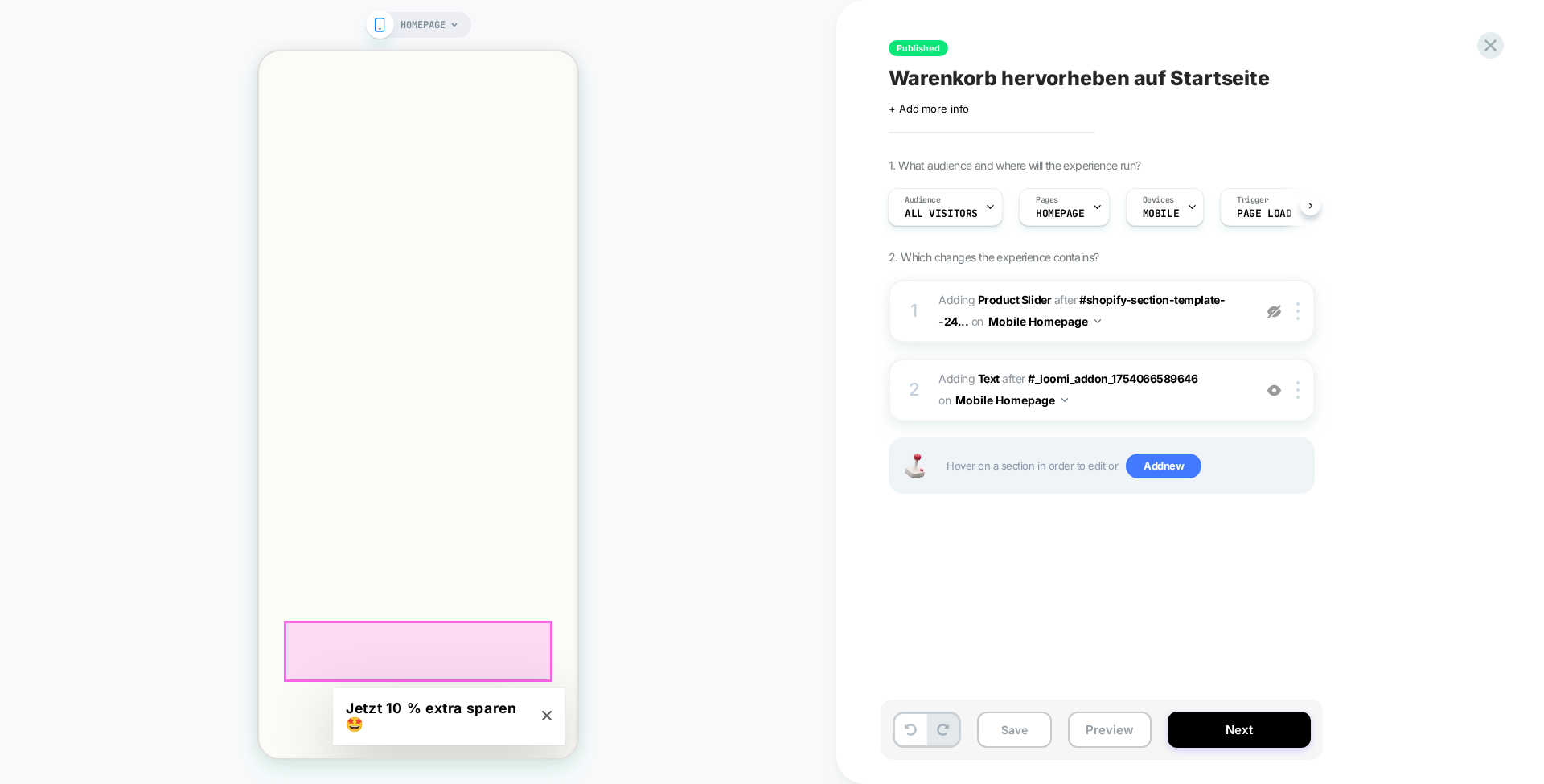 scroll, scrollTop: 209, scrollLeft: 0, axis: vertical 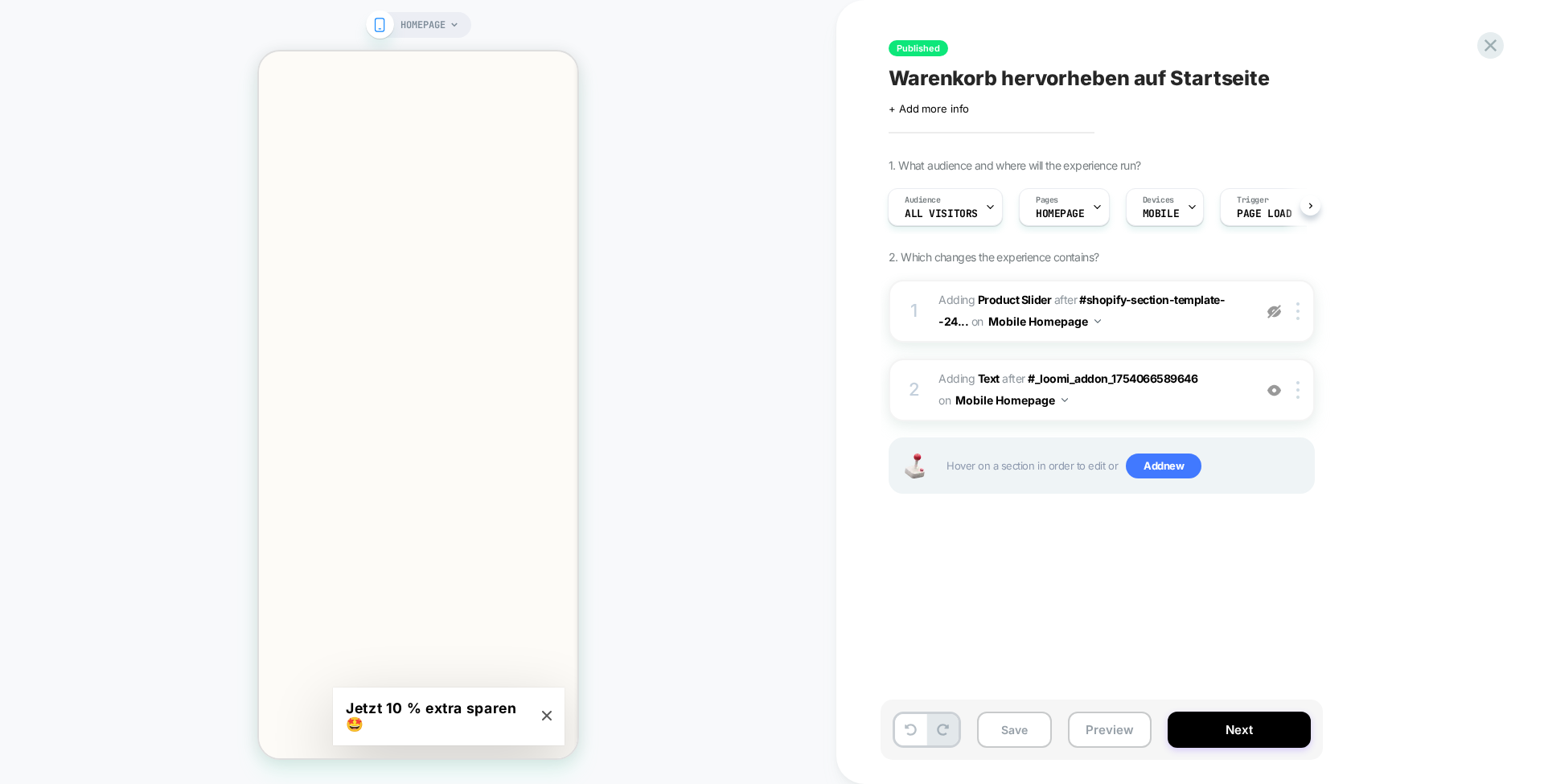 click at bounding box center [1300, 390] 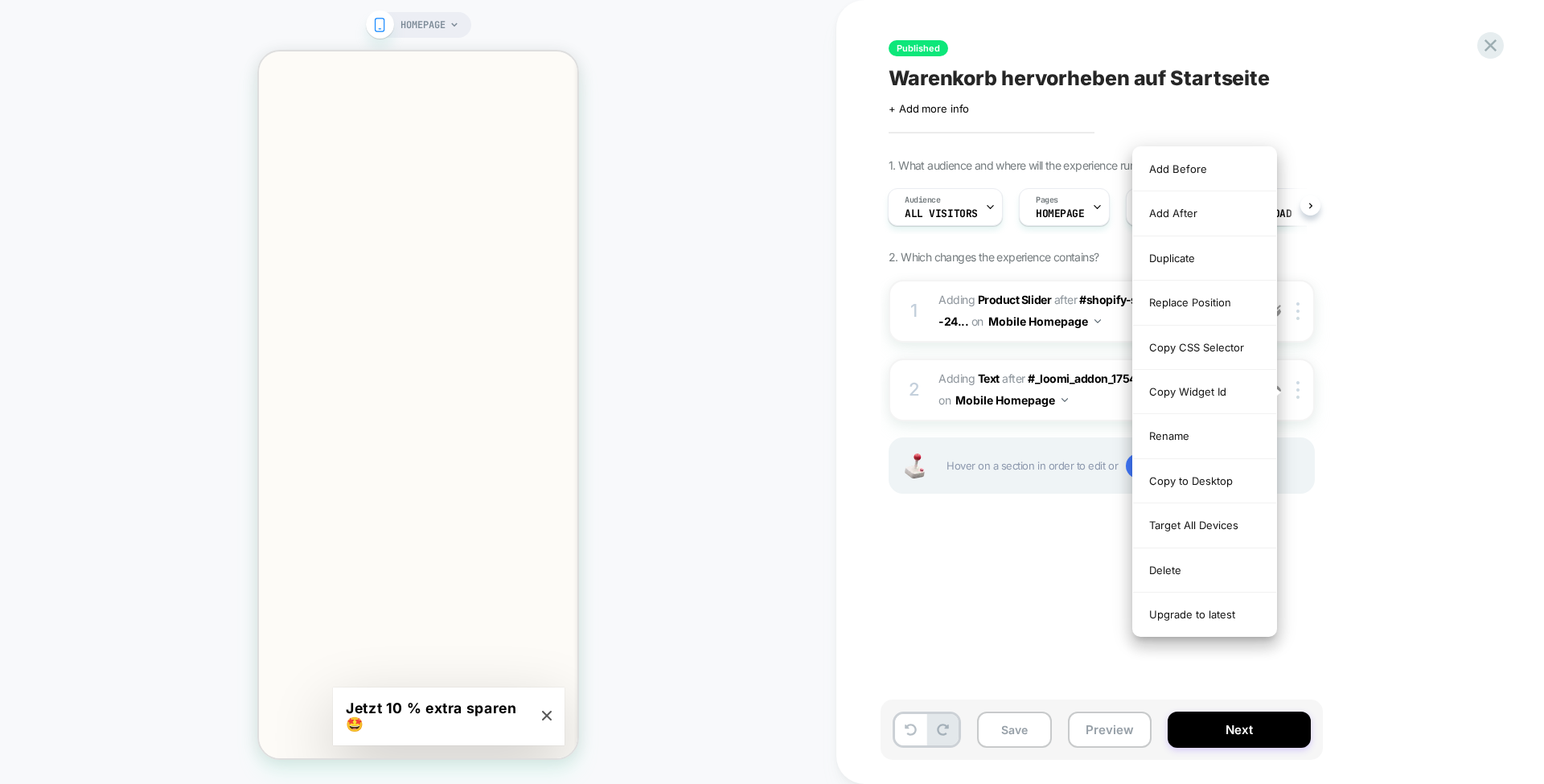click on "Upgrade to latest" at bounding box center (1205, 614) 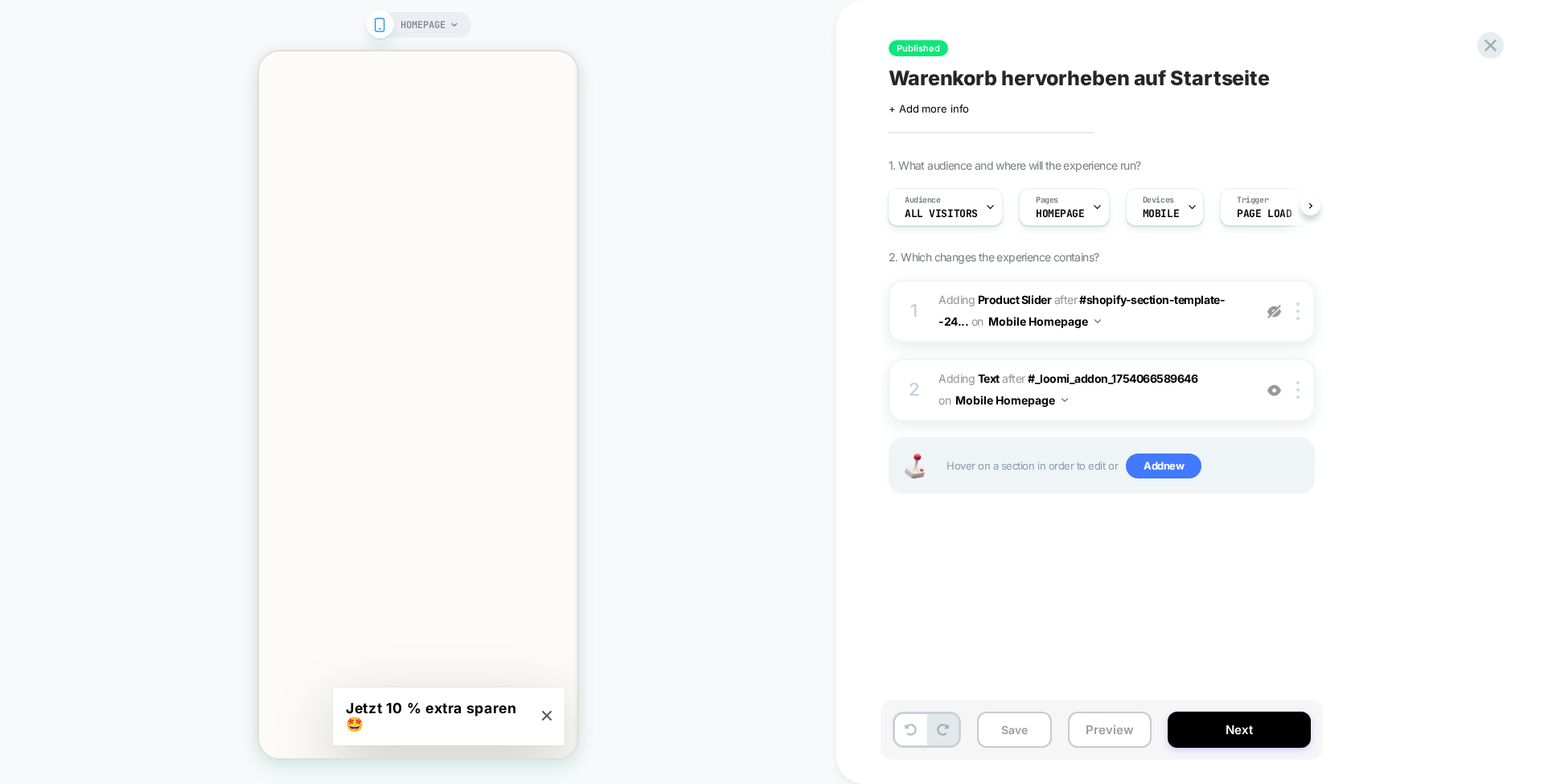 click on "Published Warenkorb hervorheben auf Startseite Click to edit experience details + Add more info 1. What audience and where will the experience run? Audience All Visitors Pages HOMEPAGE Devices MOBILE Trigger Page Load 2. Which changes the experience contains? 1 #_loomi_addon_1754066589646 Adding   Product Slider   AFTER #shopify-section-template--24... #shopify-section-template--24832941982023__key_visual_banner_ABzbL3   on Mobile Homepage Copy CSS Selector Copy Widget Id Rename Copy to   Desktop Target   All Devices Delete Upgrade to latest 2 #_loomi_addon_1754066801179 Adding   Text   AFTER #_loomi_addon_1754066589646 #_loomi_addon_1754066589646   on Mobile Homepage Add Before Add After Duplicate Replace Position Copy CSS Selector Copy Widget Id Rename Copy to   Desktop Target   All Devices Delete Upgrade to latest Hover on a section in order to edit or  Add  new" at bounding box center [1182, 392] 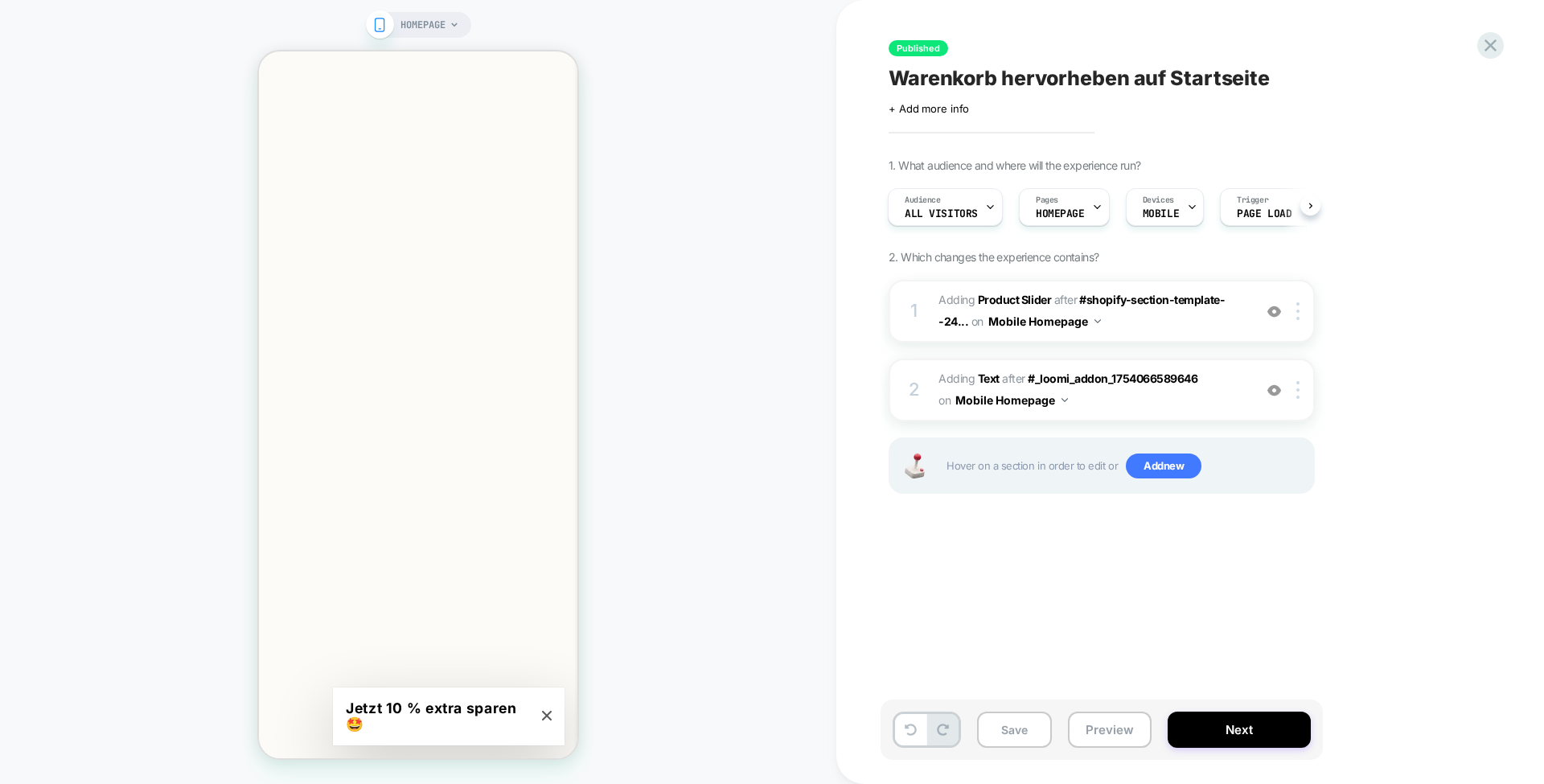 click at bounding box center [1298, 311] 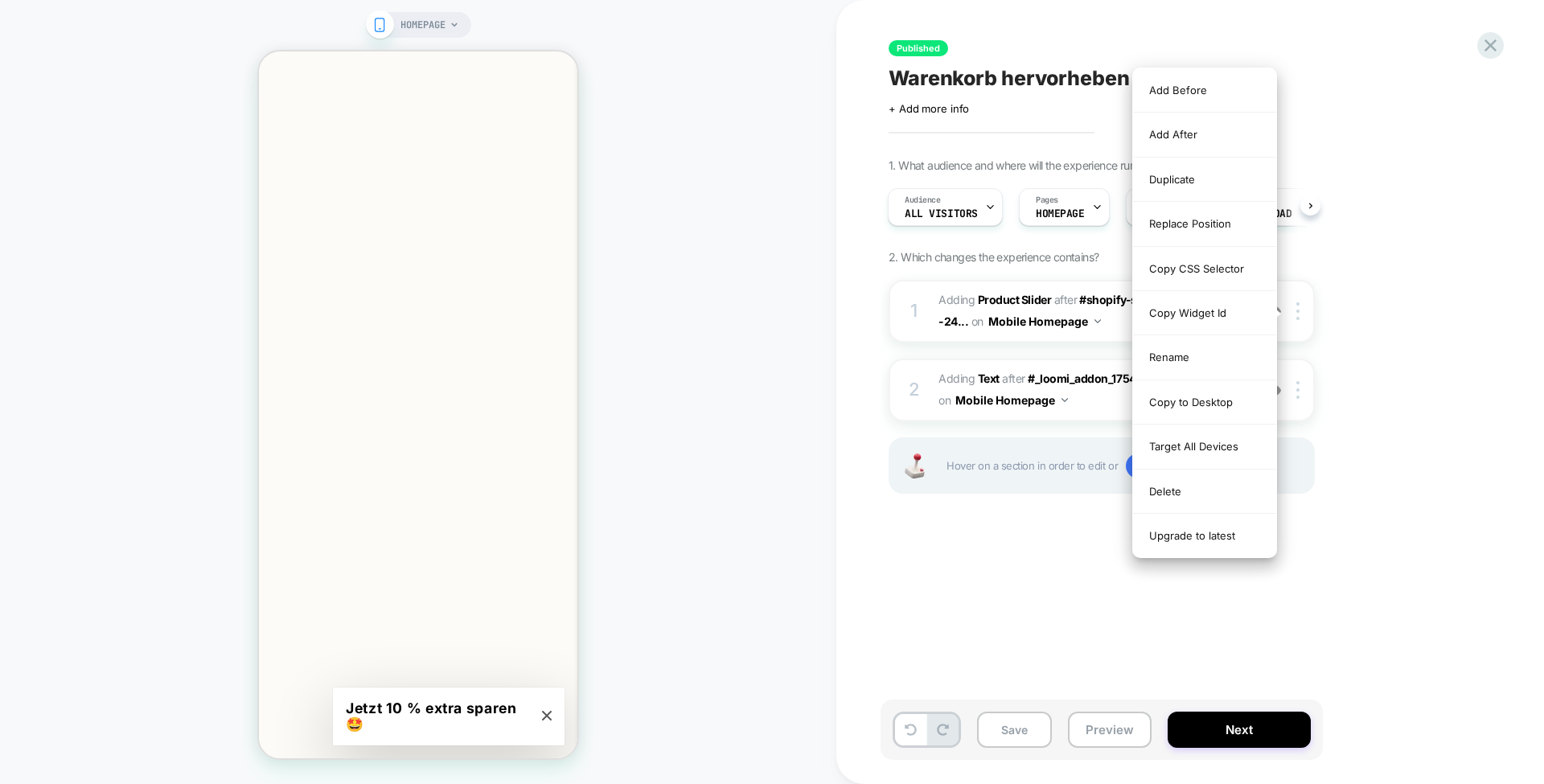 click on "Upgrade to latest" at bounding box center [1205, 536] 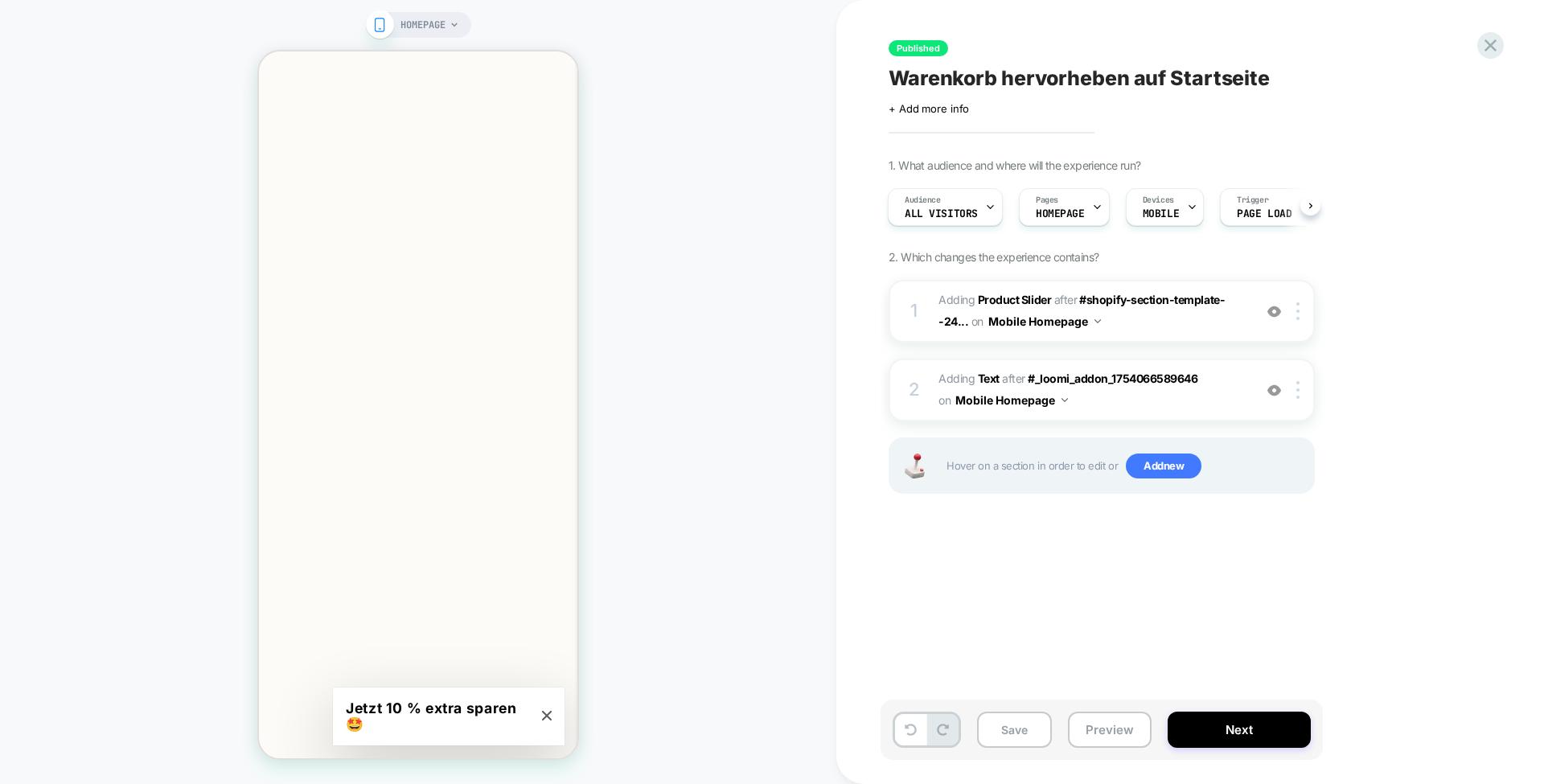click on "1. What audience and where will the experience run? Audience All Visitors Pages HOMEPAGE Devices MOBILE Trigger Page Load 2. Which changes the experience contains? 1 #_loomi_addon_1754066589646 Adding   Product Slider   AFTER #shopify-section-template--24... #shopify-section-template--24832941982023__key_visual_banner_ABzbL3   on Mobile Homepage Add Before Add After Duplicate Replace Position Copy CSS Selector Copy Widget Id Rename Copy to   Desktop Target   All Devices Delete Upgrade to latest 2 #_loomi_addon_1754066801179 Adding   Text   AFTER #_loomi_addon_1754066589646 #_loomi_addon_1754066589646   on Mobile Homepage Add Before Add After Duplicate Replace Position Copy CSS Selector Copy Widget Id Rename Copy to   Desktop Target   All Devices Delete Upgrade to latest Hover on a section in order to edit or  Add  new" at bounding box center [1182, 346] 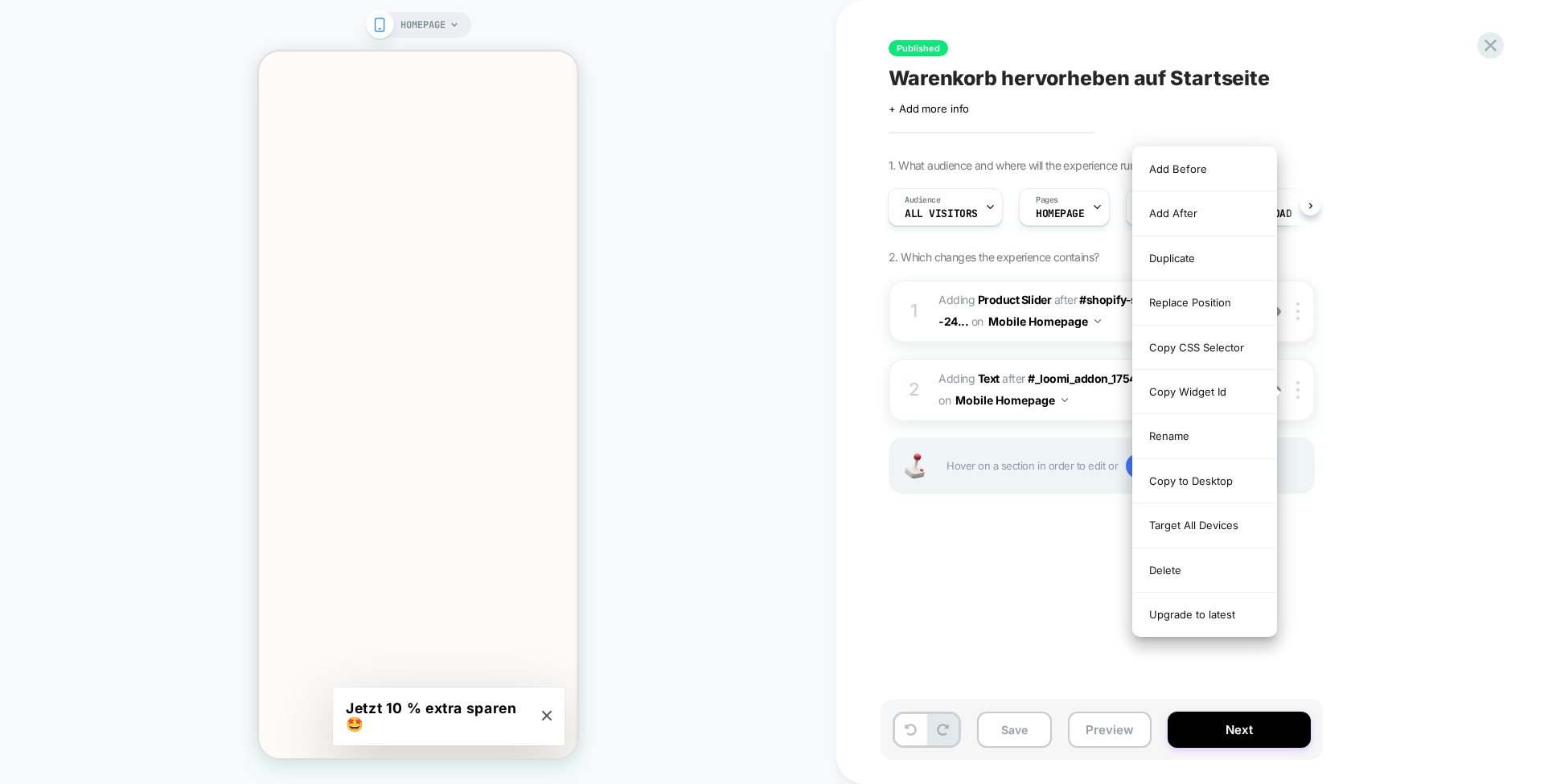 click on "Upgrade to latest" at bounding box center (1205, 614) 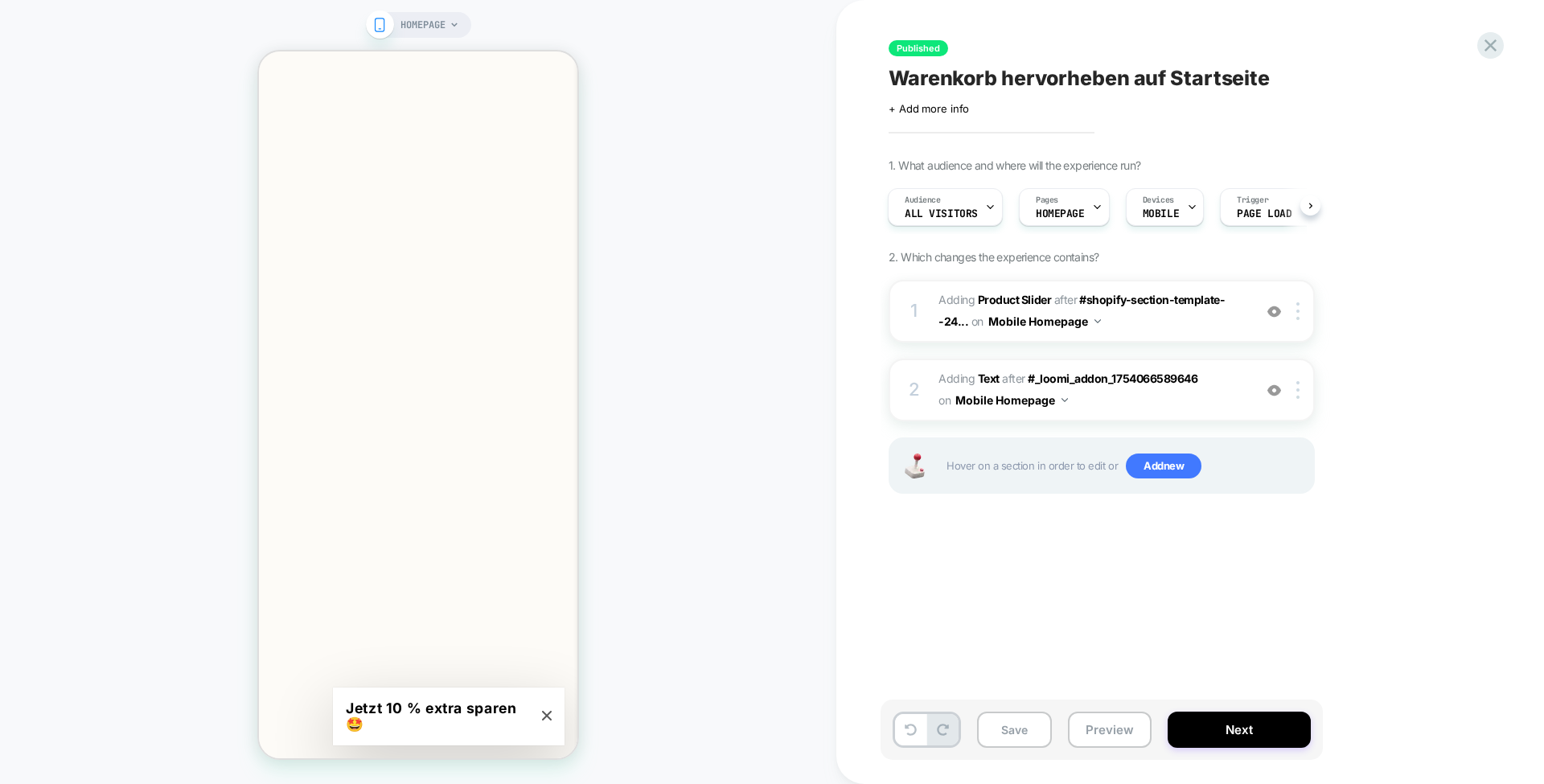 click on "Published Warenkorb hervorheben auf Startseite Click to edit experience details + Add more info 1. What audience and where will the experience run? Audience All Visitors Pages HOMEPAGE Devices MOBILE Trigger Page Load 2. Which changes the experience contains? 1 #_loomi_addon_1754066589646 Adding   Product Slider   AFTER #shopify-section-template--24... #shopify-section-template--24832941982023__key_visual_banner_ABzbL3   on Mobile Homepage Add Before Add After Duplicate Replace Position Copy CSS Selector Copy Widget Id Rename Copy to   Desktop Target   All Devices Delete Upgrade to latest 2 #_loomi_addon_1754066801179 Adding   Text   AFTER #_loomi_addon_1754066589646 #_loomi_addon_1754066589646   on Mobile Homepage Add Before Add After Duplicate Replace Position Copy CSS Selector Copy Widget Id Rename Copy to   Desktop Target   All Devices Delete Upgrade to latest Hover on a section in order to edit or  Add  new" at bounding box center (1182, 392) 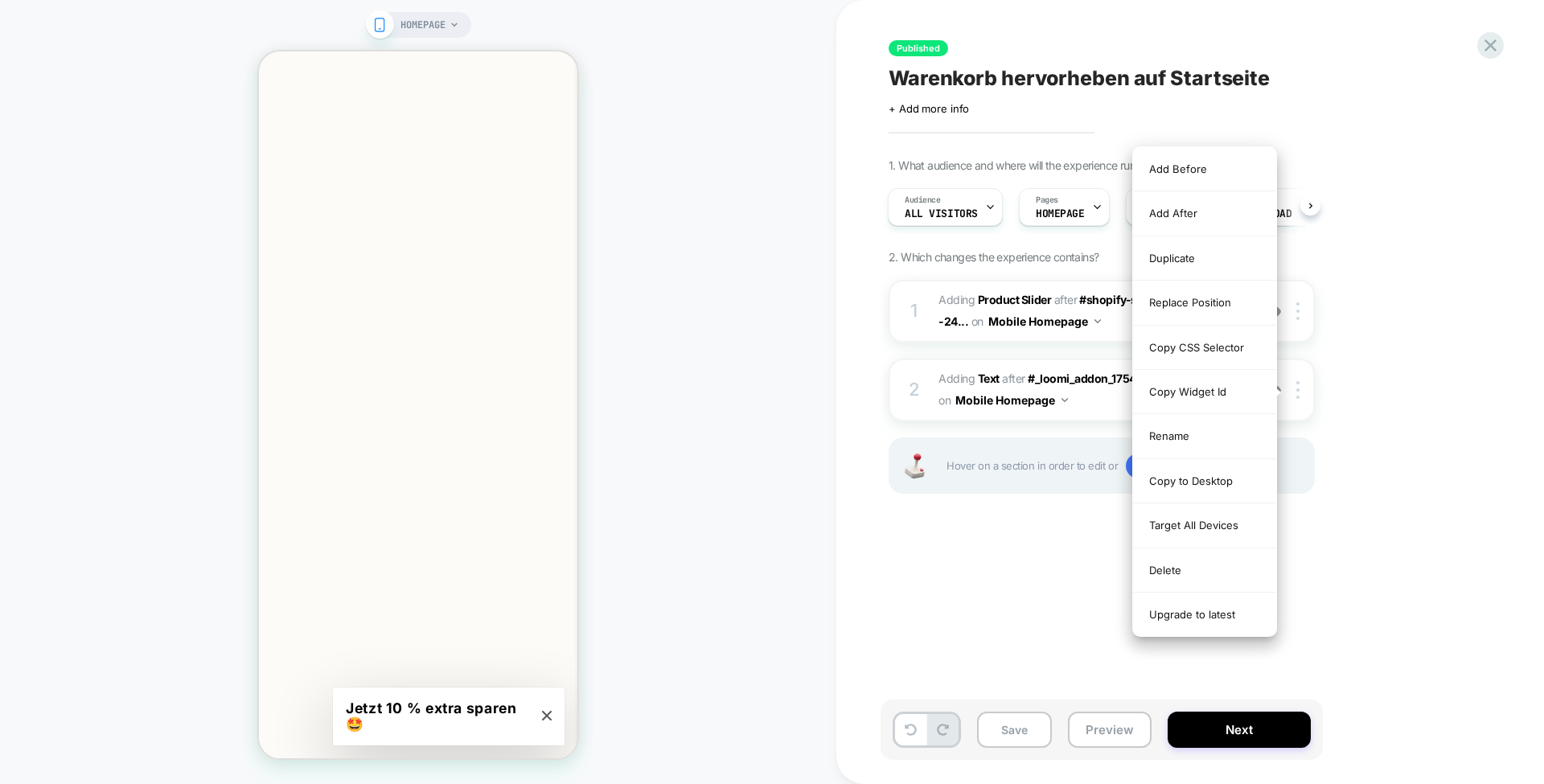 click on "Upgrade to latest" at bounding box center [1205, 614] 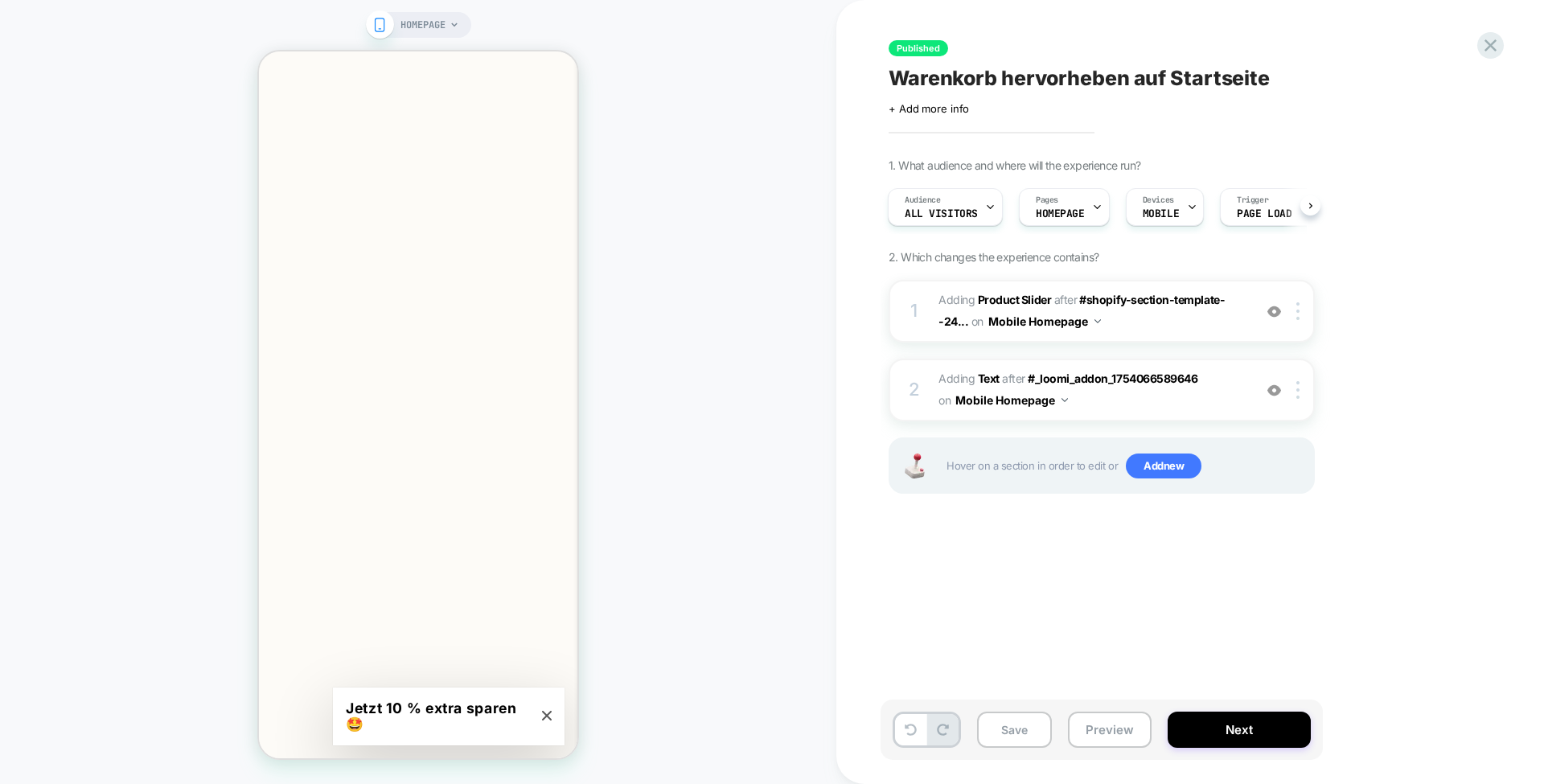 click on "HOMEPAGE" at bounding box center [418, 392] 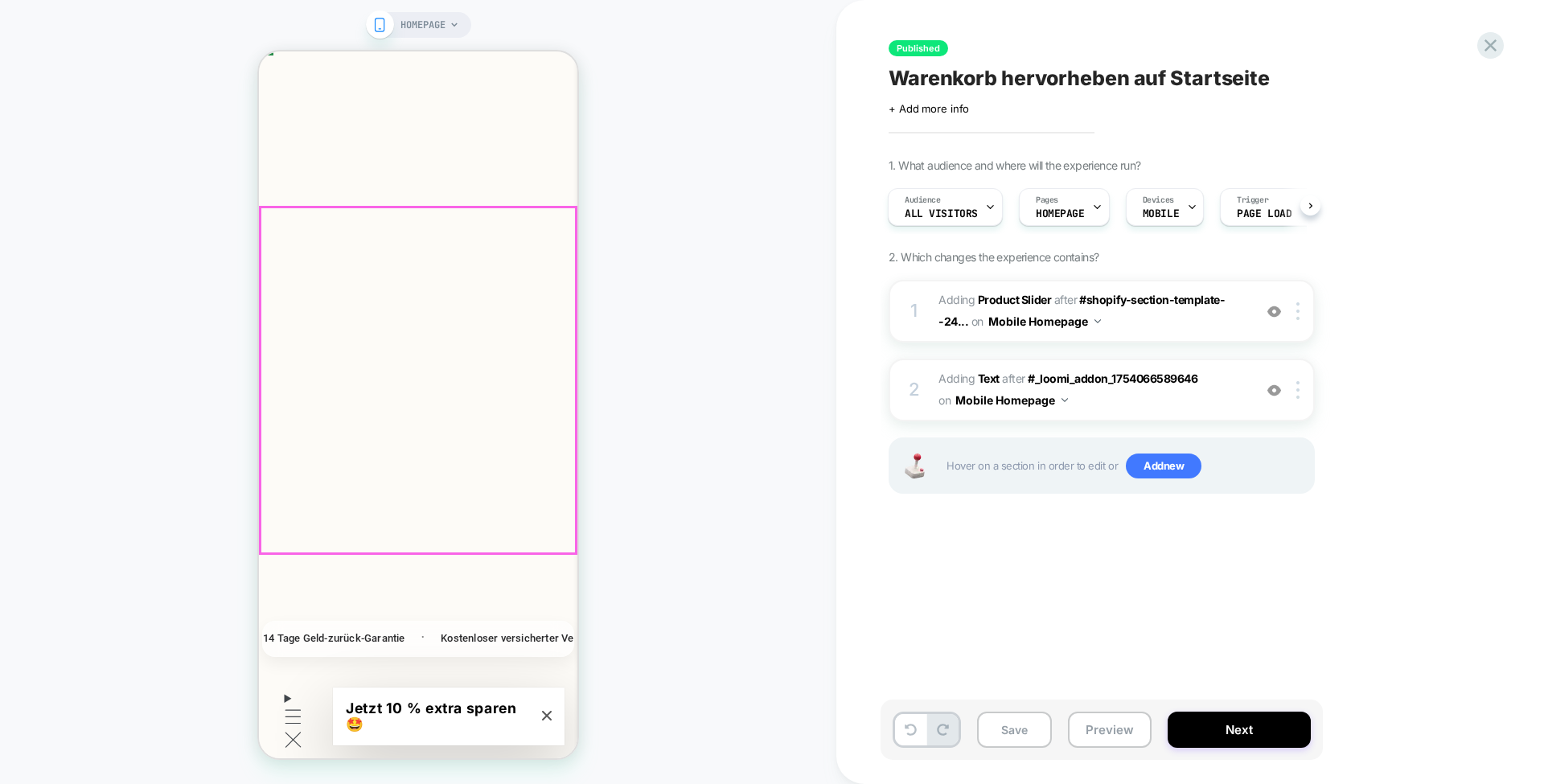 scroll, scrollTop: 412, scrollLeft: 0, axis: vertical 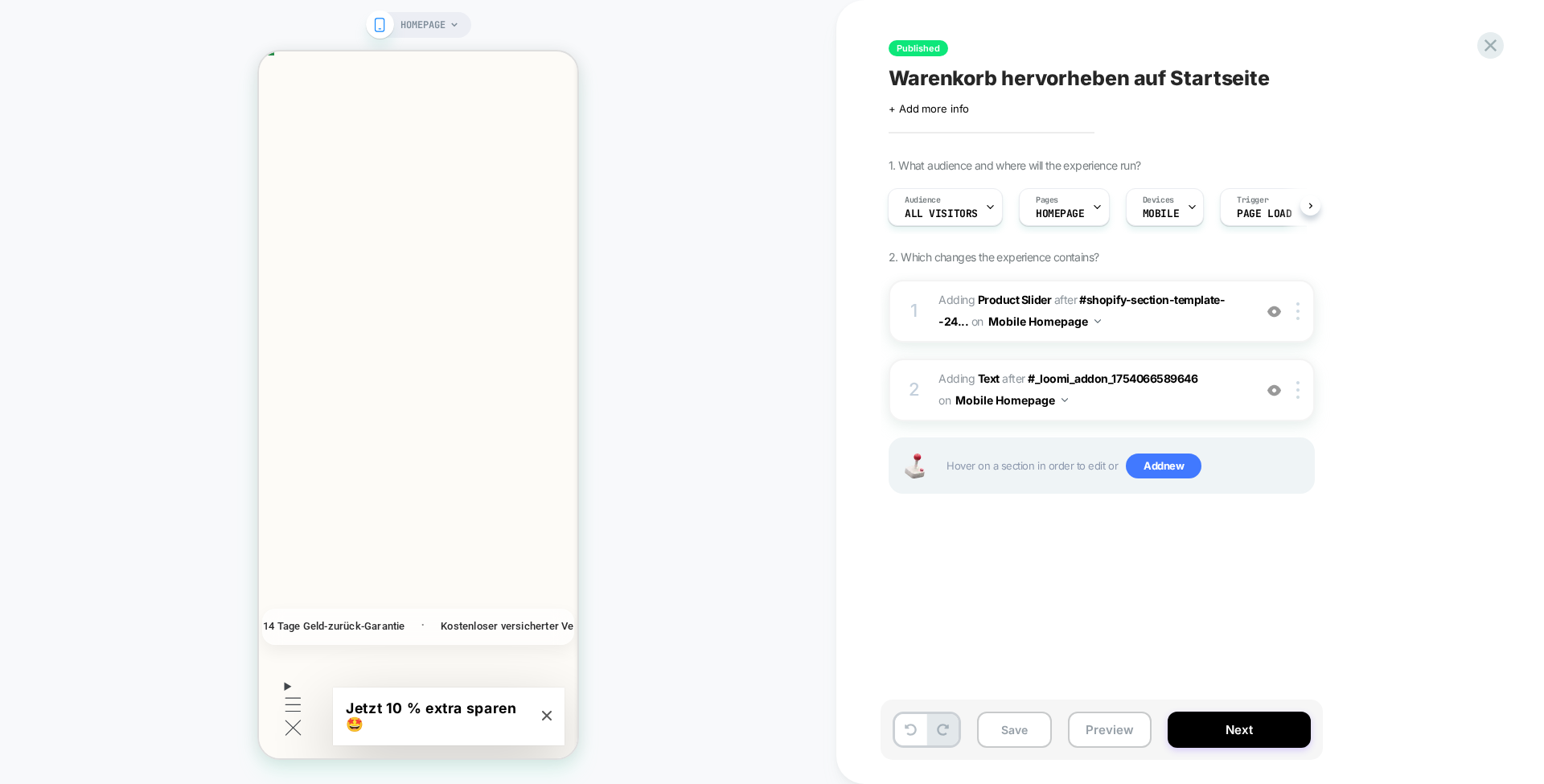 click on "Save" at bounding box center [1014, 729] 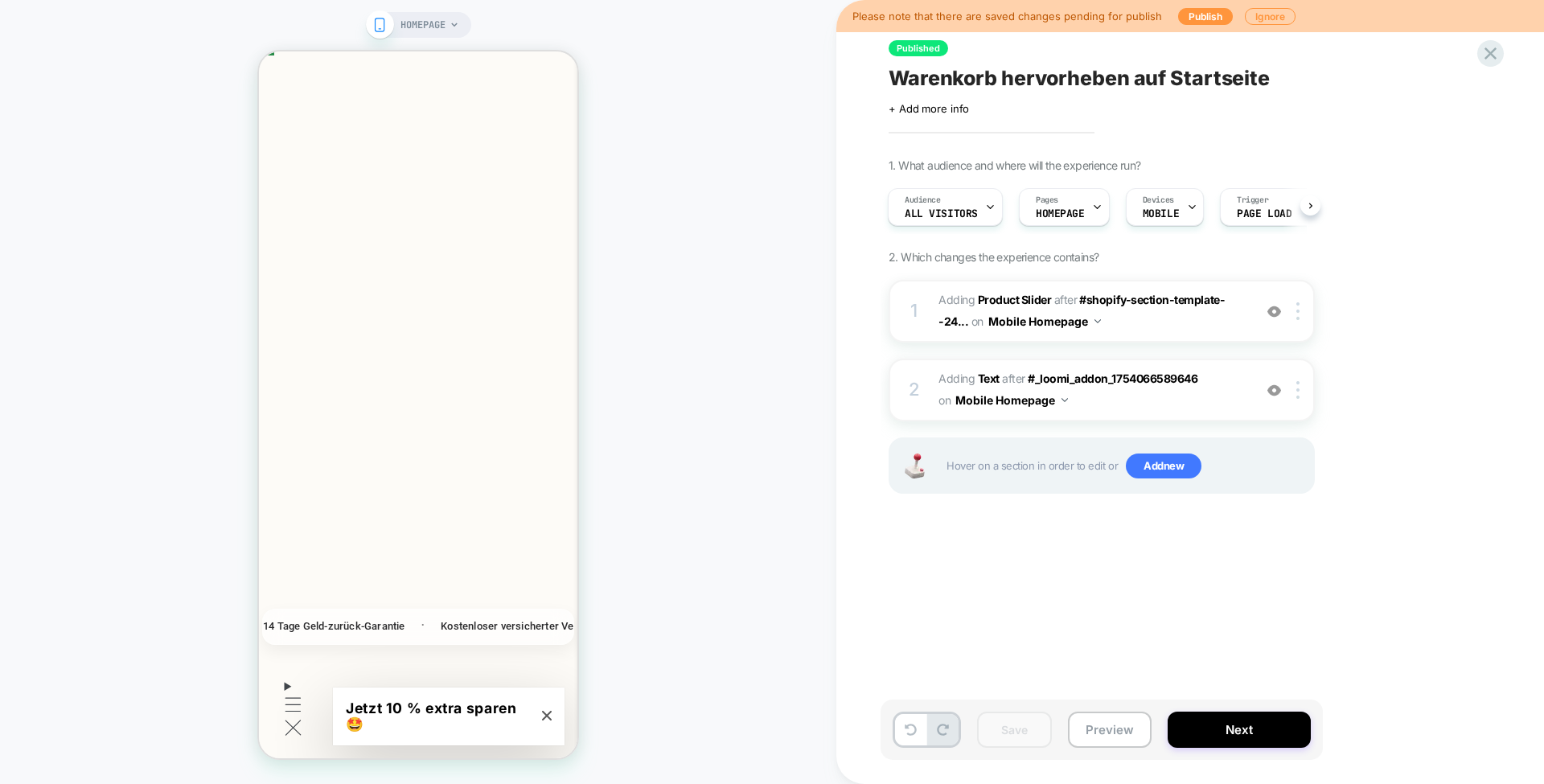 click on "Preview" at bounding box center [1110, 729] 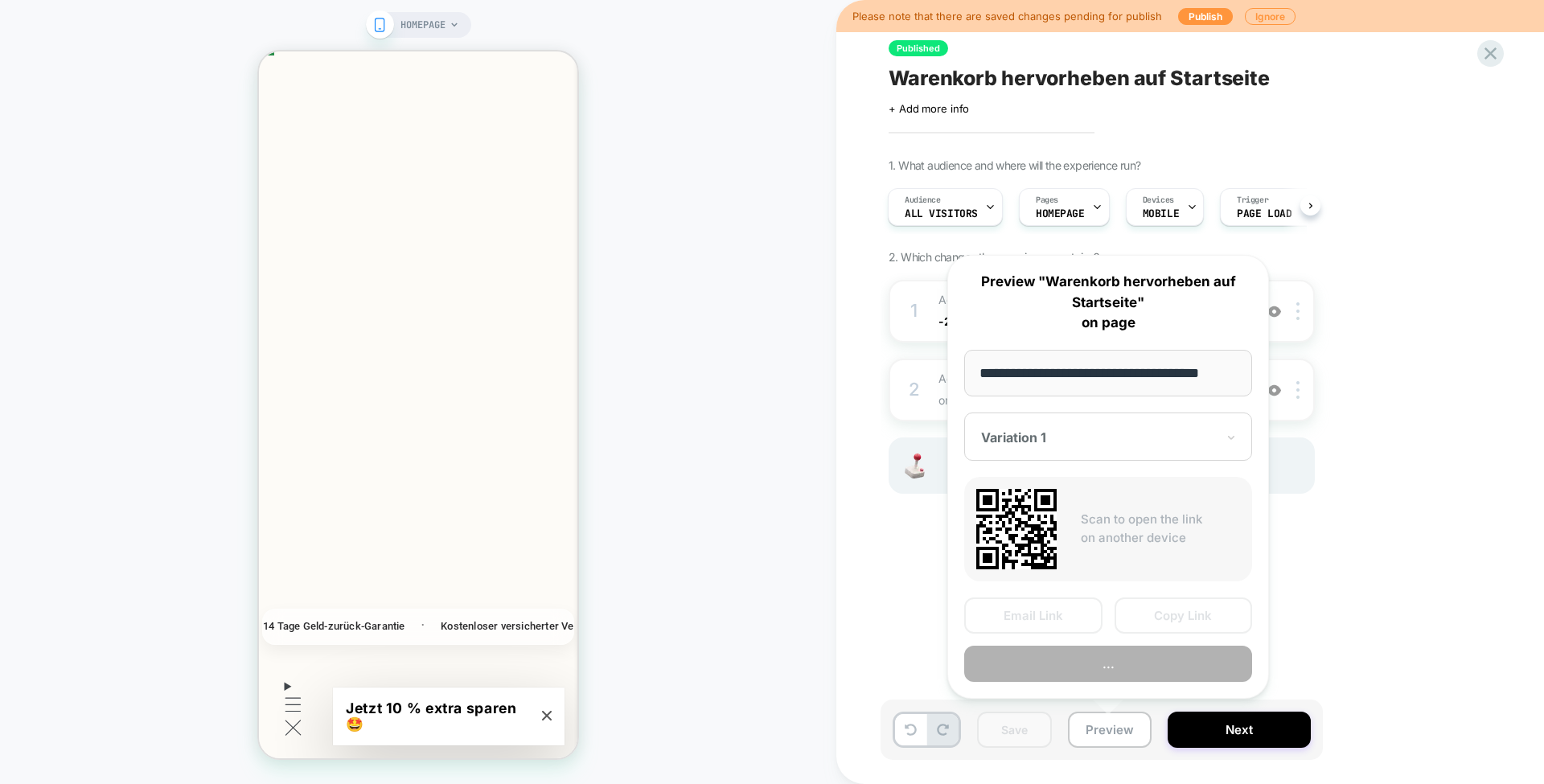 scroll, scrollTop: 0, scrollLeft: 6, axis: horizontal 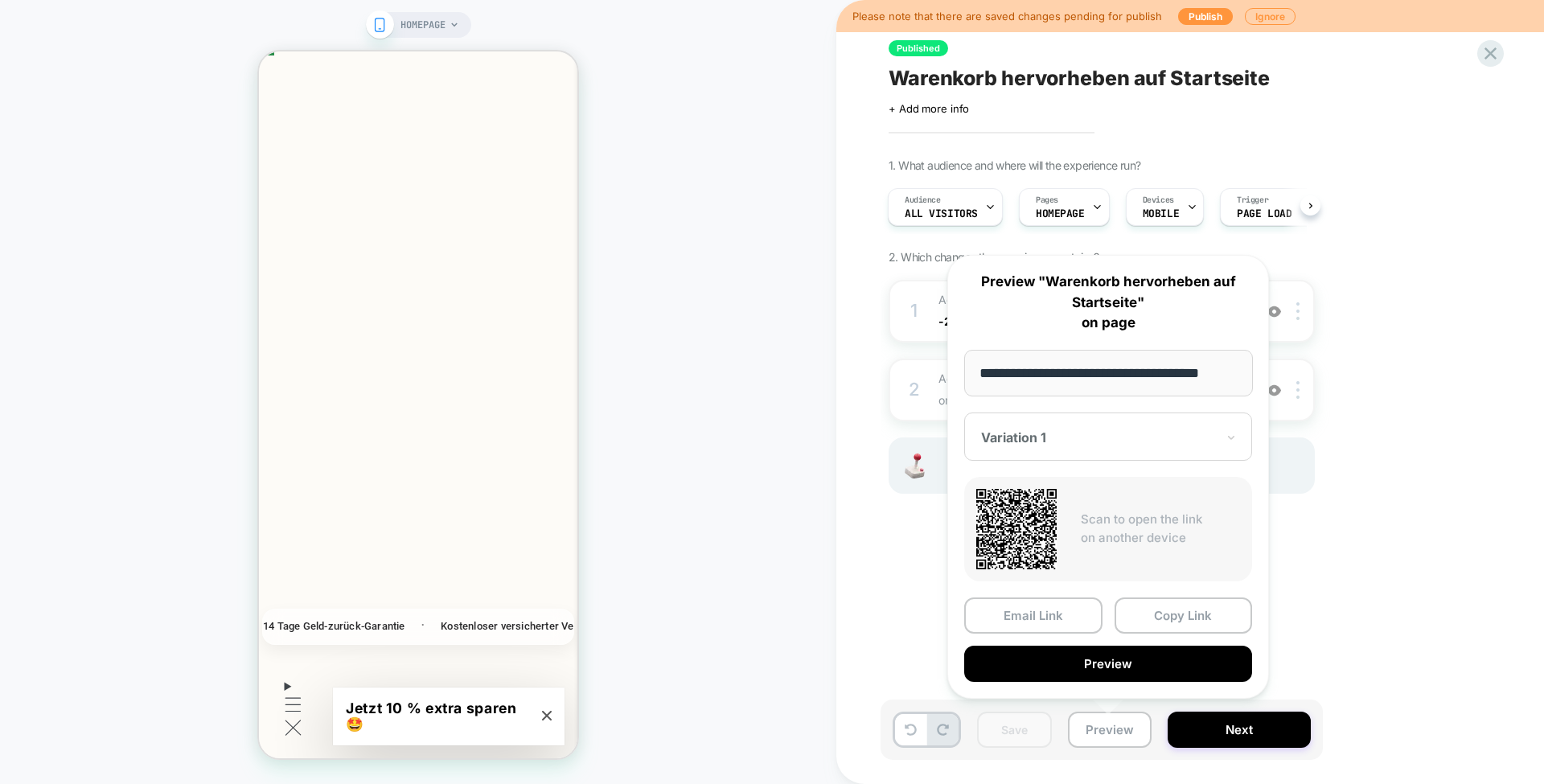 click on "Copy Link" at bounding box center [1184, 615] 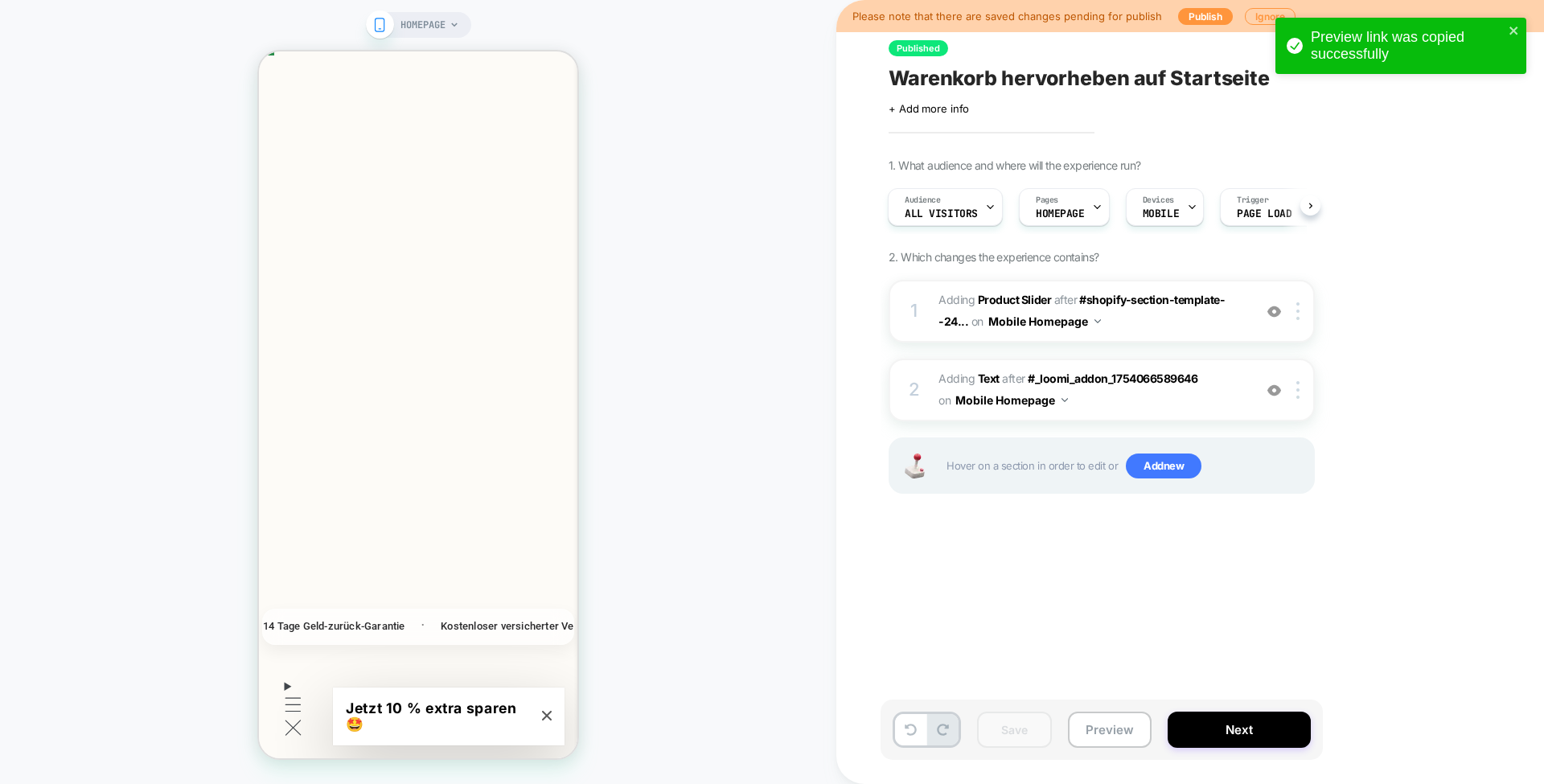 click on "1. What audience and where will the experience run? Audience All Visitors Pages HOMEPAGE Devices MOBILE Trigger Page Load 2. Which changes the experience contains? 1 #_loomi_addon_1754066589646 Adding   Product Slider   AFTER #shopify-section-template--24... #shopify-section-template--24832941982023__key_visual_banner_ABzbL3   on Mobile Homepage Add Before Add After Duplicate Replace Position Copy CSS Selector Copy Widget Id Rename Copy to   Desktop Target   All Devices Delete Upgrade to latest 2 #_loomi_addon_1754066801179 Adding   Text   AFTER #_loomi_addon_1754066589646 #_loomi_addon_1754066589646   on Mobile Homepage Add Before Add After Duplicate Replace Position Copy CSS Selector Copy Widget Id Rename Copy to   Desktop Target   All Devices Delete Upgrade to latest Hover on a section in order to edit or  Add  new" at bounding box center [1182, 346] 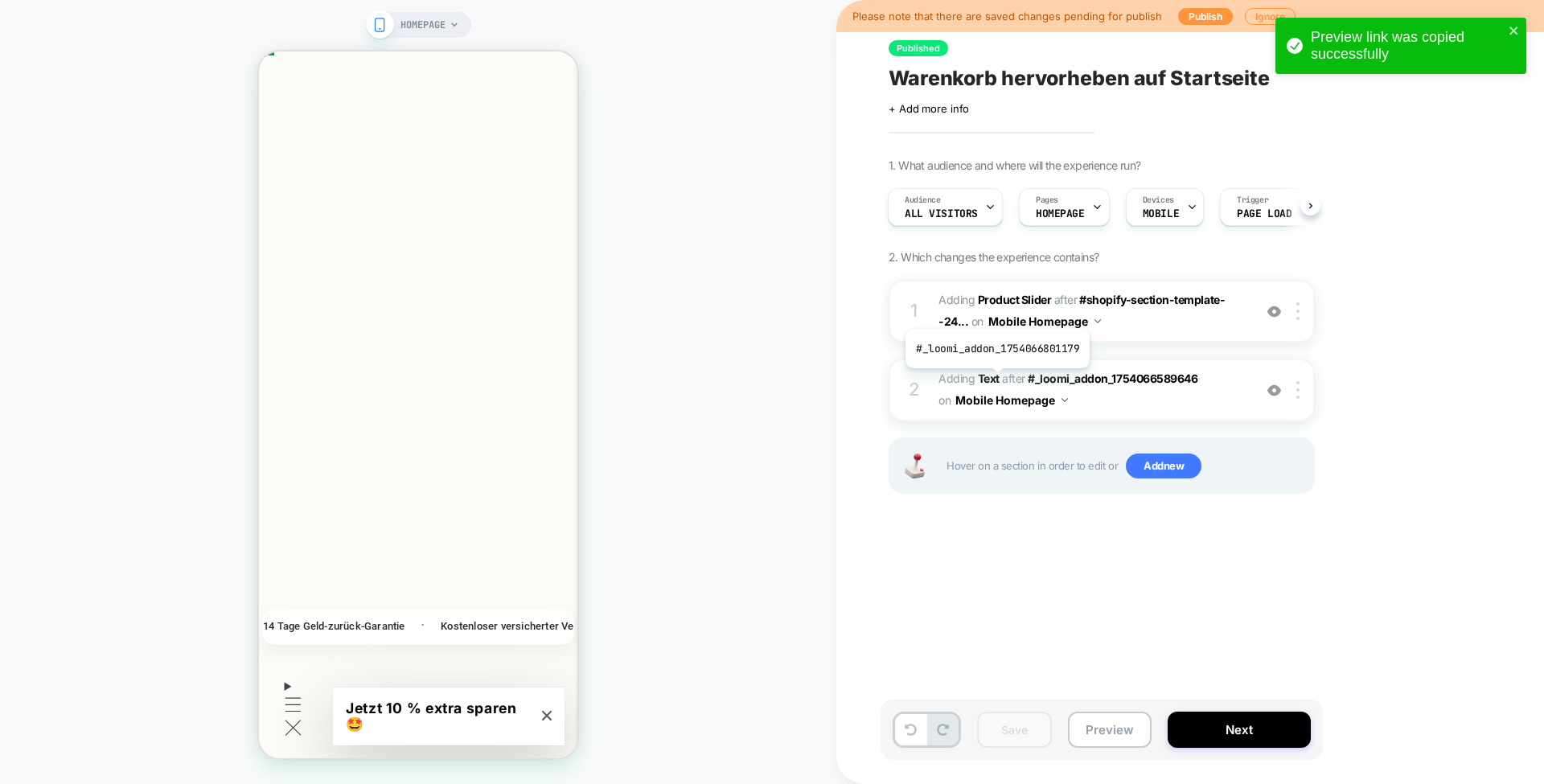 click on "Text" at bounding box center [988, 378] 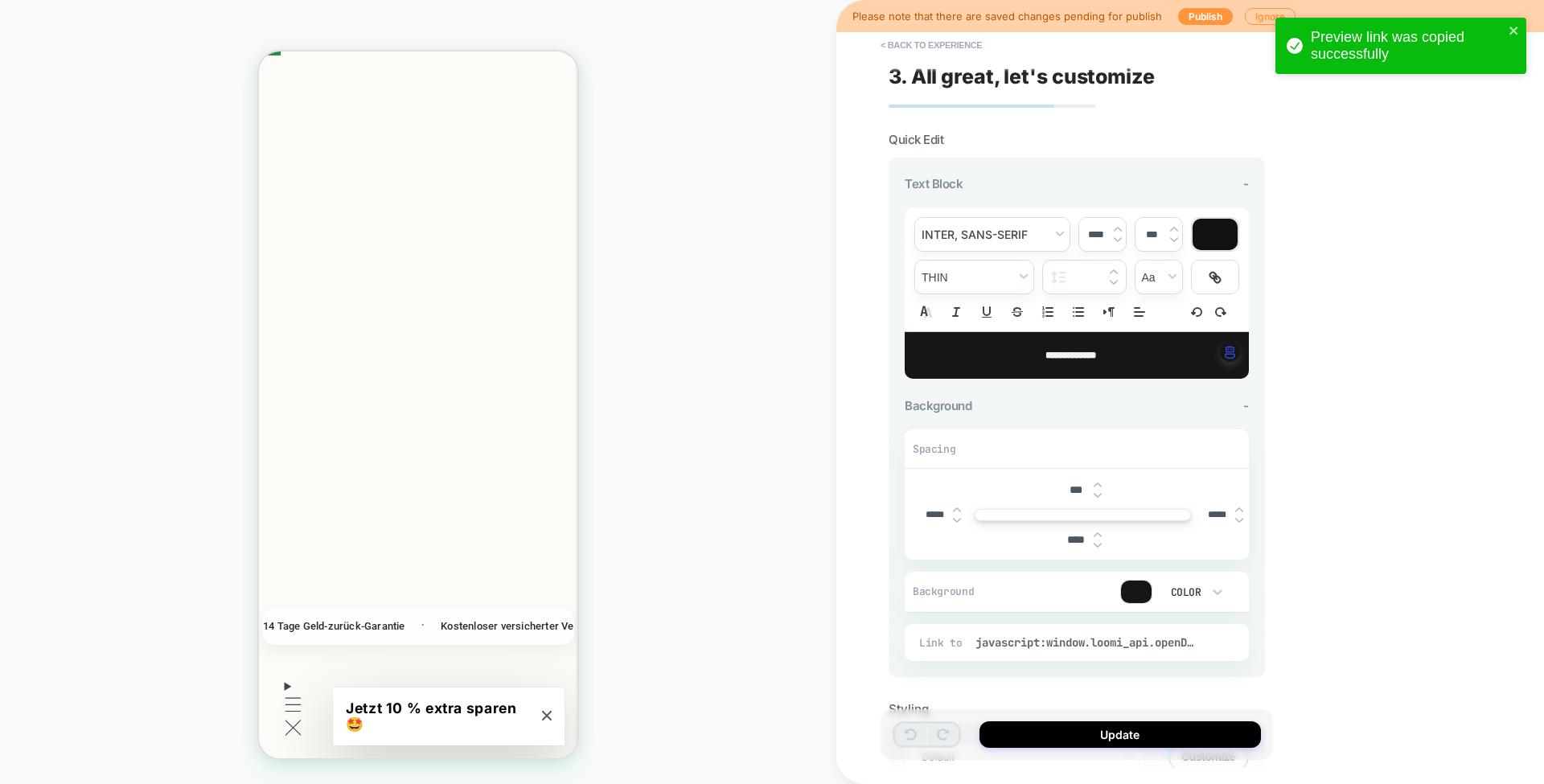 scroll, scrollTop: 991, scrollLeft: 0, axis: vertical 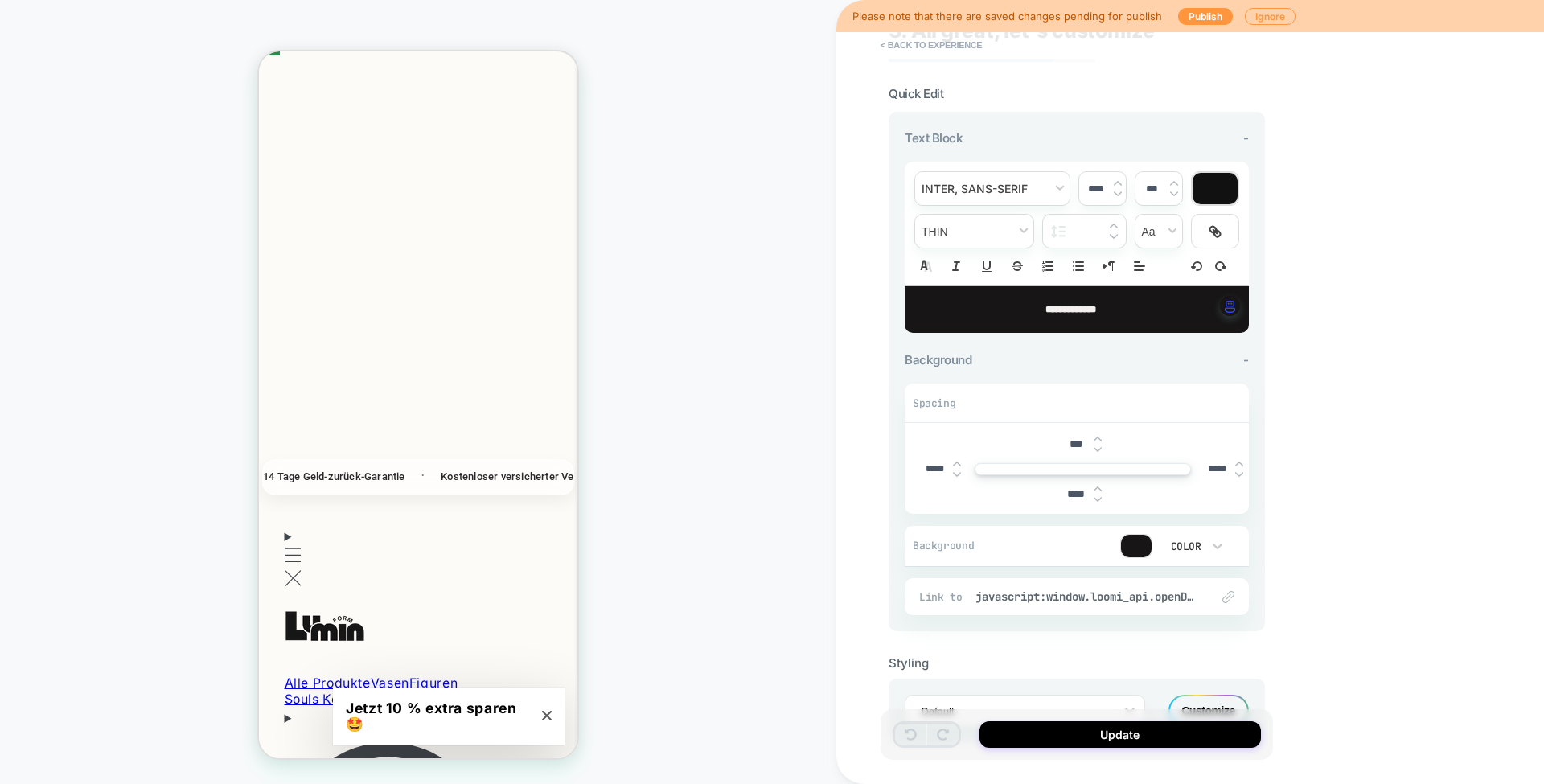 click on "javascript:window.loomi_api.openDrawer()" at bounding box center [1085, 597] 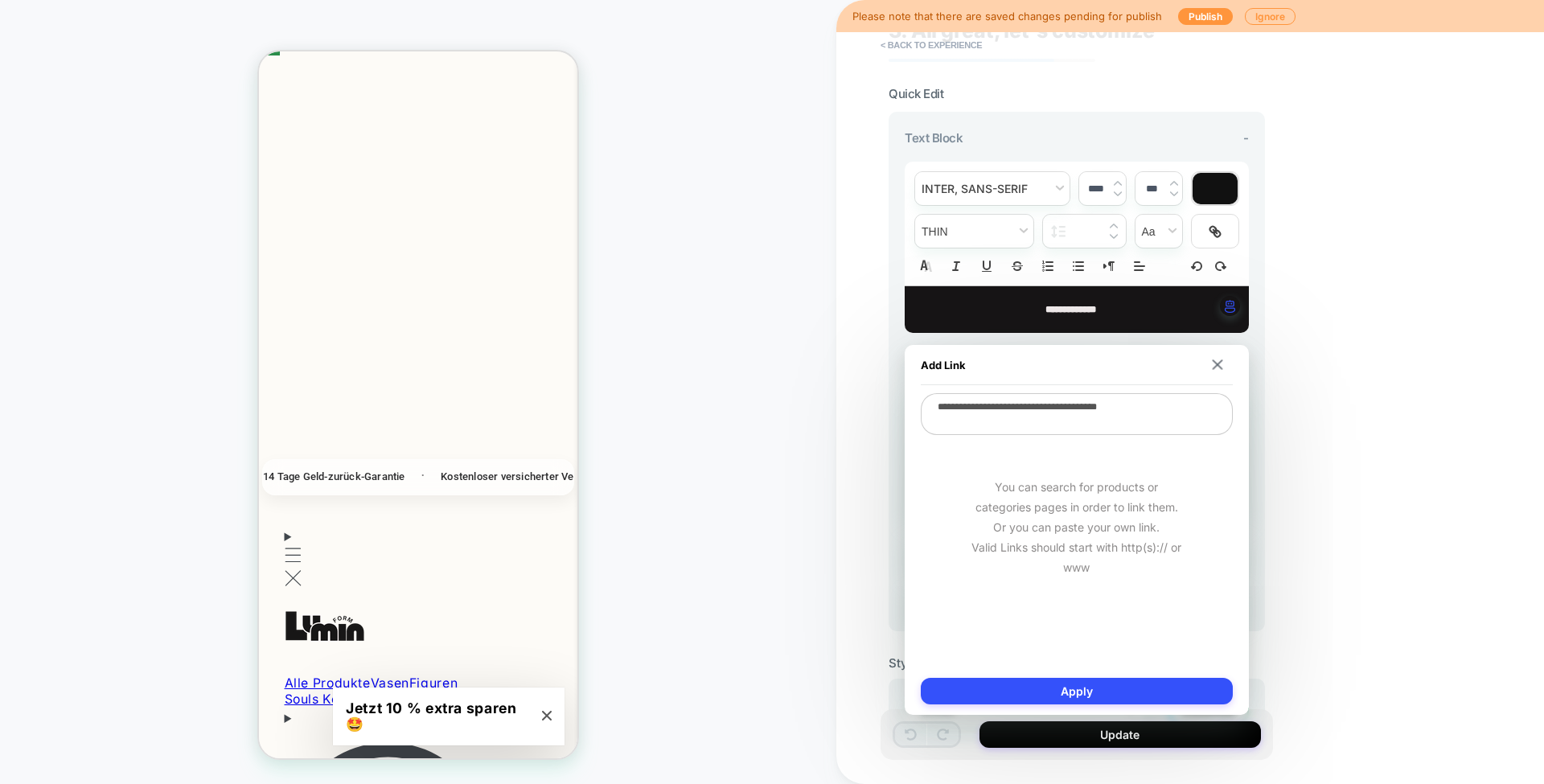click at bounding box center (1217, 364) 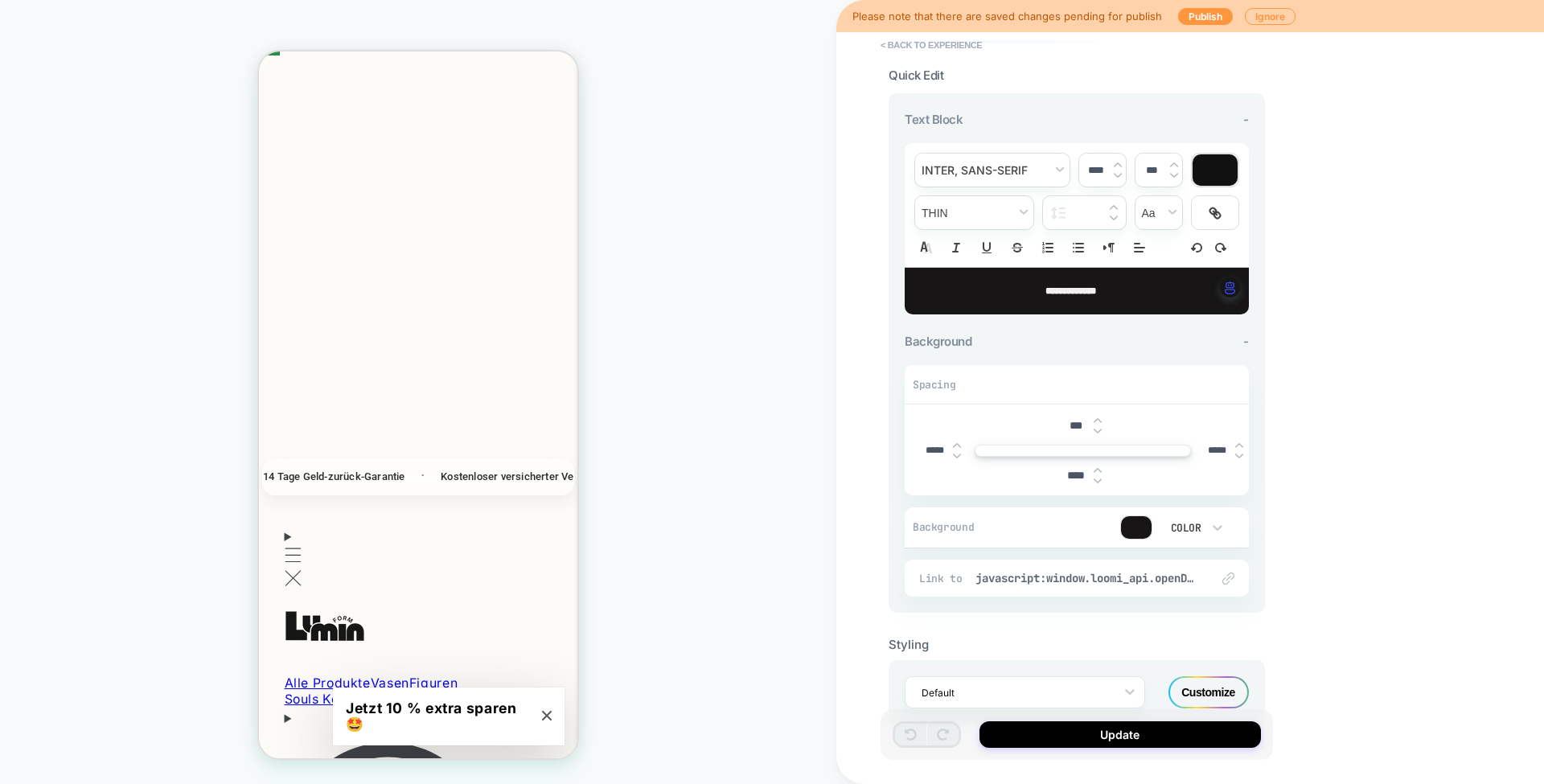 scroll, scrollTop: 68, scrollLeft: 0, axis: vertical 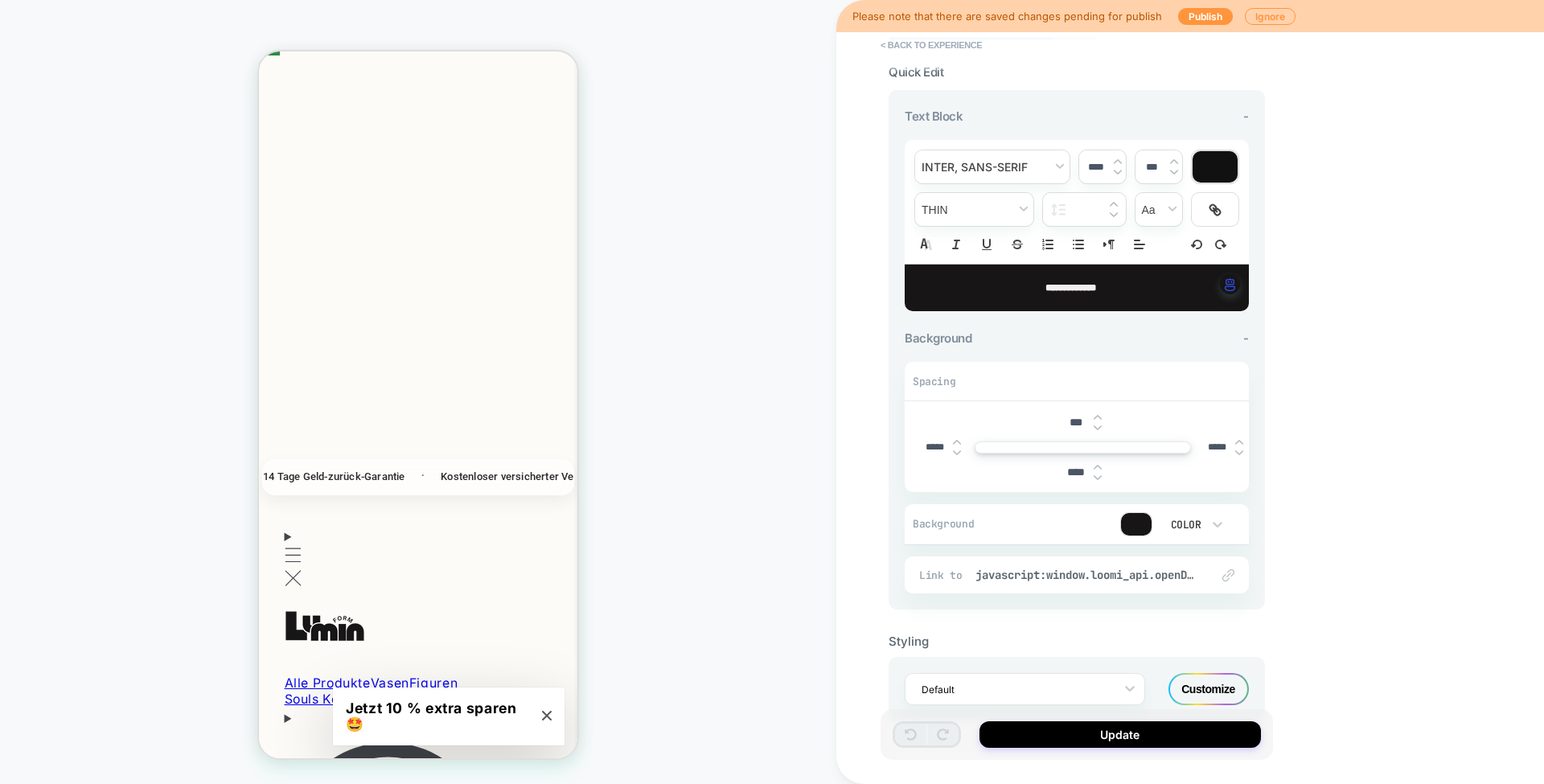 click on "Background Color" at bounding box center (1077, 524) 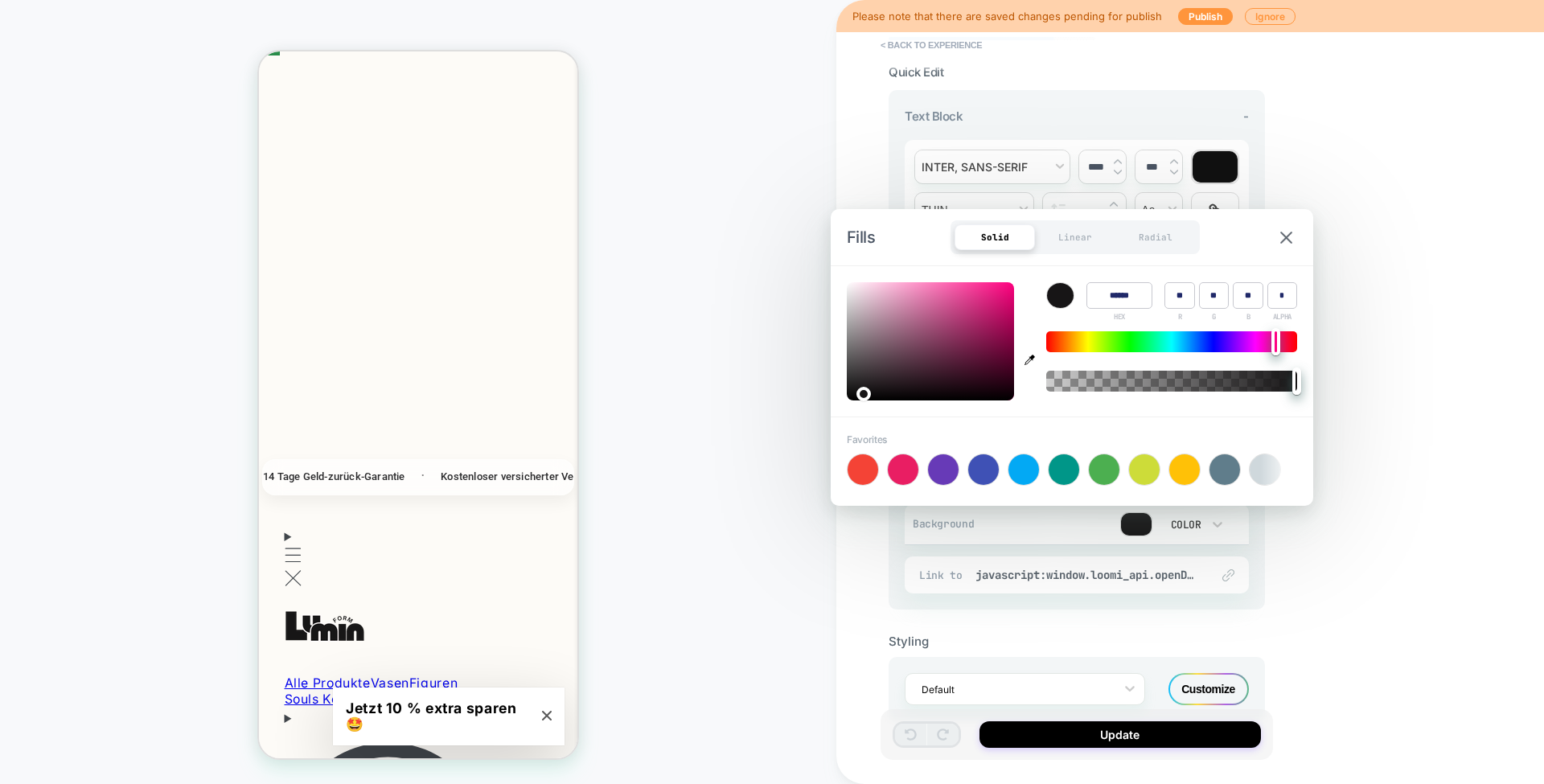 type on "******" 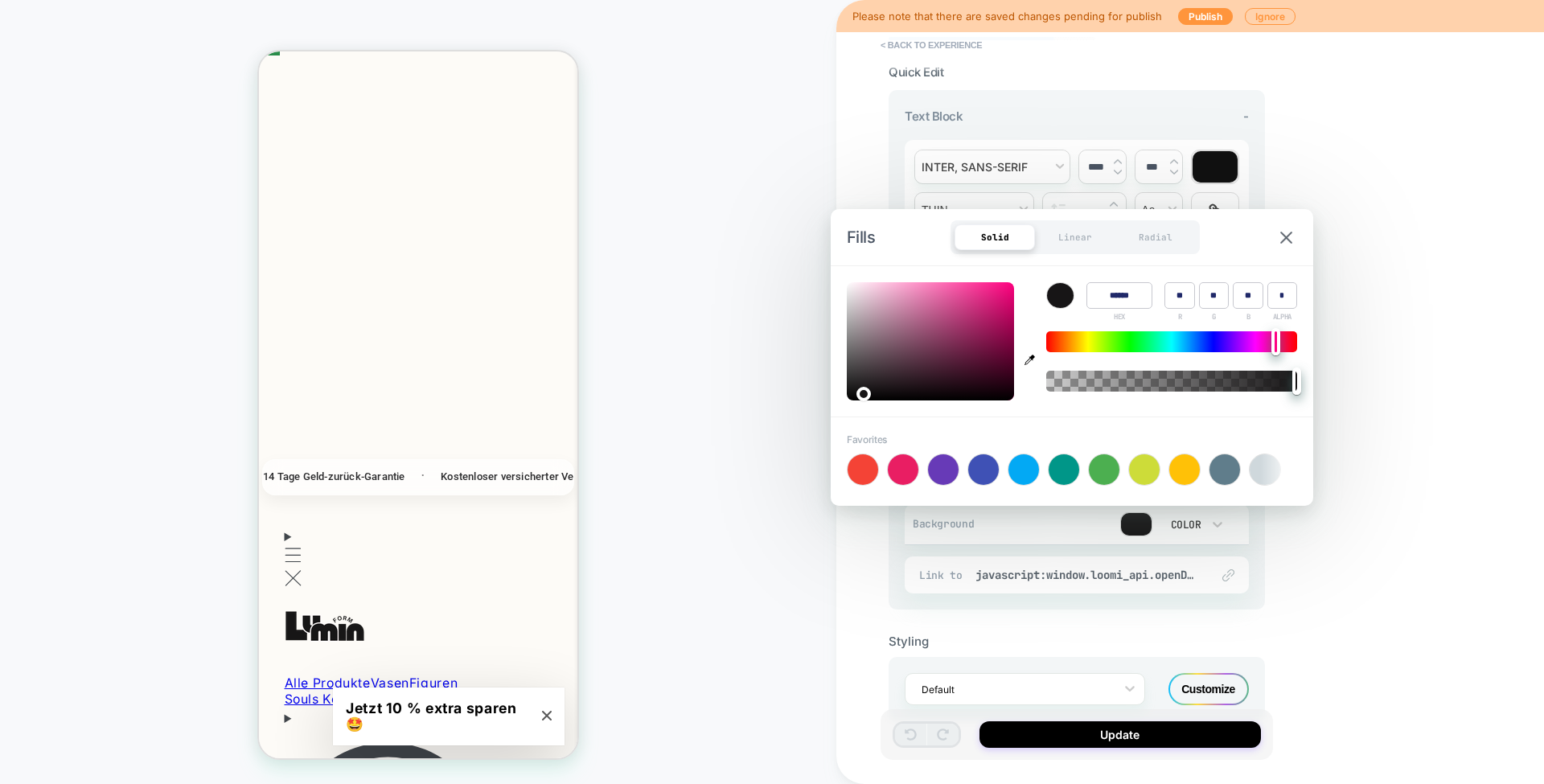 type on "**" 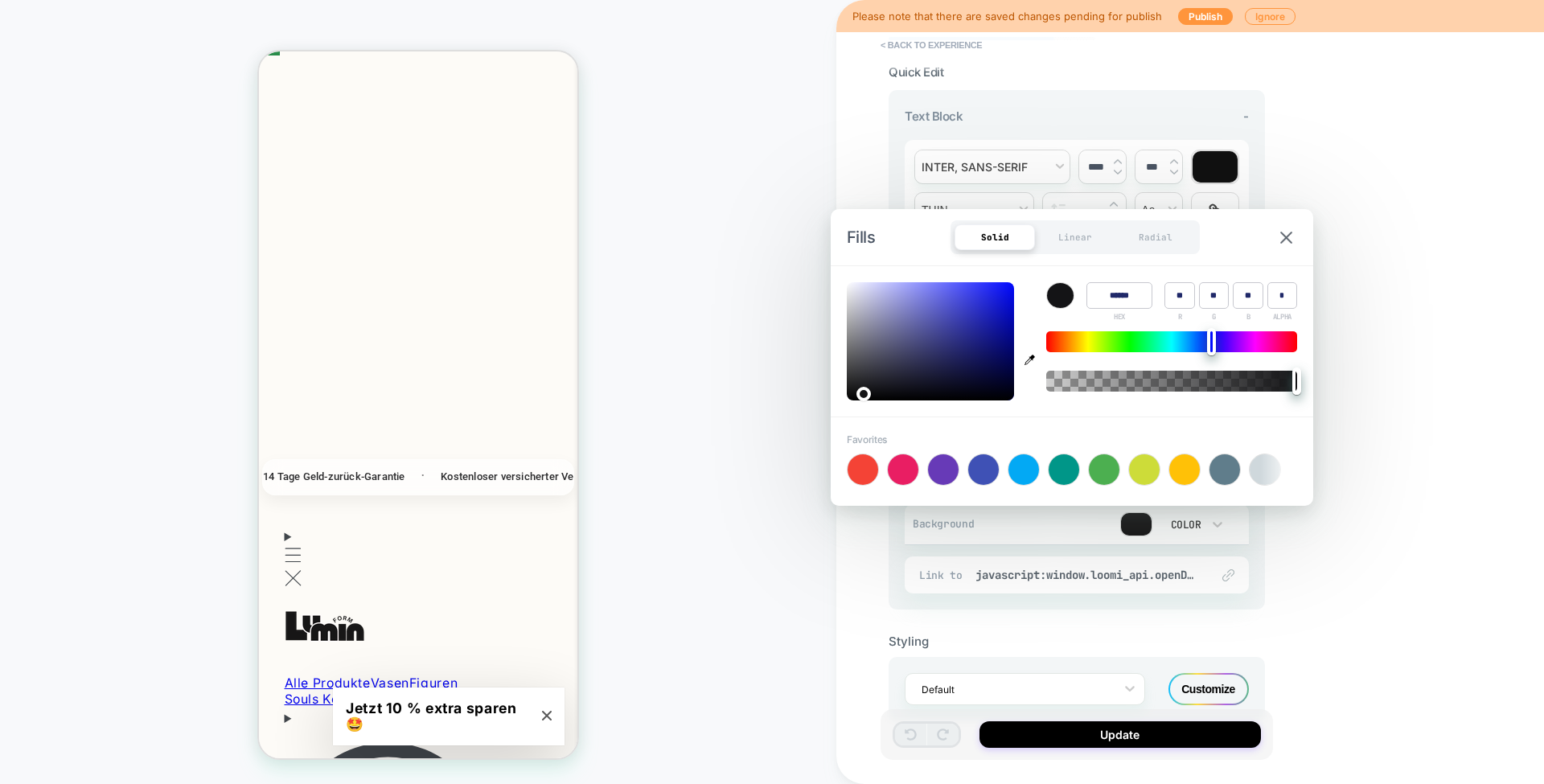 click at bounding box center (1172, 342) 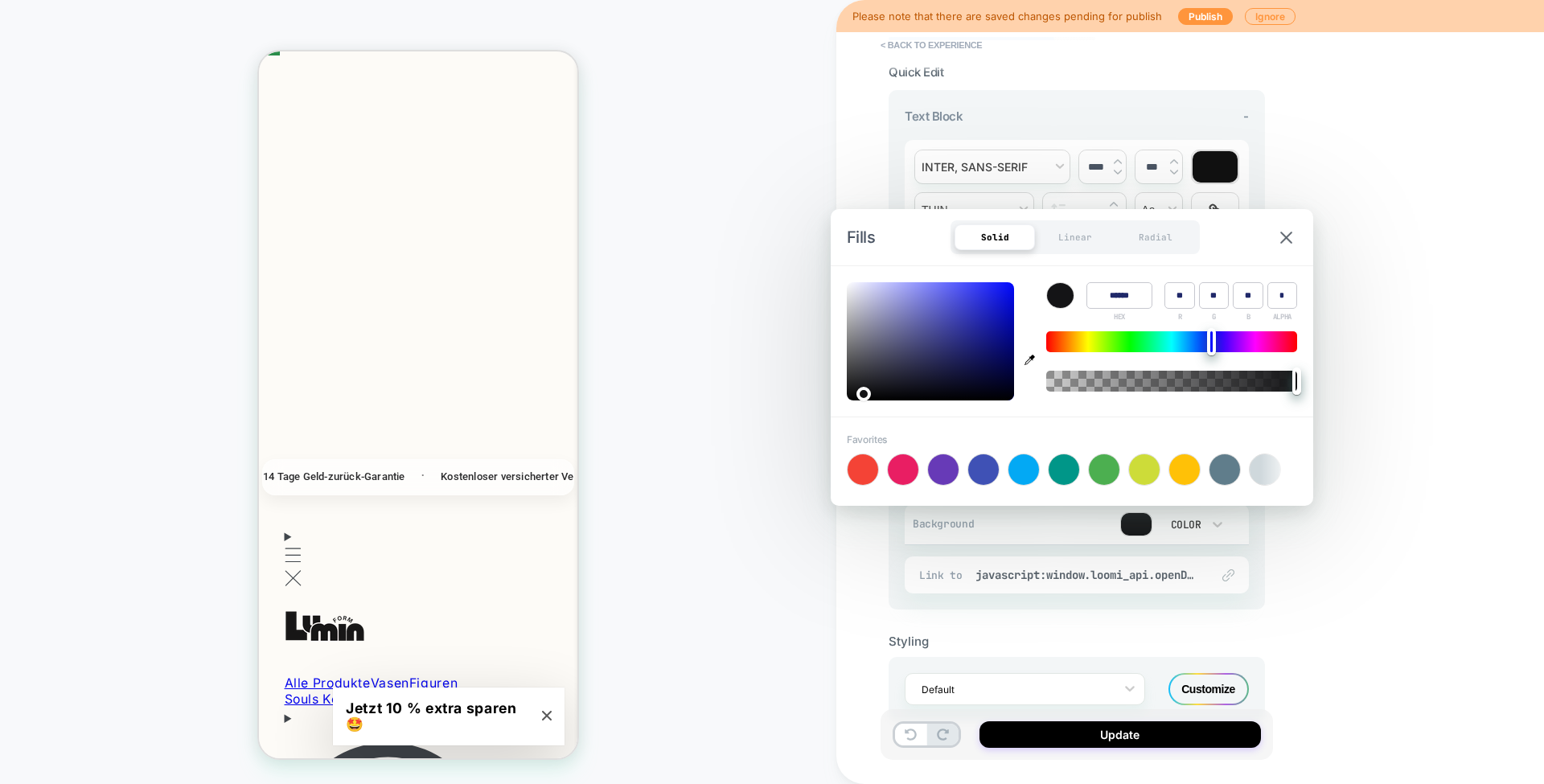 type on "******" 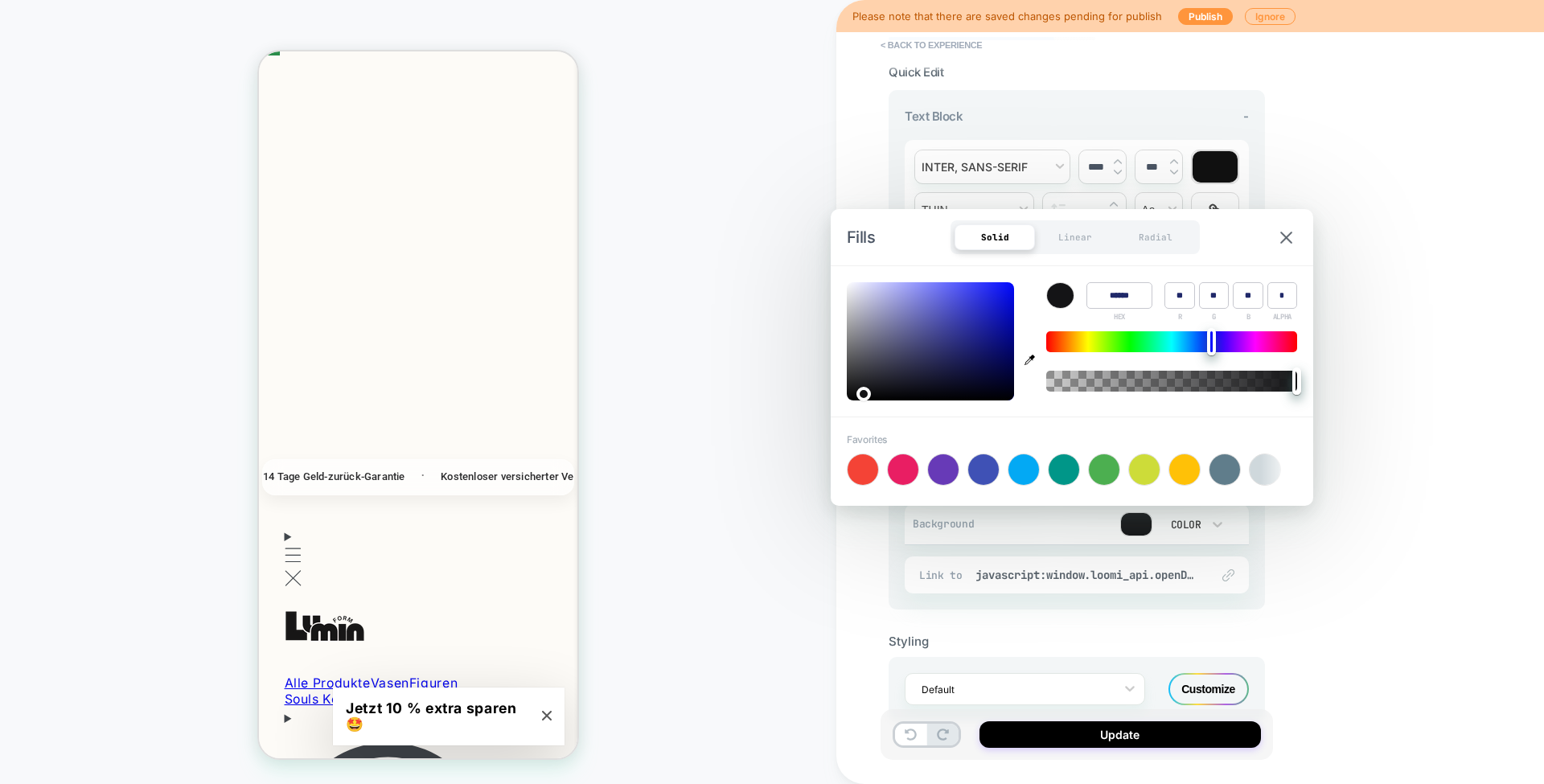 type on "**" 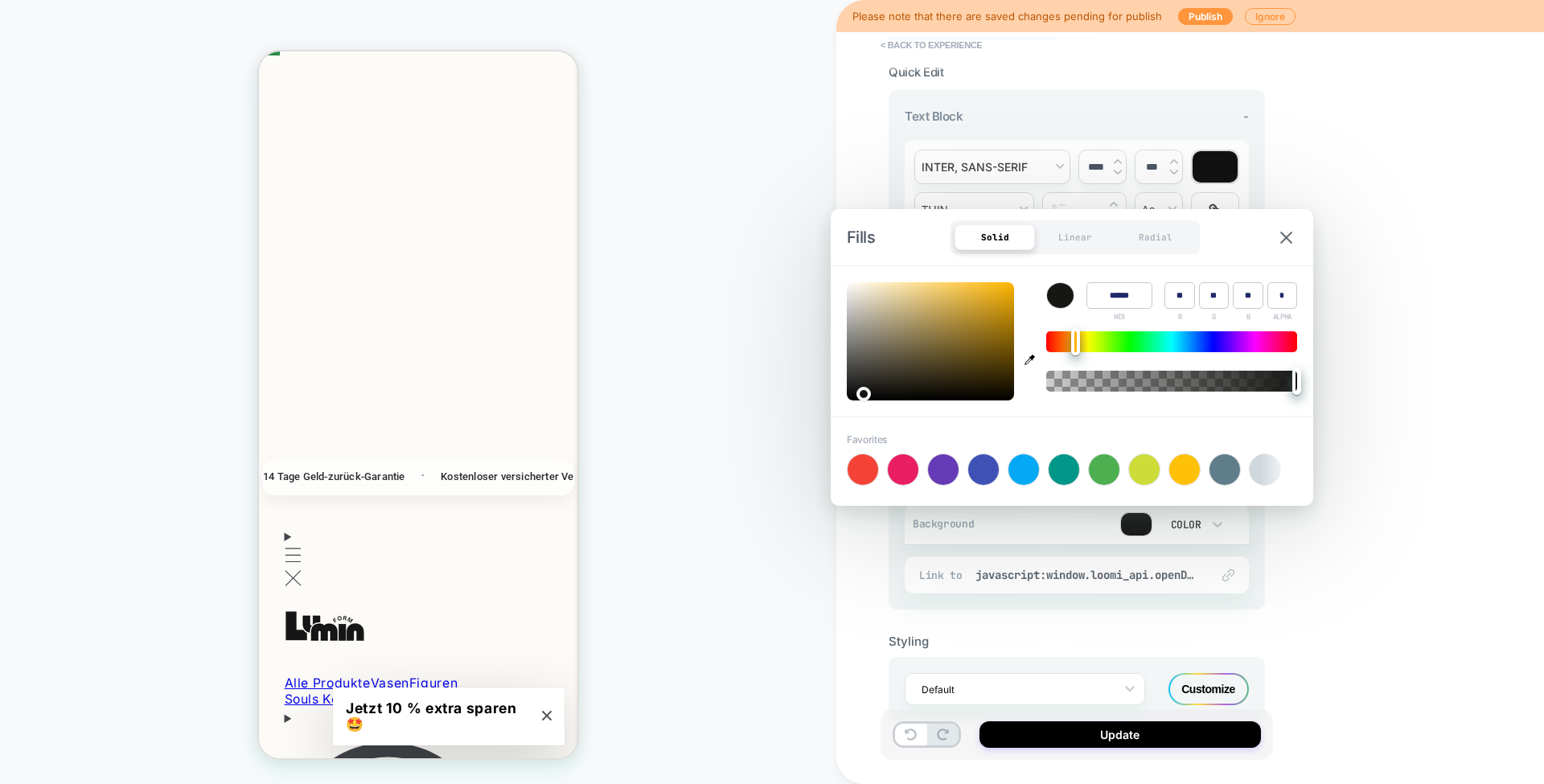 click at bounding box center [1172, 342] 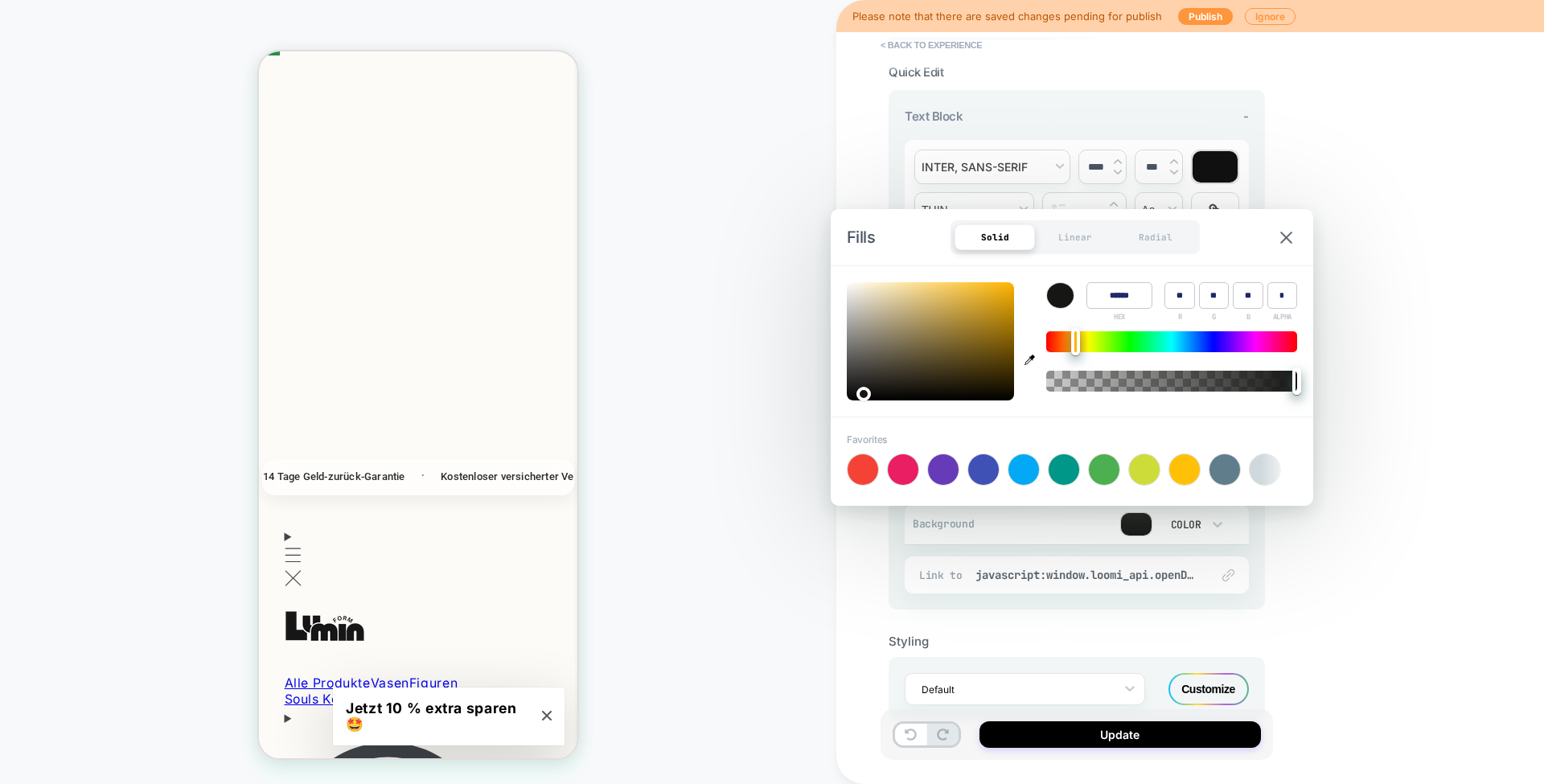 type on "******" 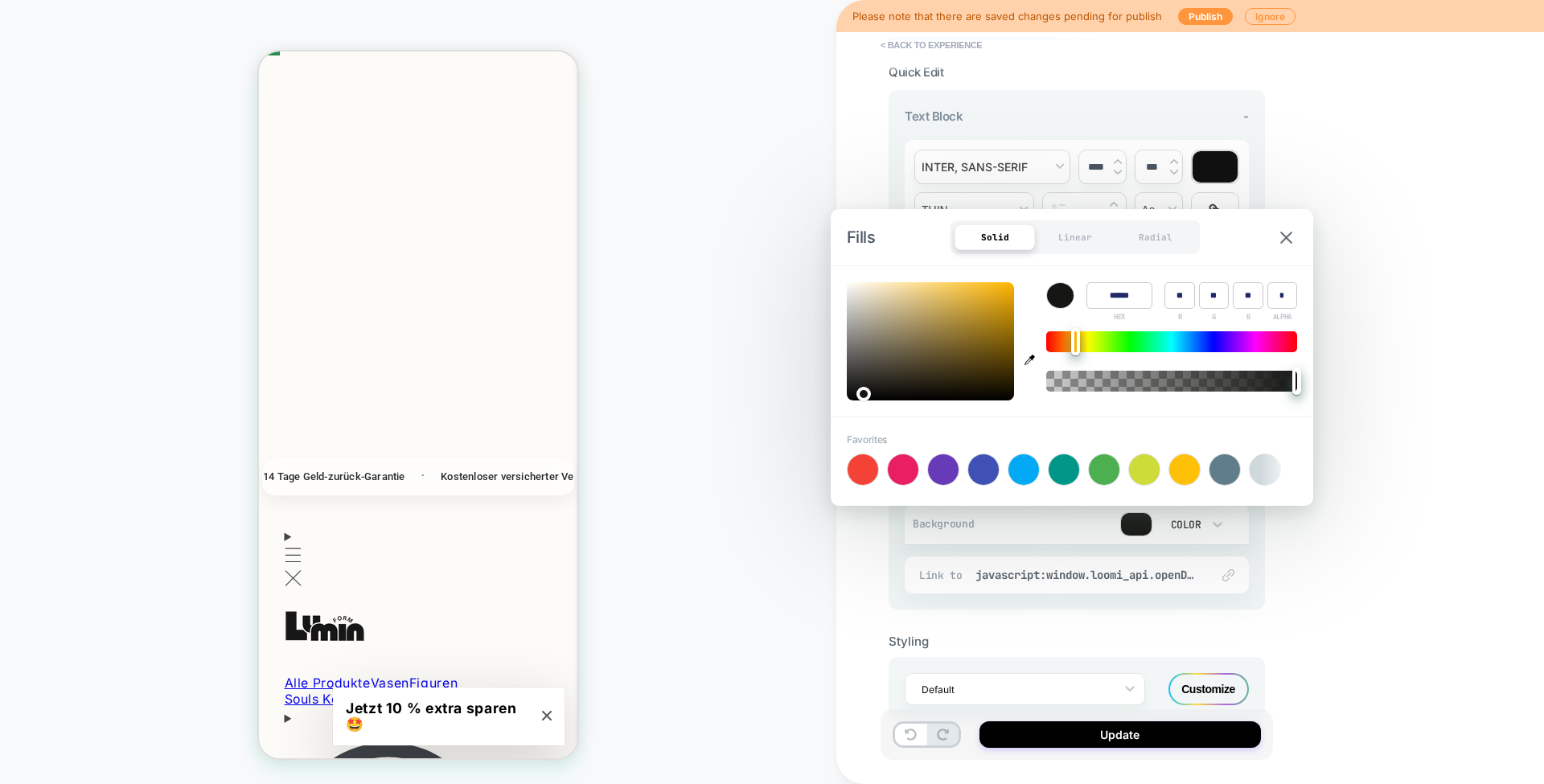 type on "***" 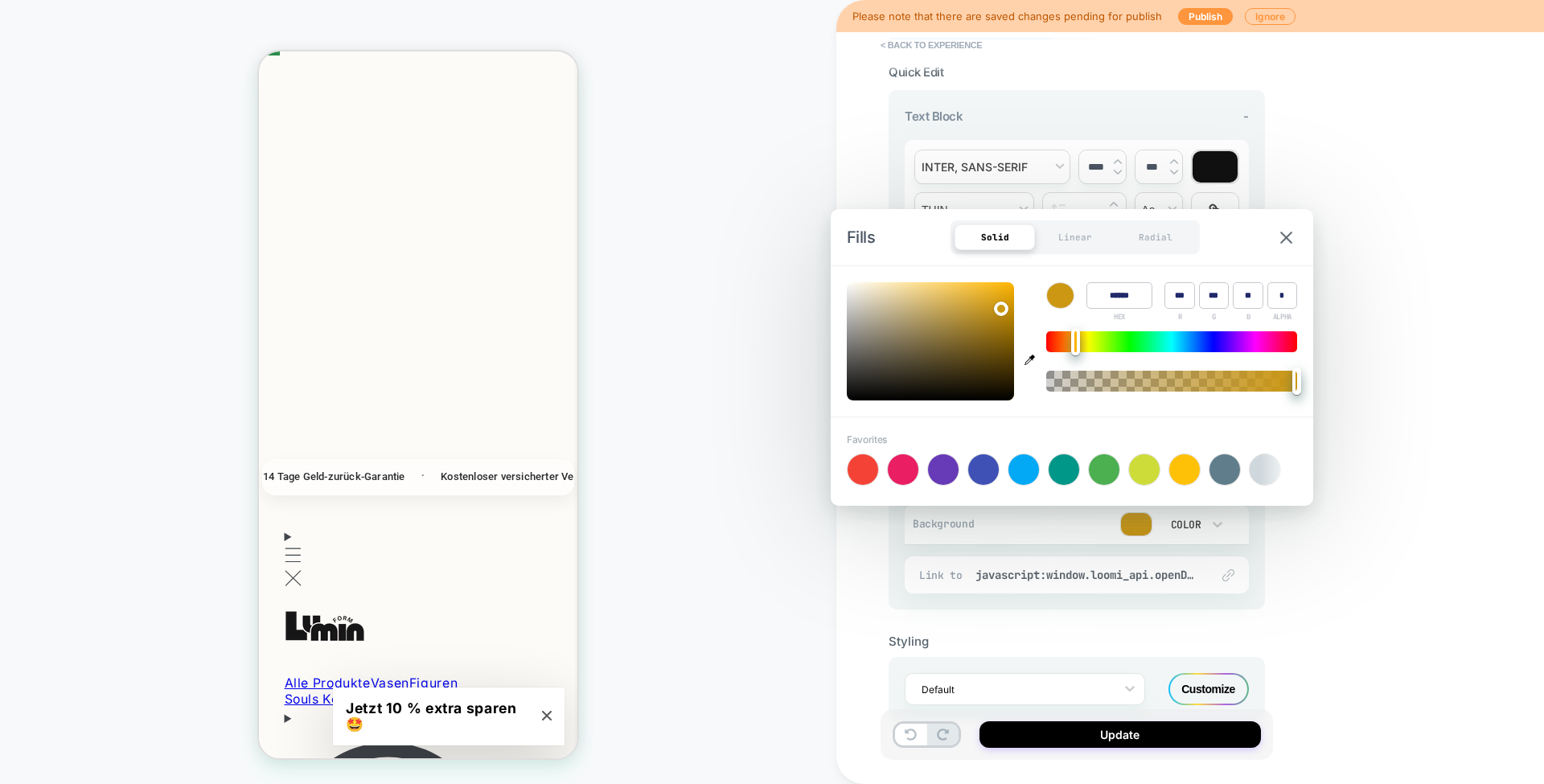 click at bounding box center (930, 341) 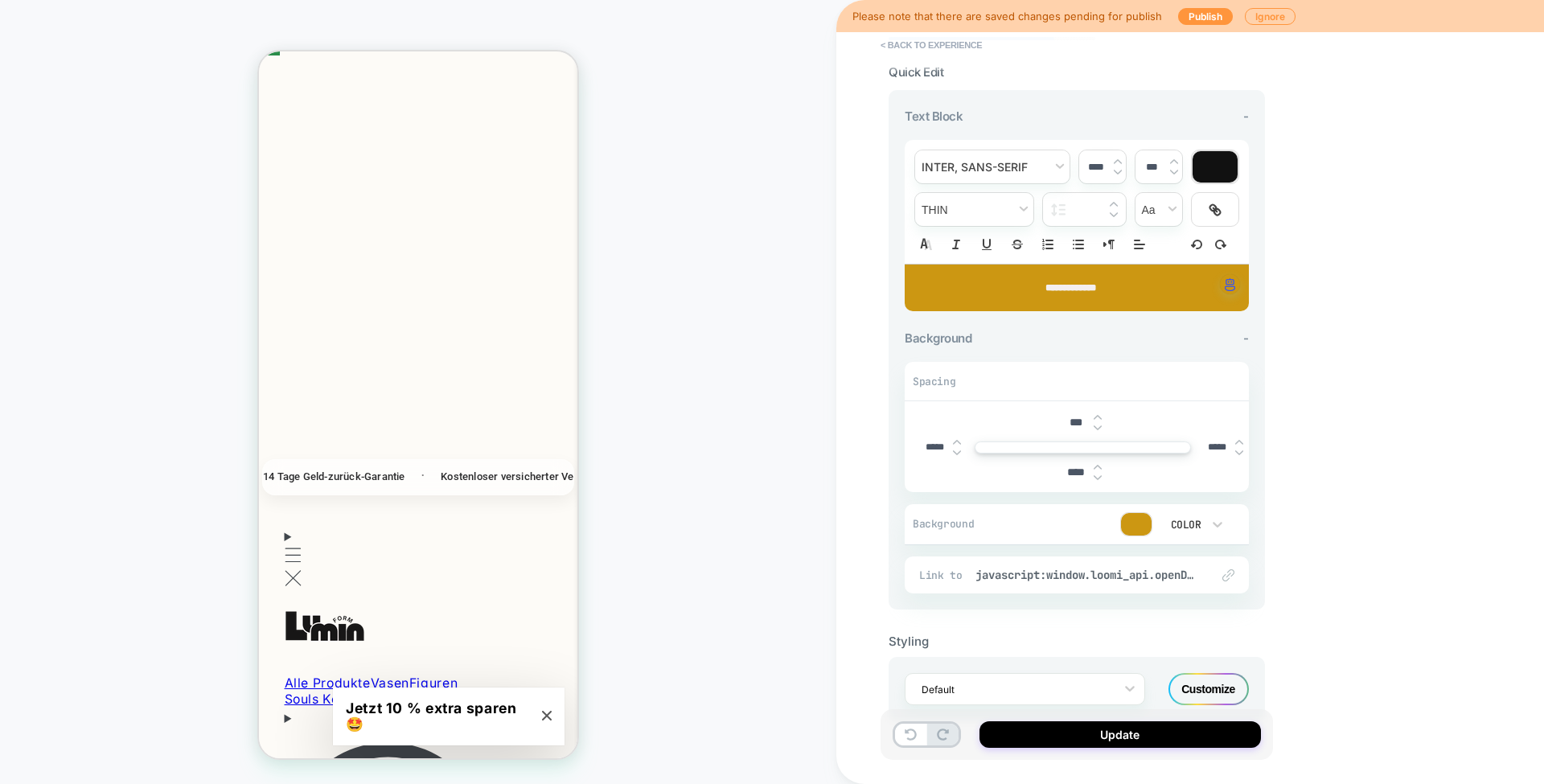 click on "Update" at bounding box center (1120, 734) 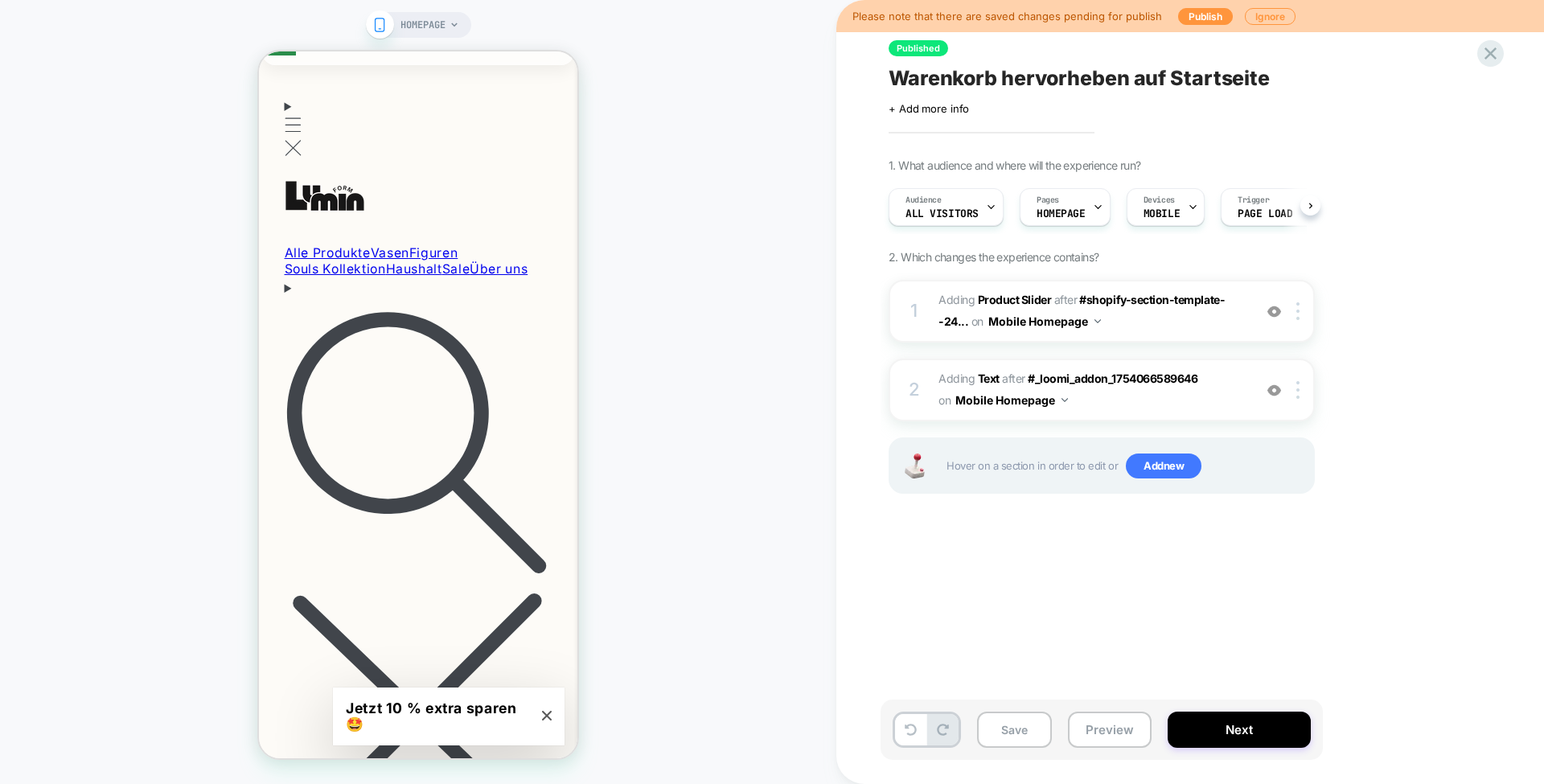 scroll, scrollTop: 1406, scrollLeft: 0, axis: vertical 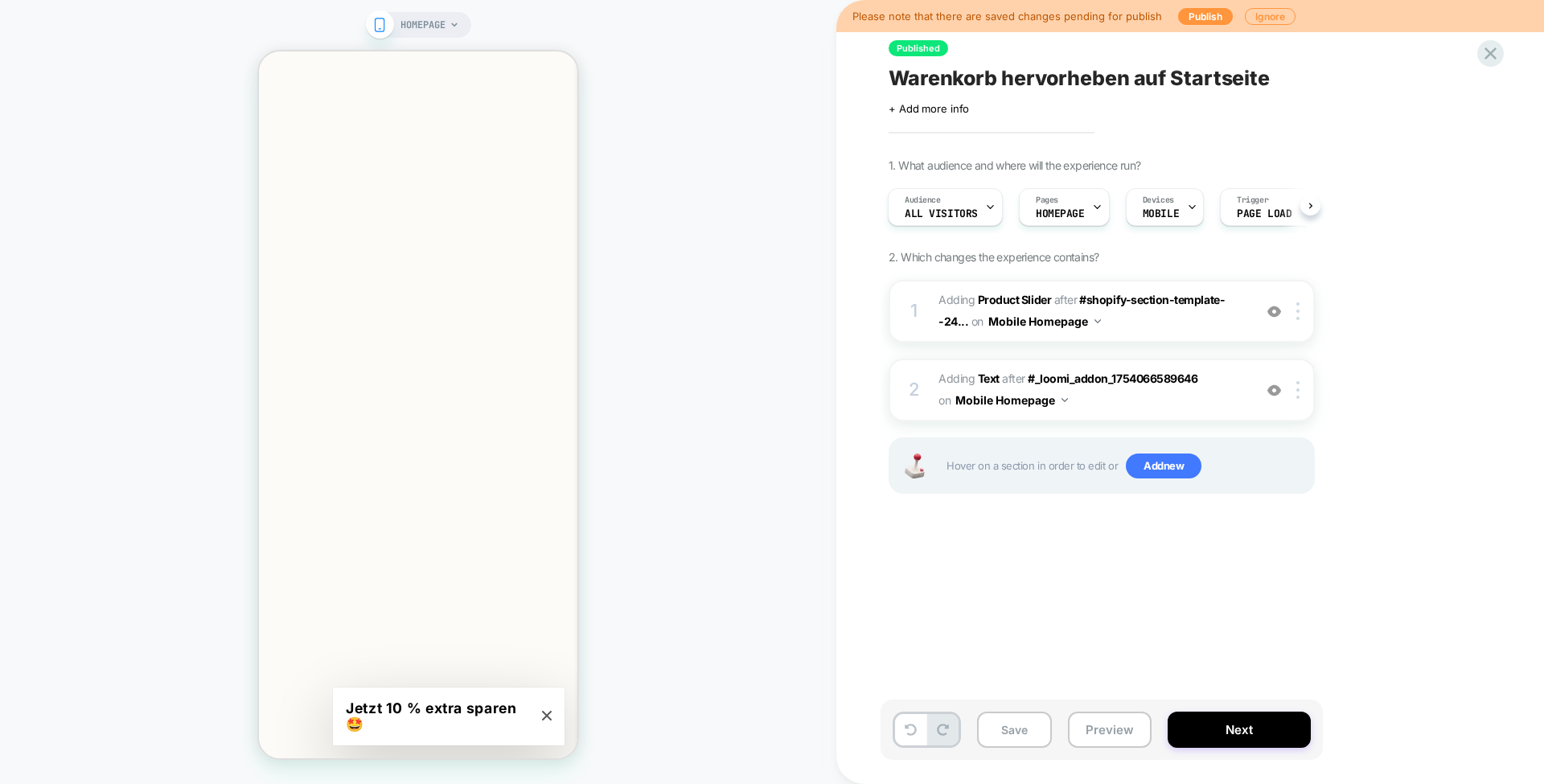 click on "HOMEPAGE" at bounding box center [418, 392] 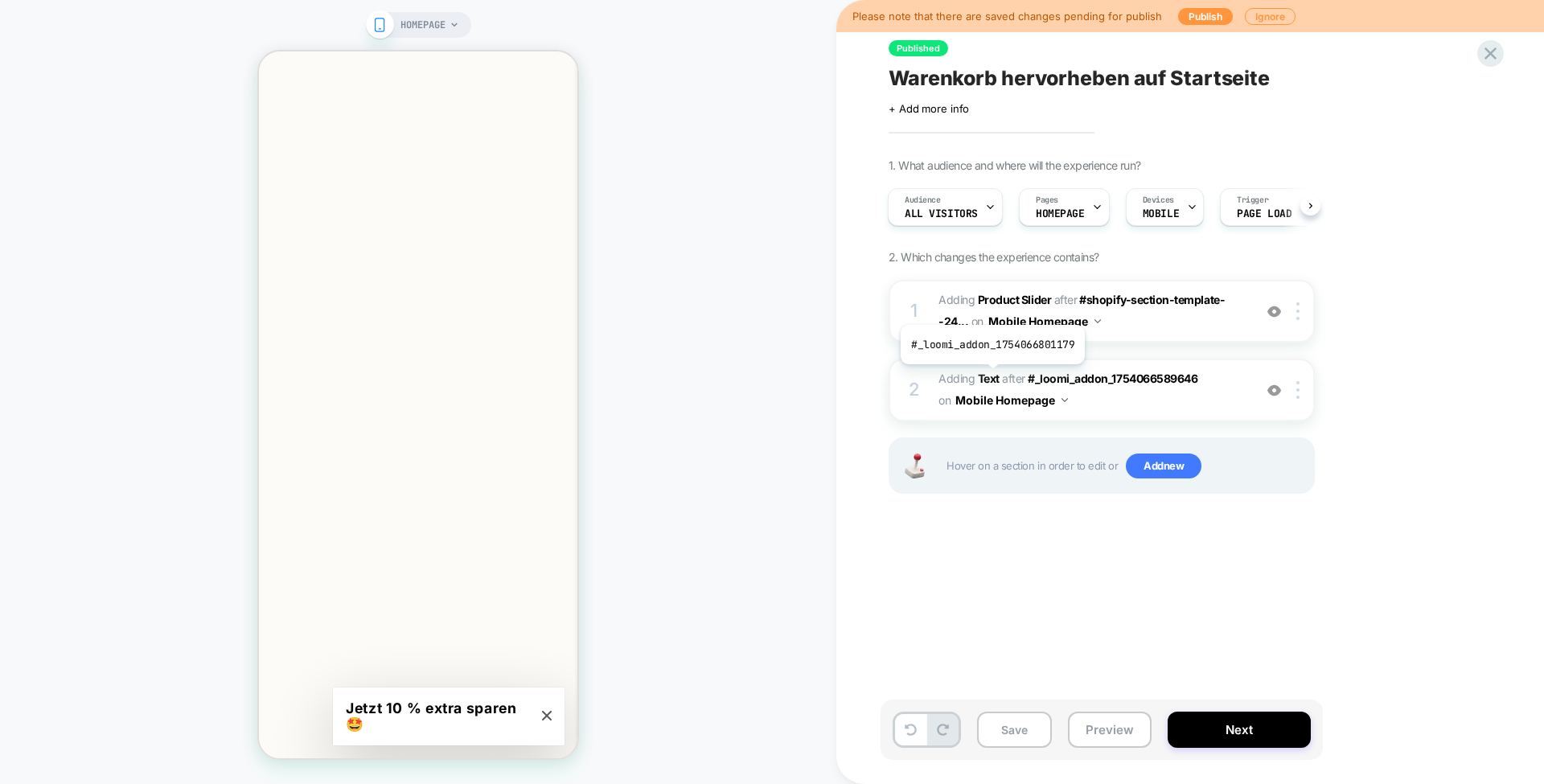 click on "Text" at bounding box center [988, 378] 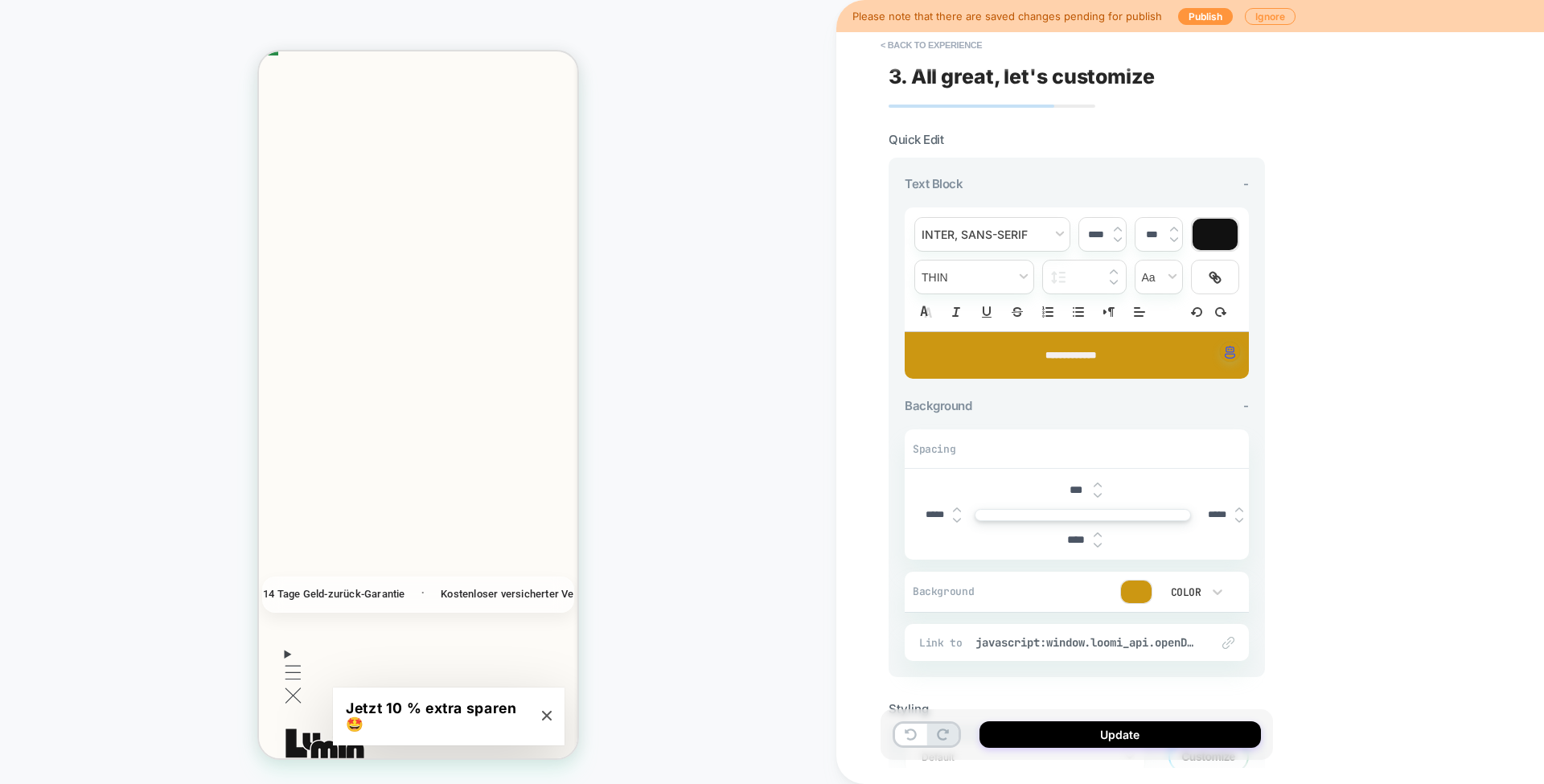 scroll, scrollTop: 561, scrollLeft: 0, axis: vertical 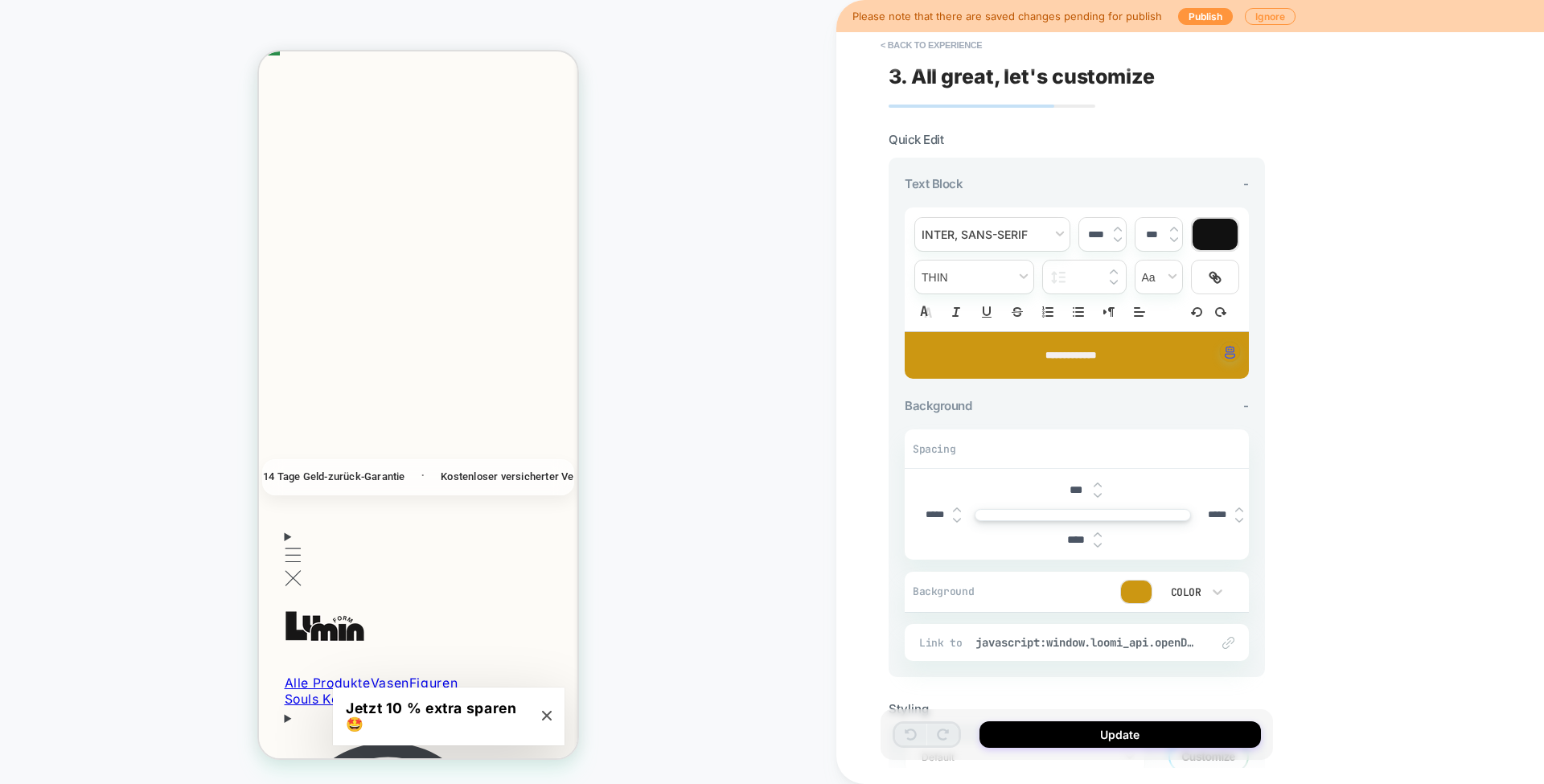 click on "**********" at bounding box center [1070, 355] 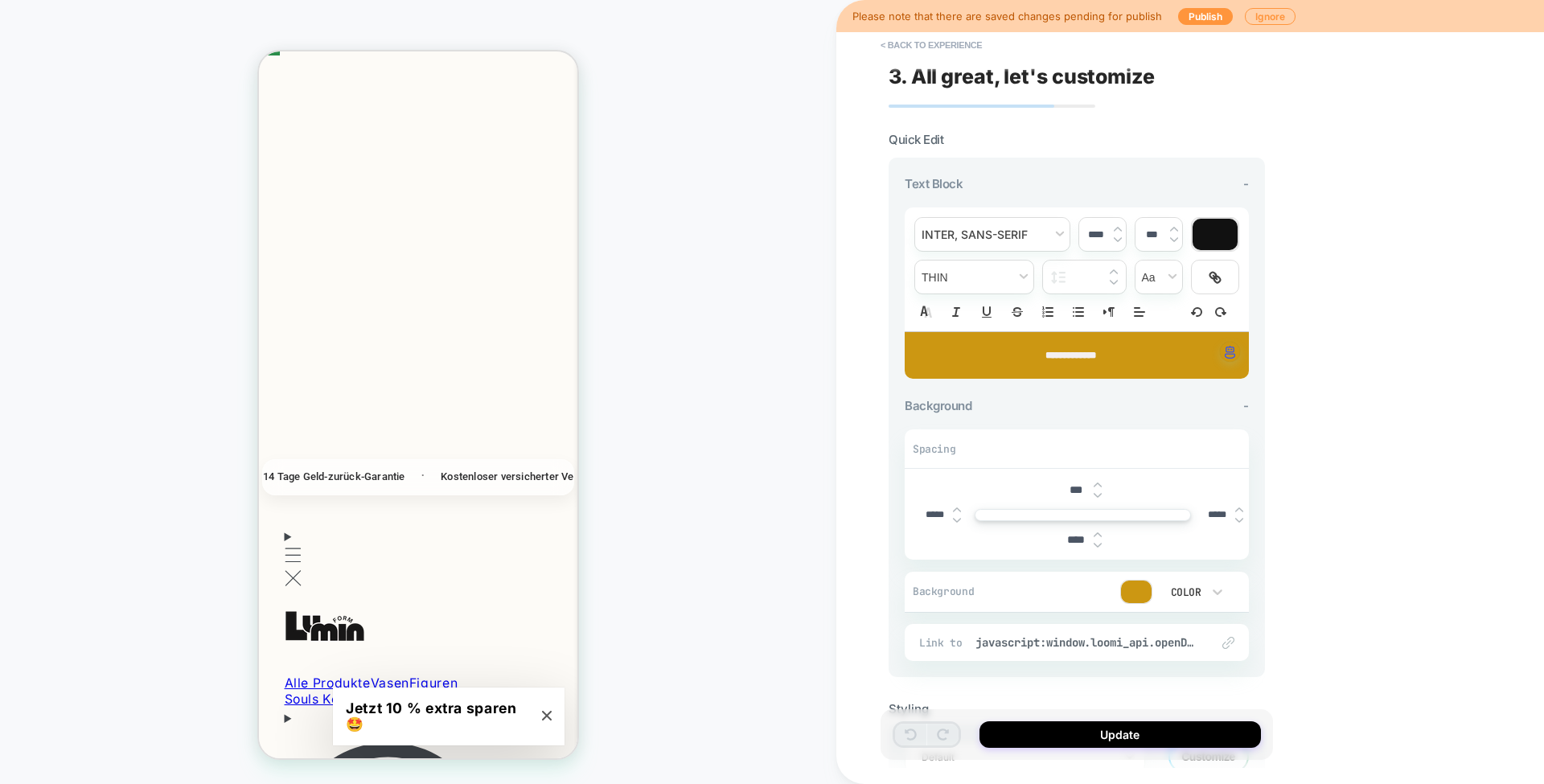 type on "****" 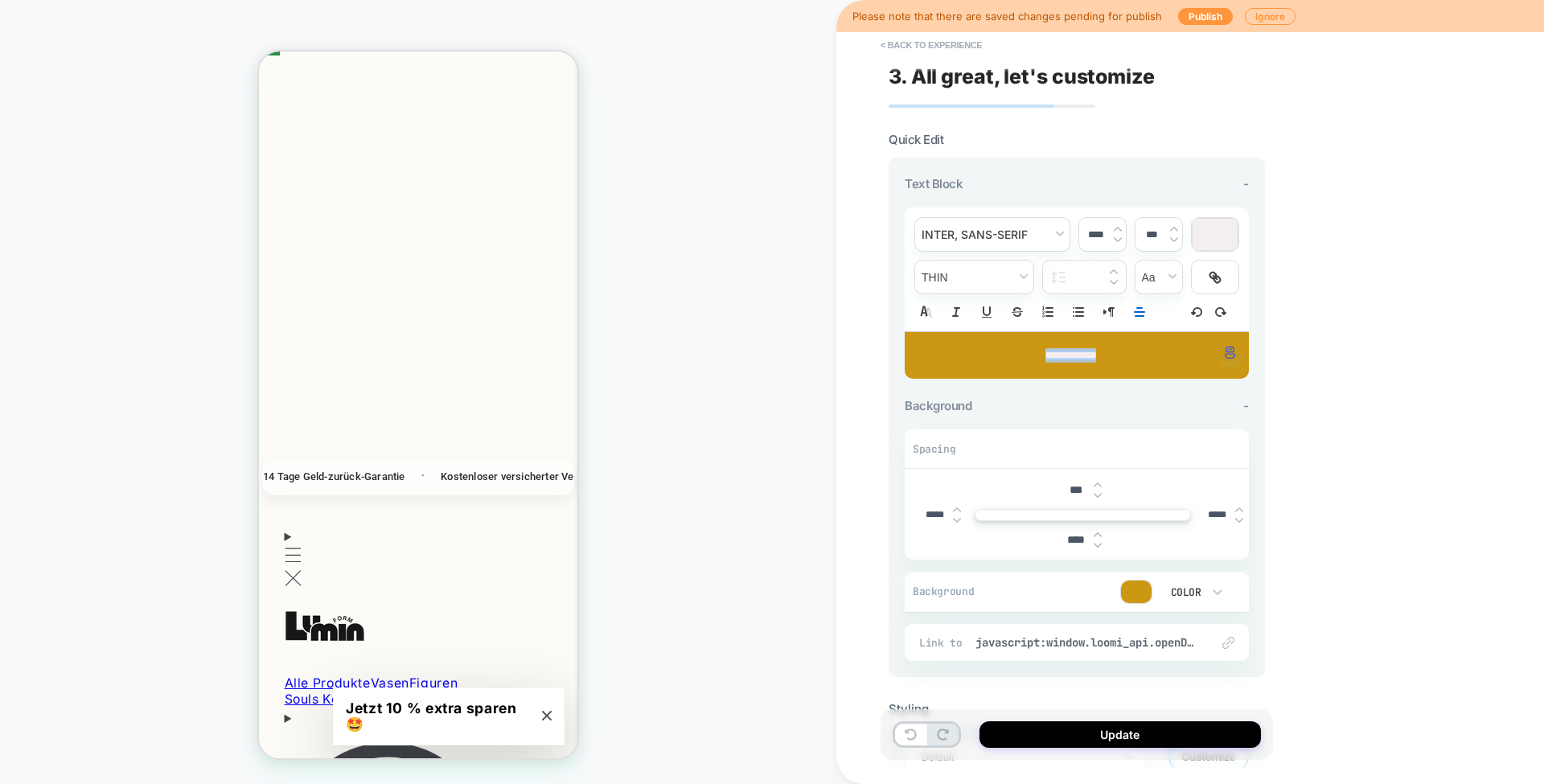 copy on "**********" 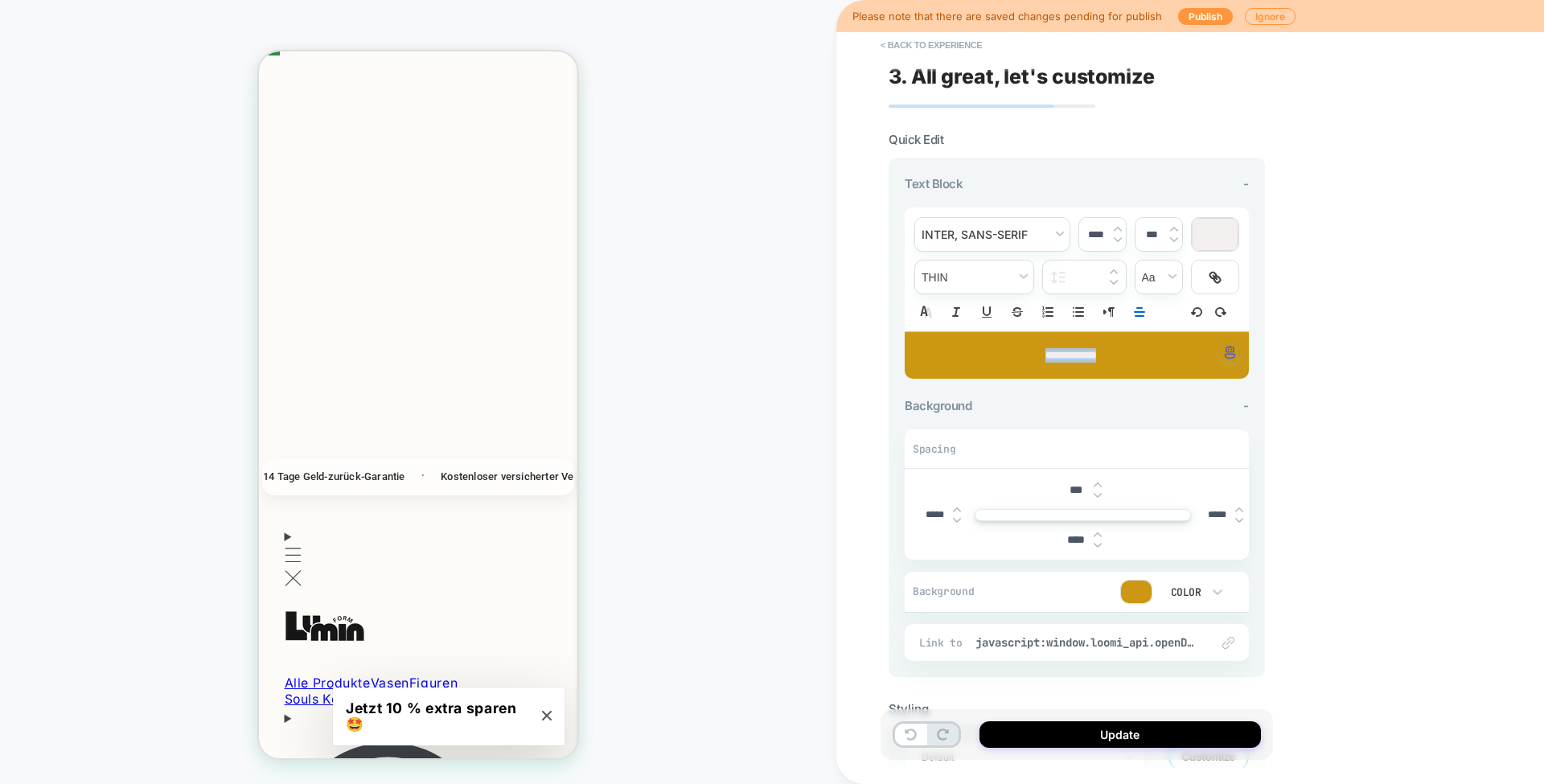 click at bounding box center (1228, 642) 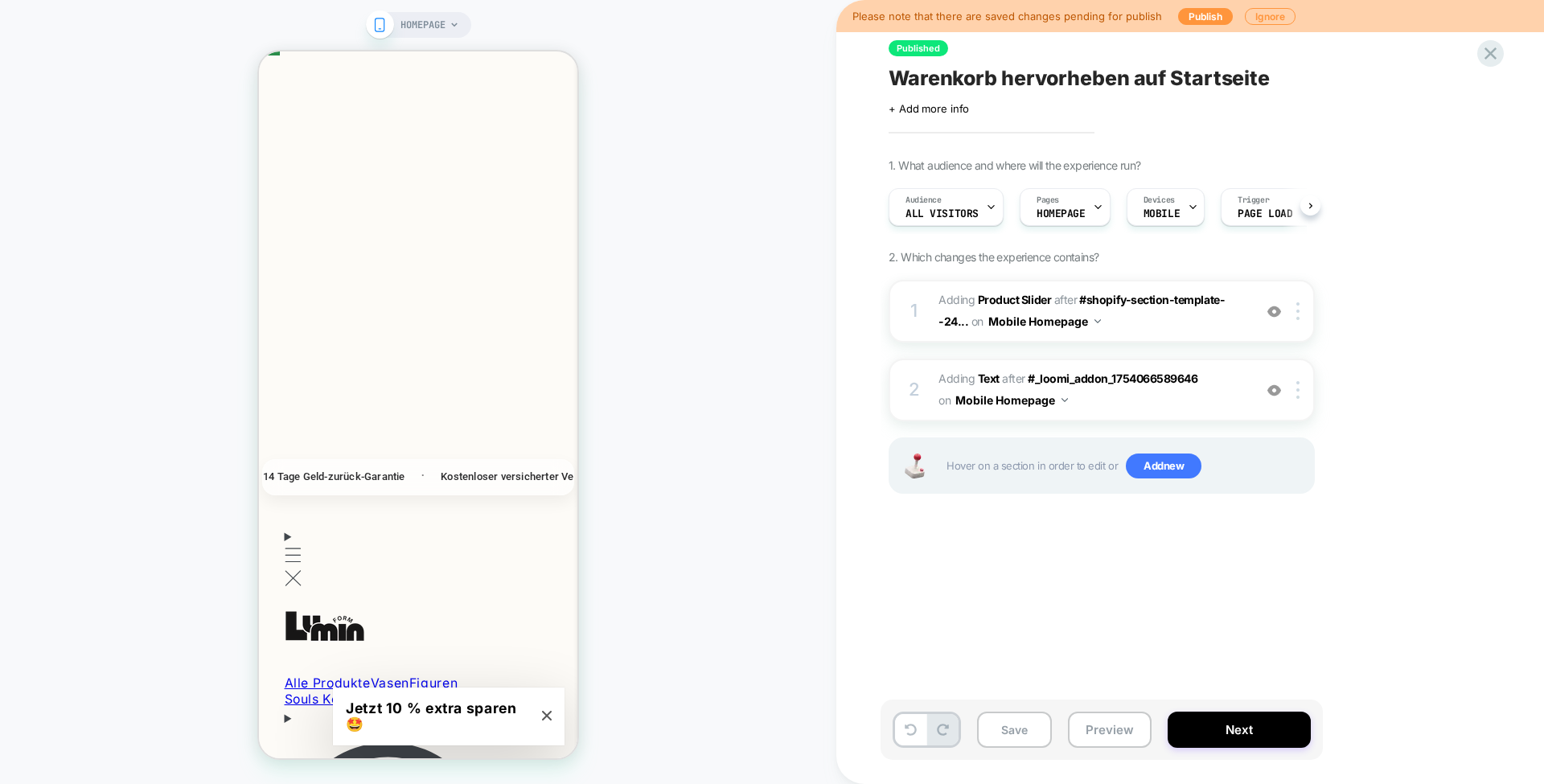 scroll, scrollTop: 0, scrollLeft: 1, axis: horizontal 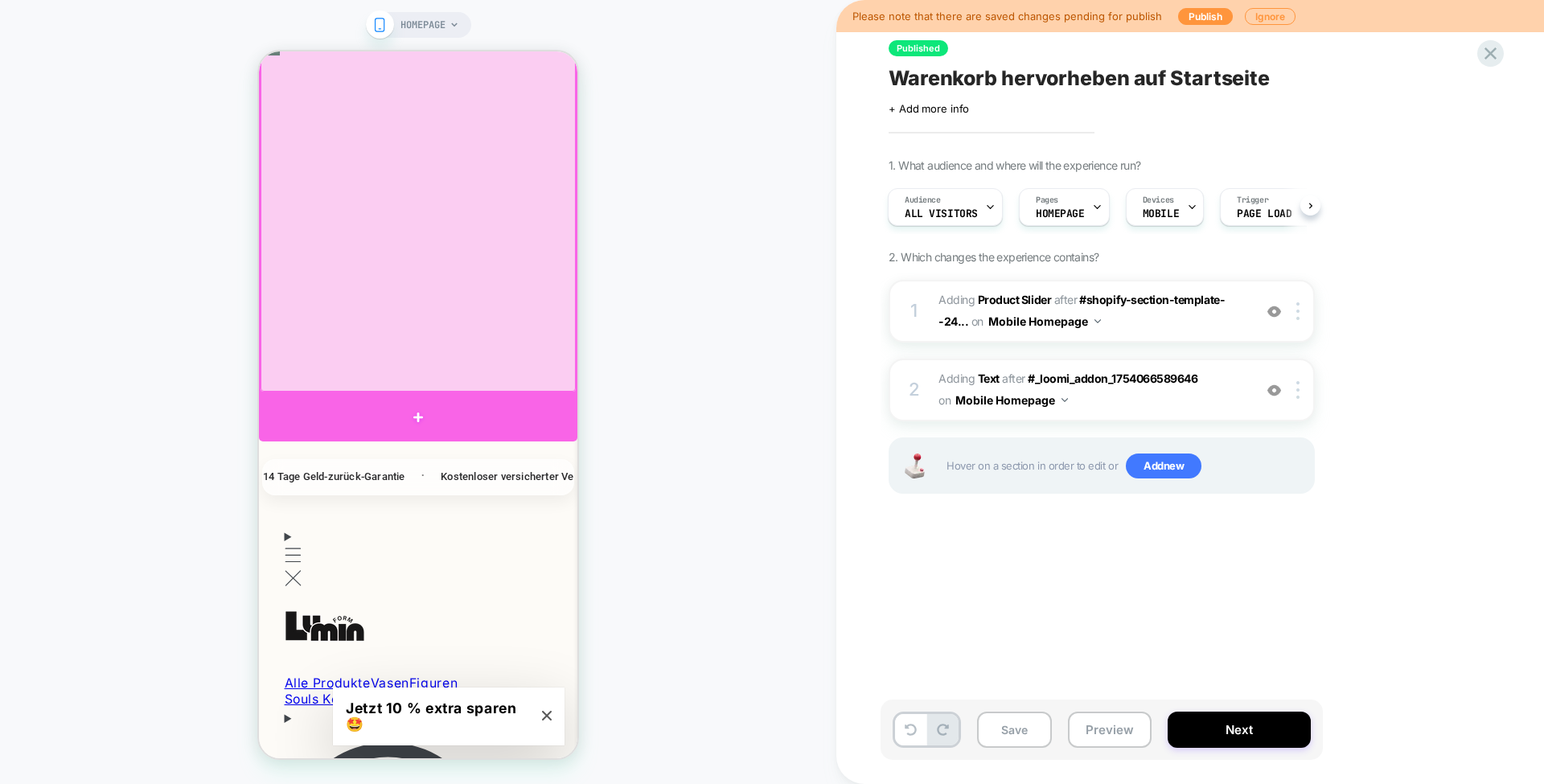 click at bounding box center [418, 417] 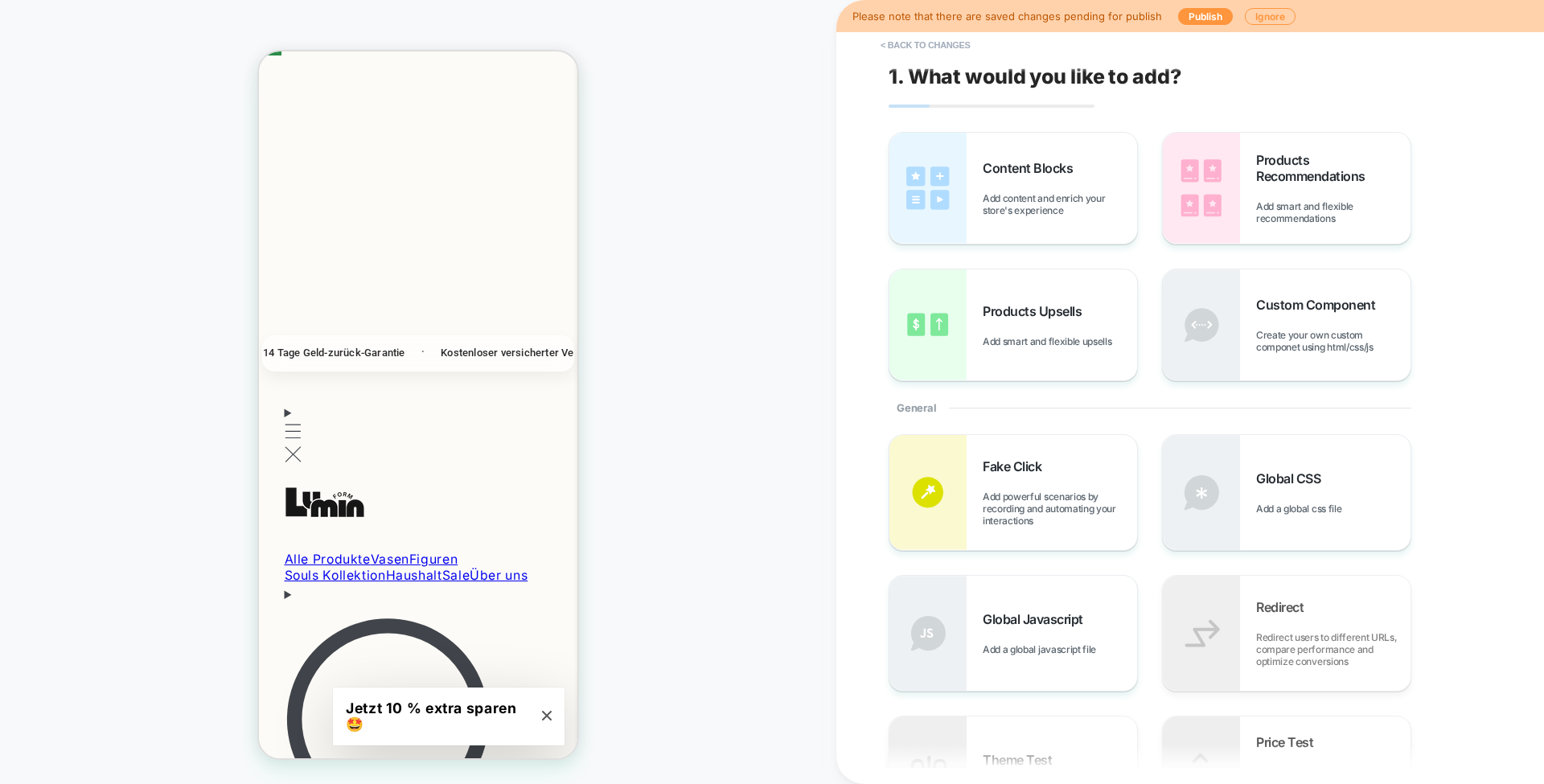 scroll, scrollTop: 563, scrollLeft: 0, axis: vertical 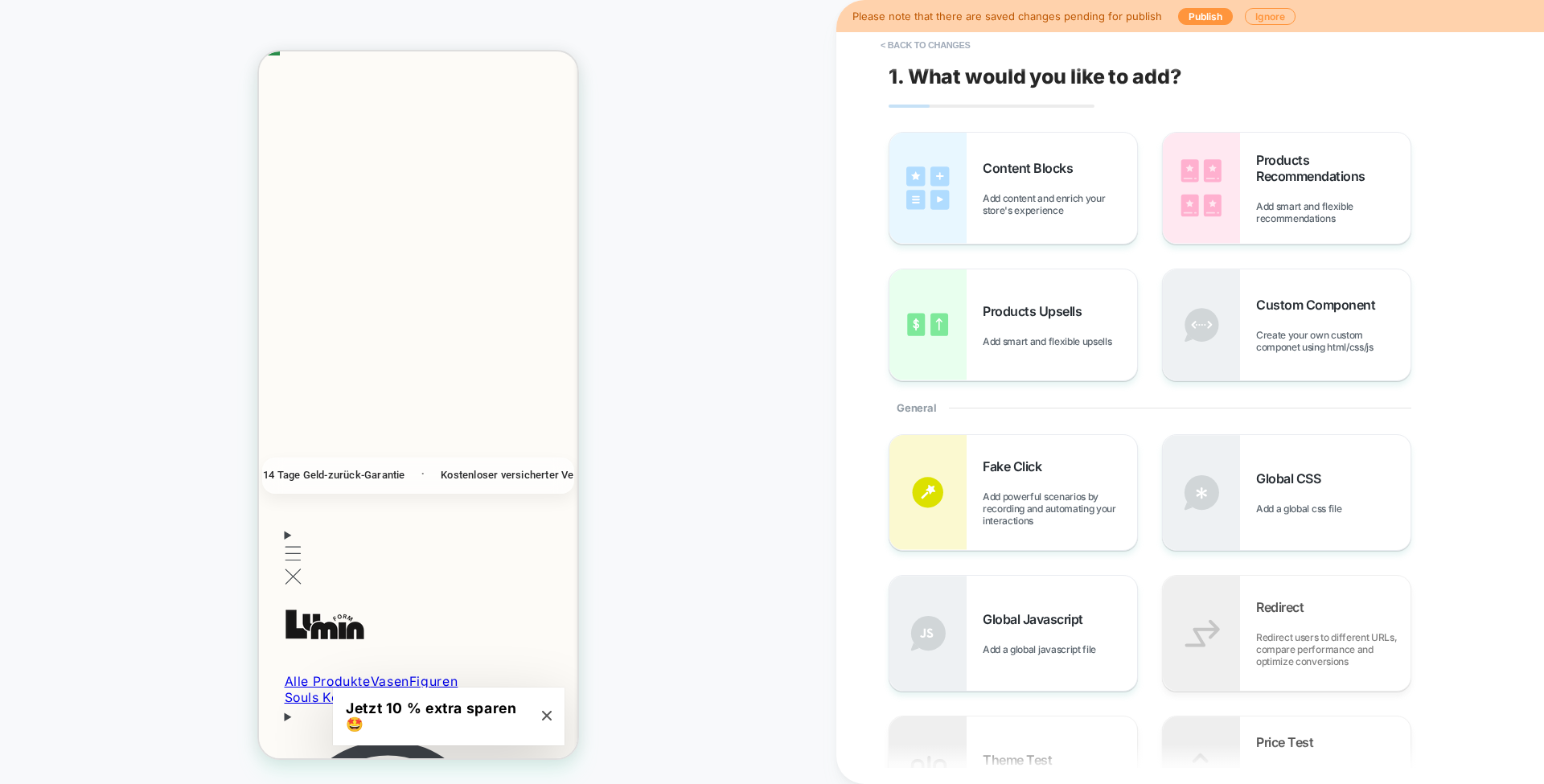 click on "Add content and enrich your store's experience" at bounding box center (1060, 204) 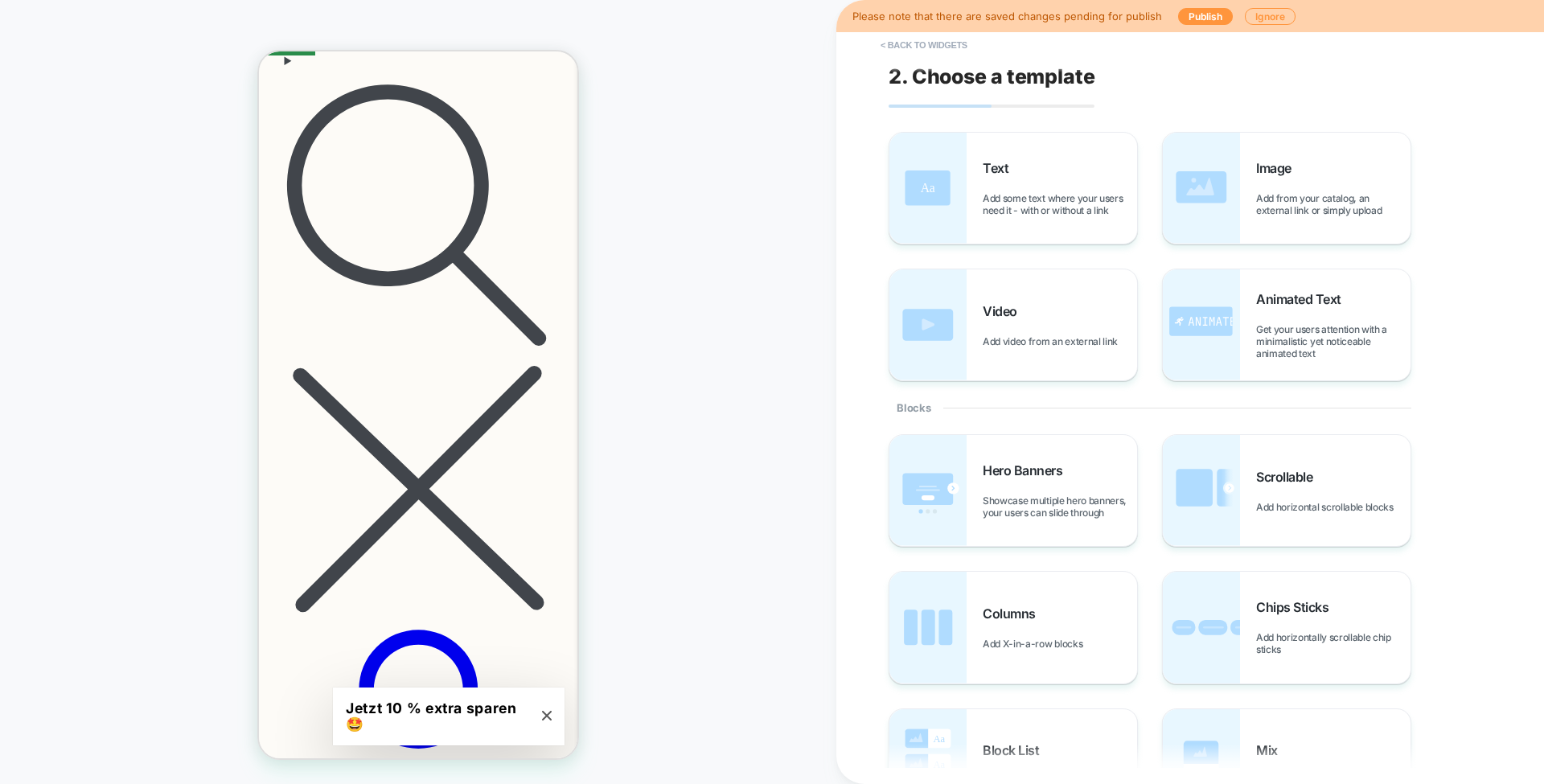 click on "Add some text where your users need it - with or without a link" at bounding box center [1060, 204] 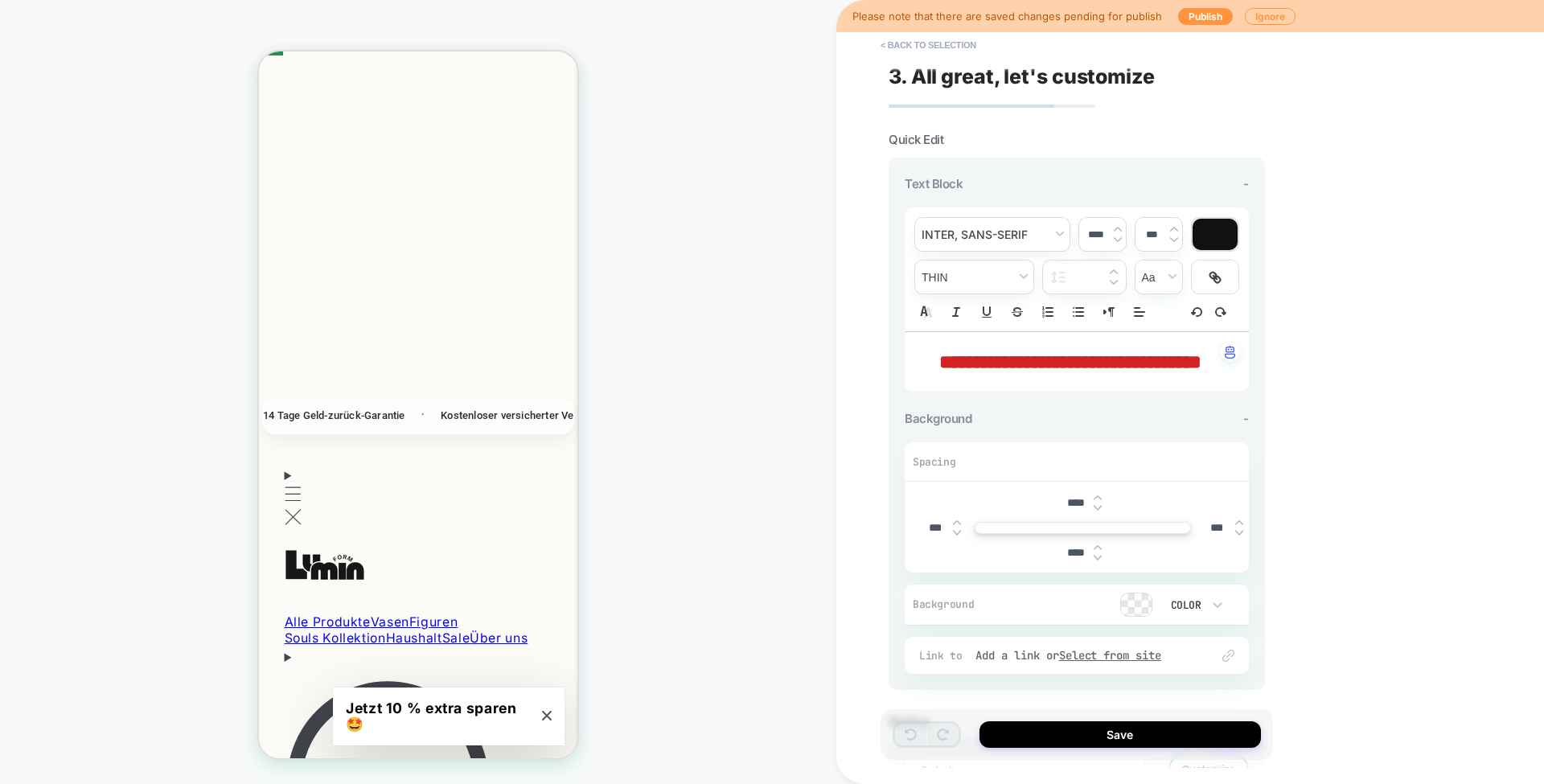 scroll, scrollTop: 591, scrollLeft: 0, axis: vertical 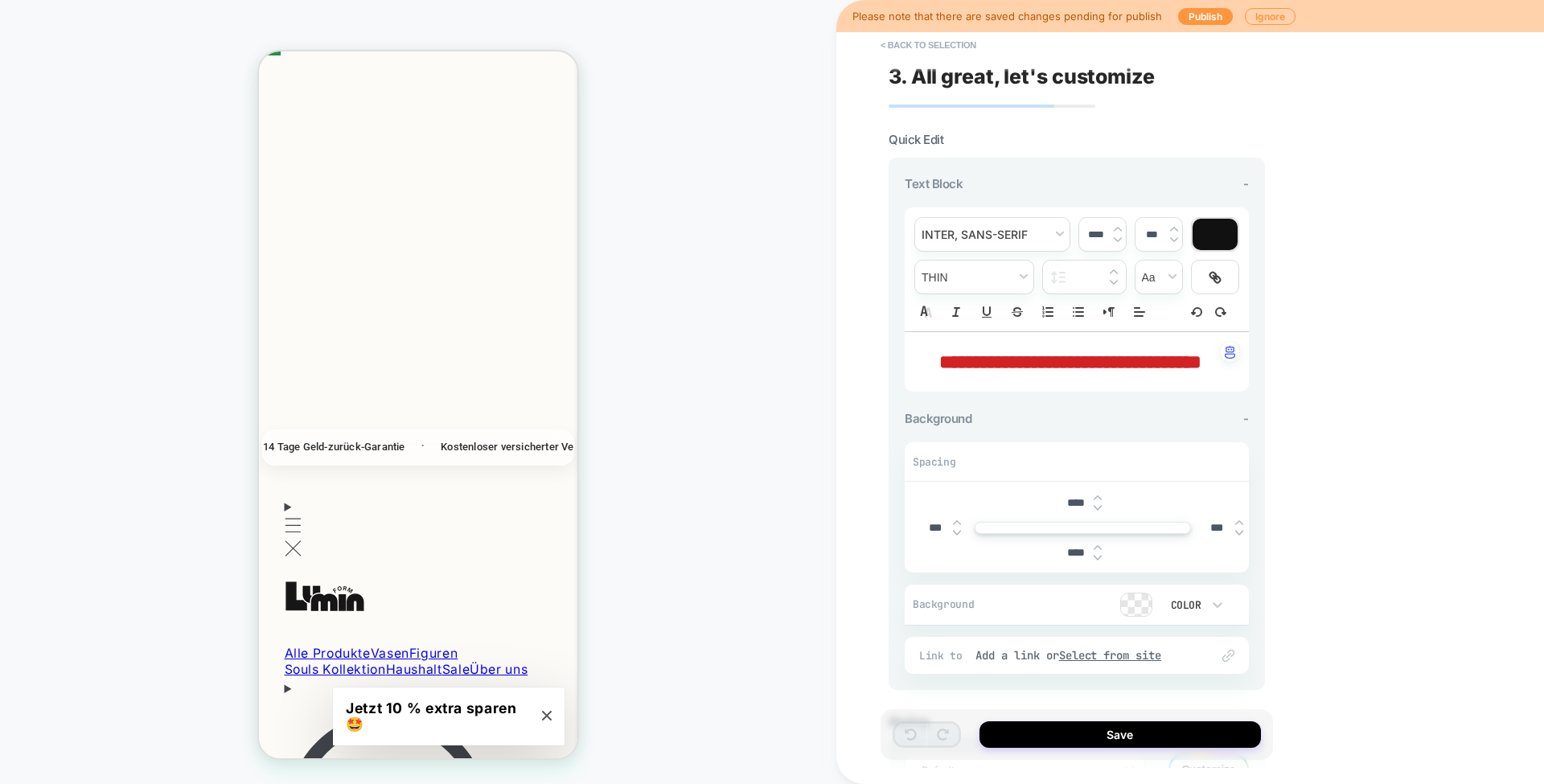 click on "**********" at bounding box center (1070, 362) 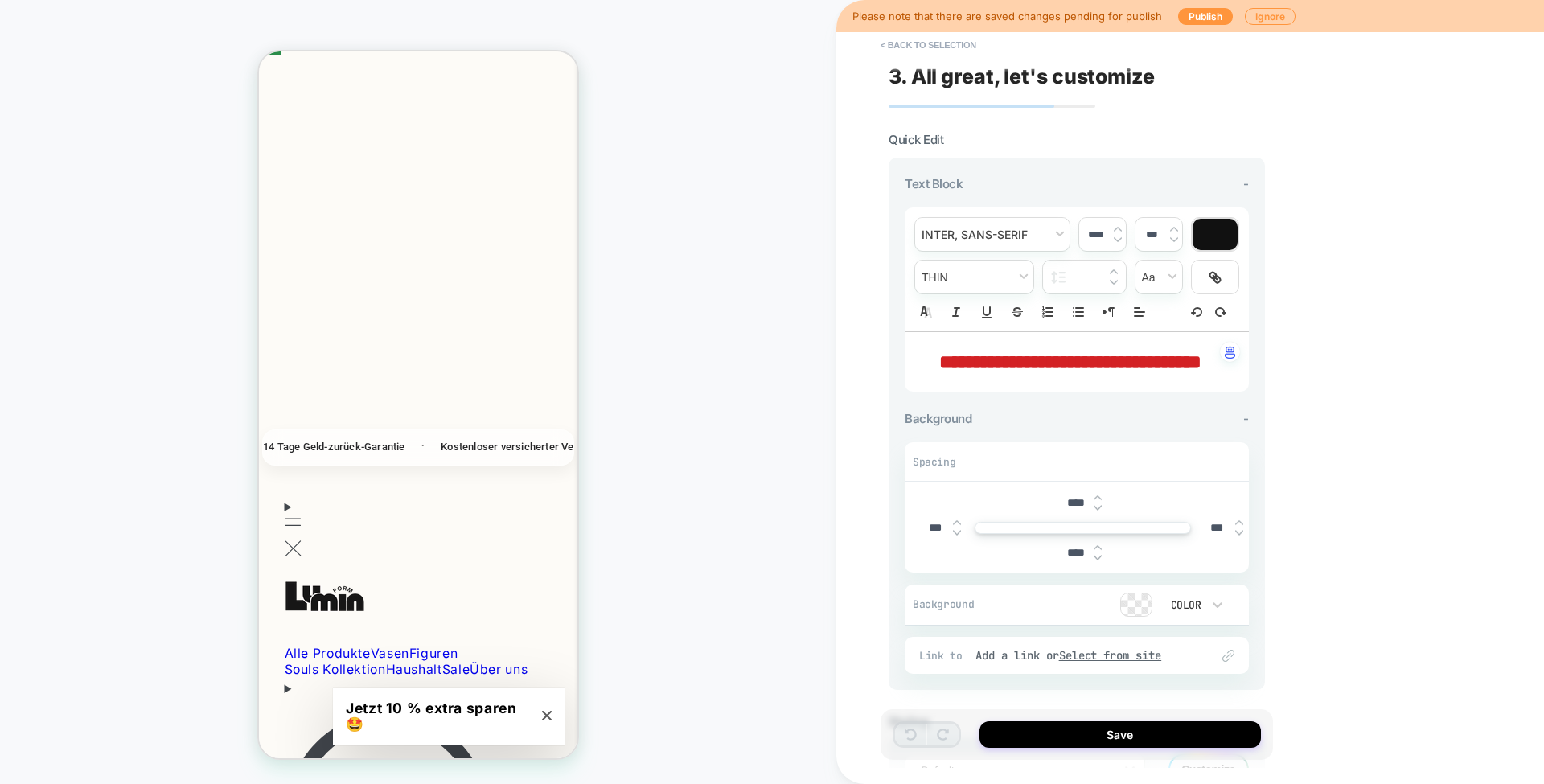 type on "****" 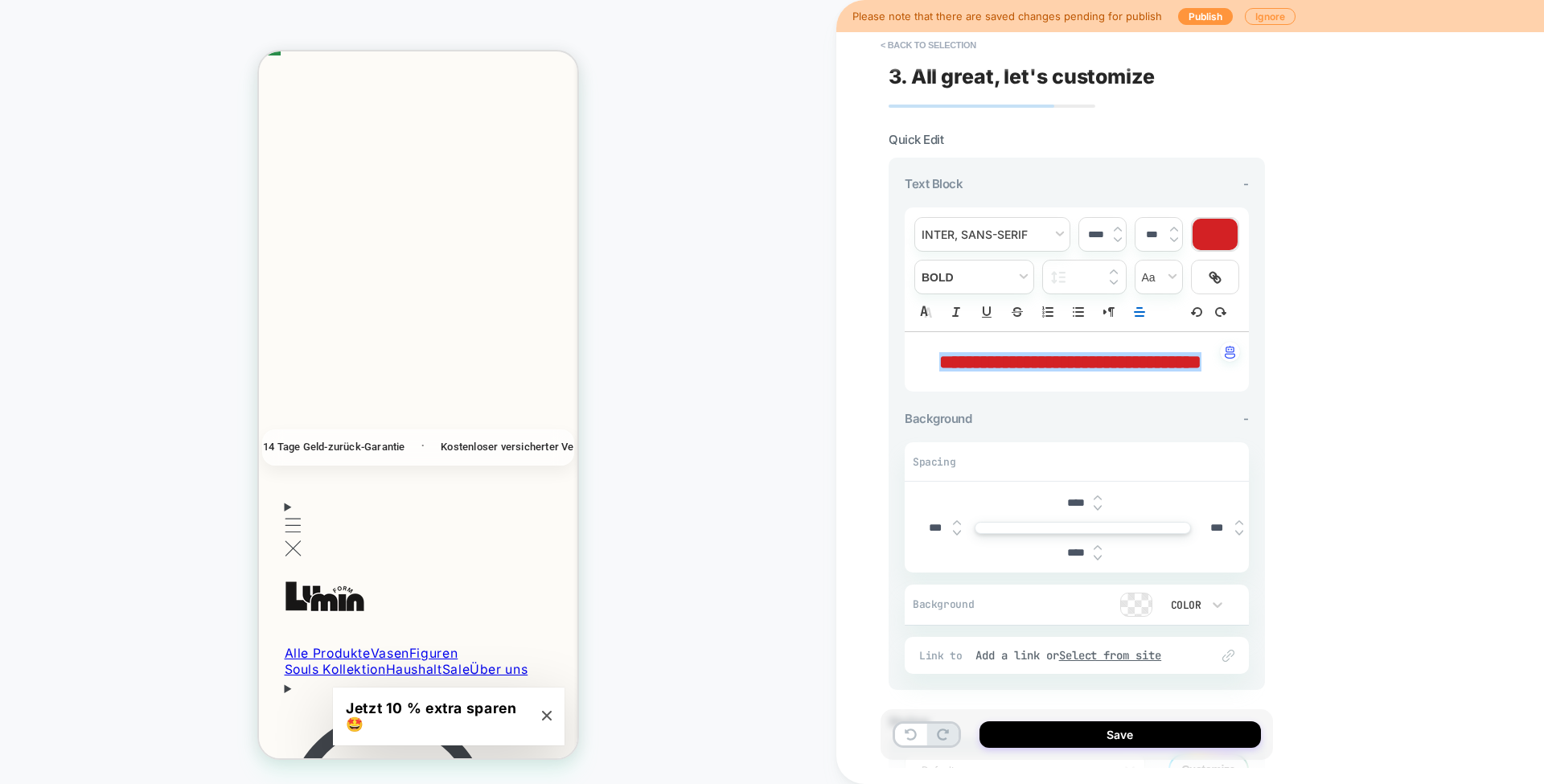 scroll, scrollTop: 0, scrollLeft: 0, axis: both 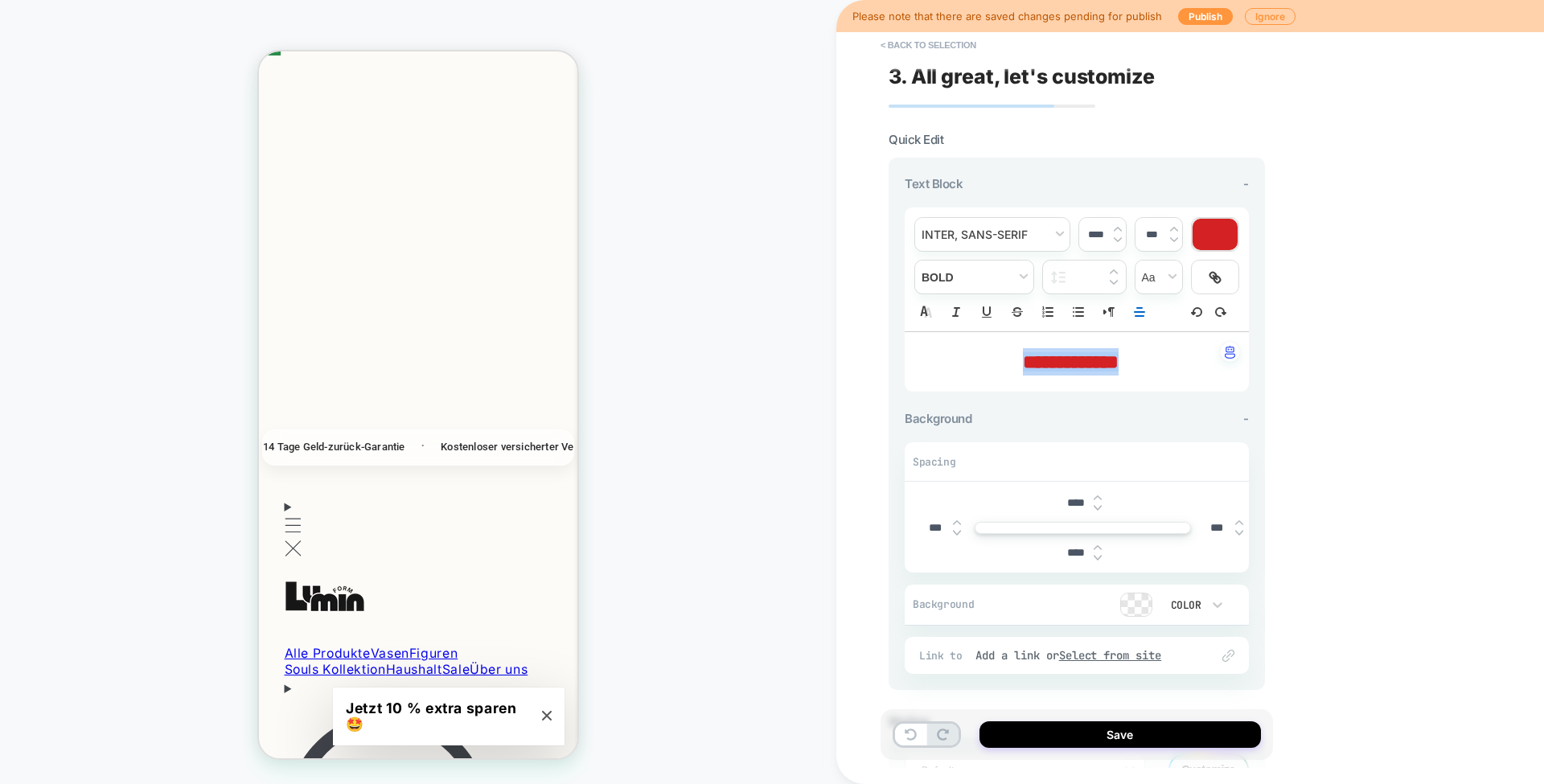 click at bounding box center (1215, 234) 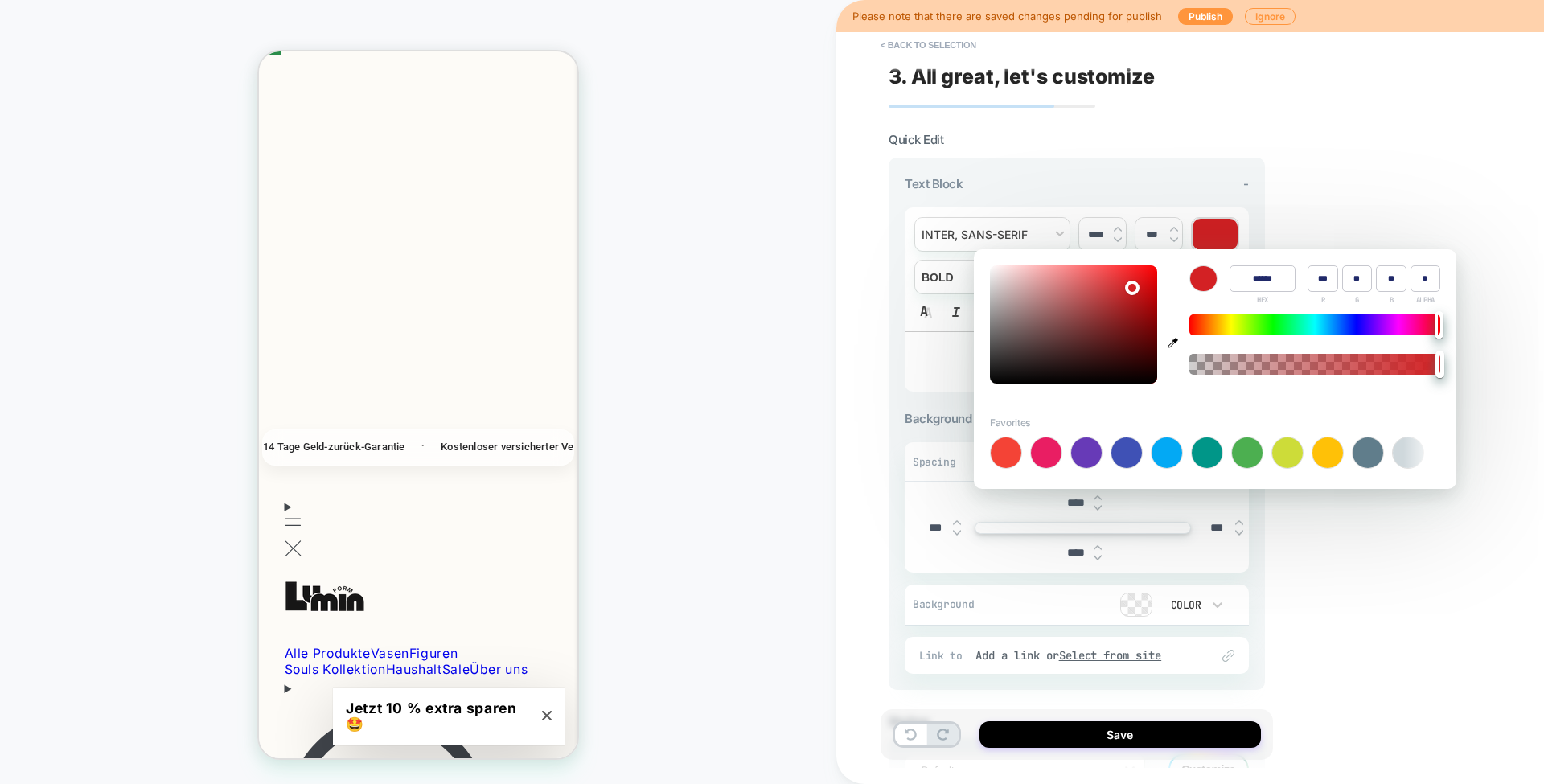 type on "******" 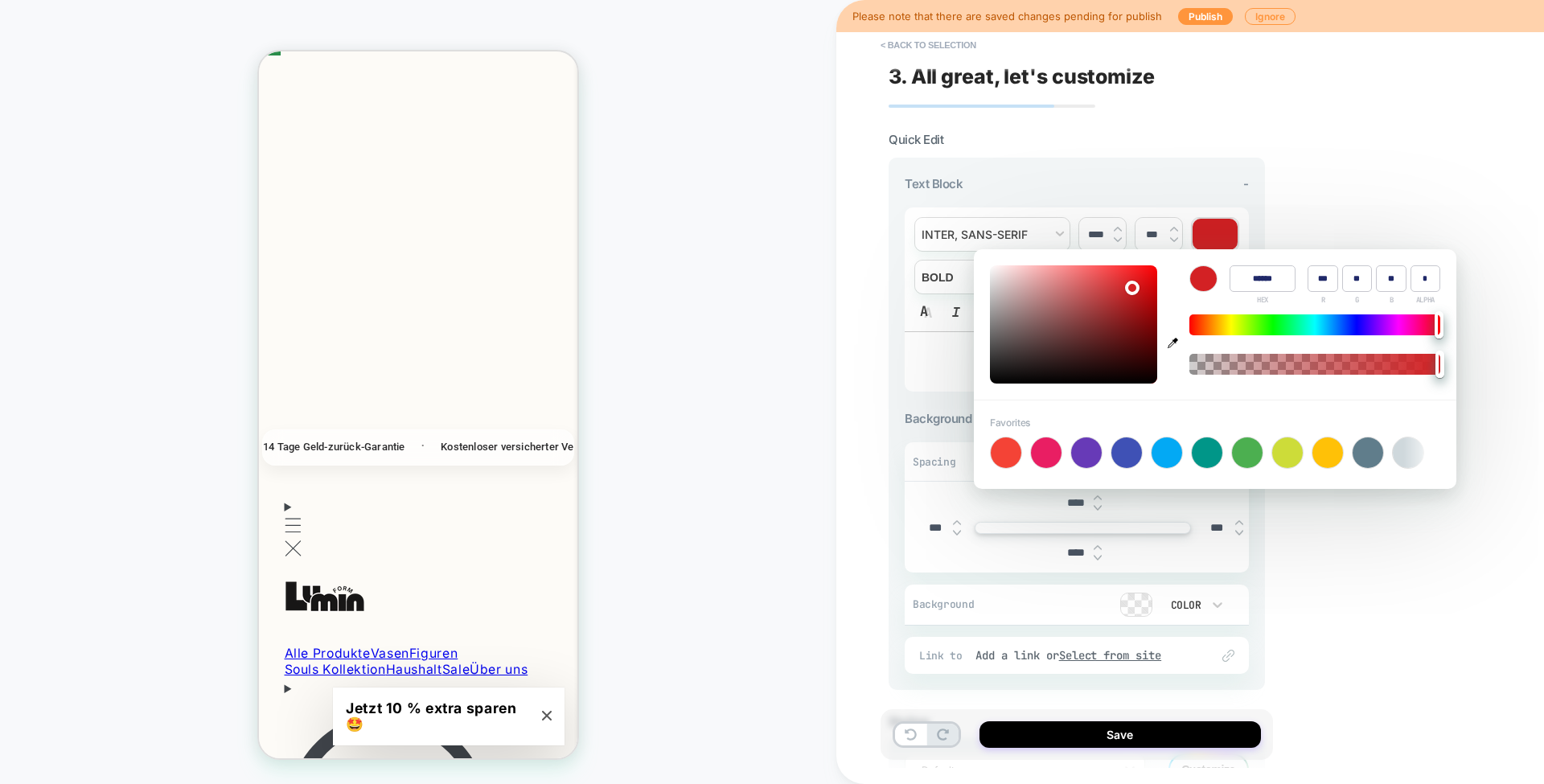 type on "***" 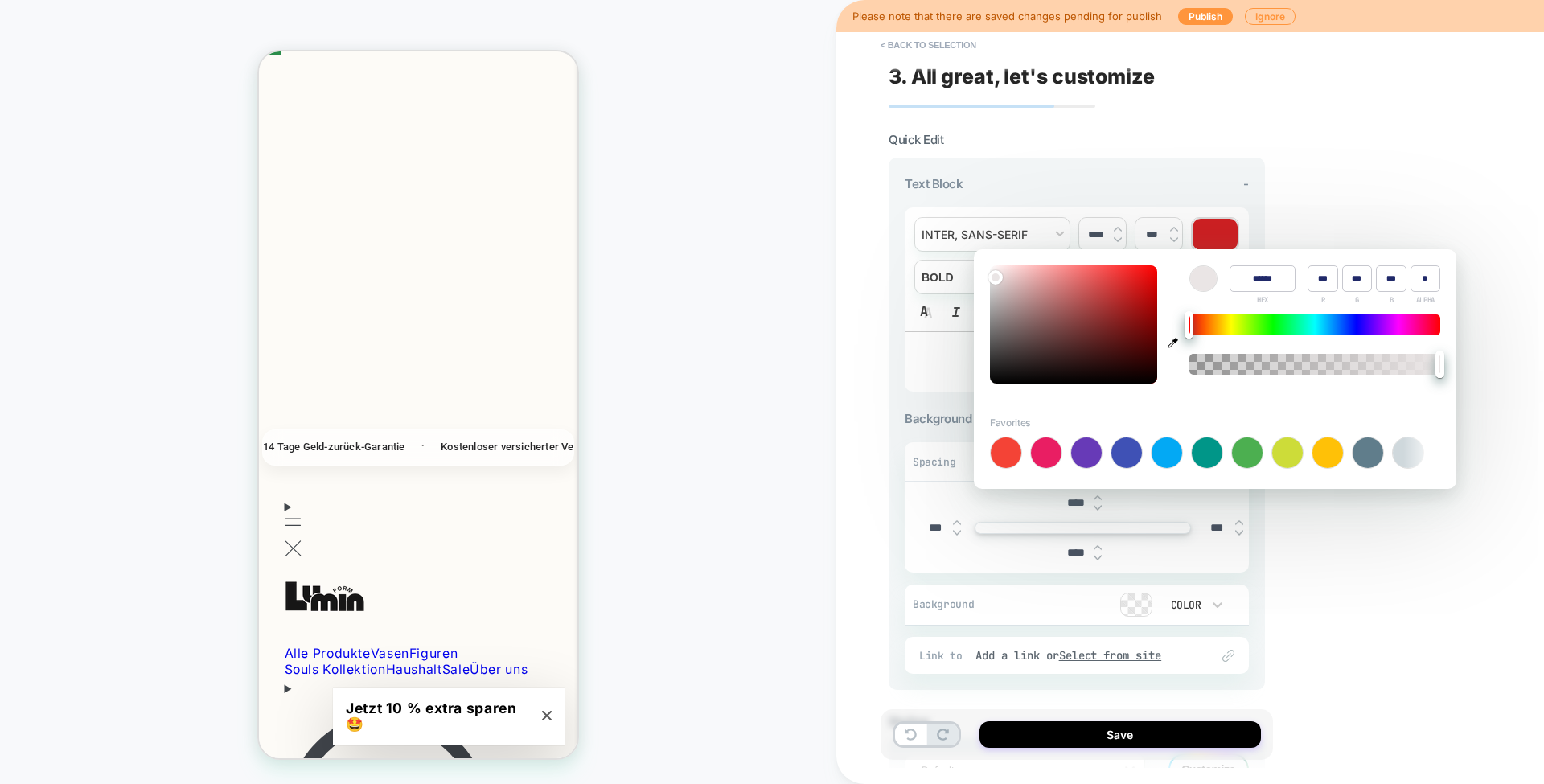click at bounding box center (1074, 324) 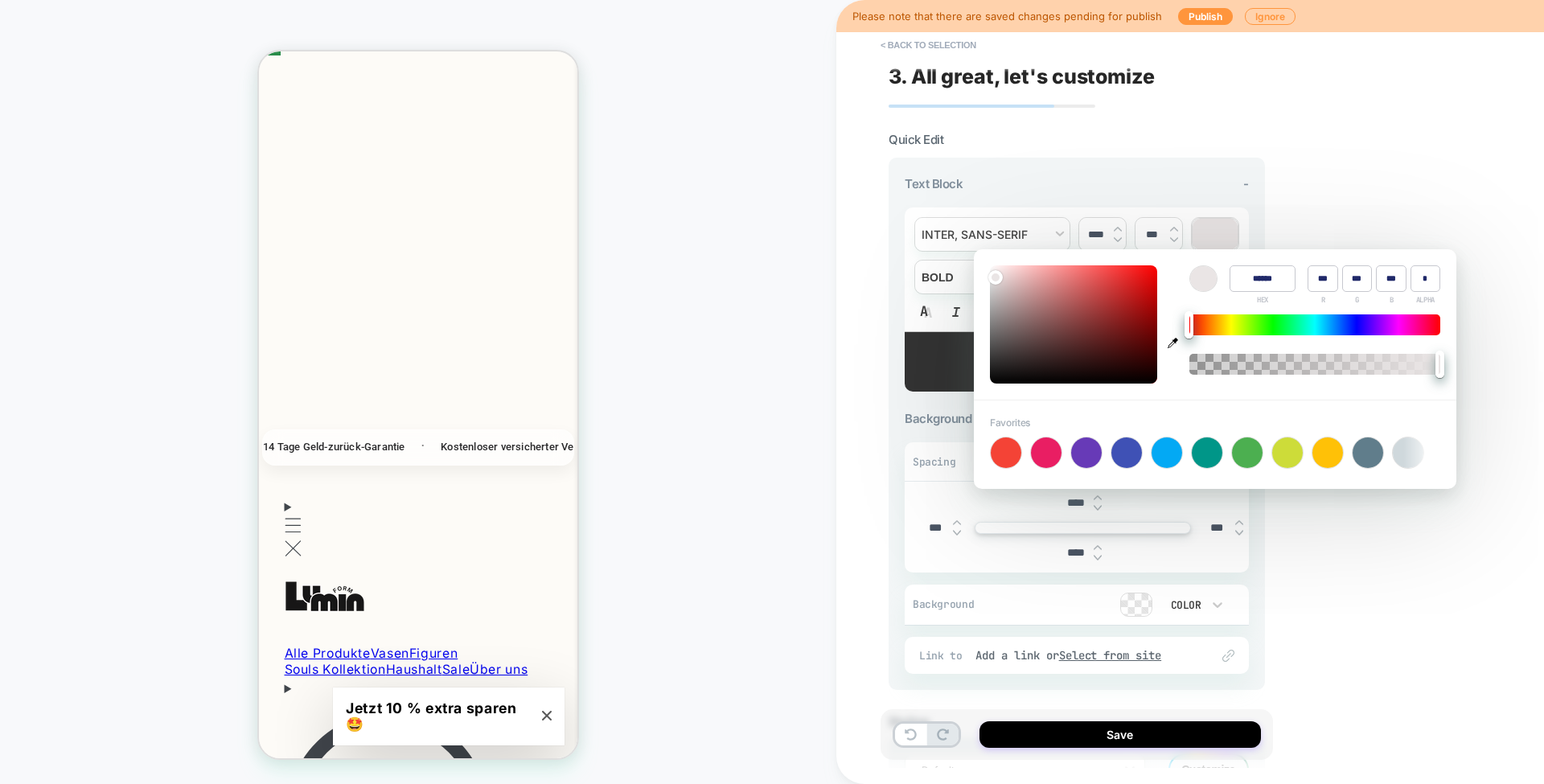 type on "******" 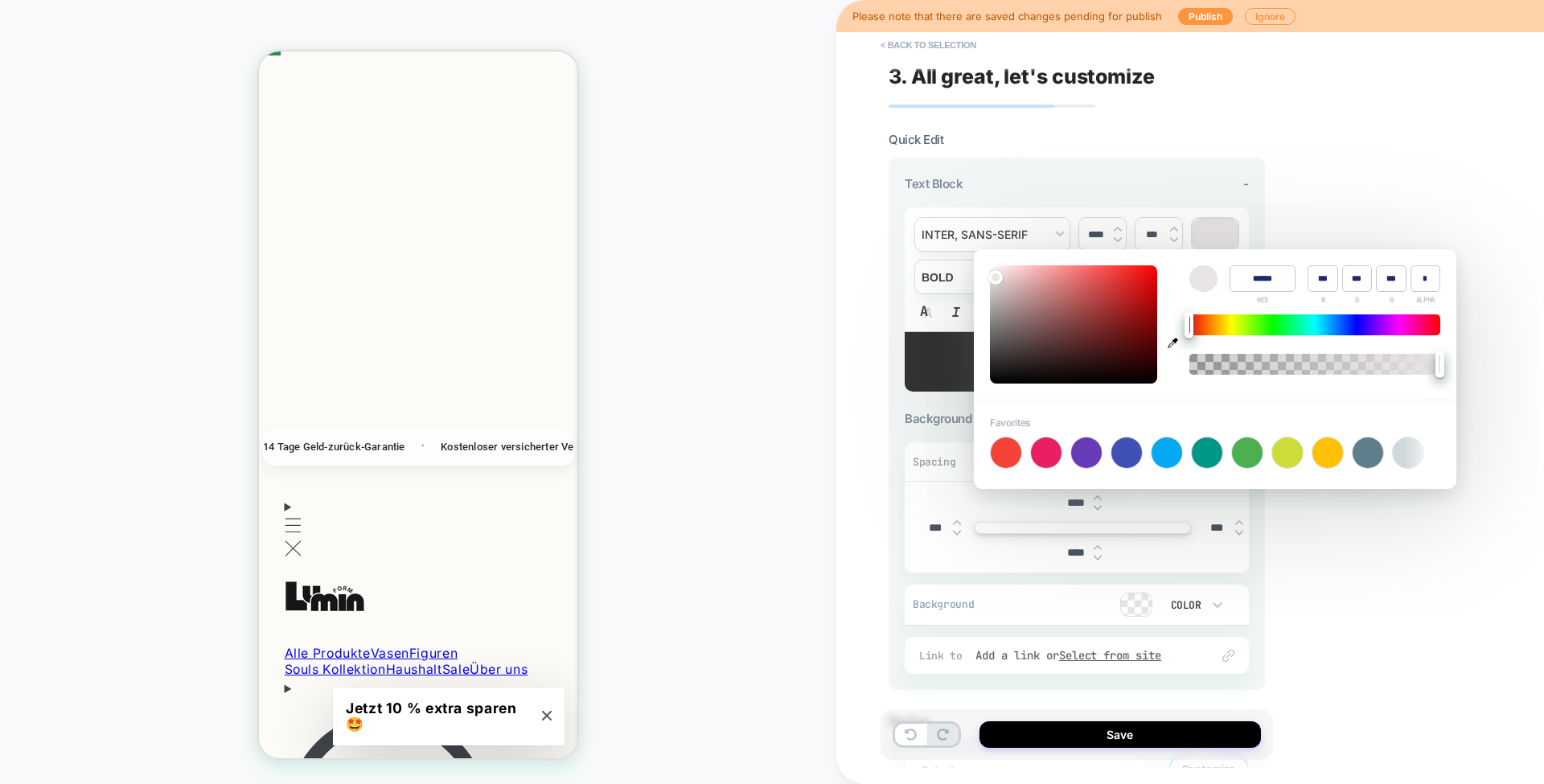 type on "***" 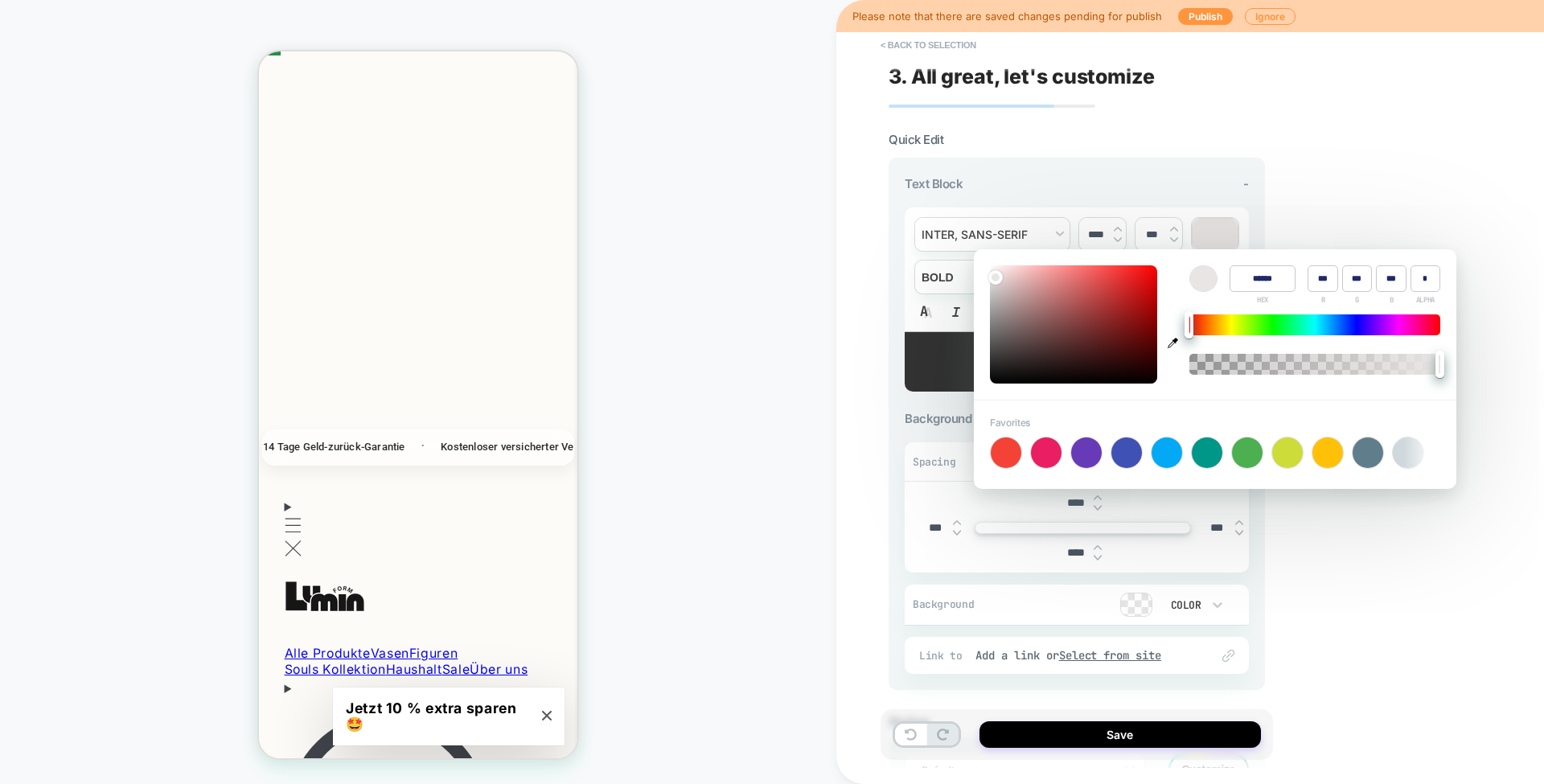 type on "******" 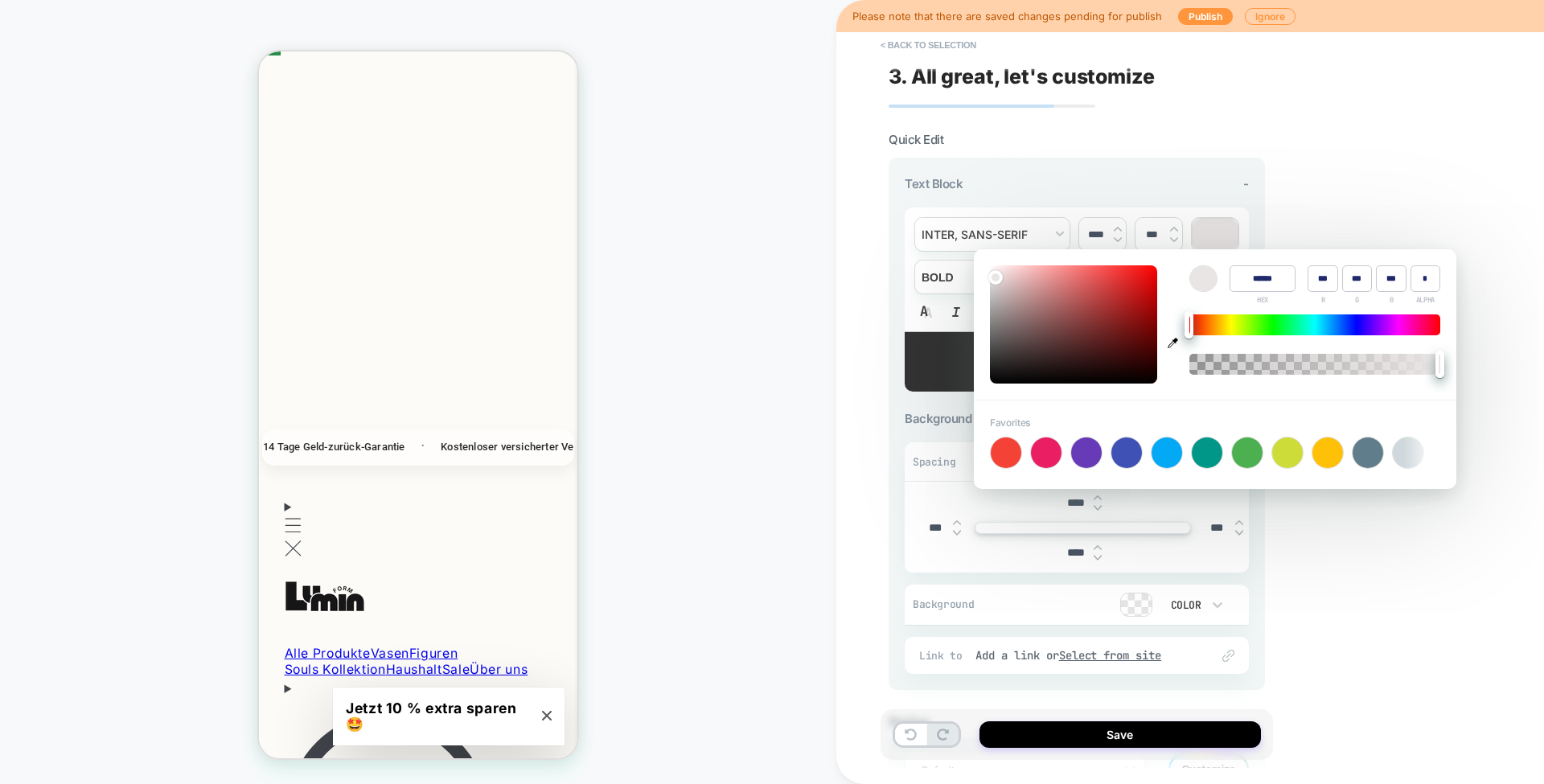 type on "***" 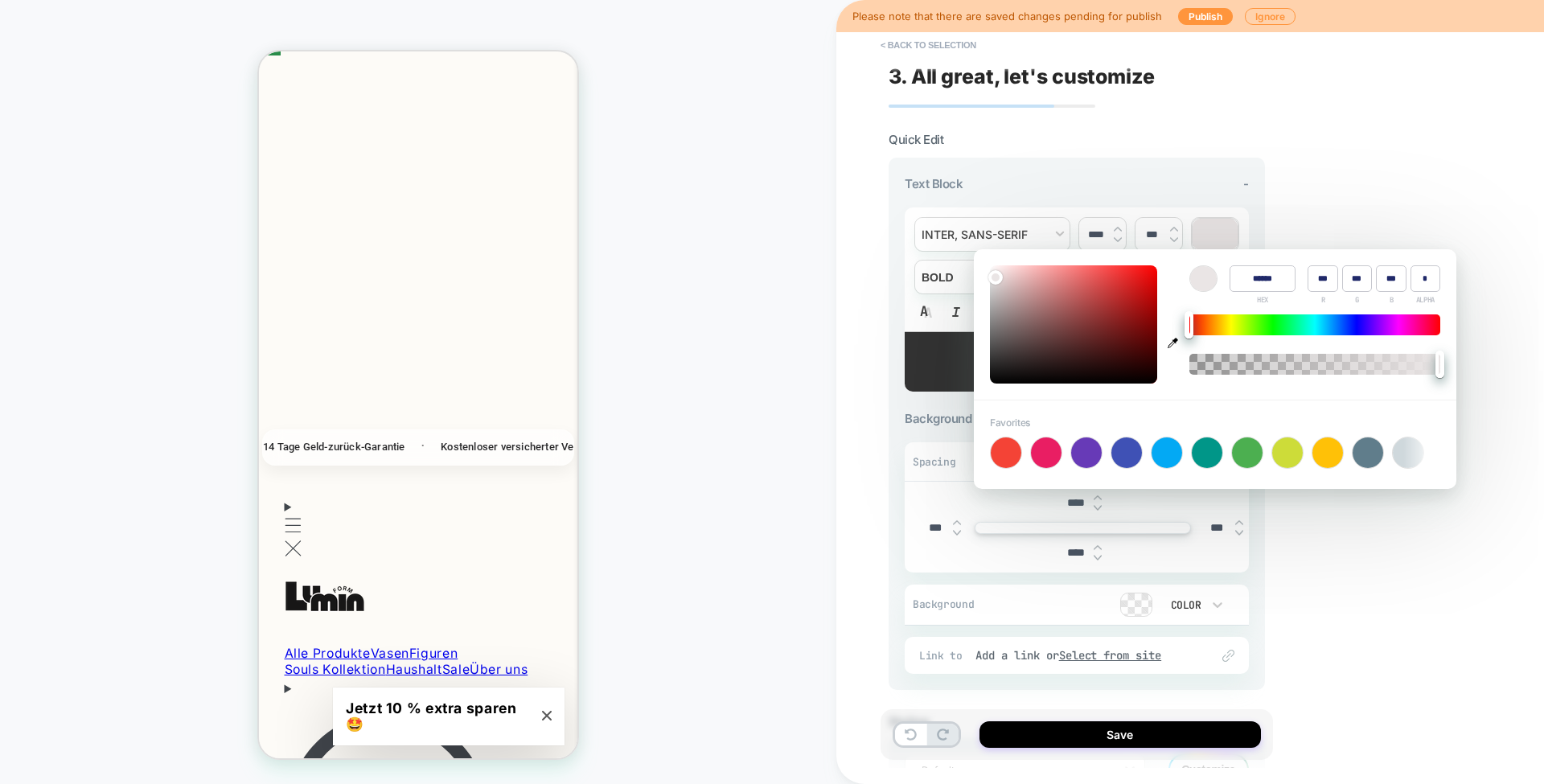type on "******" 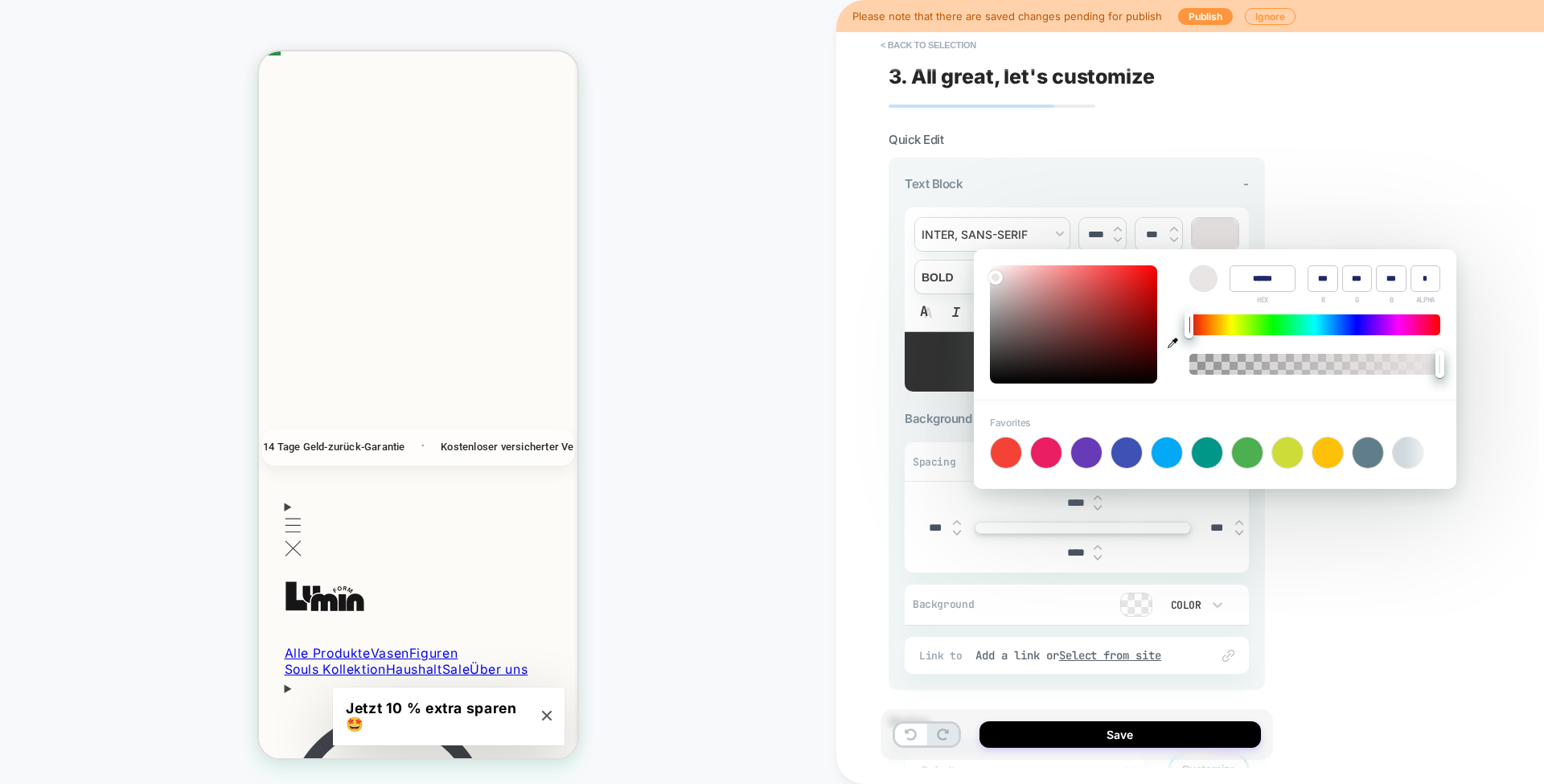 type on "***" 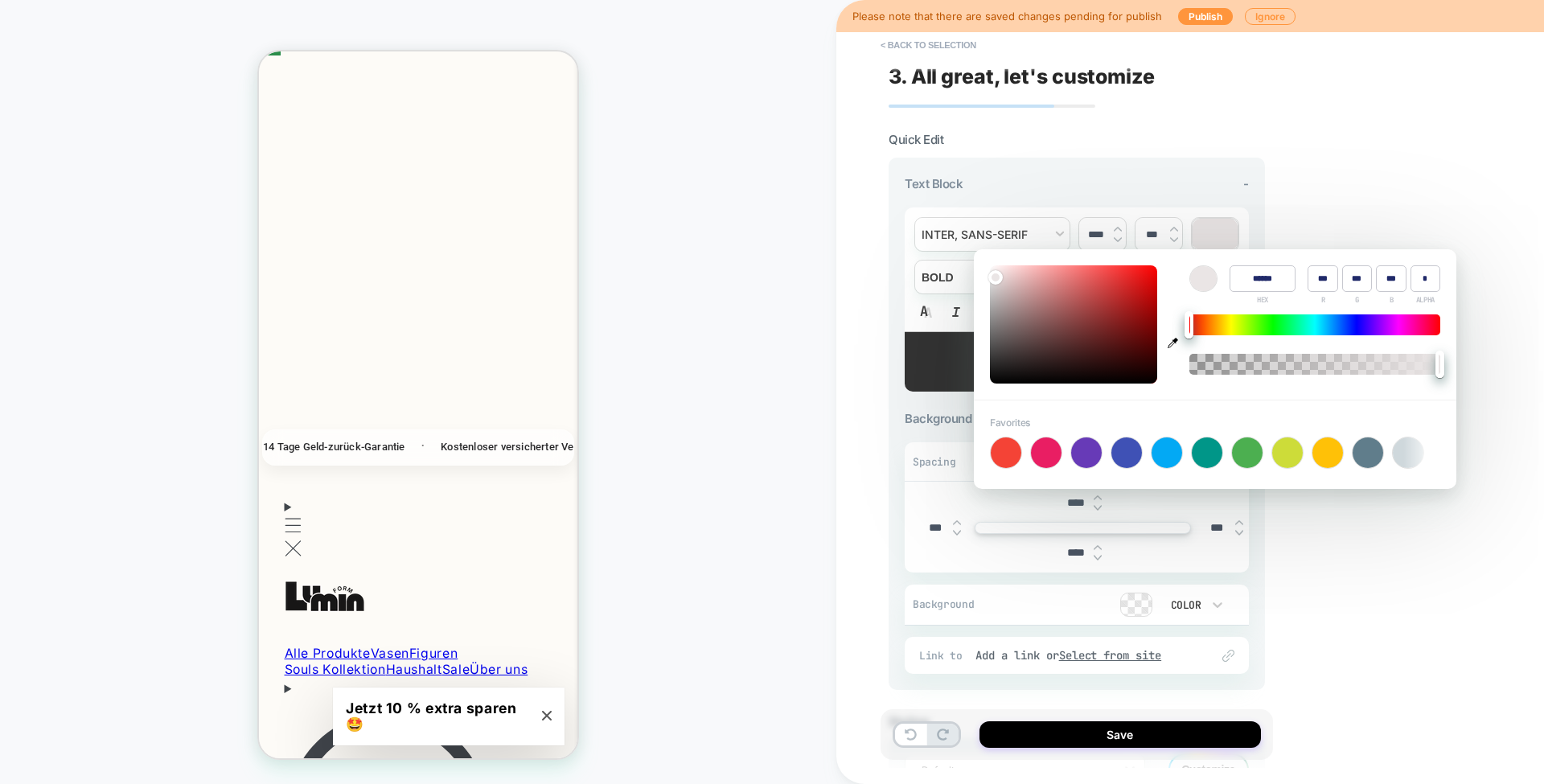 type on "******" 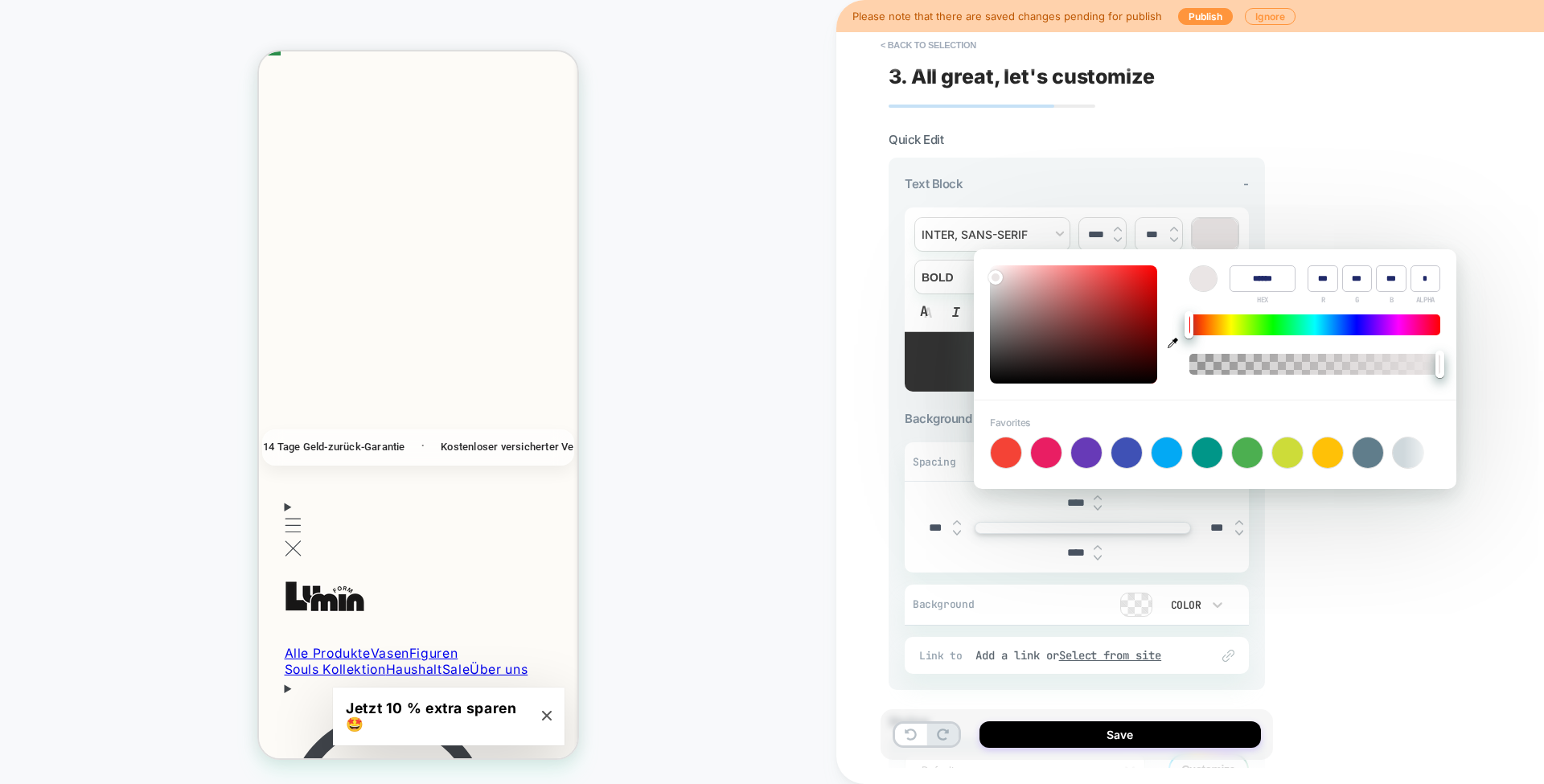 type on "***" 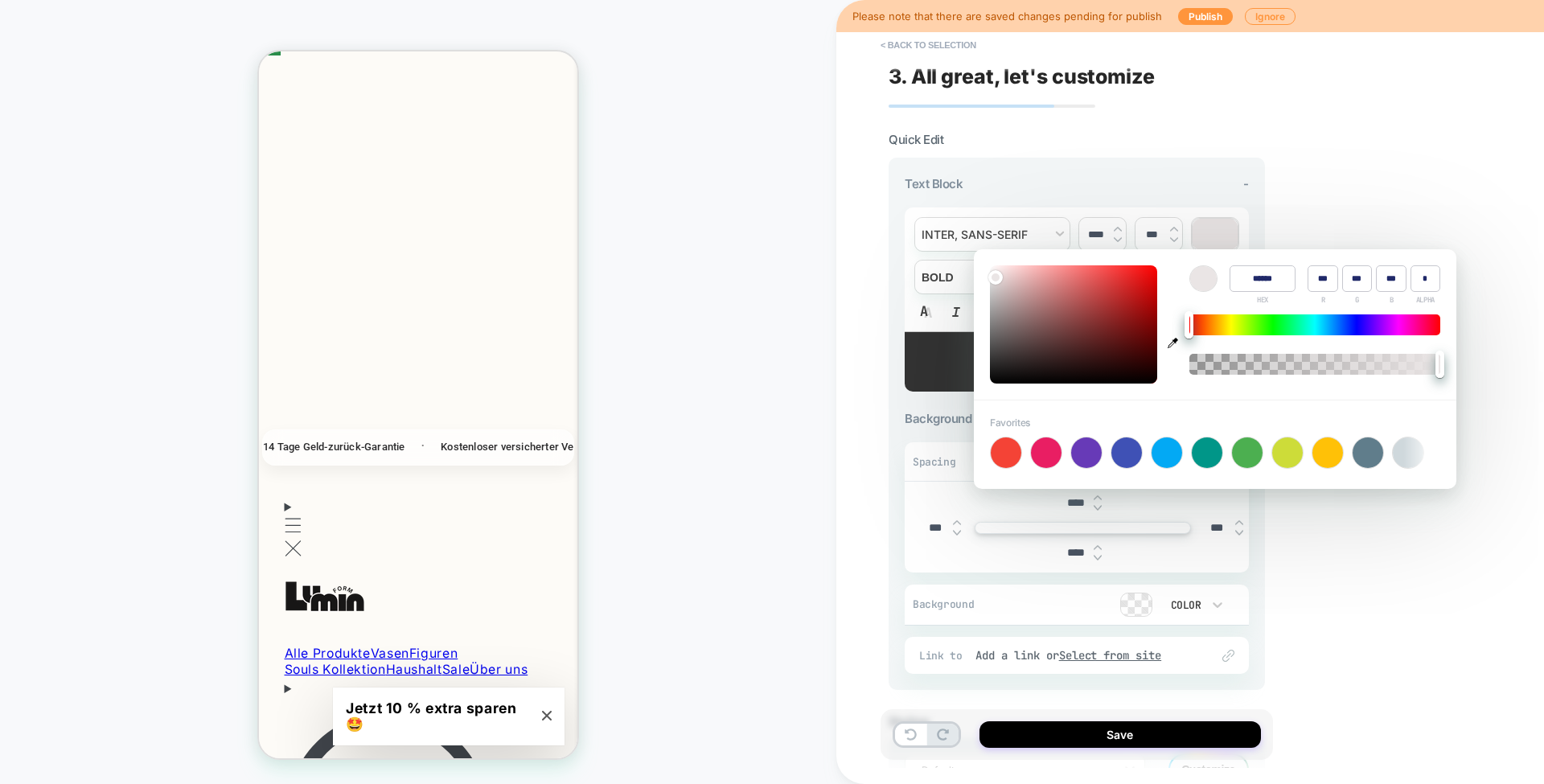 type on "******" 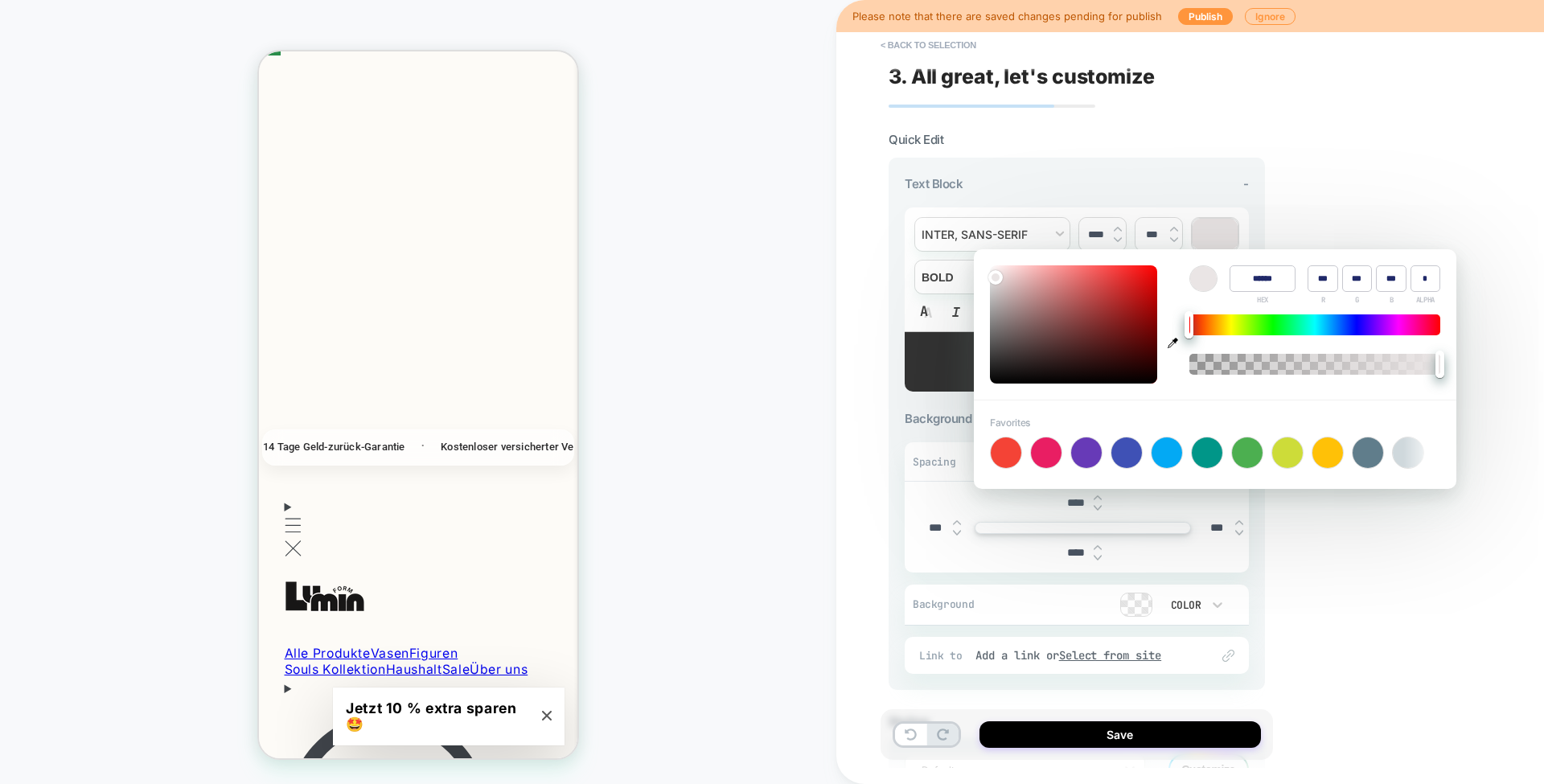 type on "***" 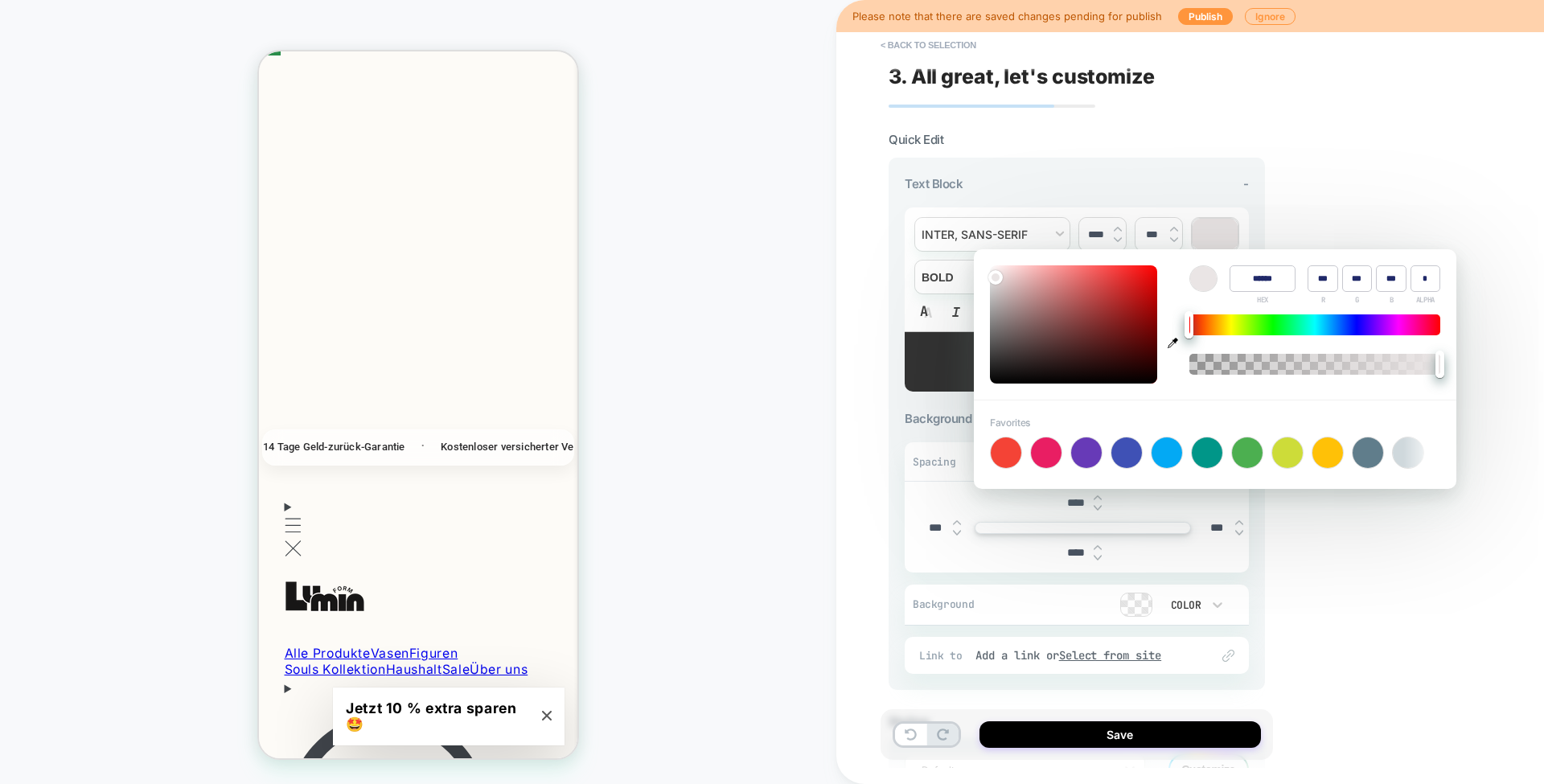type on "******" 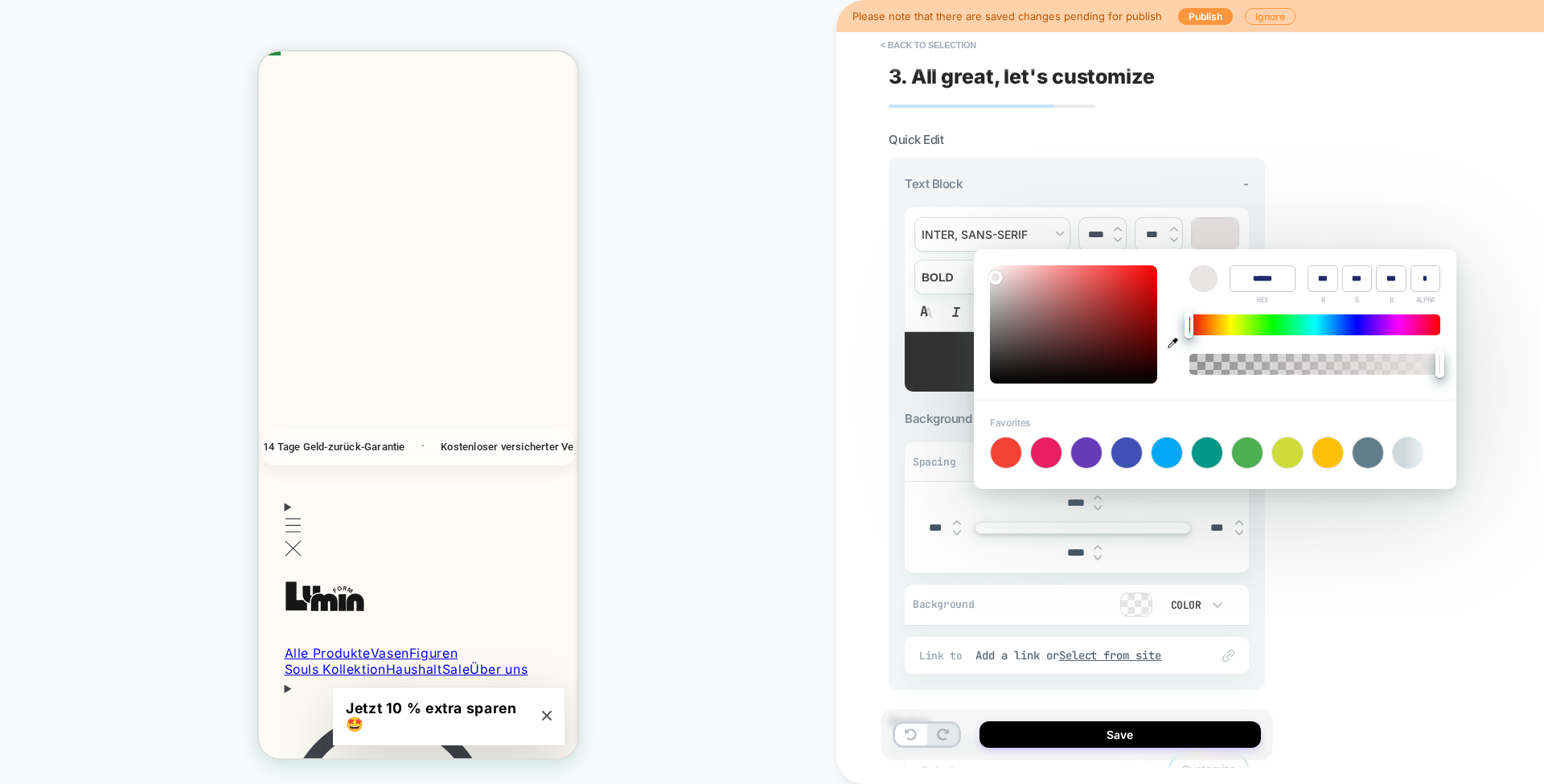 type on "***" 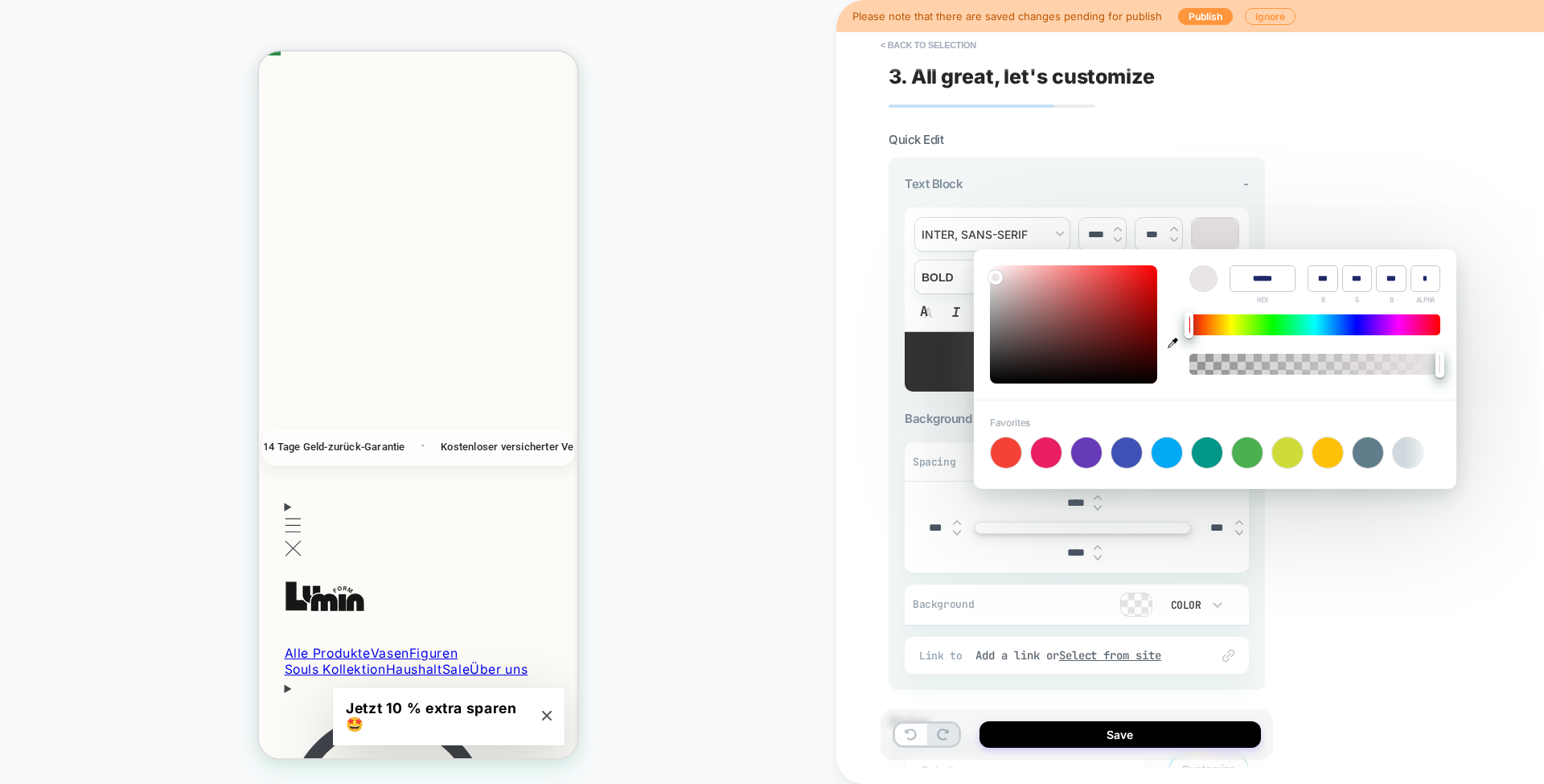 type on "******" 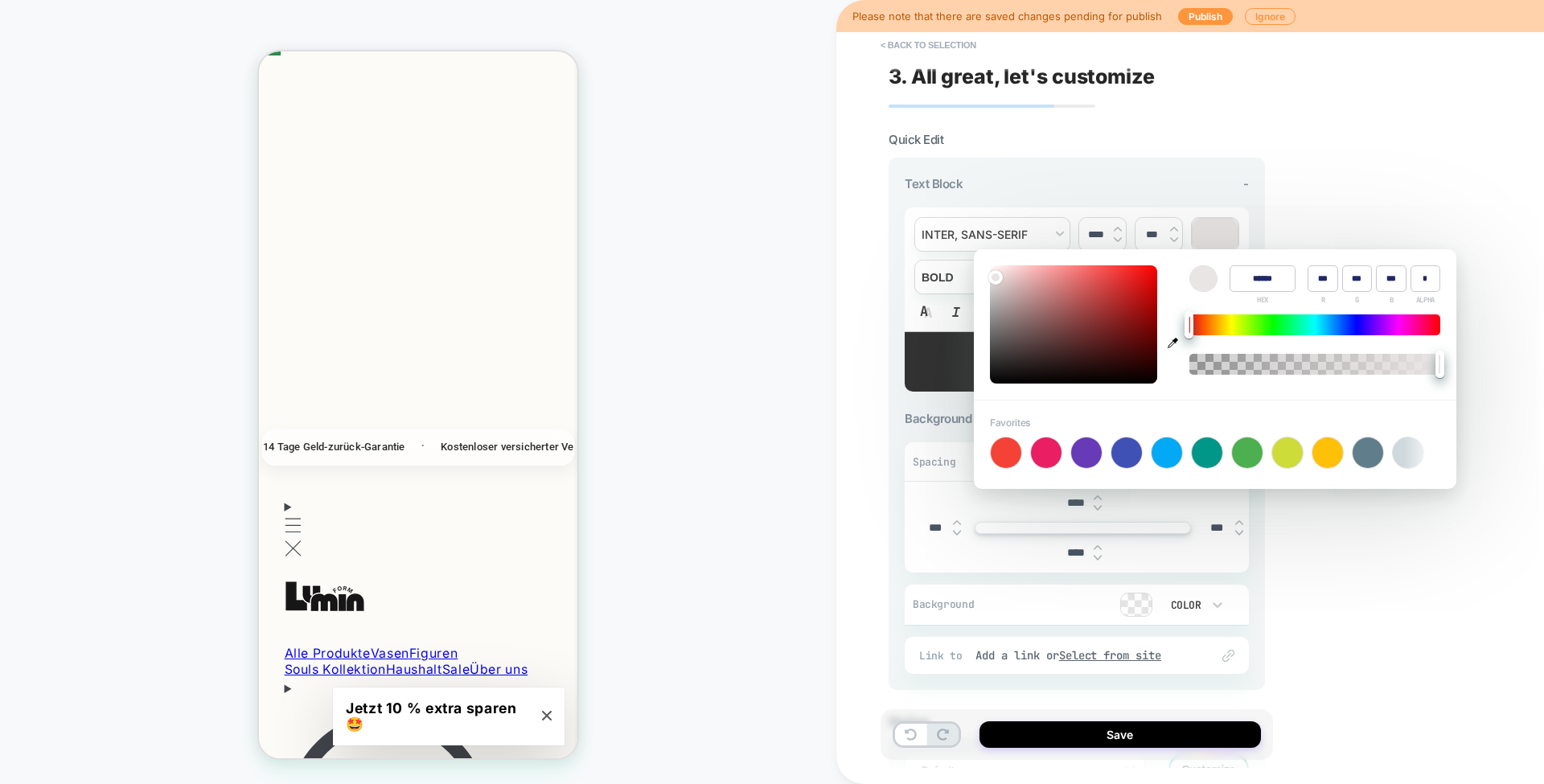 type on "***" 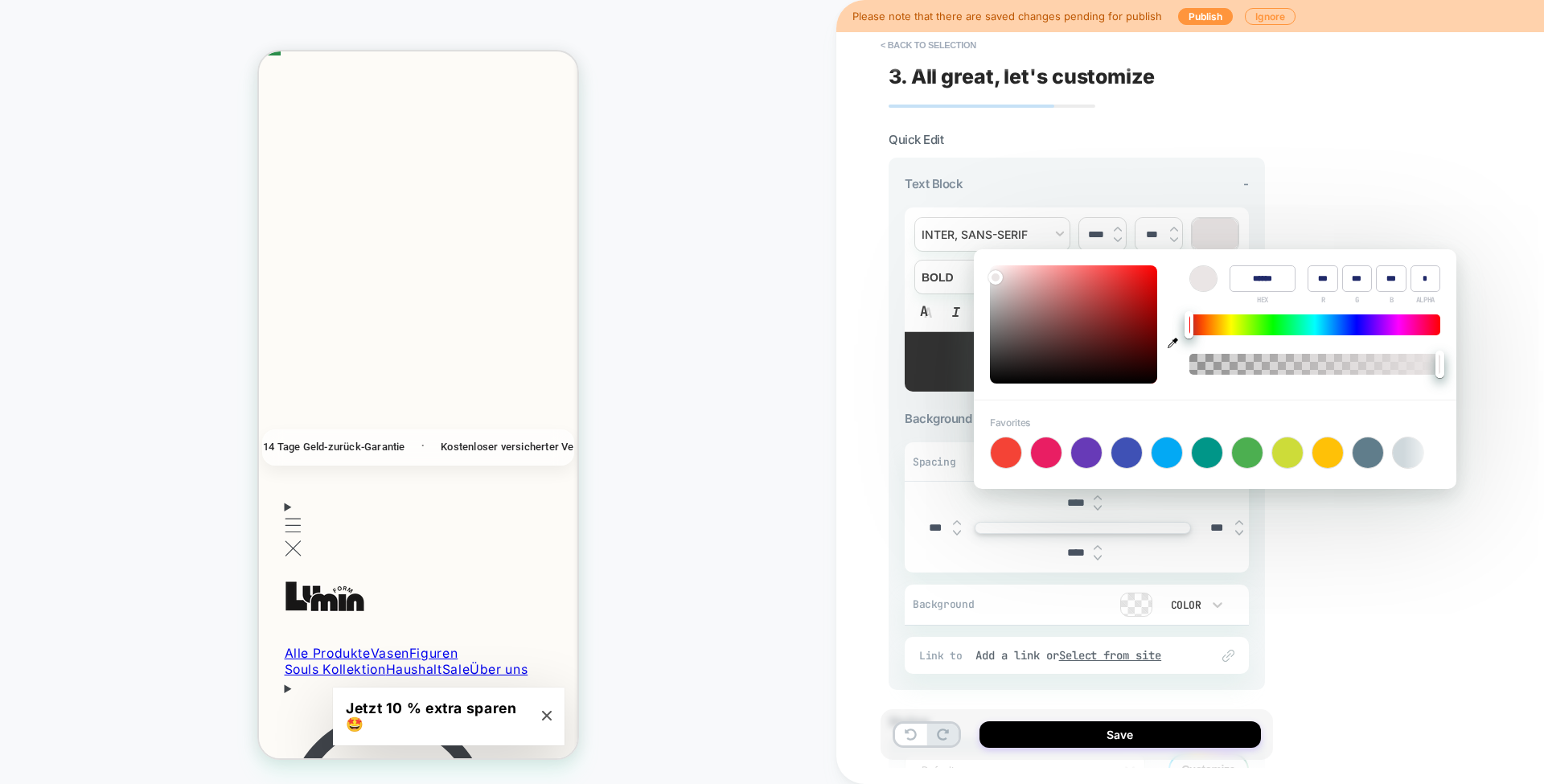 type on "******" 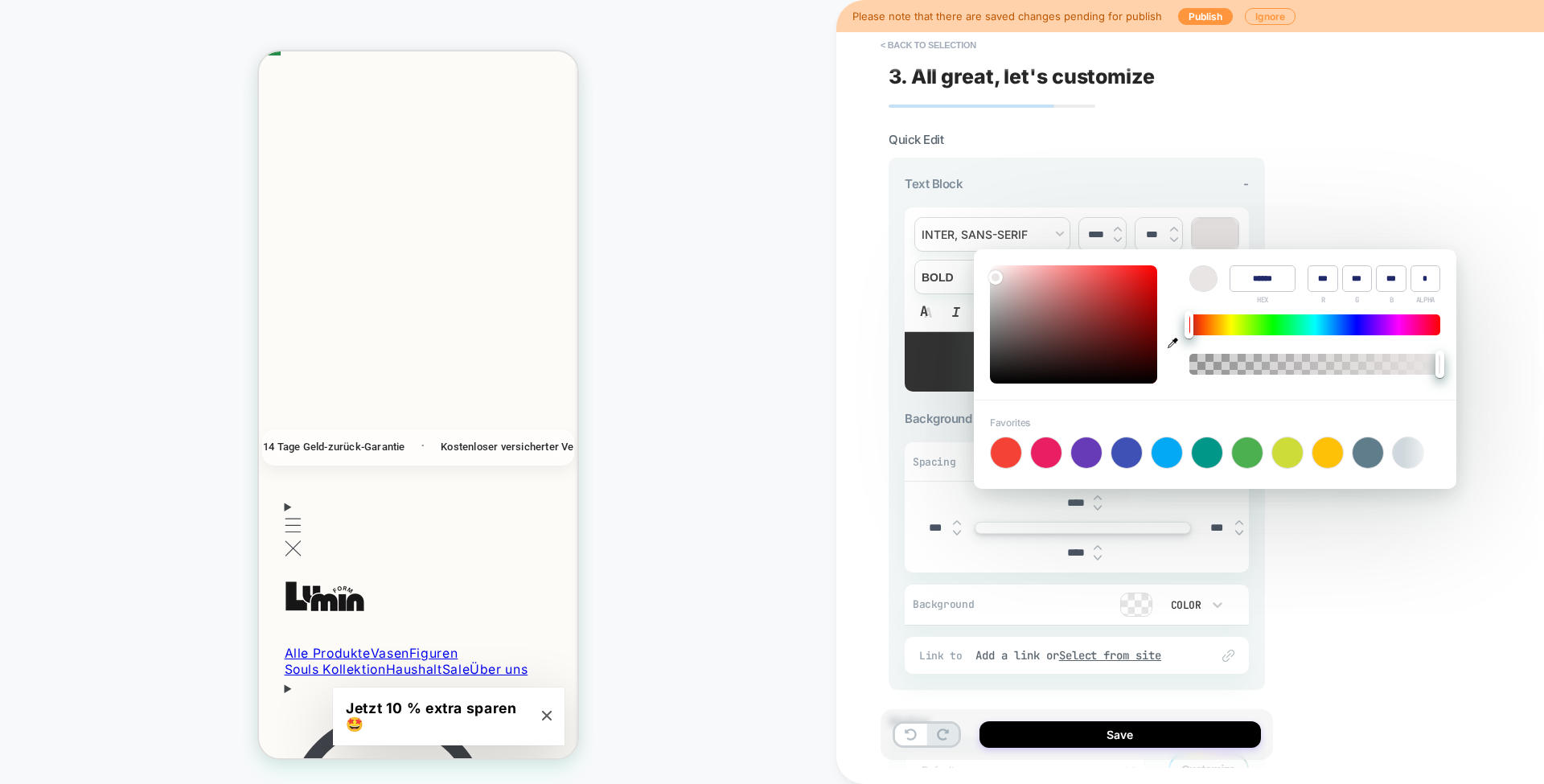 type on "***" 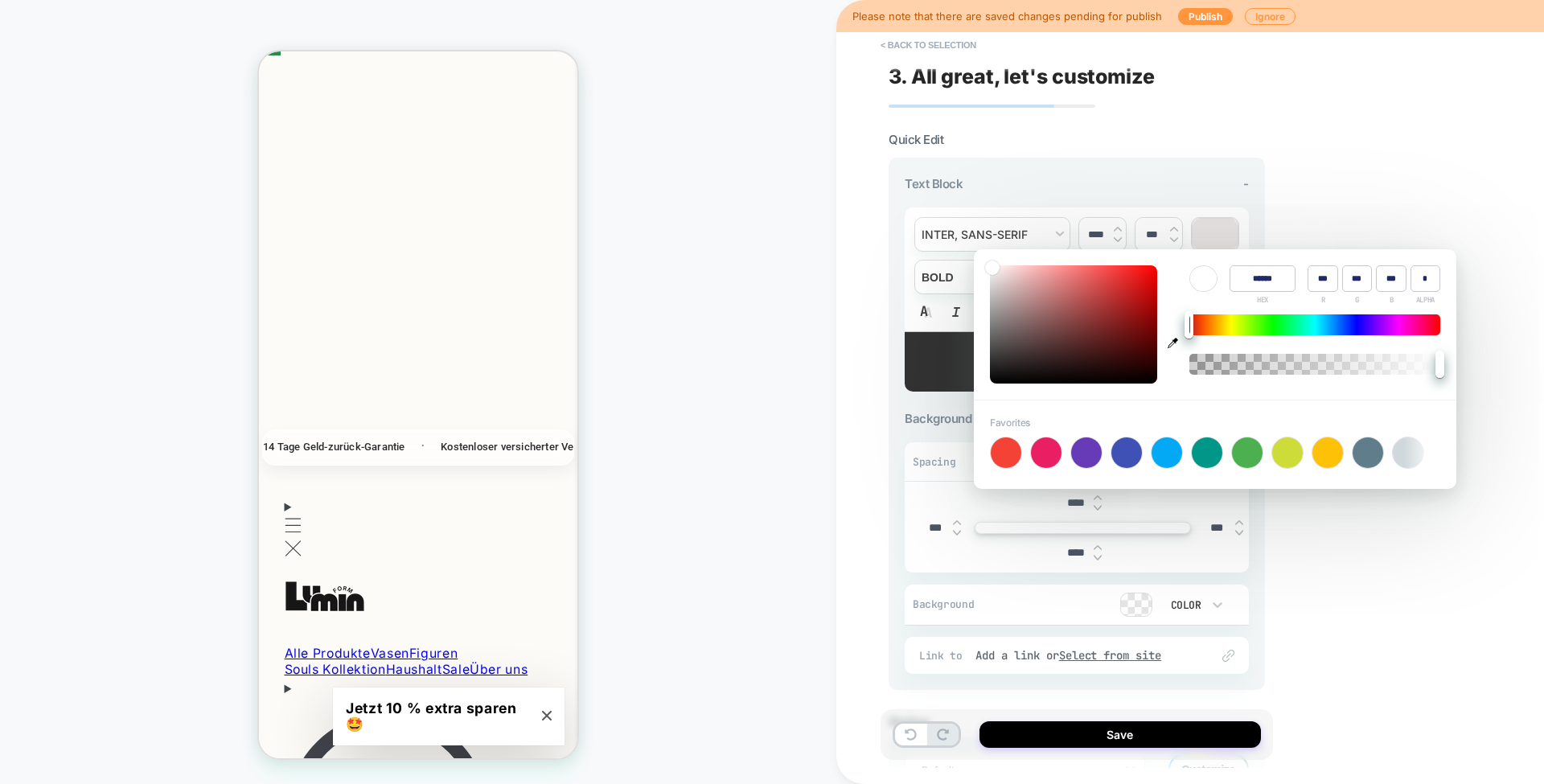 drag, startPoint x: 994, startPoint y: 274, endPoint x: 989, endPoint y: 265, distance: 10.29563 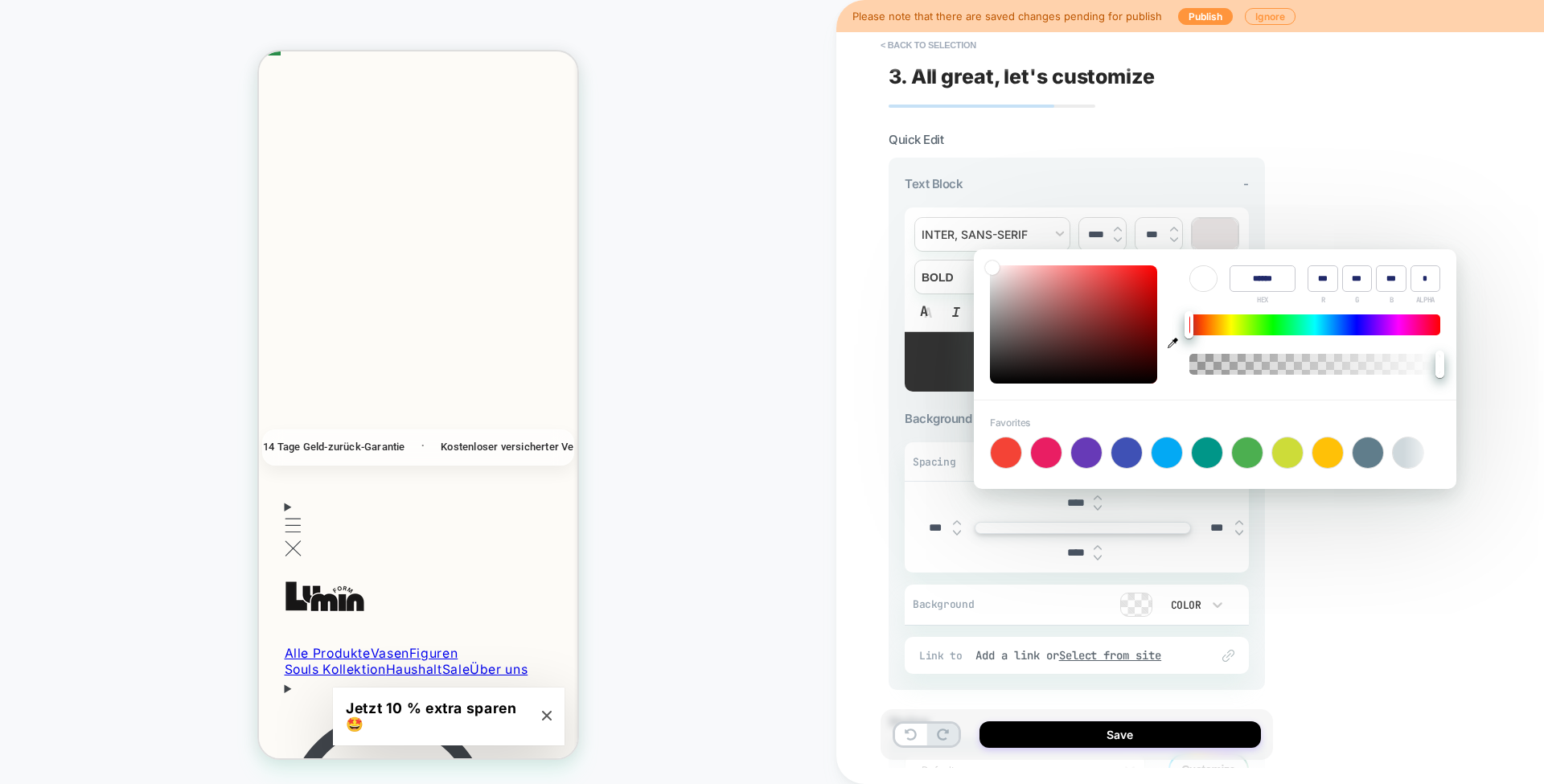 click at bounding box center (992, 268) 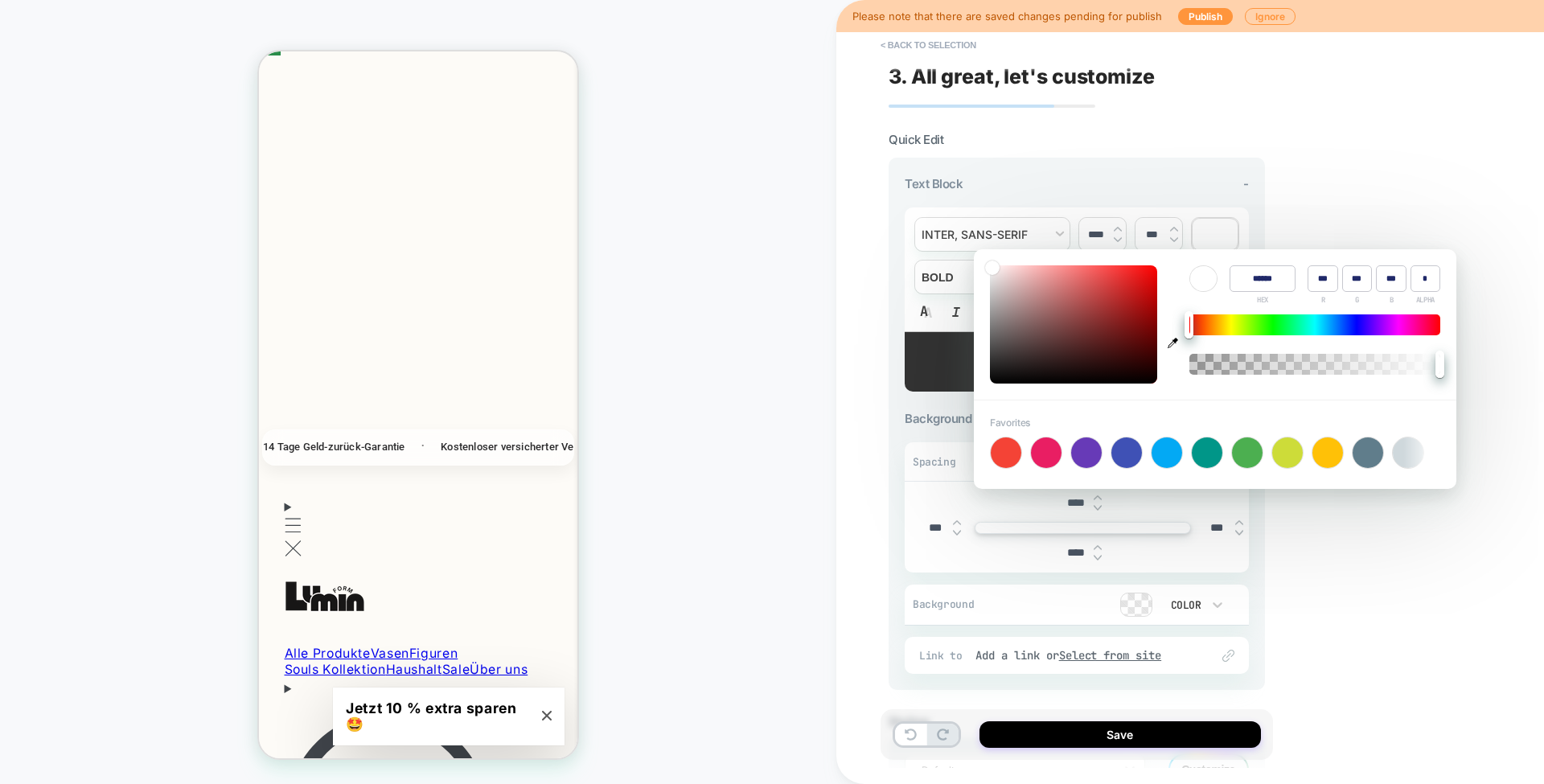 click on "**********" at bounding box center (1190, 392) 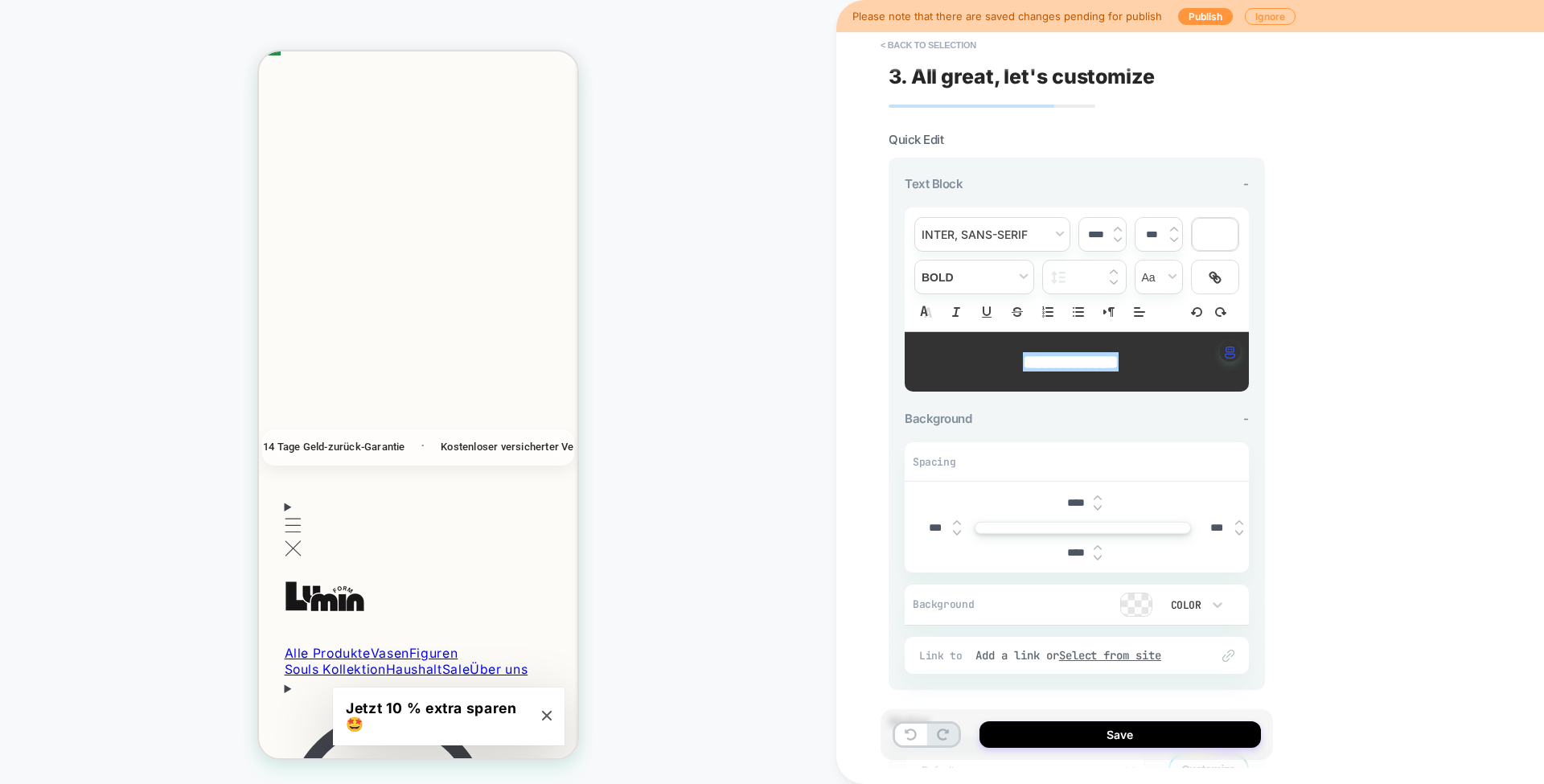 click on "****" at bounding box center [1095, 234] 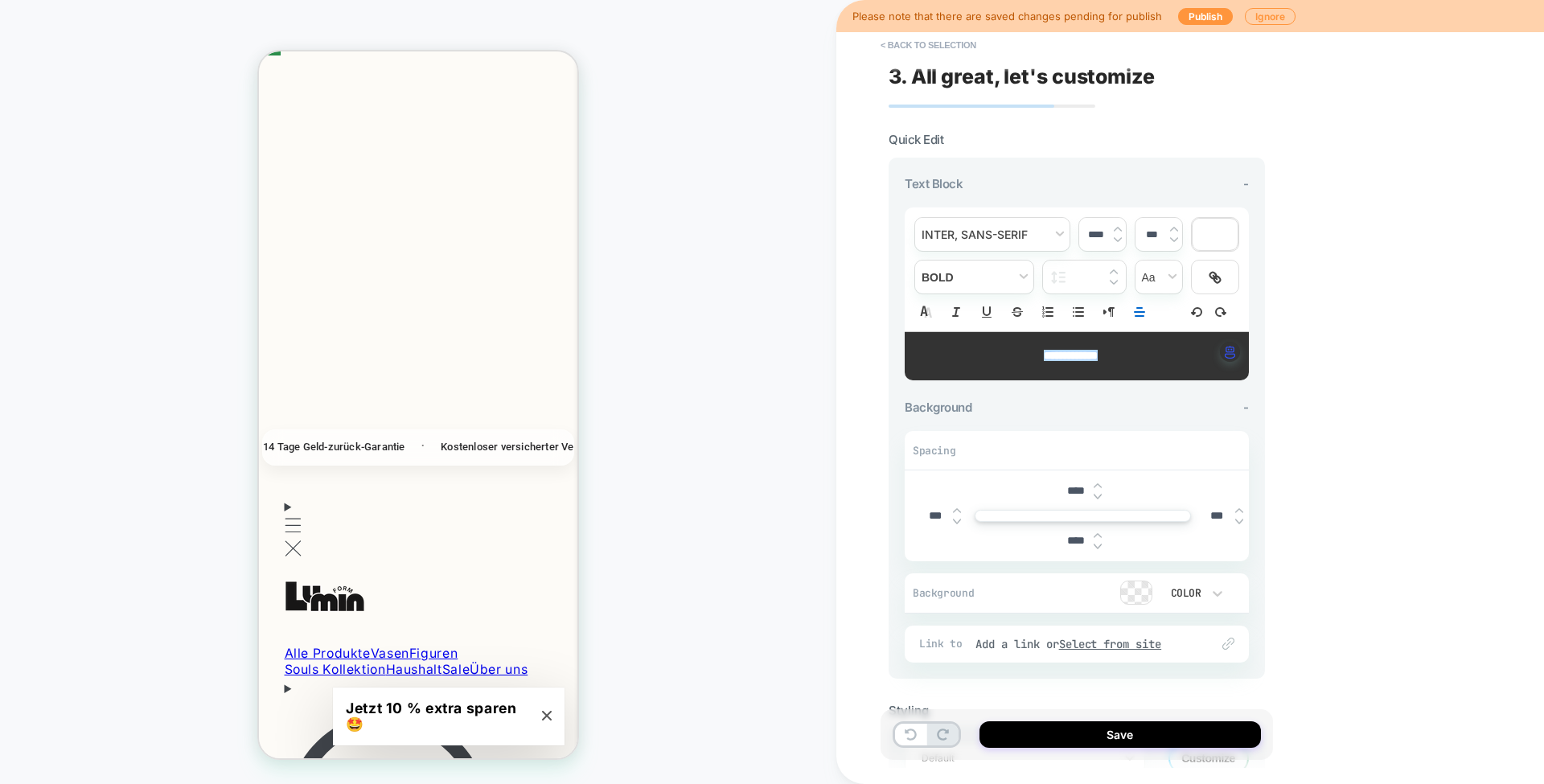 click on "****" at bounding box center (1075, 491) 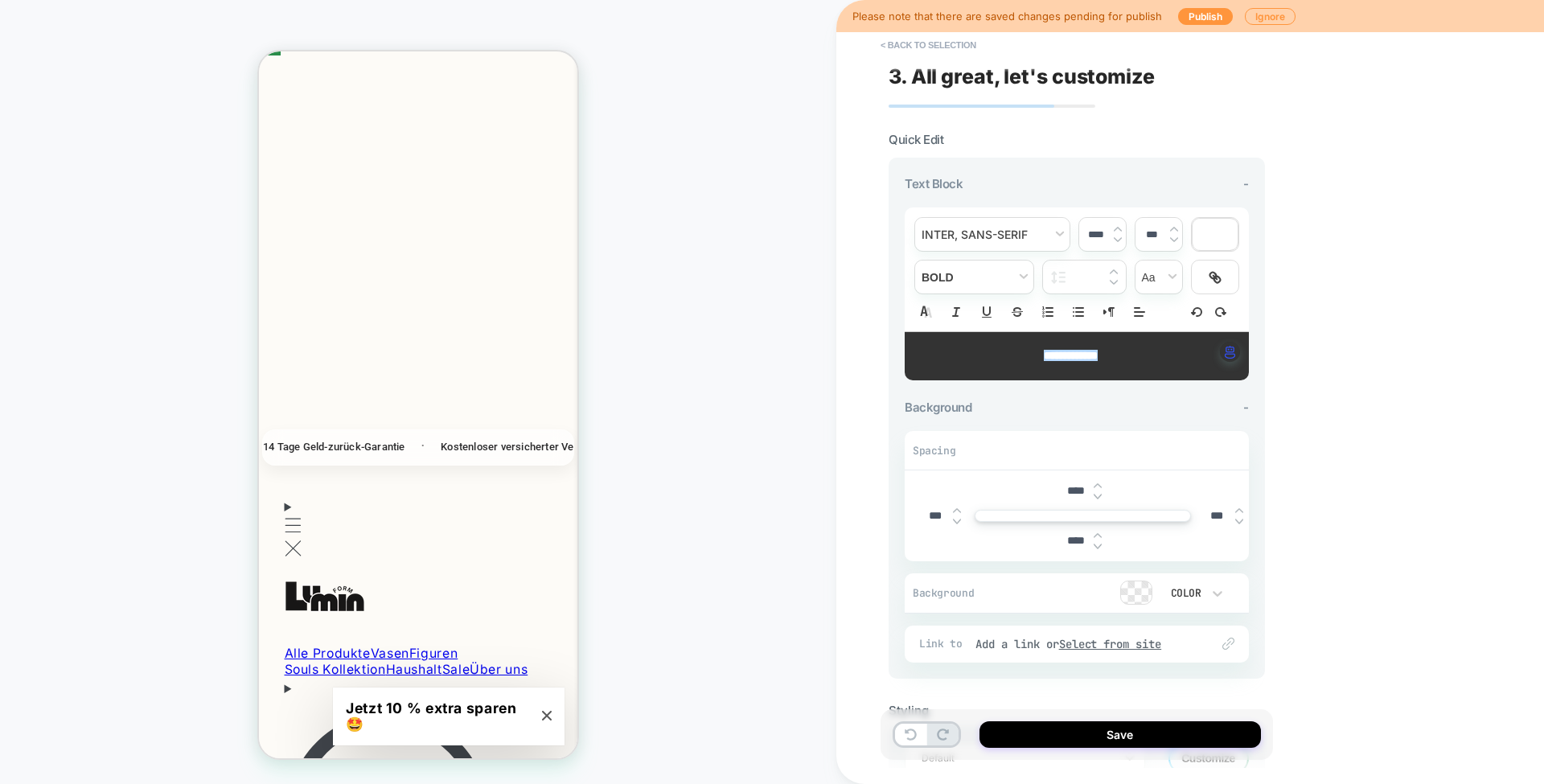 type on "****" 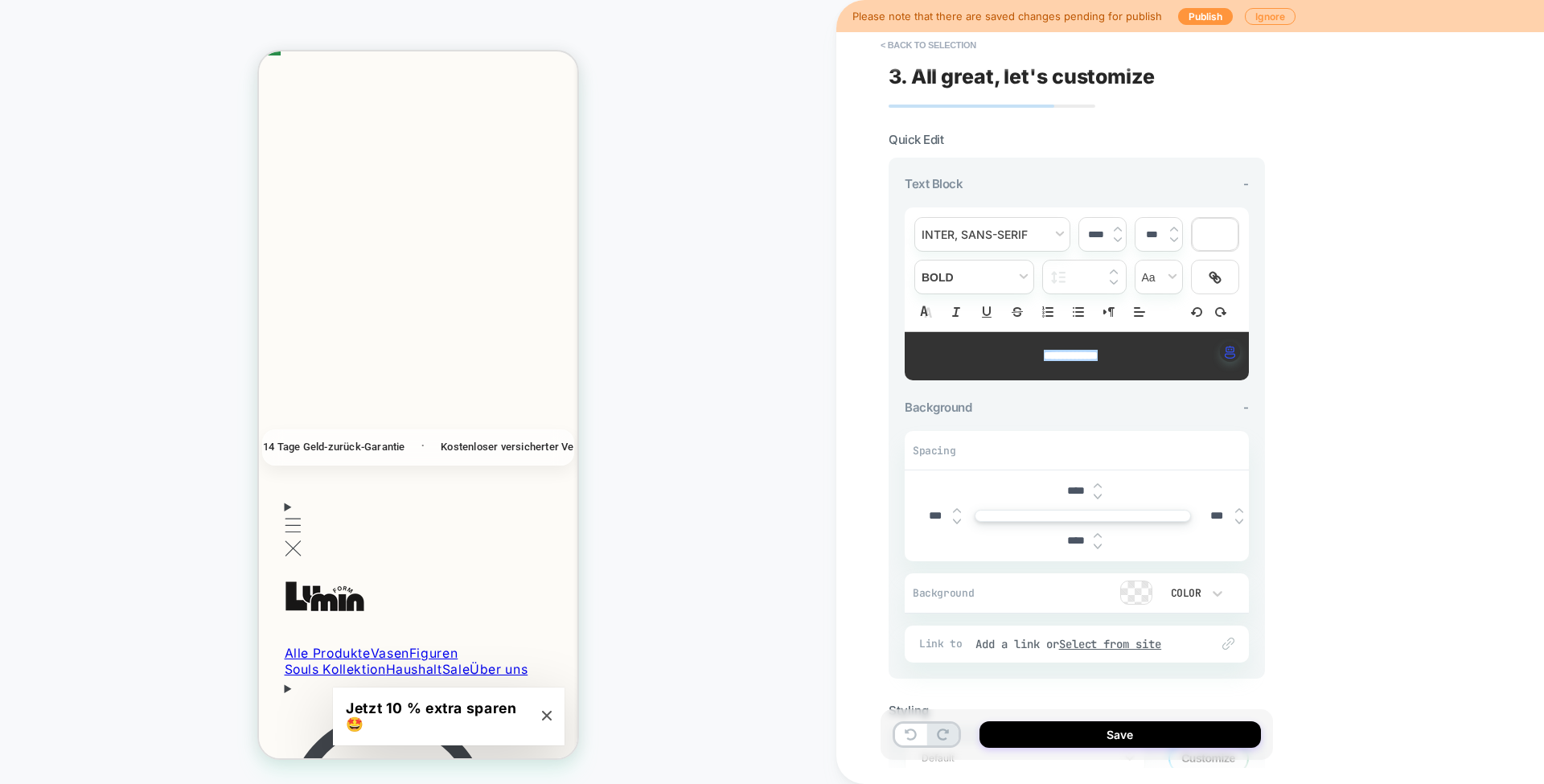 click on "****" at bounding box center [1075, 540] 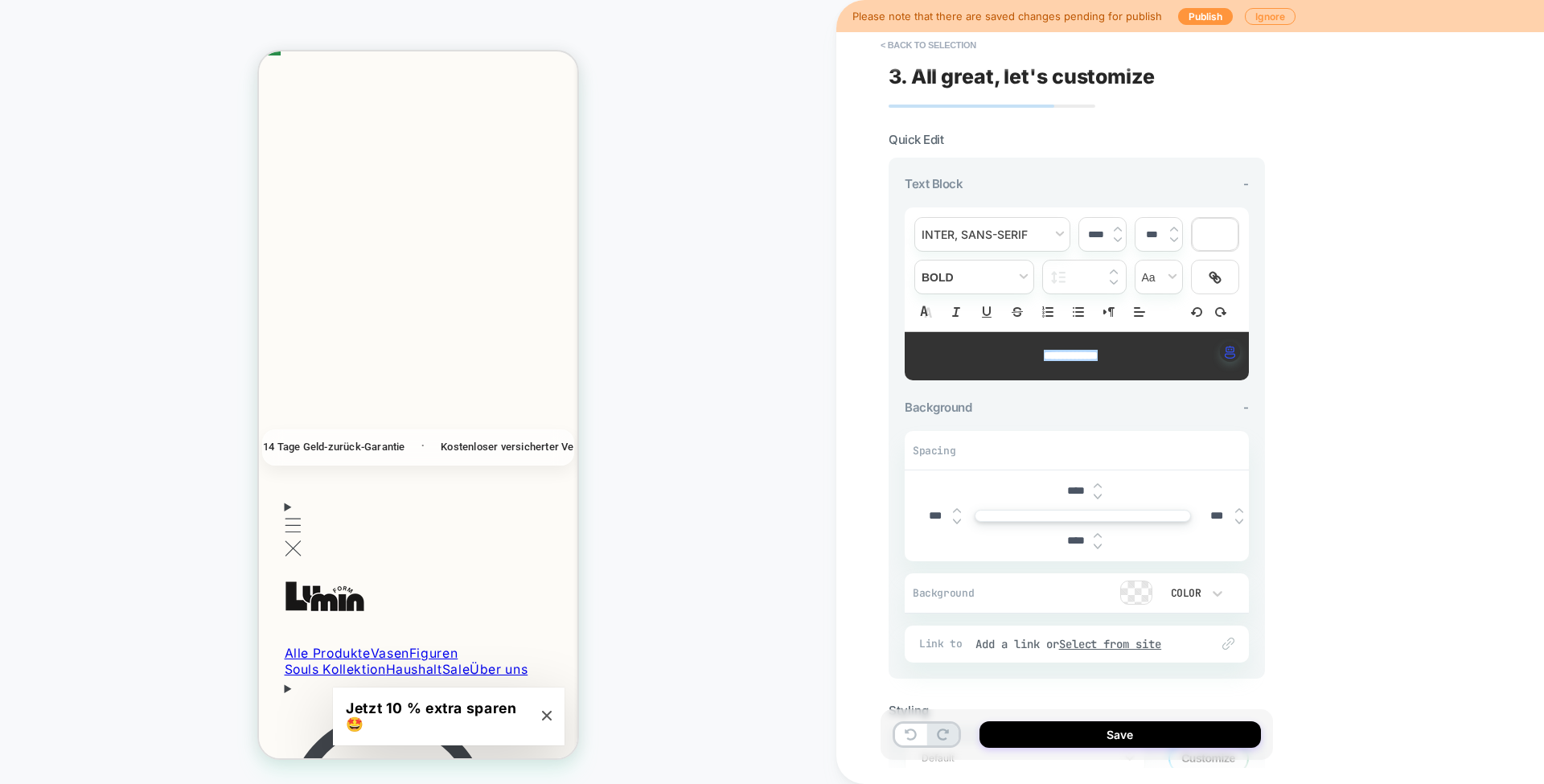 scroll, scrollTop: 23, scrollLeft: 0, axis: vertical 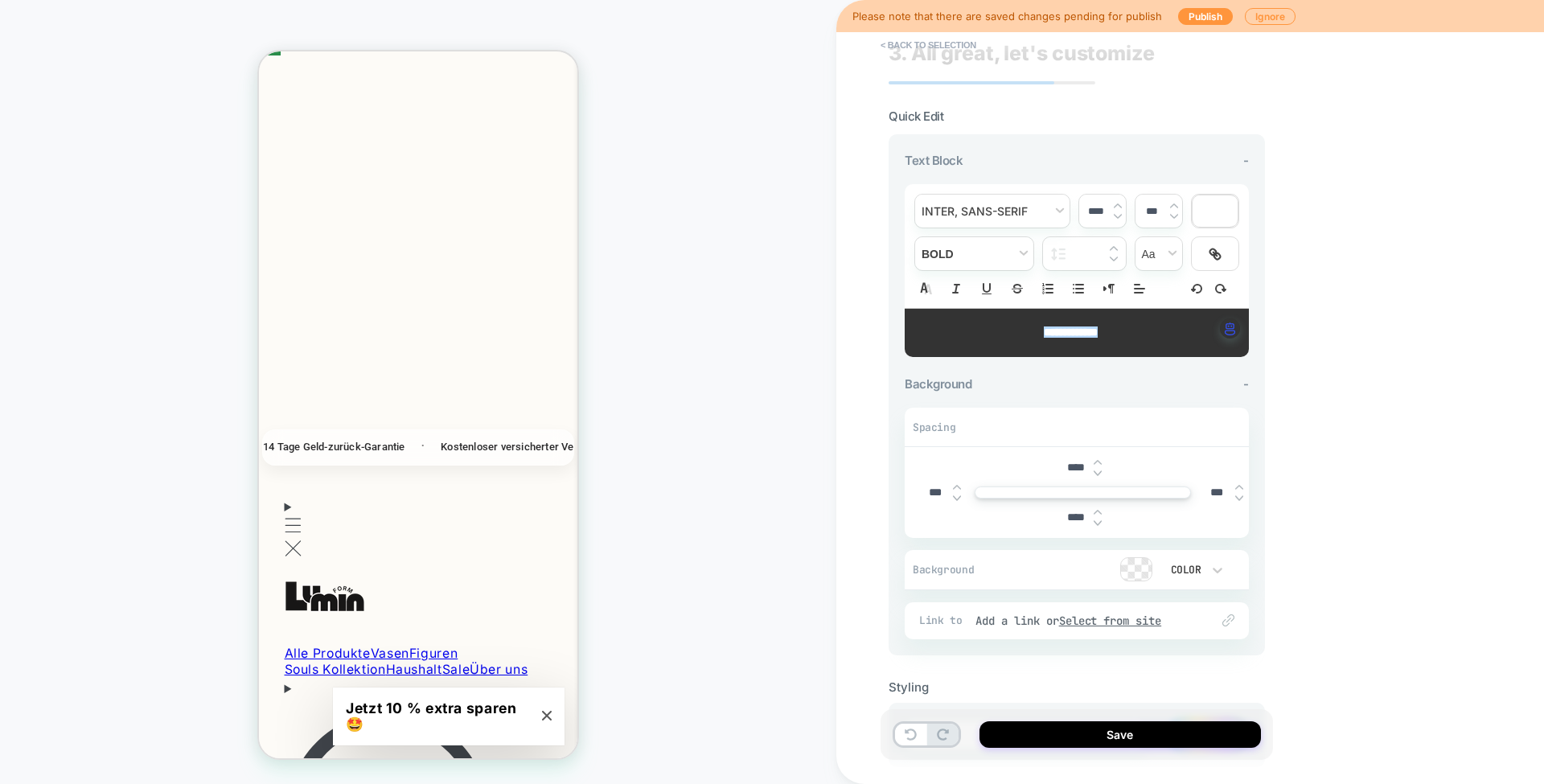 type on "****" 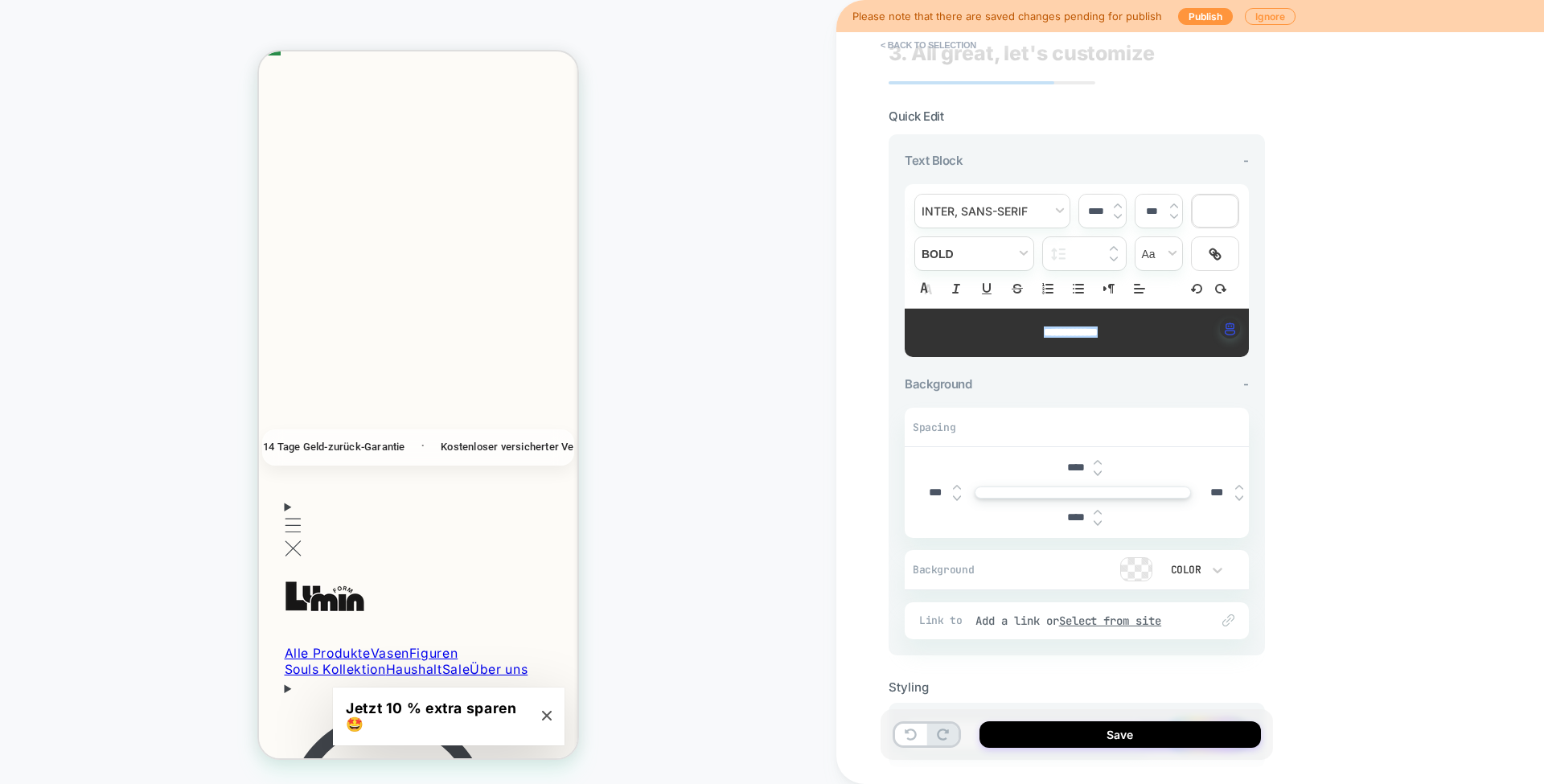 click at bounding box center (1136, 569) 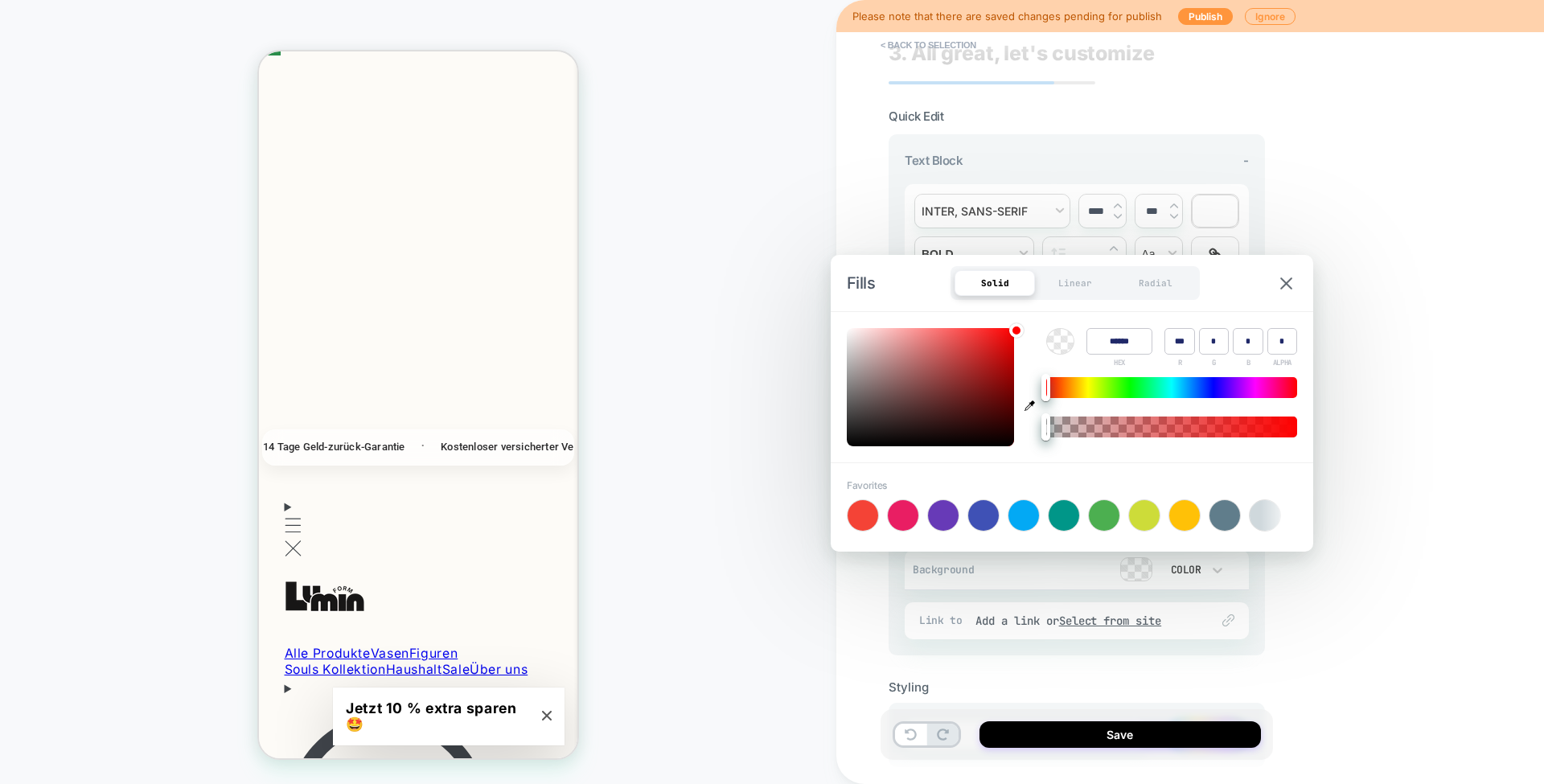 click 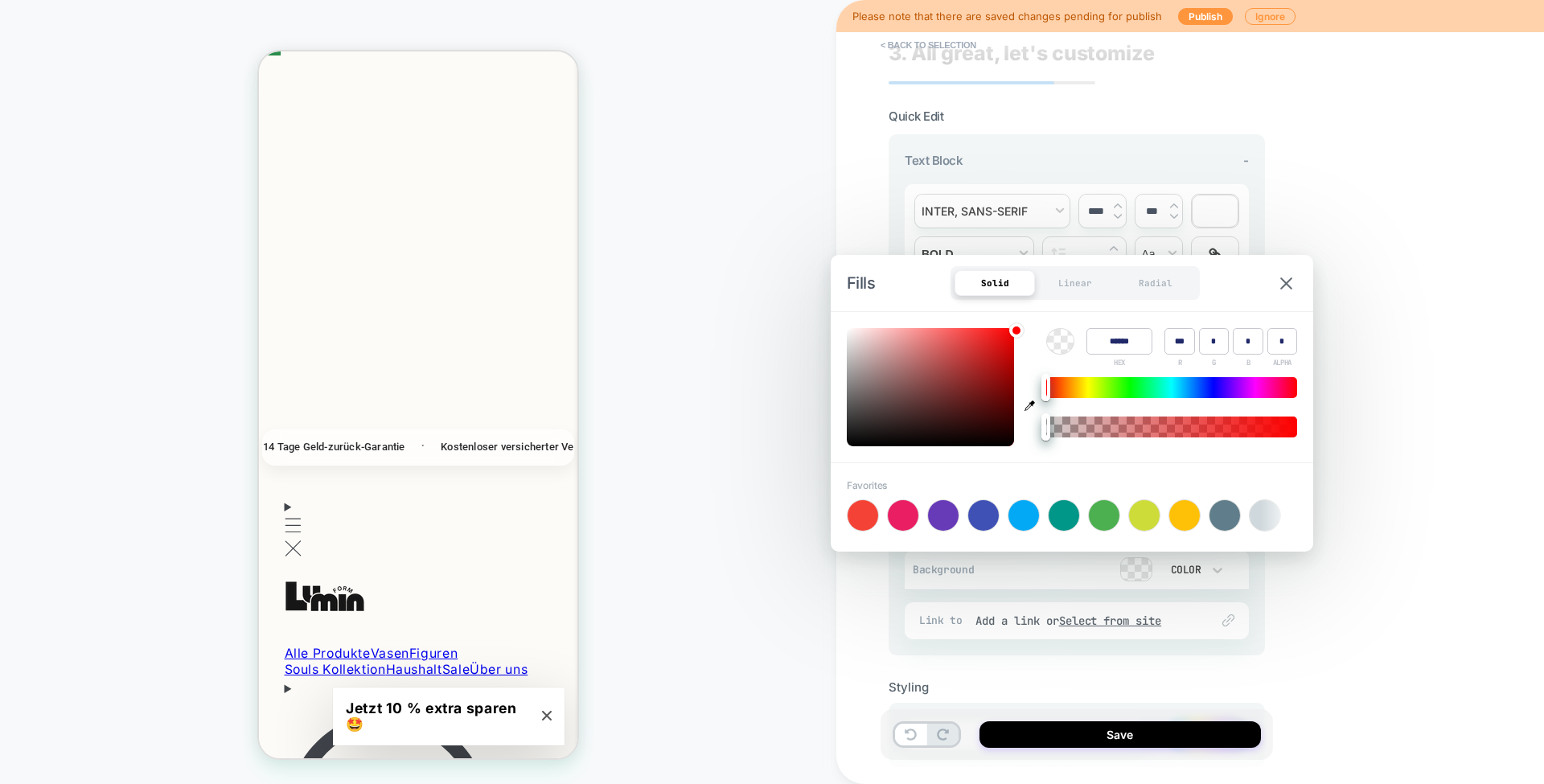 type on "******" 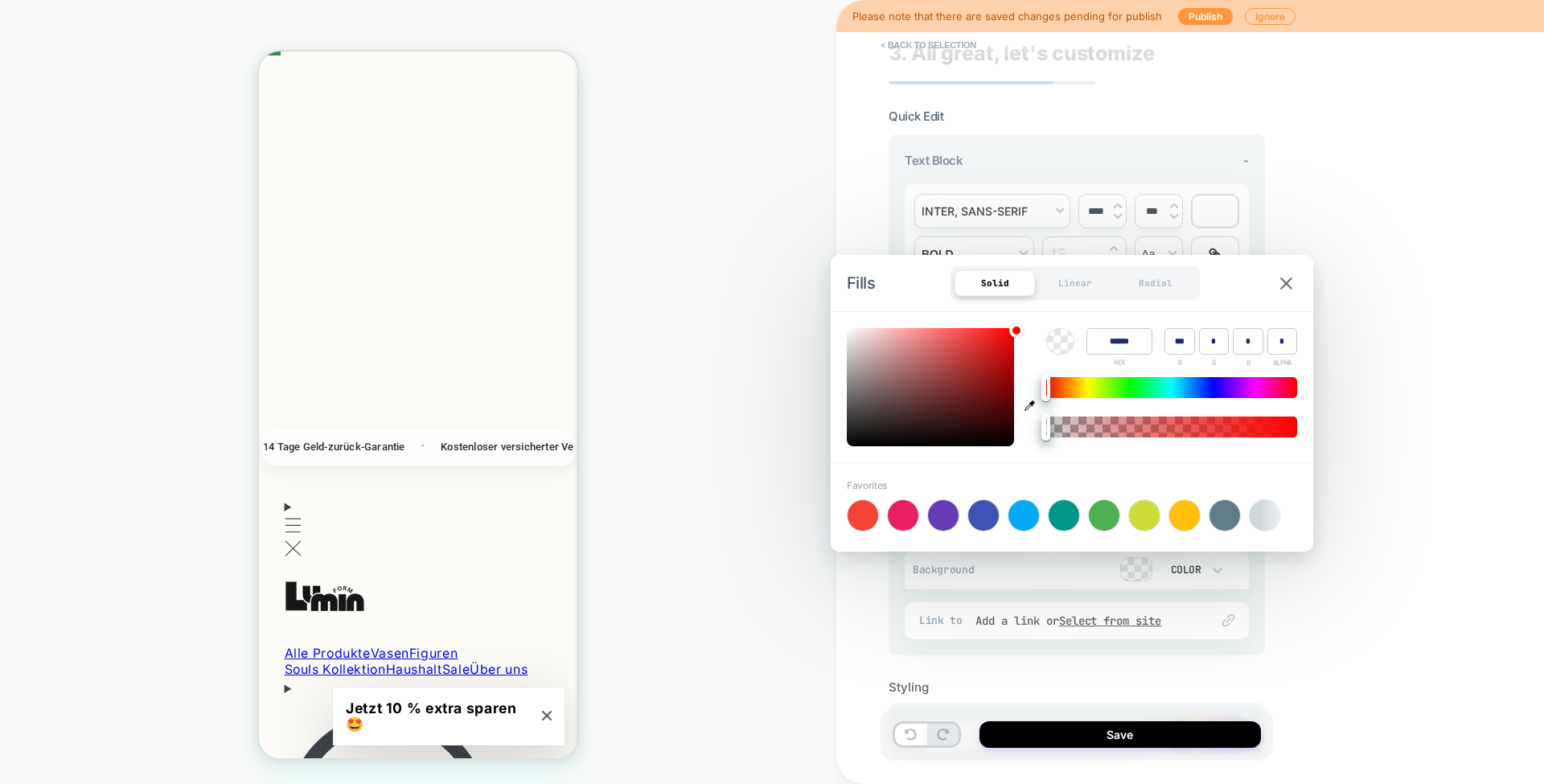 type on "***" 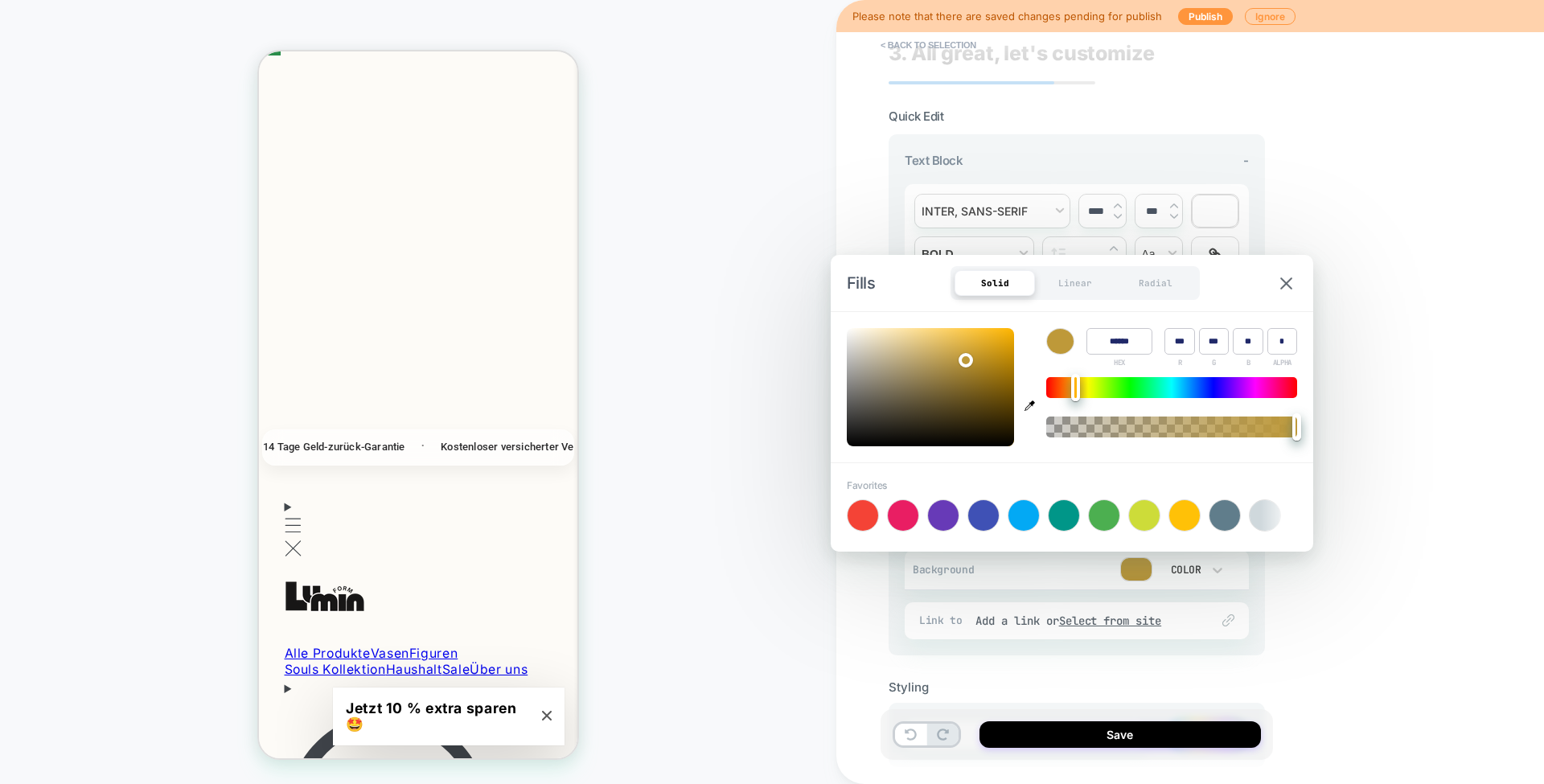 type on "******" 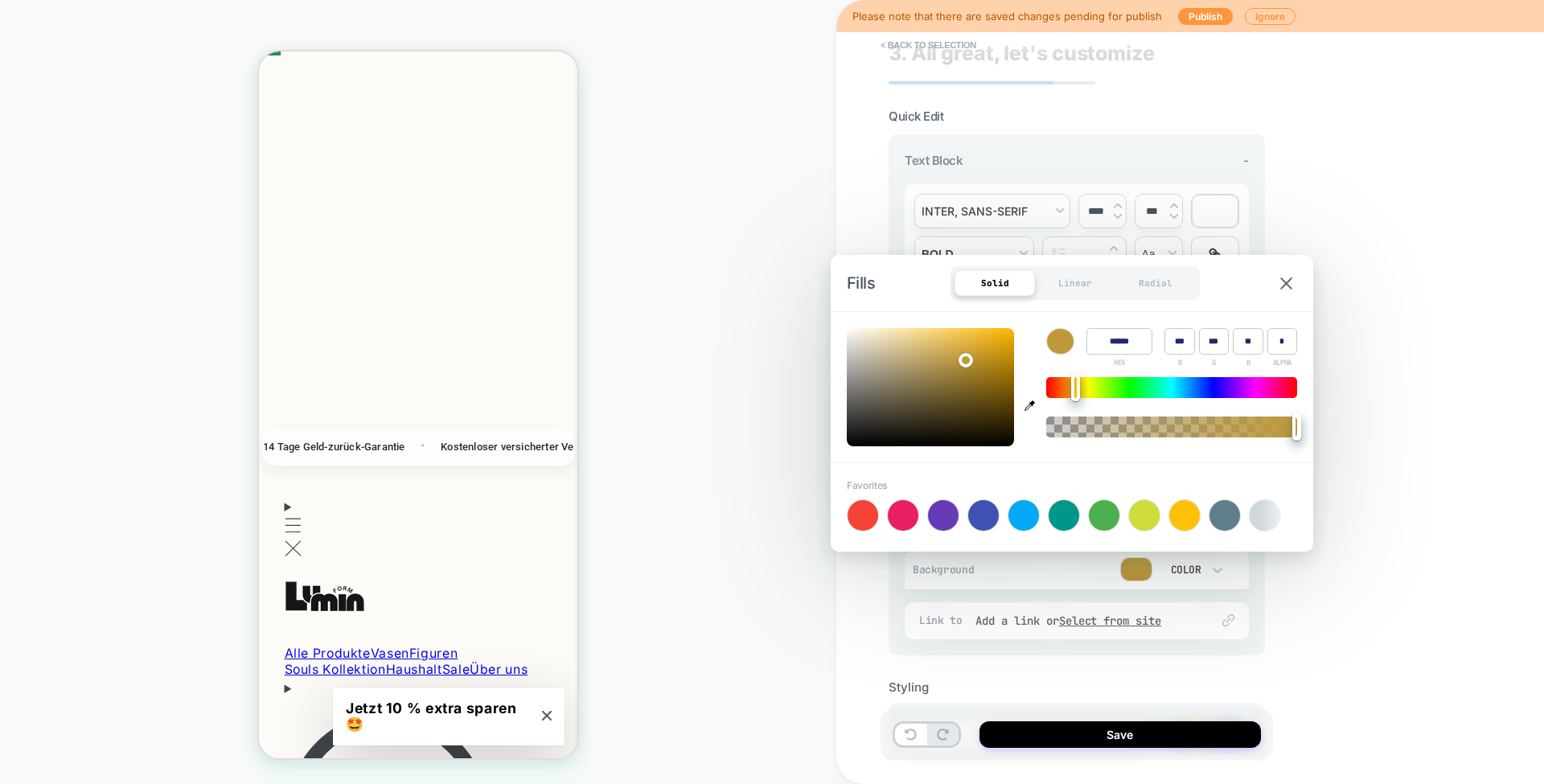 type on "**" 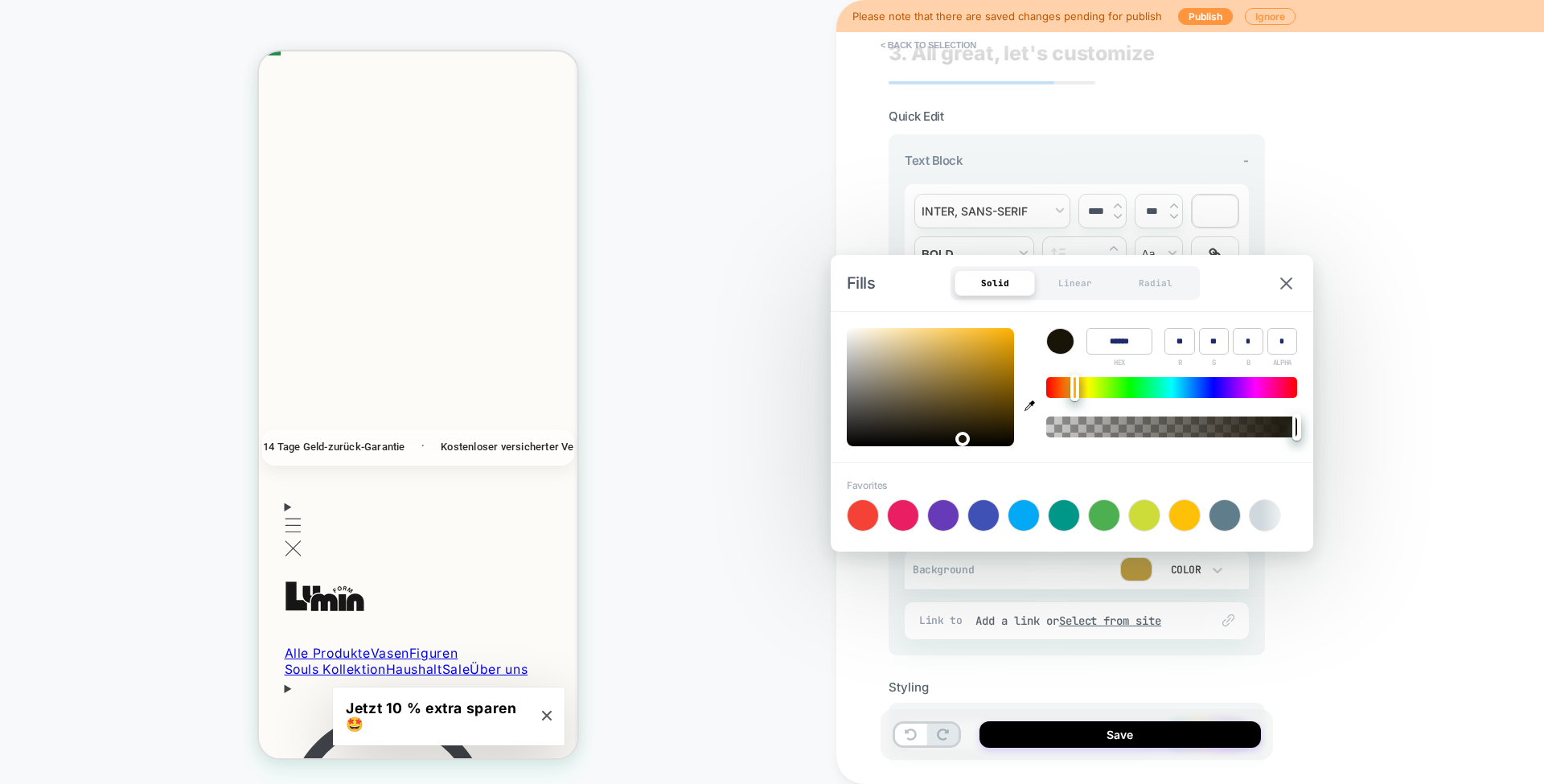 click at bounding box center [930, 387] 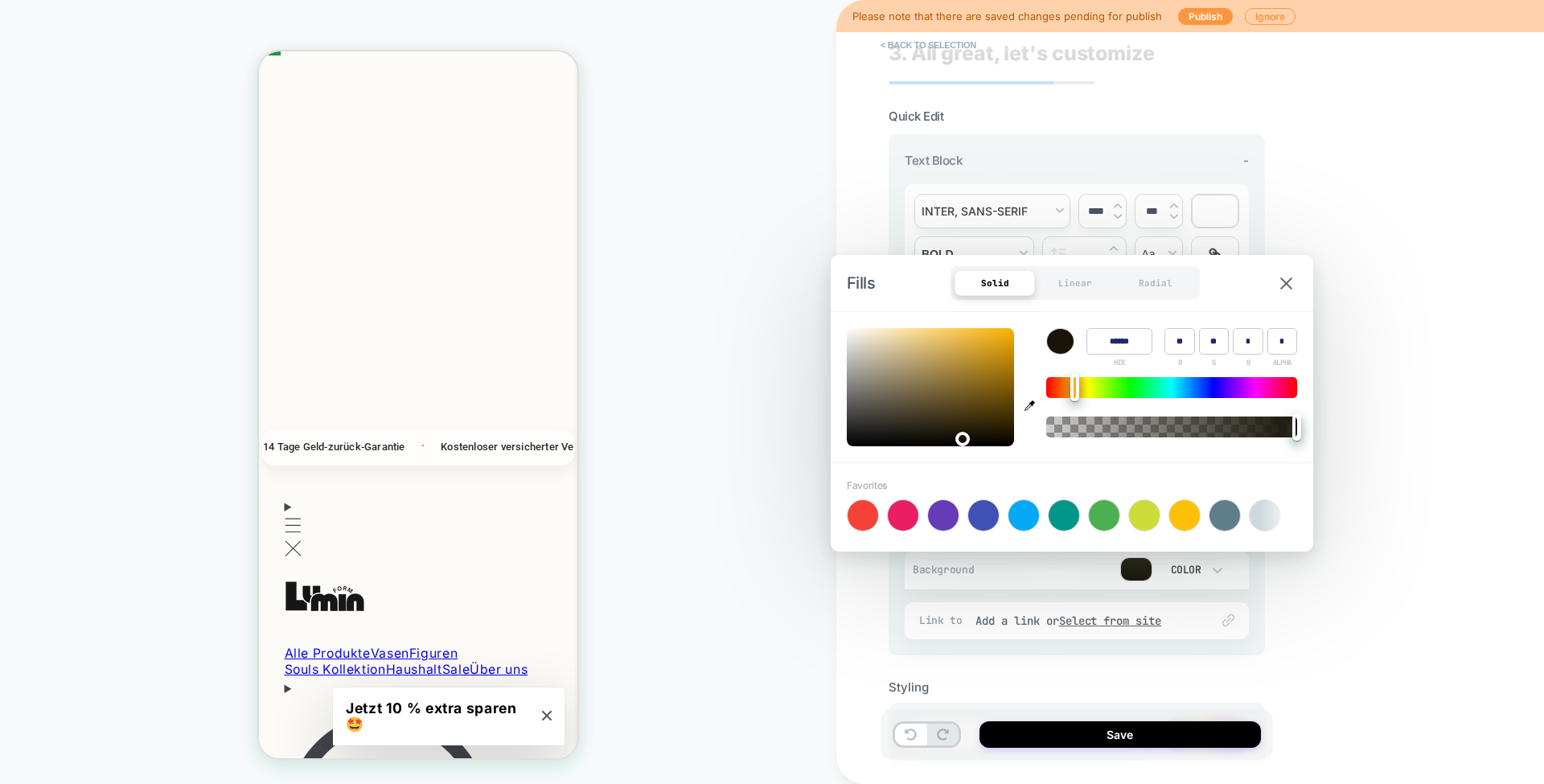 click at bounding box center [1286, 283] 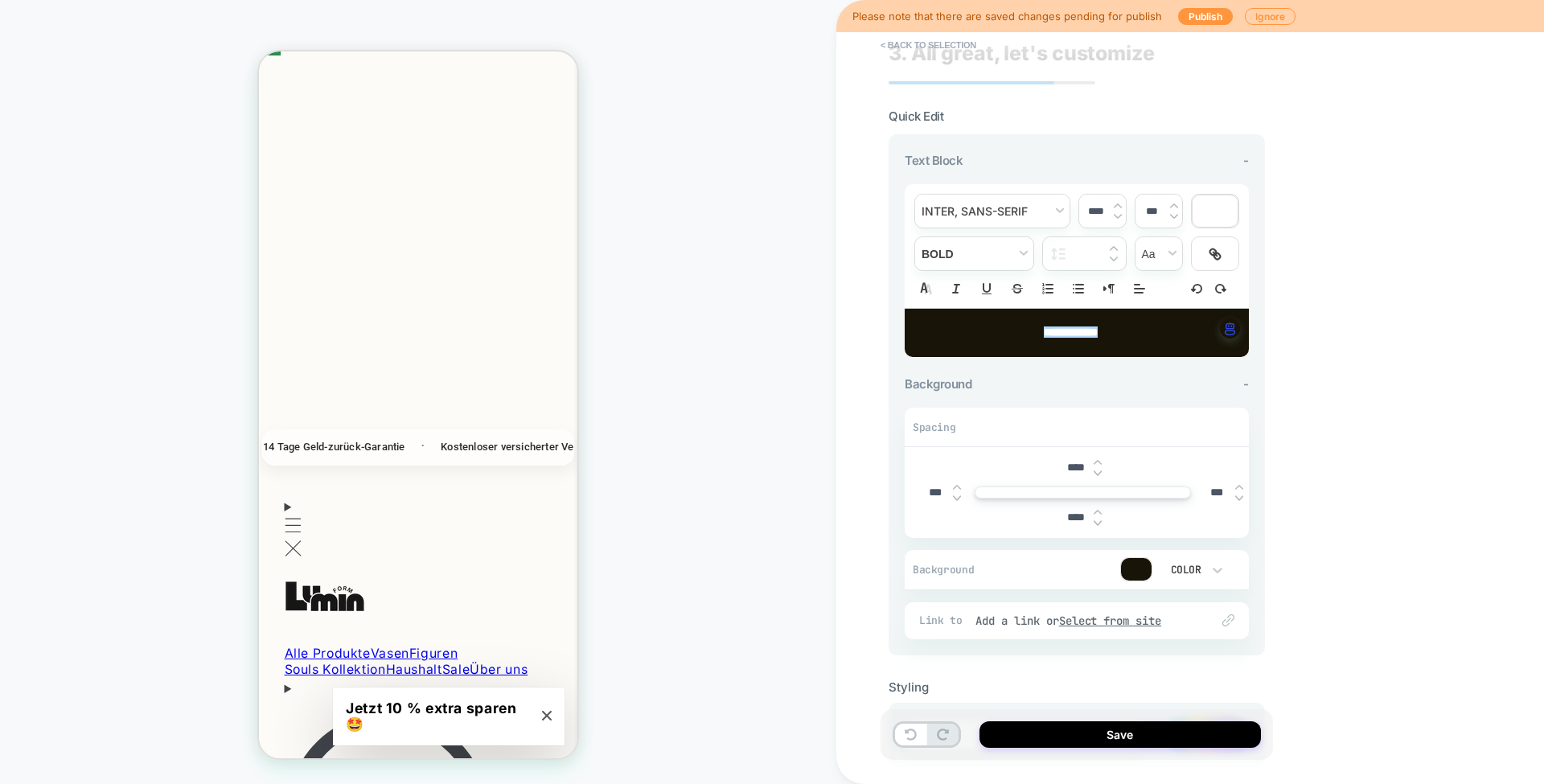 click on "****" at bounding box center (1075, 467) 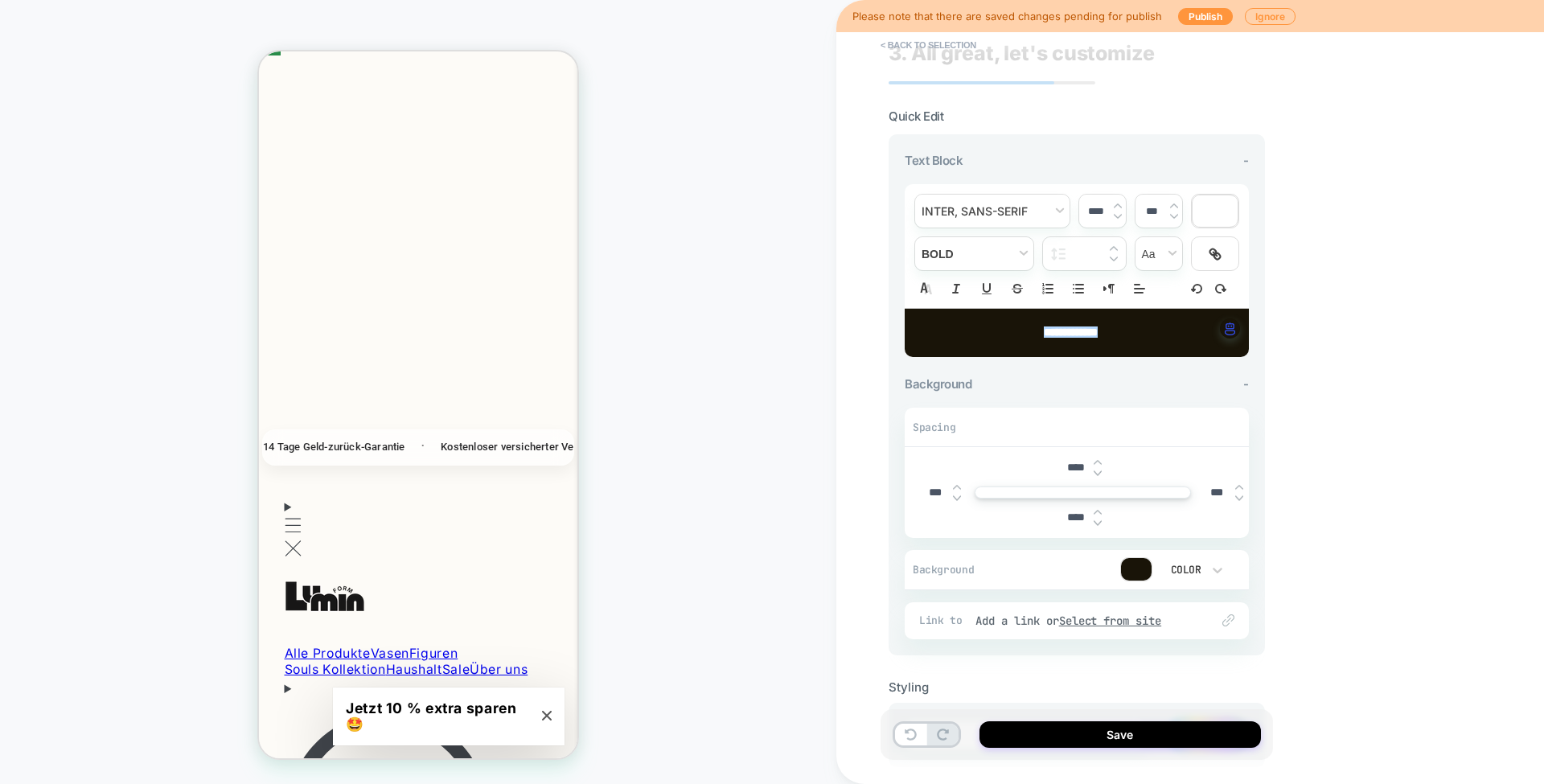 type on "****" 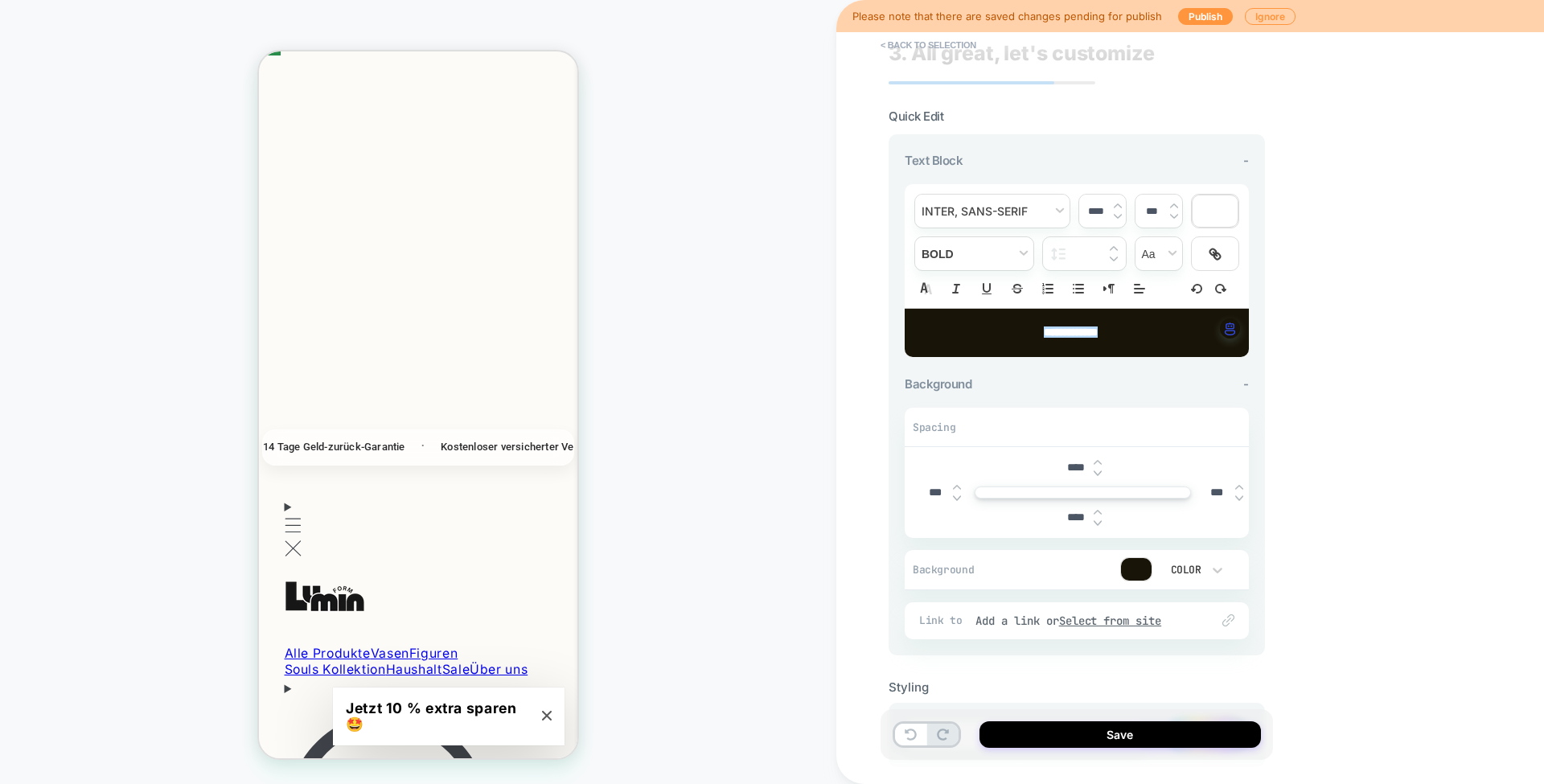 click on "****" at bounding box center (1075, 517) 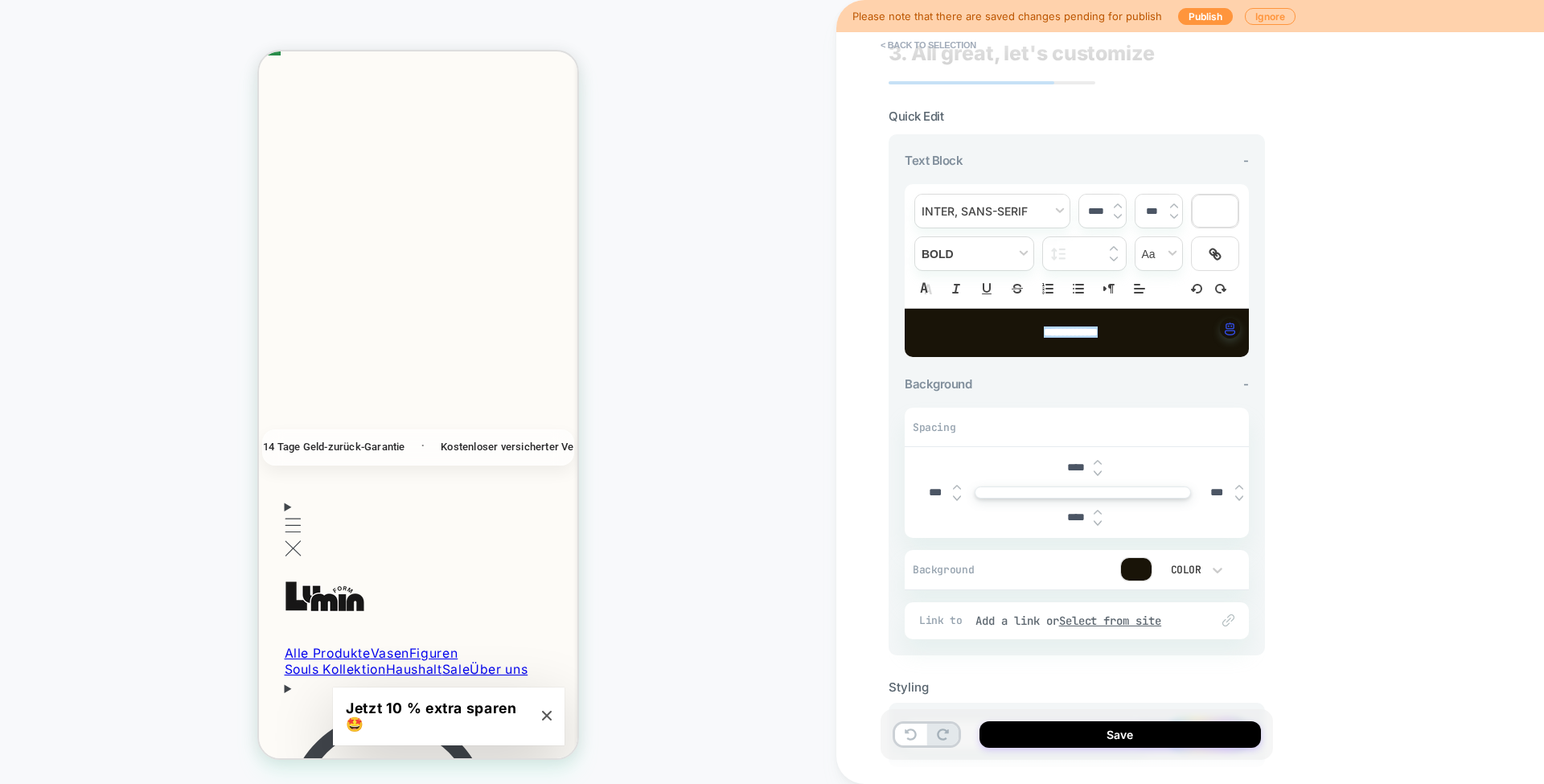 type on "****" 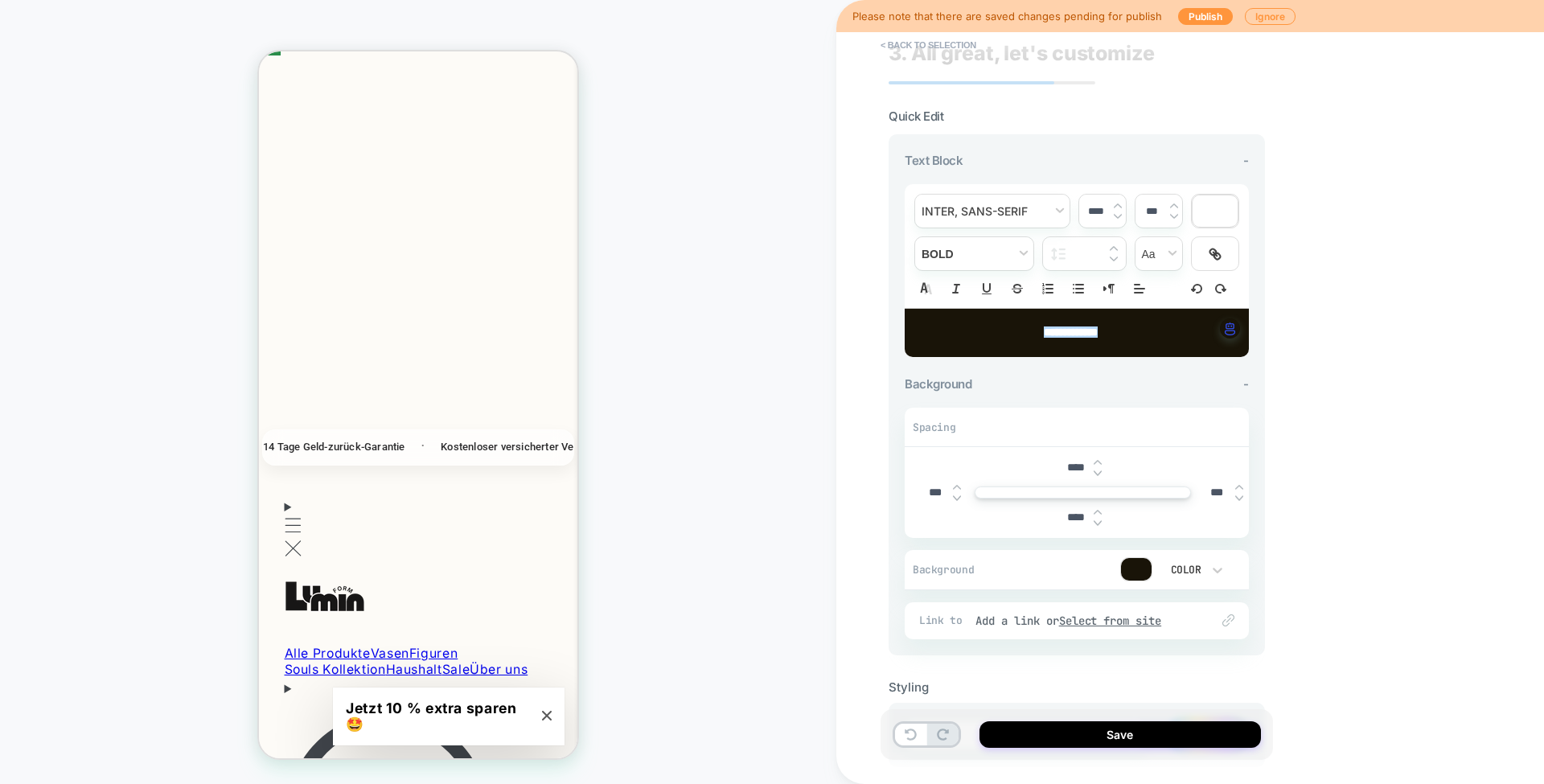 click on "Spacing **** *** *** **** Background Color Link to Add a link or  Select from site" at bounding box center (1077, 517) 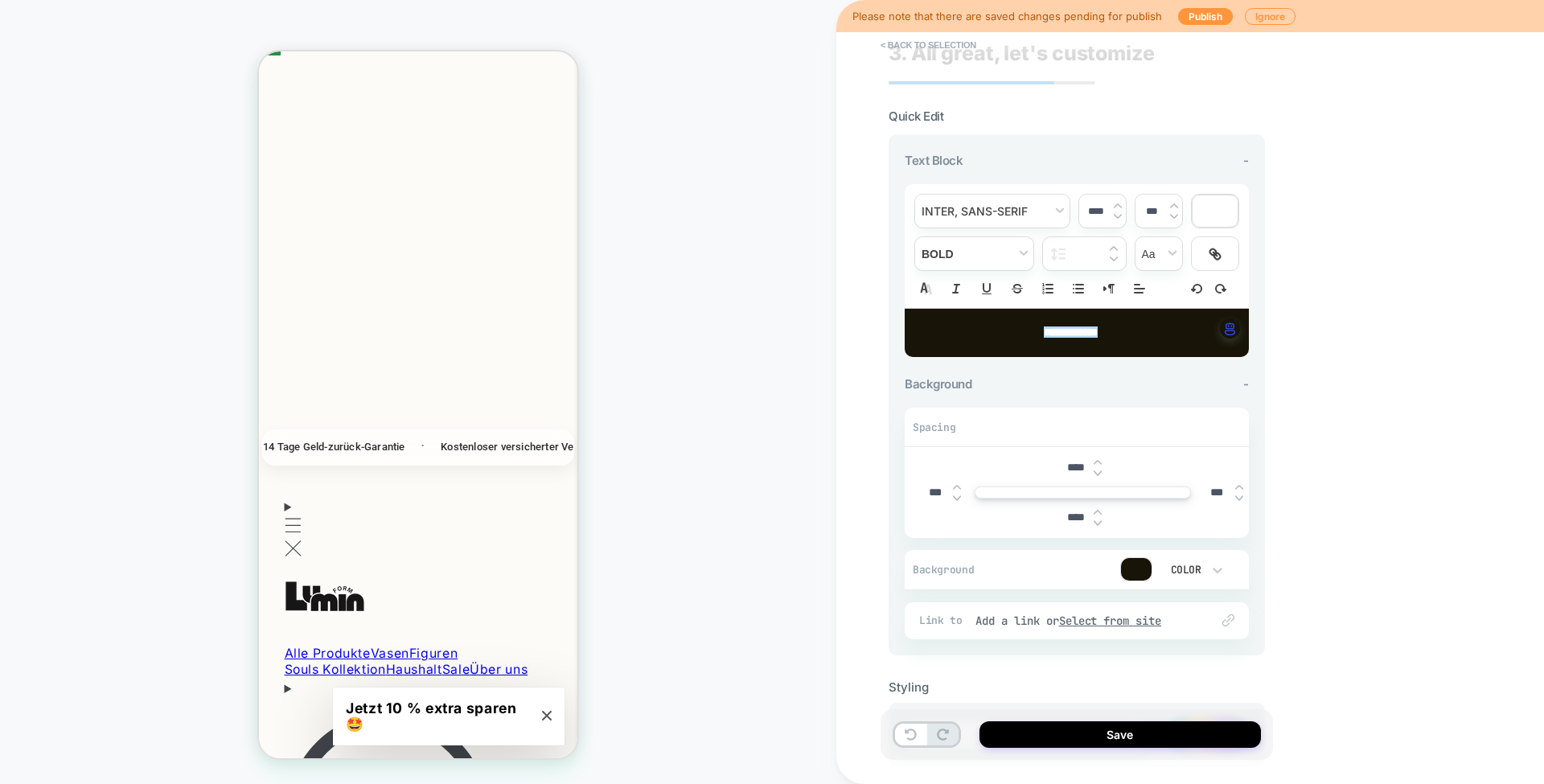 click on "**********" at bounding box center [1077, 396] 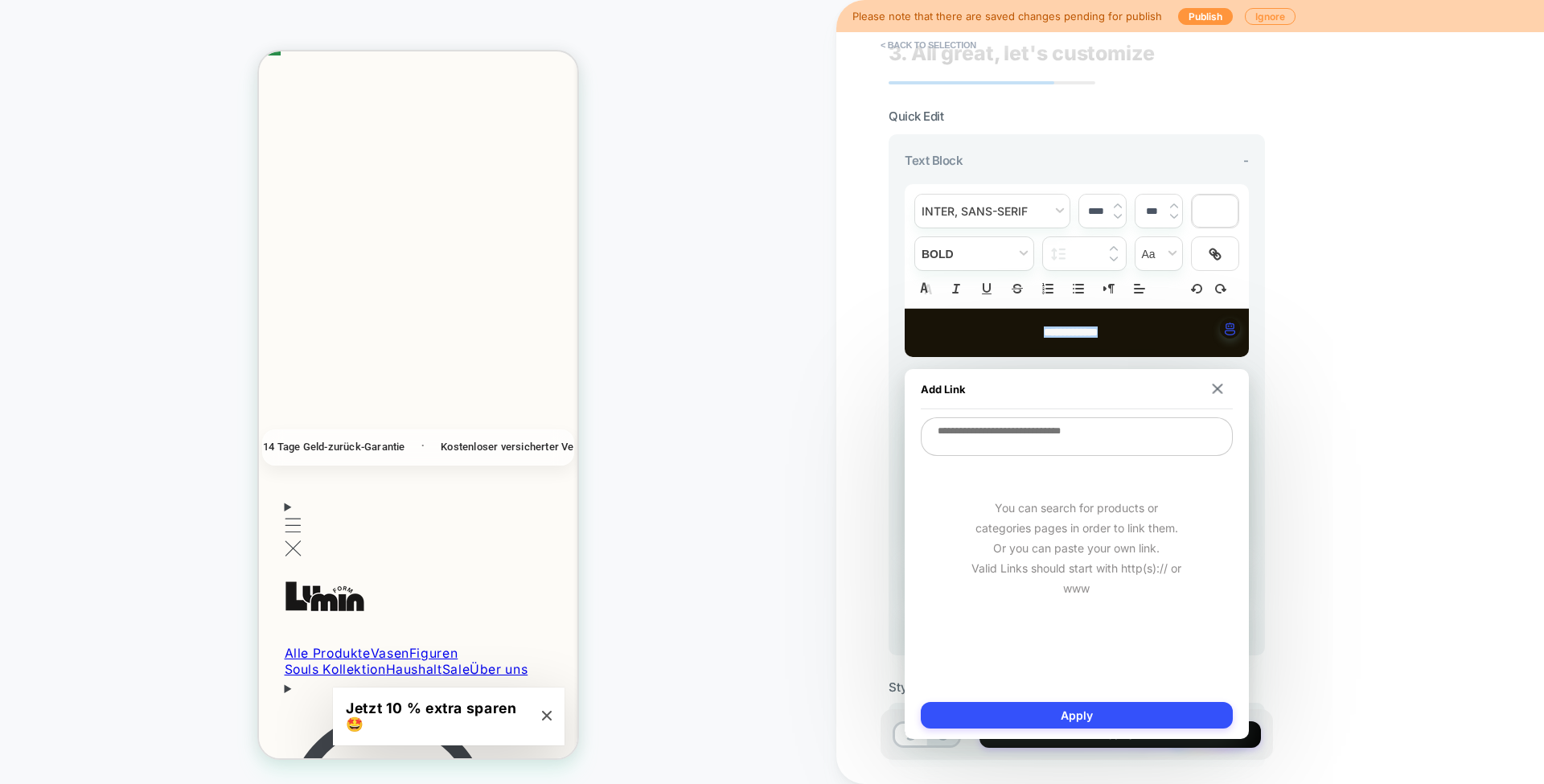 click at bounding box center (1217, 388) 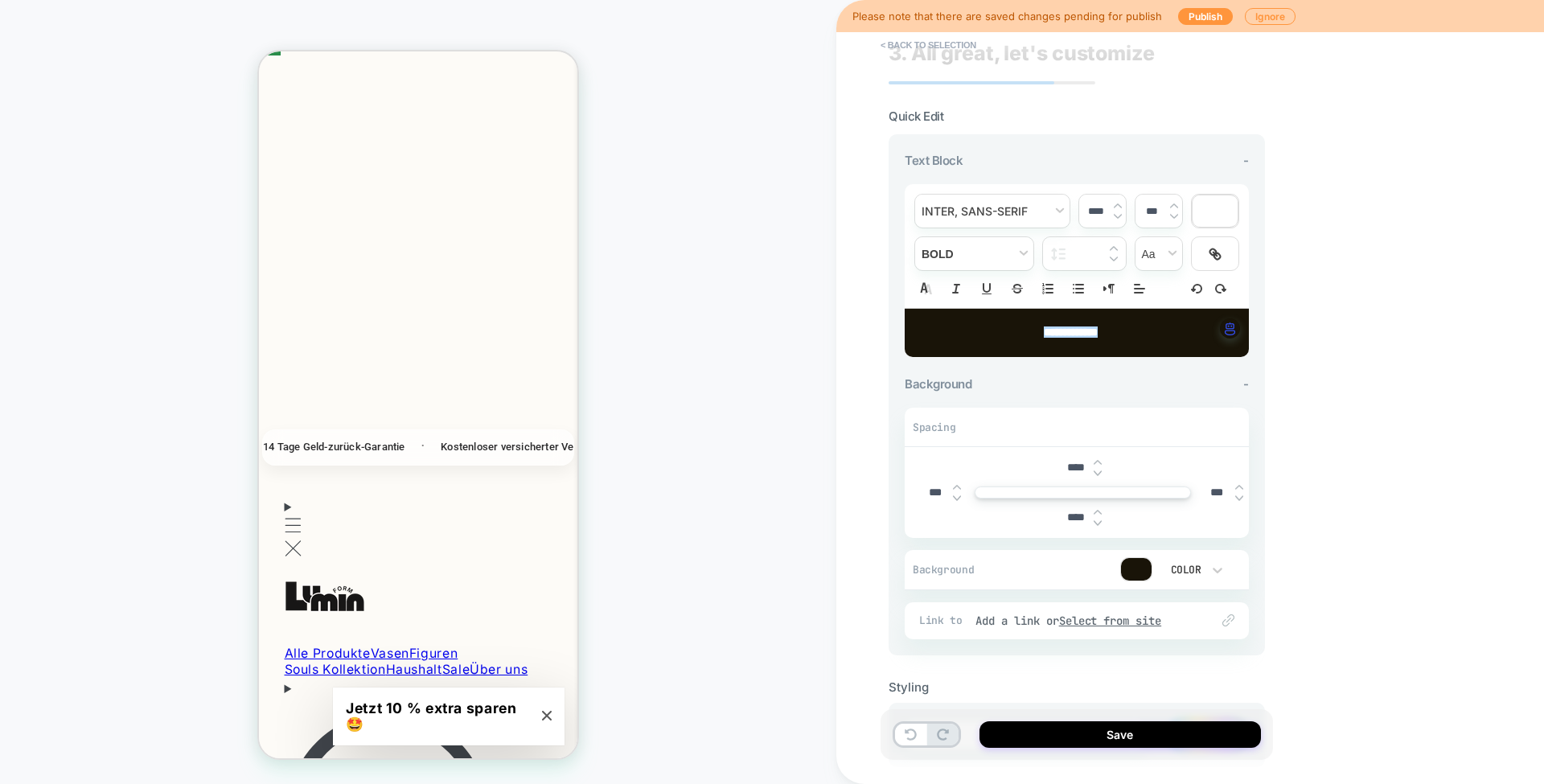 click on "Save" at bounding box center (1120, 734) 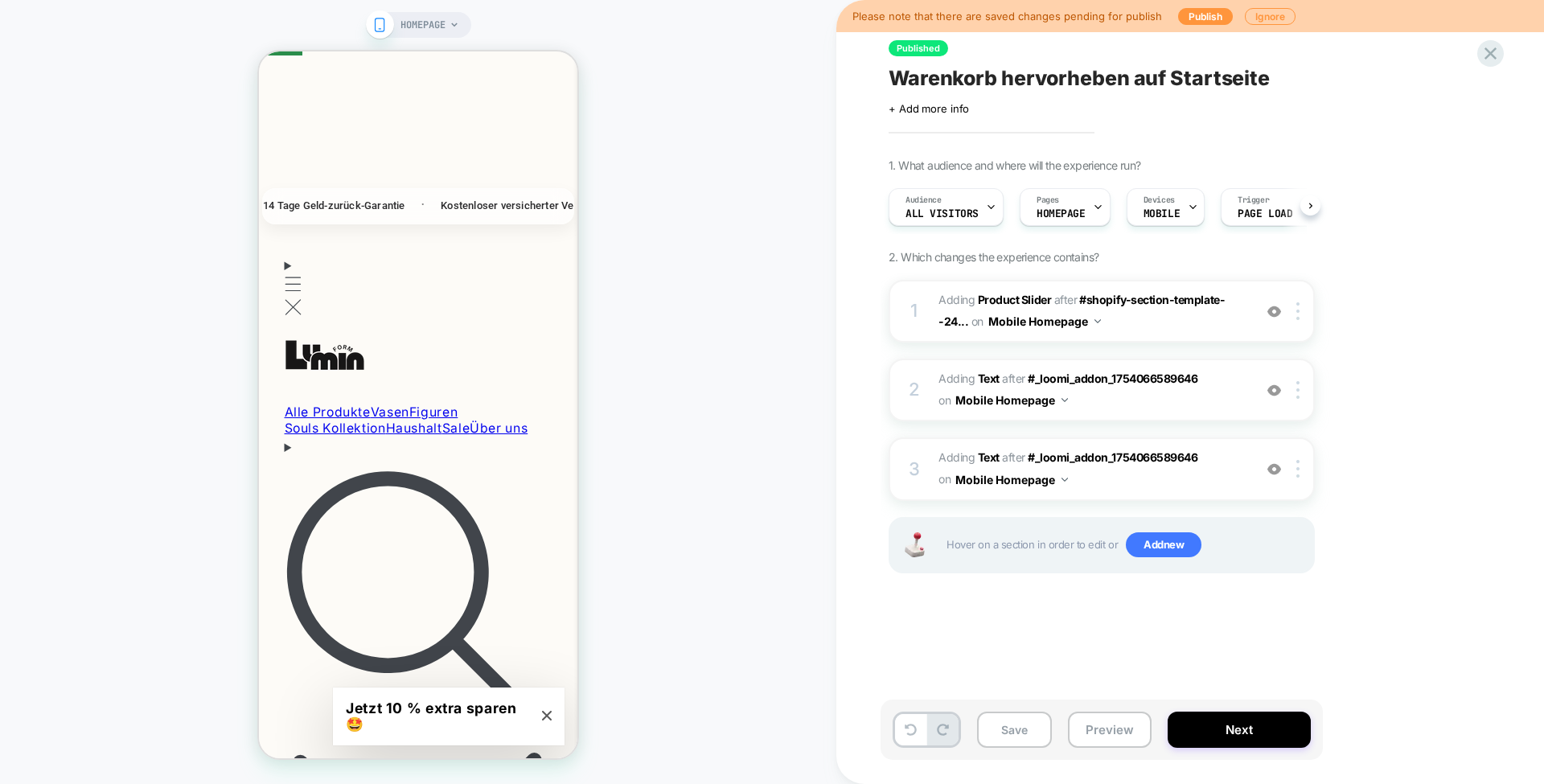 scroll, scrollTop: 1188, scrollLeft: 0, axis: vertical 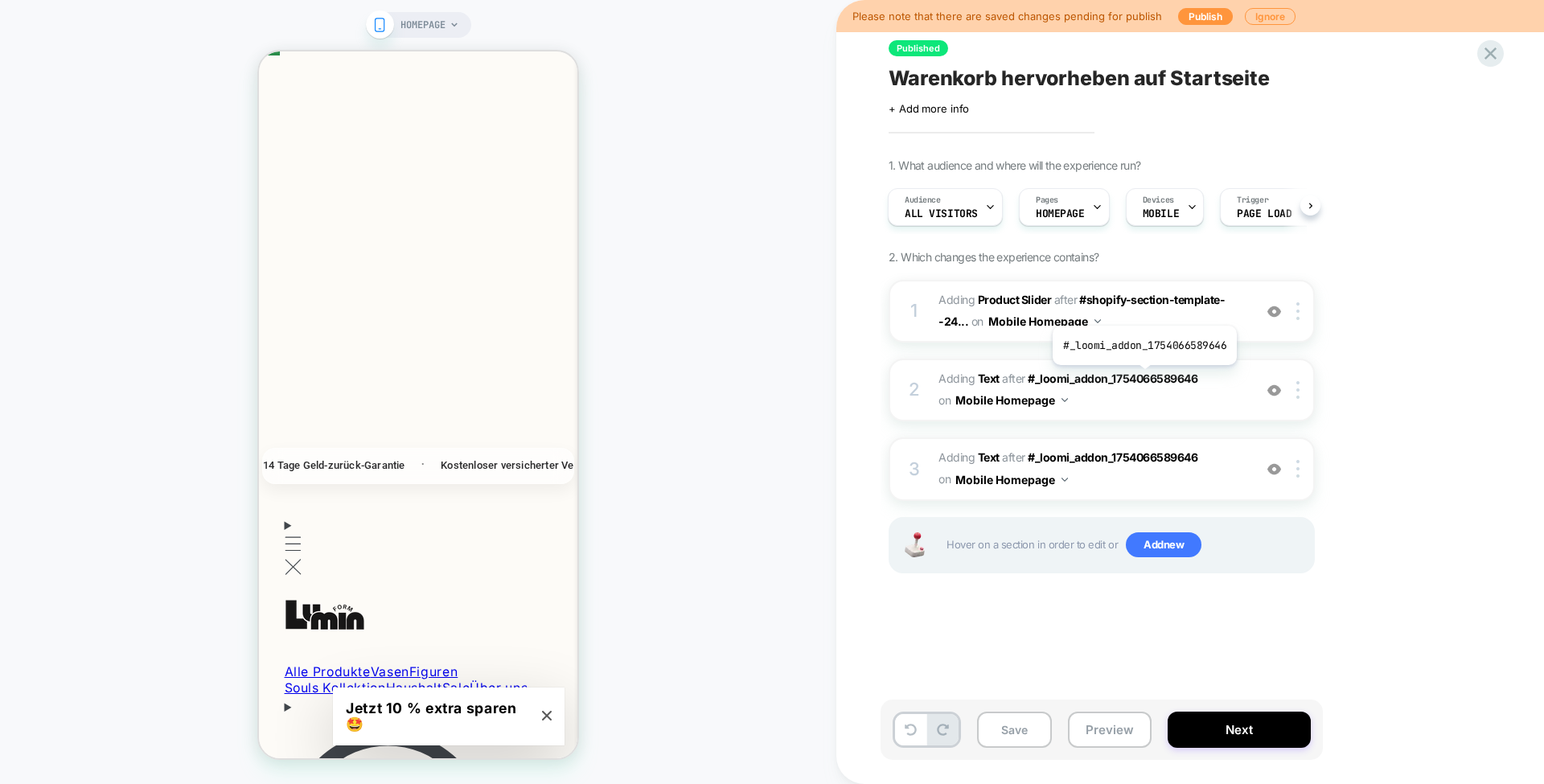 click on "#_loomi_addon_1754066589646" at bounding box center (1112, 378) 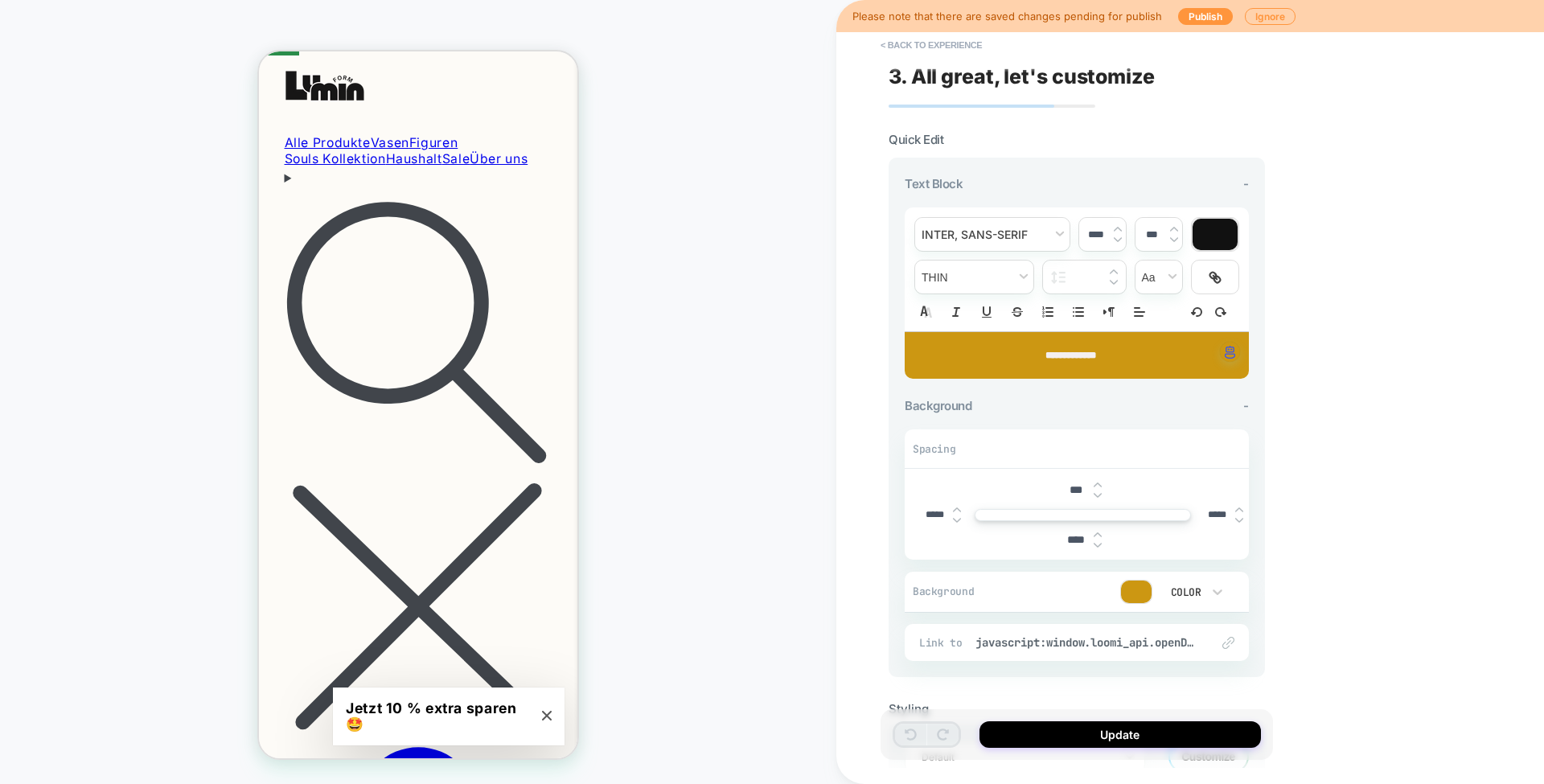 scroll, scrollTop: 975, scrollLeft: 0, axis: vertical 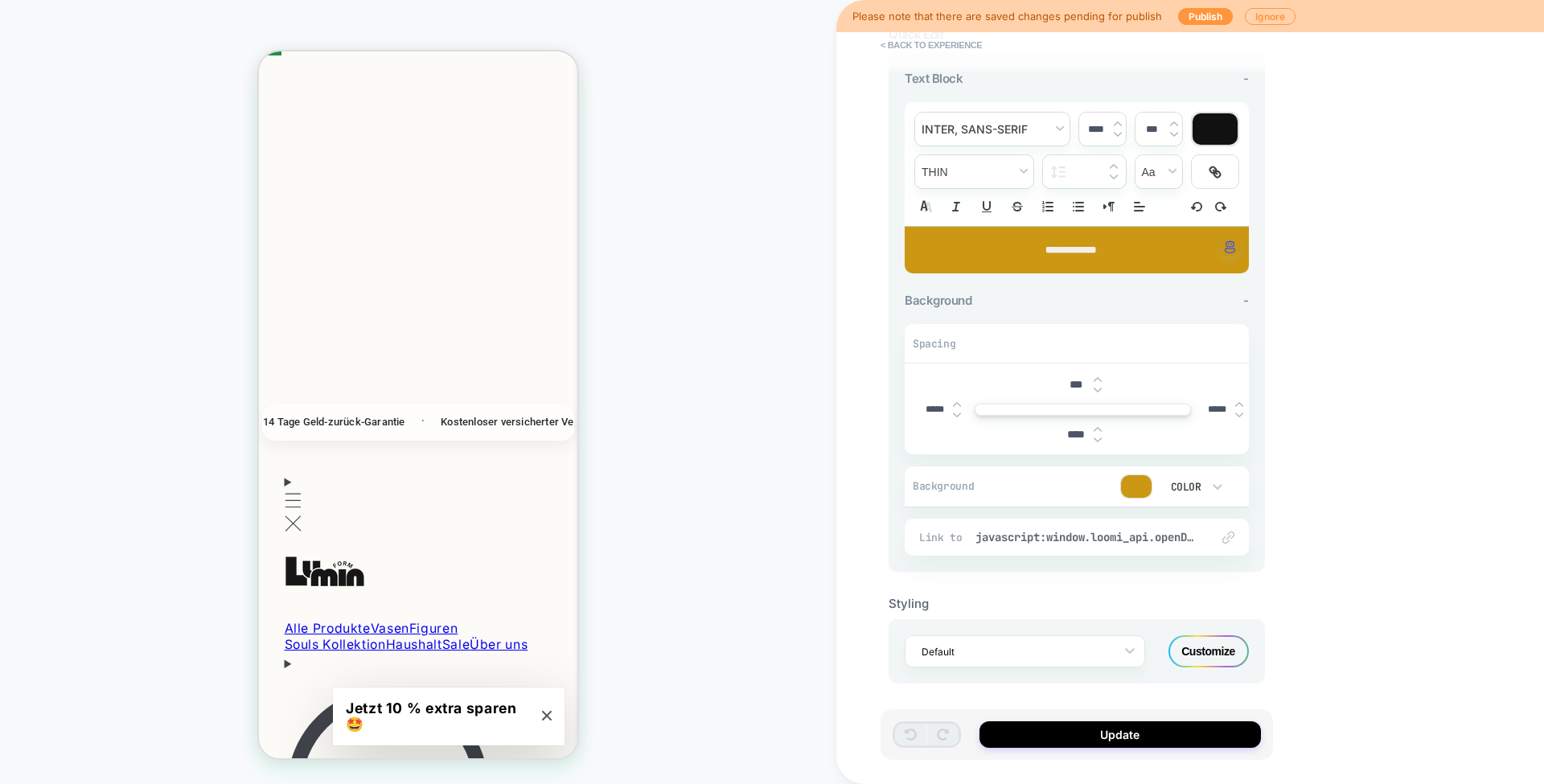 click on "javascript:window.loomi_api.openDrawer()" at bounding box center (1085, 537) 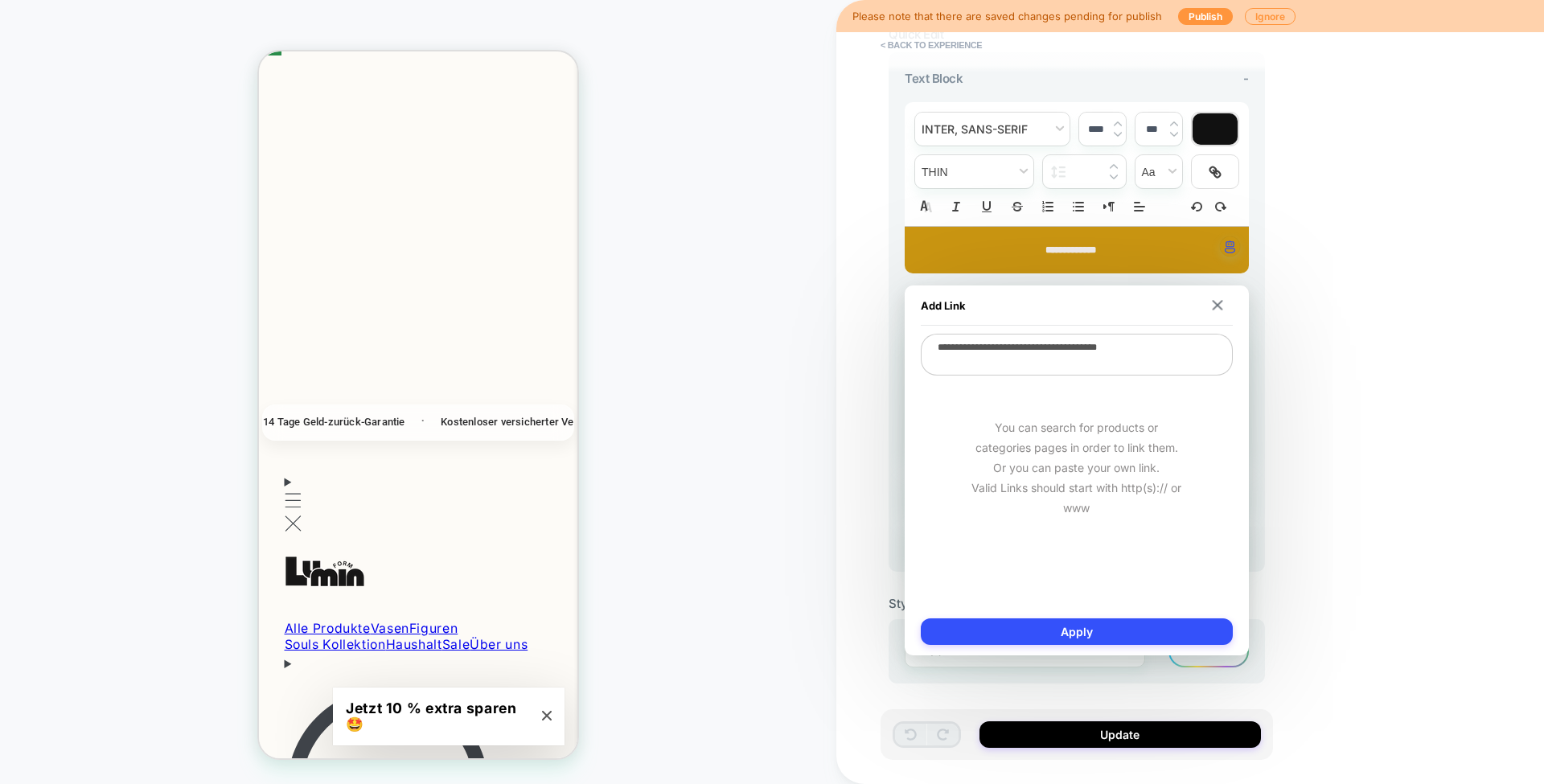 drag, startPoint x: 1137, startPoint y: 532, endPoint x: 1153, endPoint y: 541, distance: 18.35756 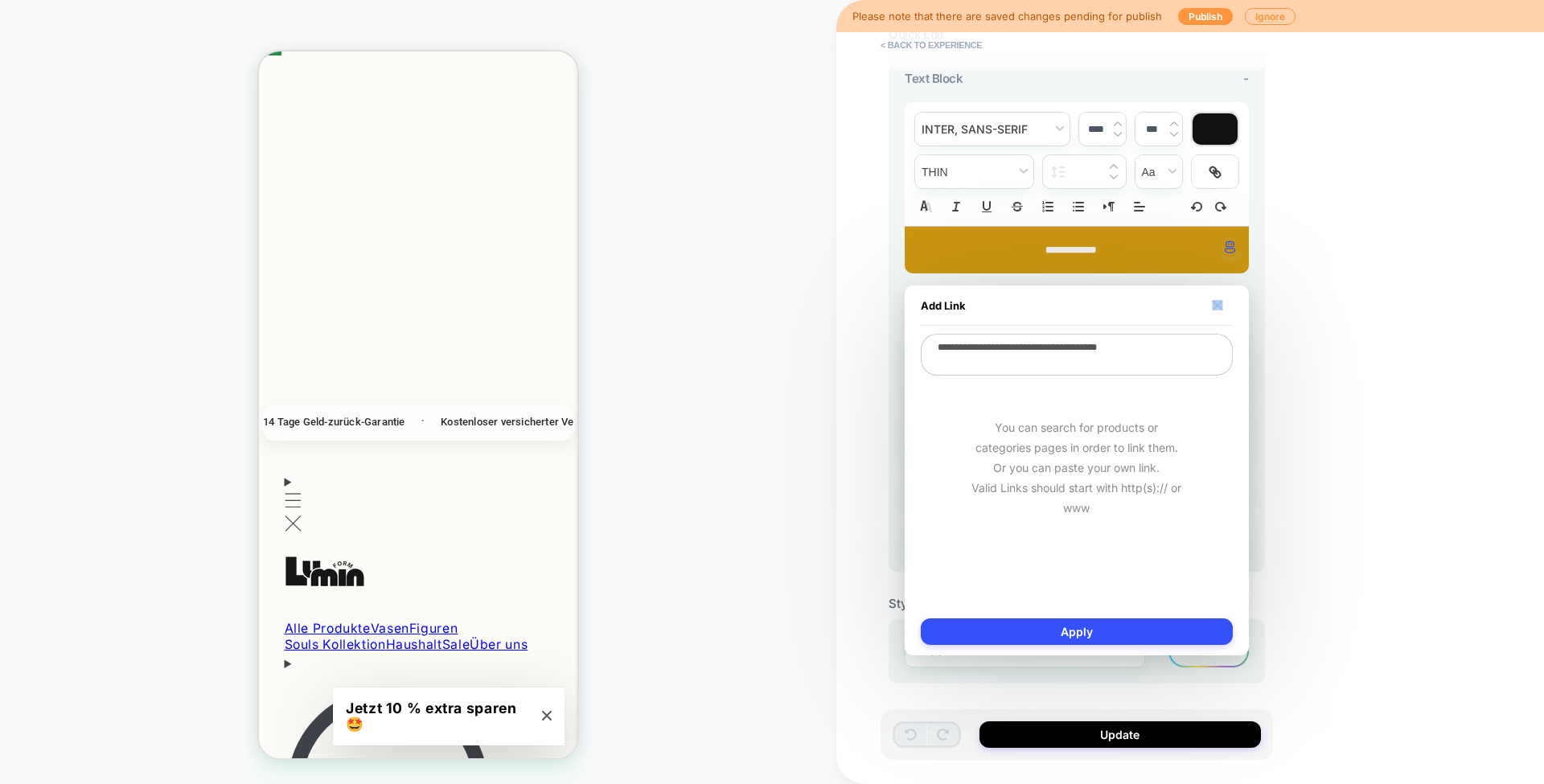 drag, startPoint x: 1153, startPoint y: 541, endPoint x: 1060, endPoint y: 330, distance: 230.58621 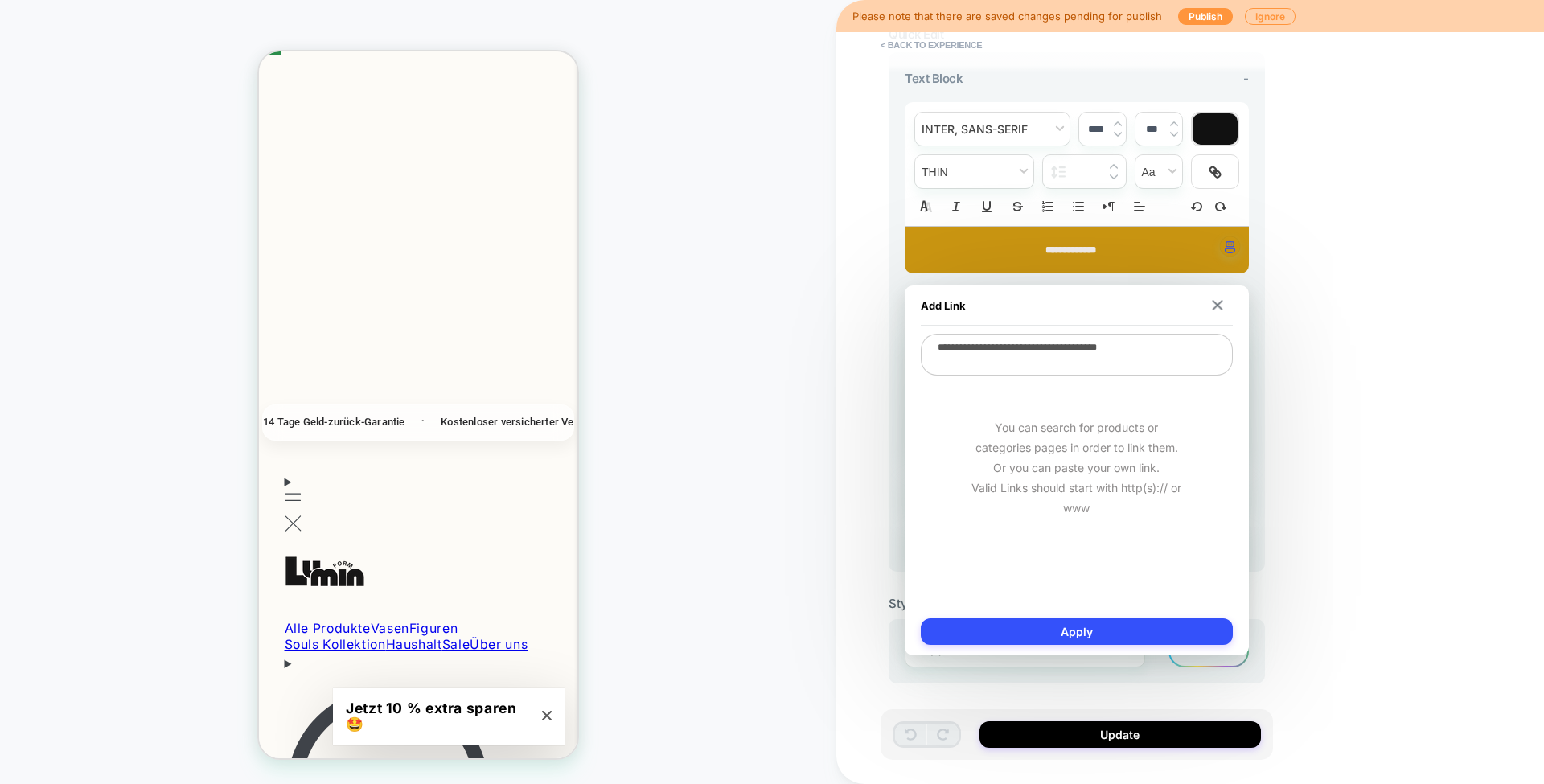click on "**********" at bounding box center [1077, 355] 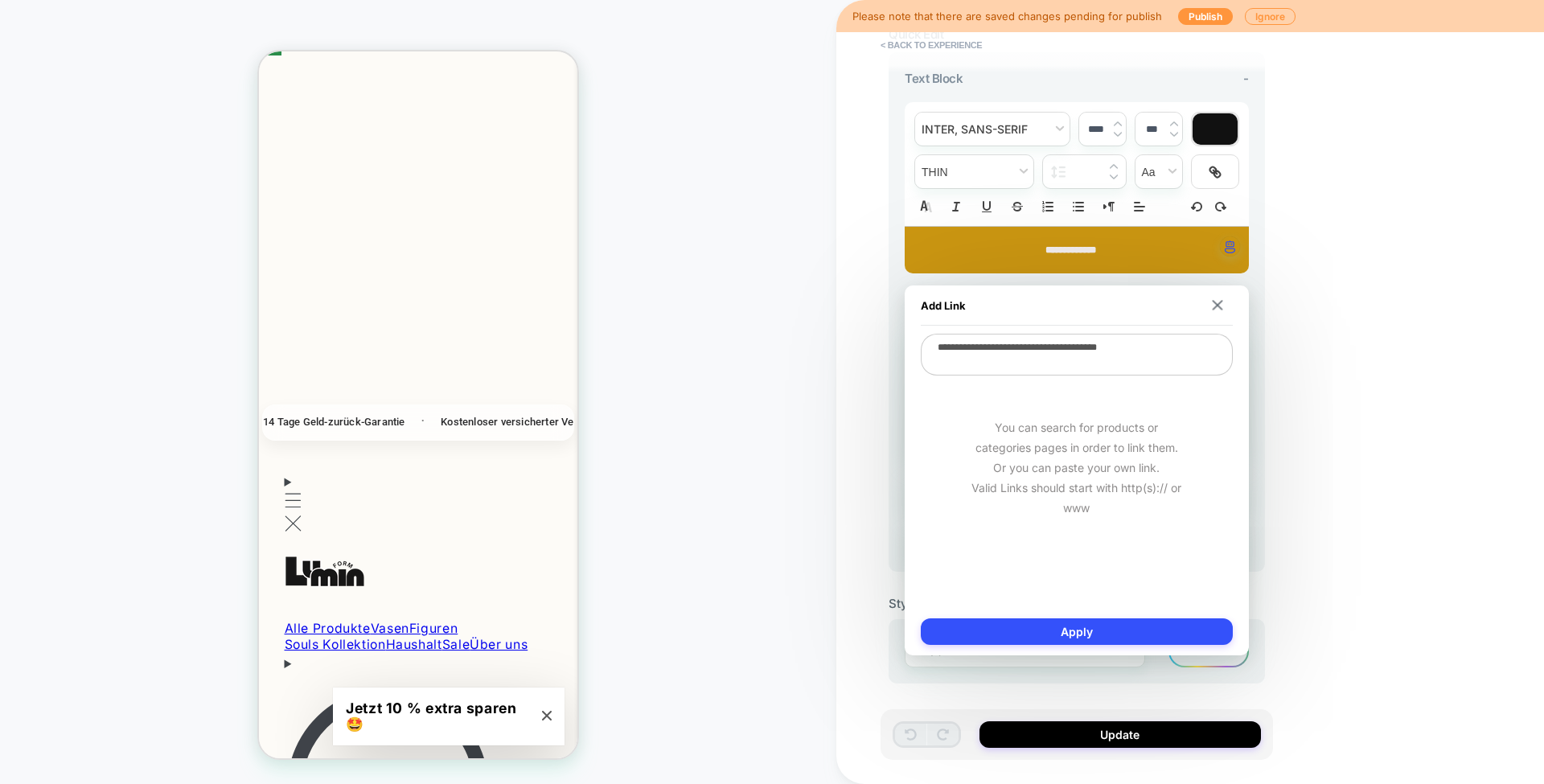 click on "< Back to experience" at bounding box center [931, 45] 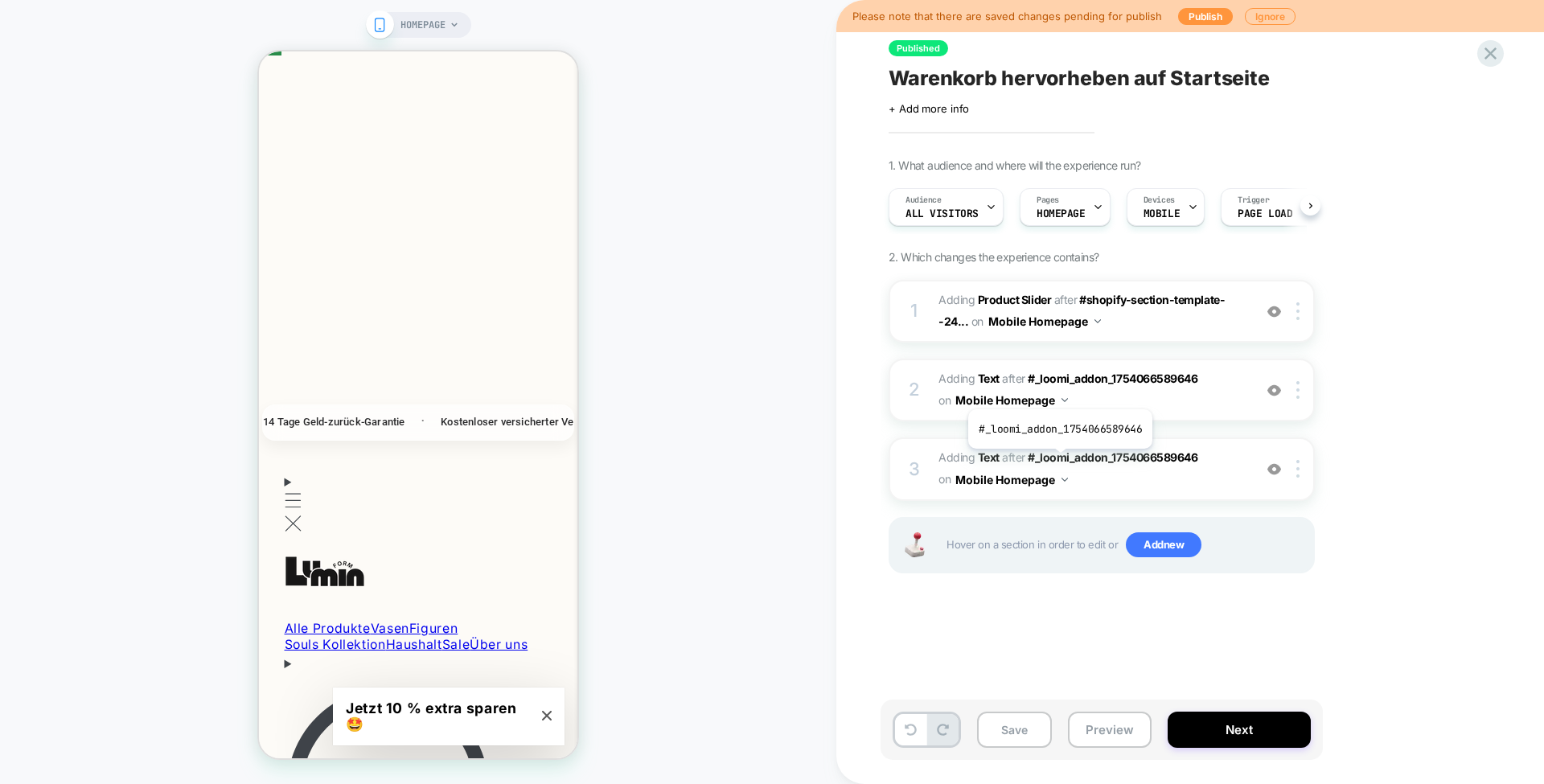 scroll, scrollTop: 0, scrollLeft: 1, axis: horizontal 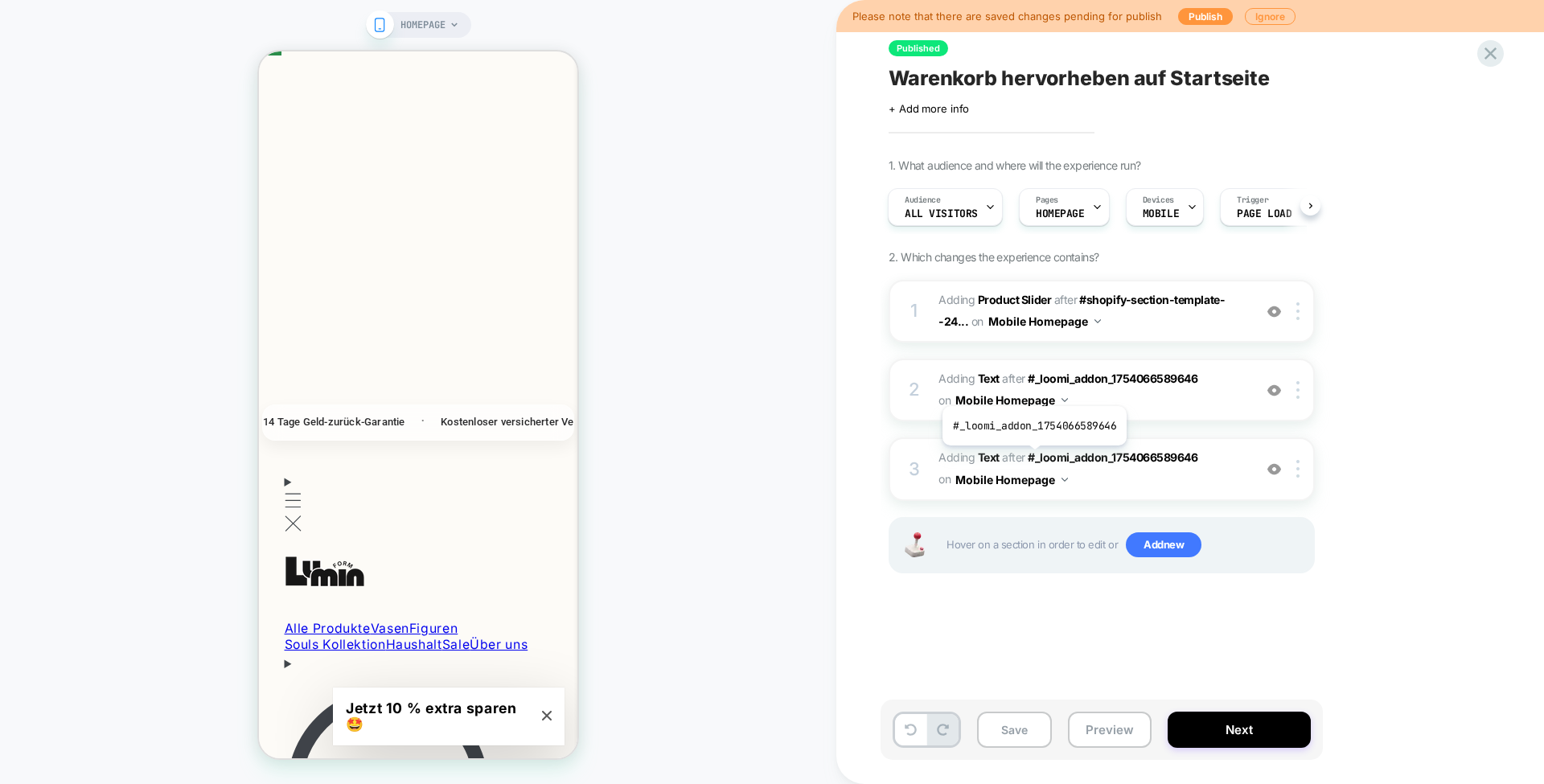 click on "#_loomi_addon_1754066589646" at bounding box center (1112, 457) 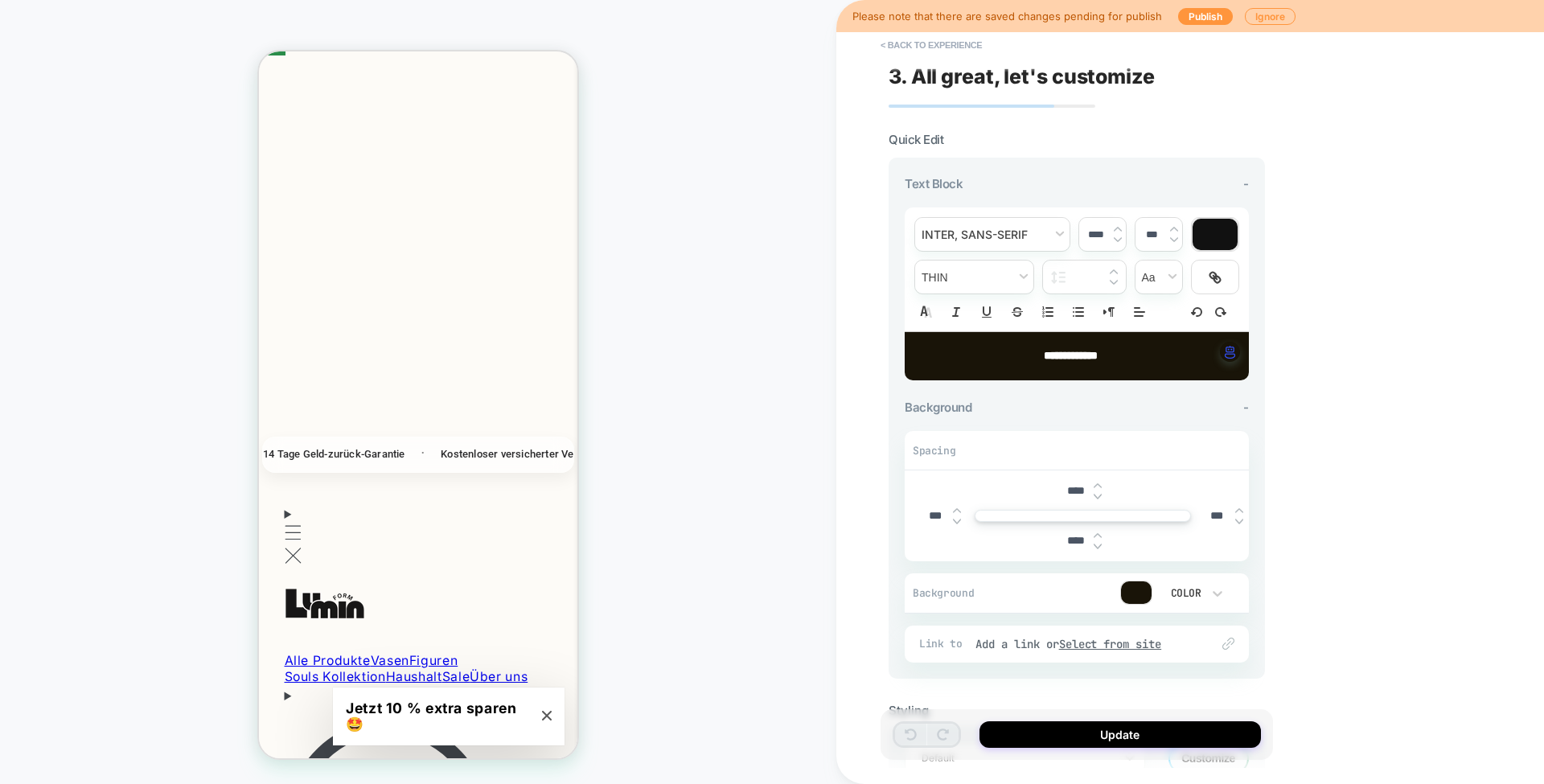 scroll, scrollTop: 568, scrollLeft: 0, axis: vertical 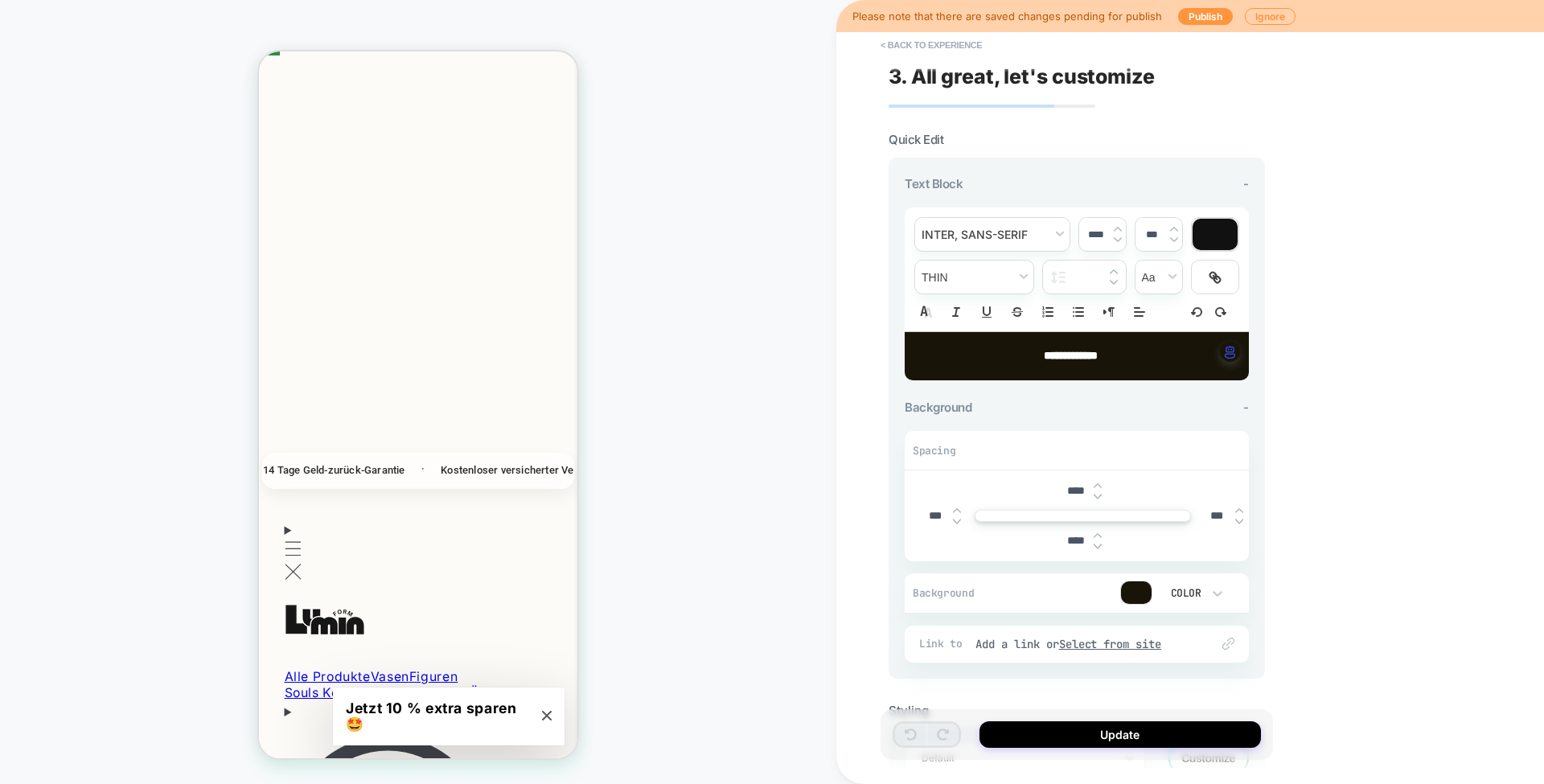 click on "Add a link or  Select from site" at bounding box center (1085, 644) 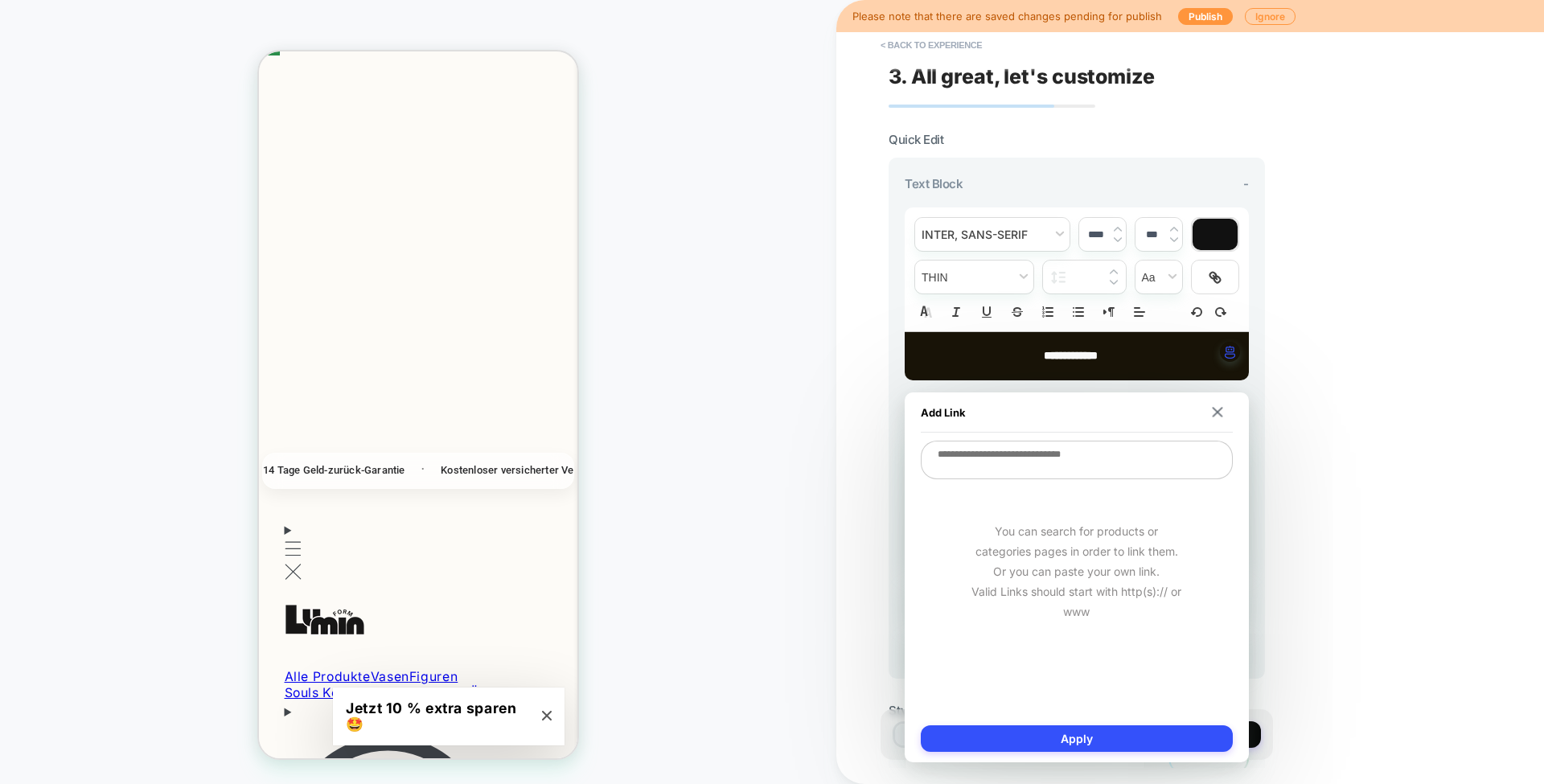 paste on "**********" 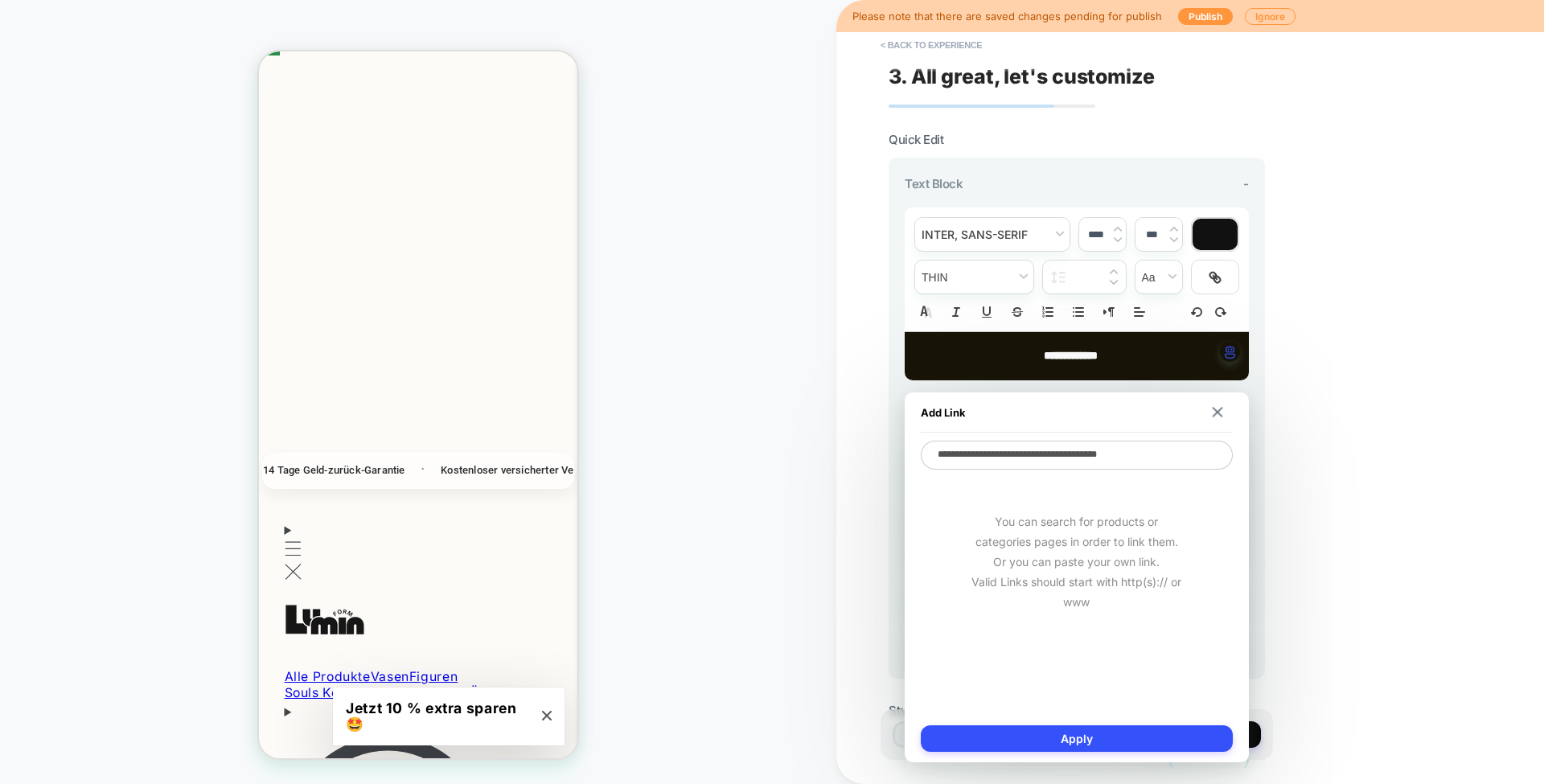 type on "**********" 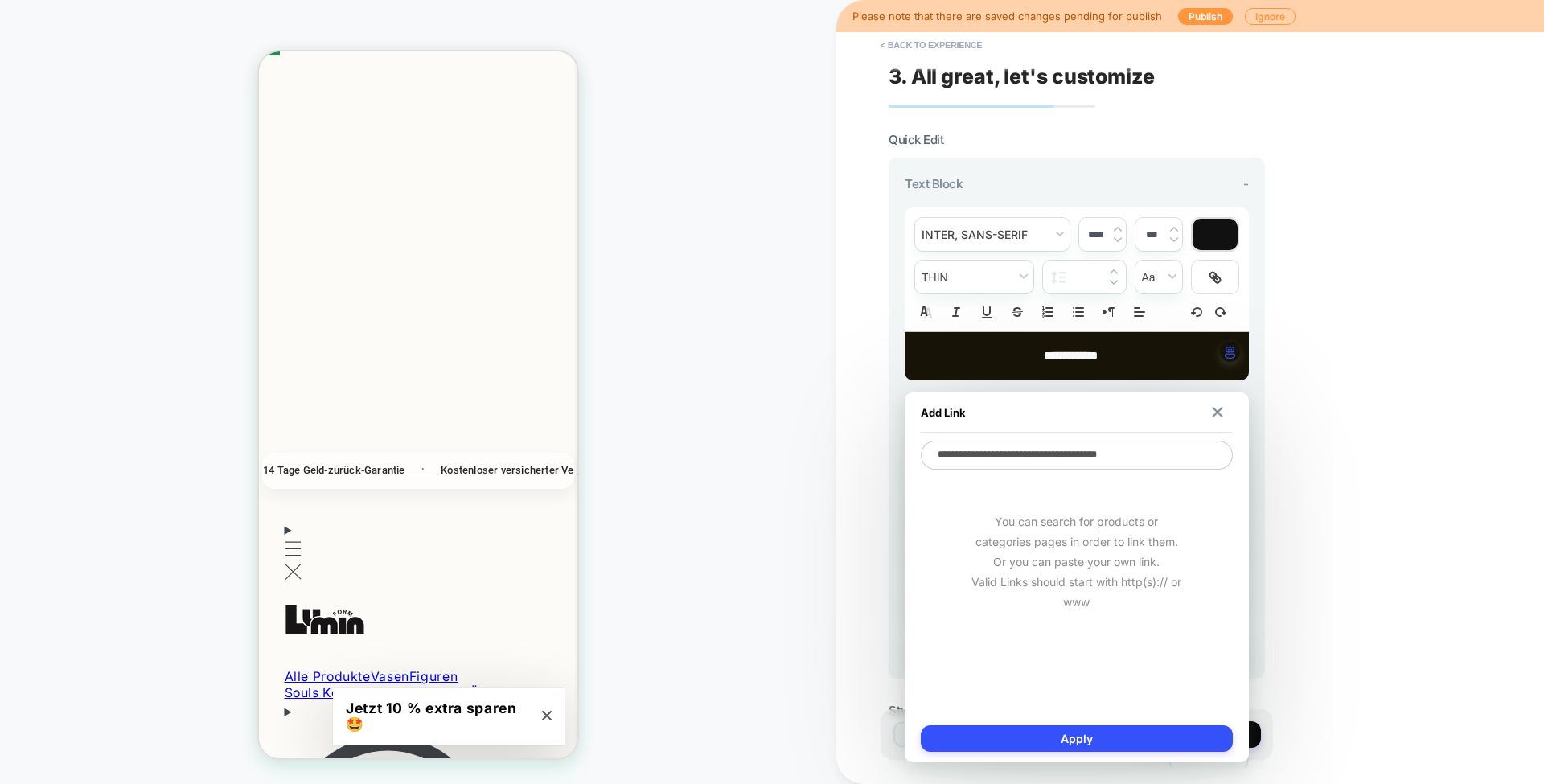 click on "Apply" at bounding box center (1077, 738) 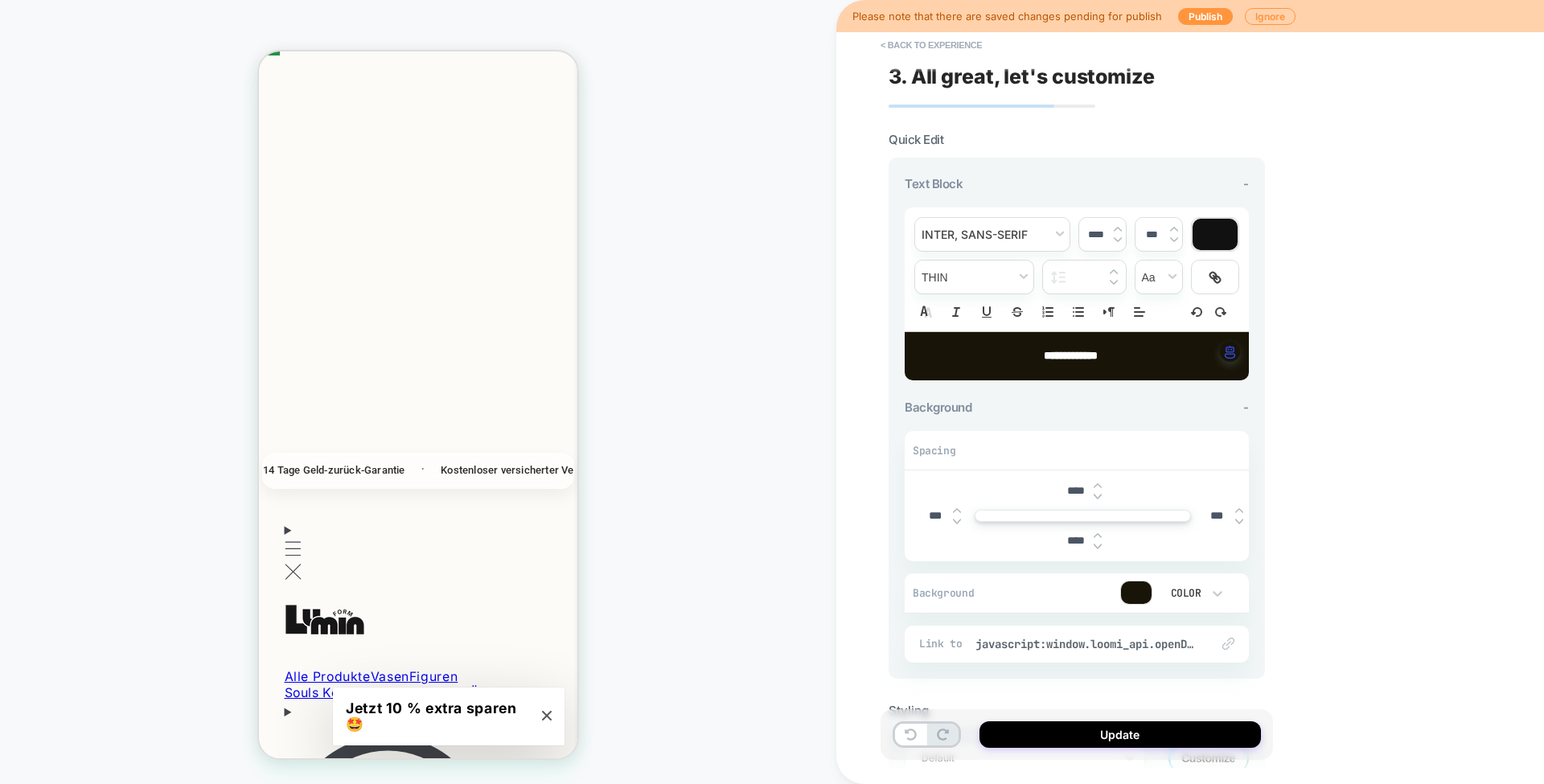 scroll, scrollTop: 106, scrollLeft: 0, axis: vertical 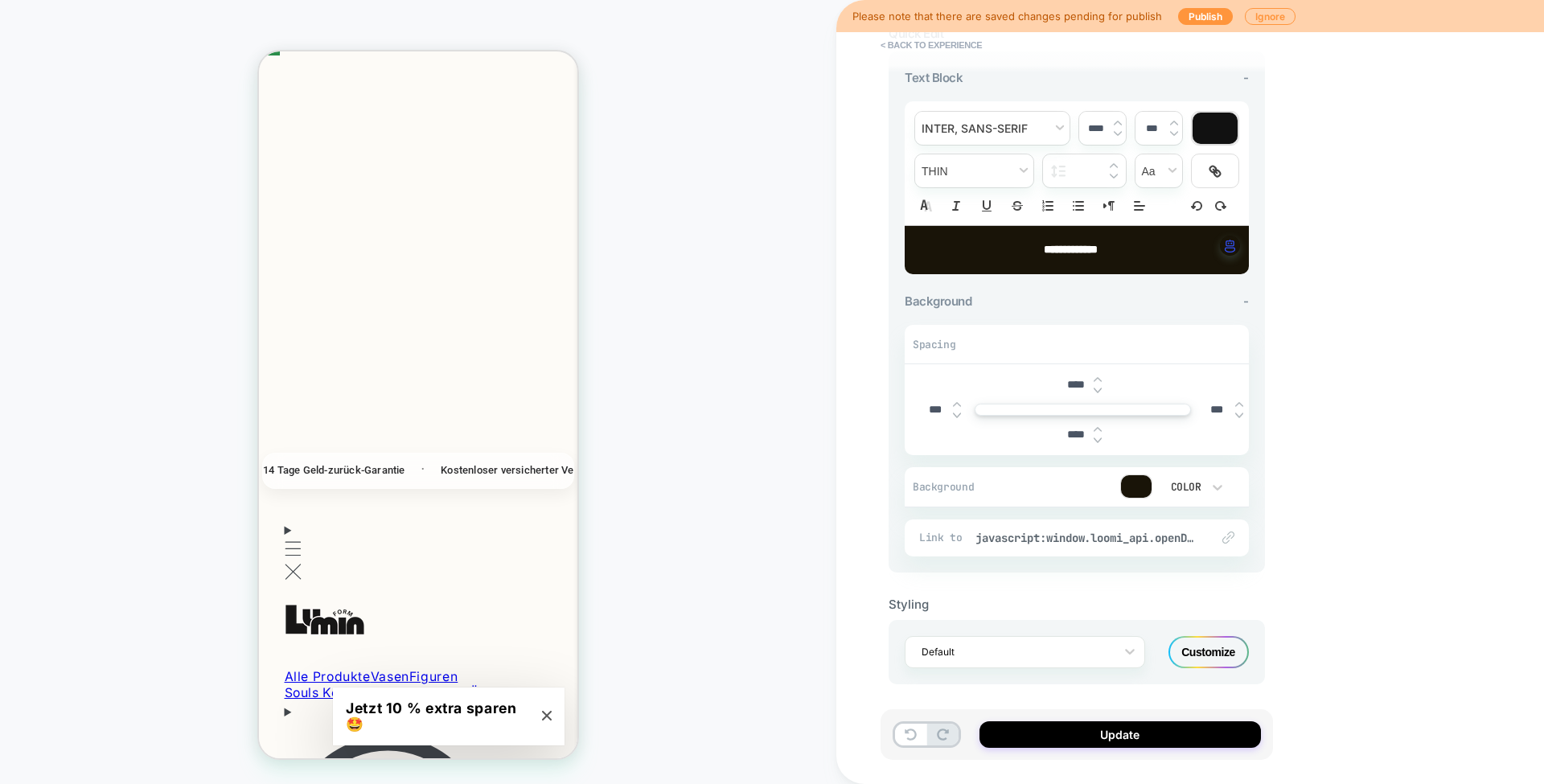 click on "Customize" at bounding box center (1209, 652) 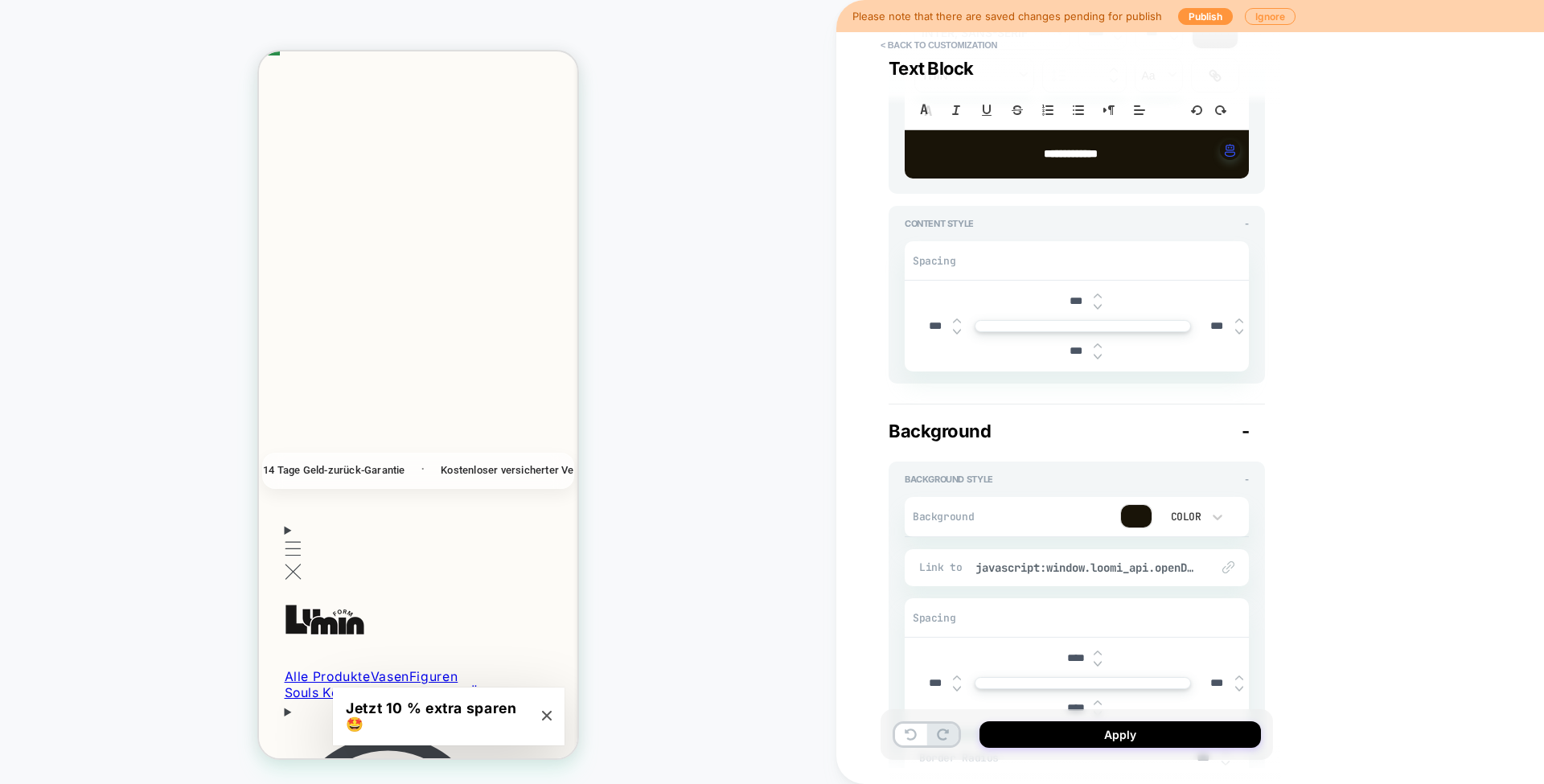 scroll, scrollTop: 196, scrollLeft: 0, axis: vertical 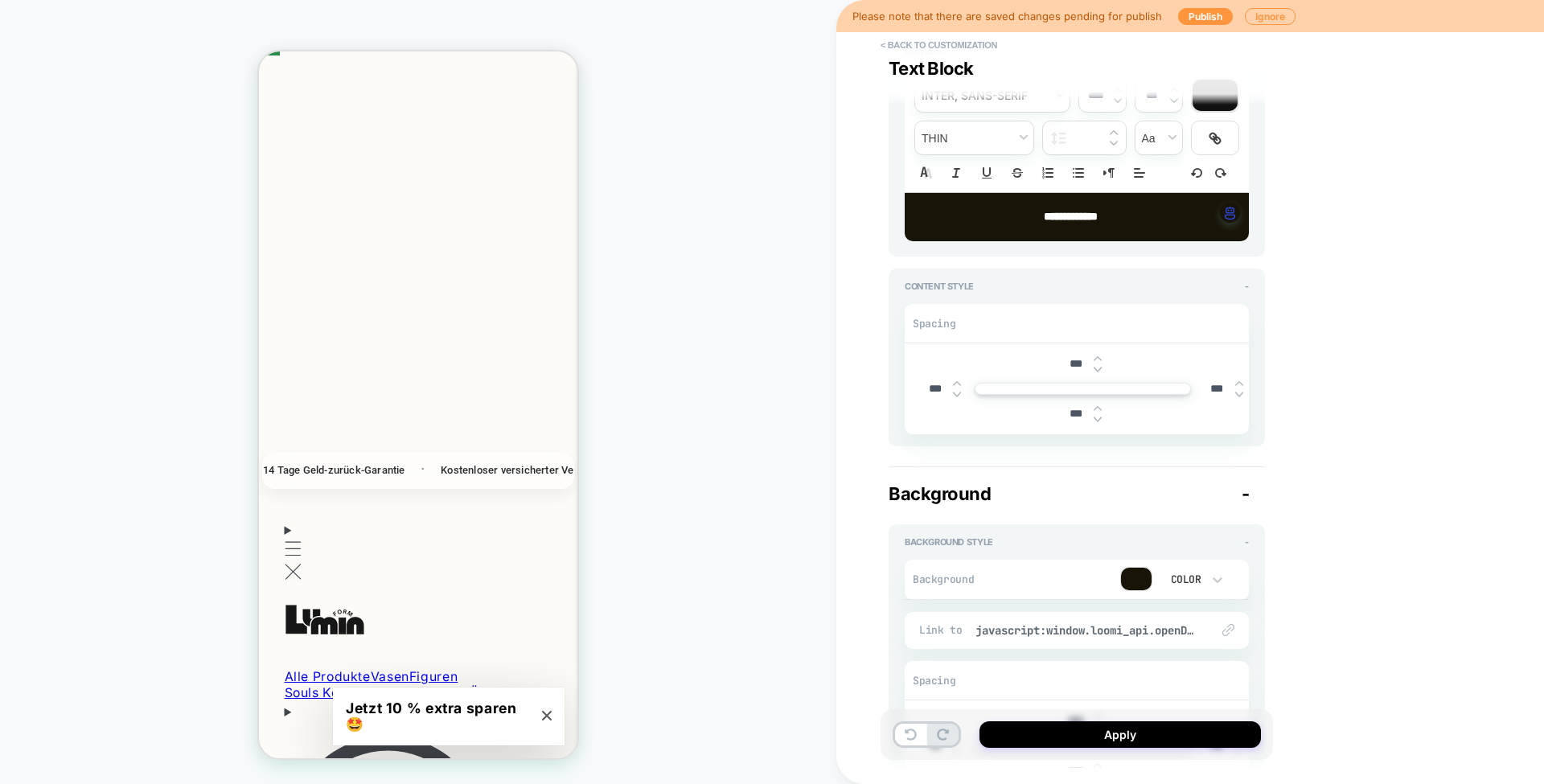 click on "***" at bounding box center (1075, 363) 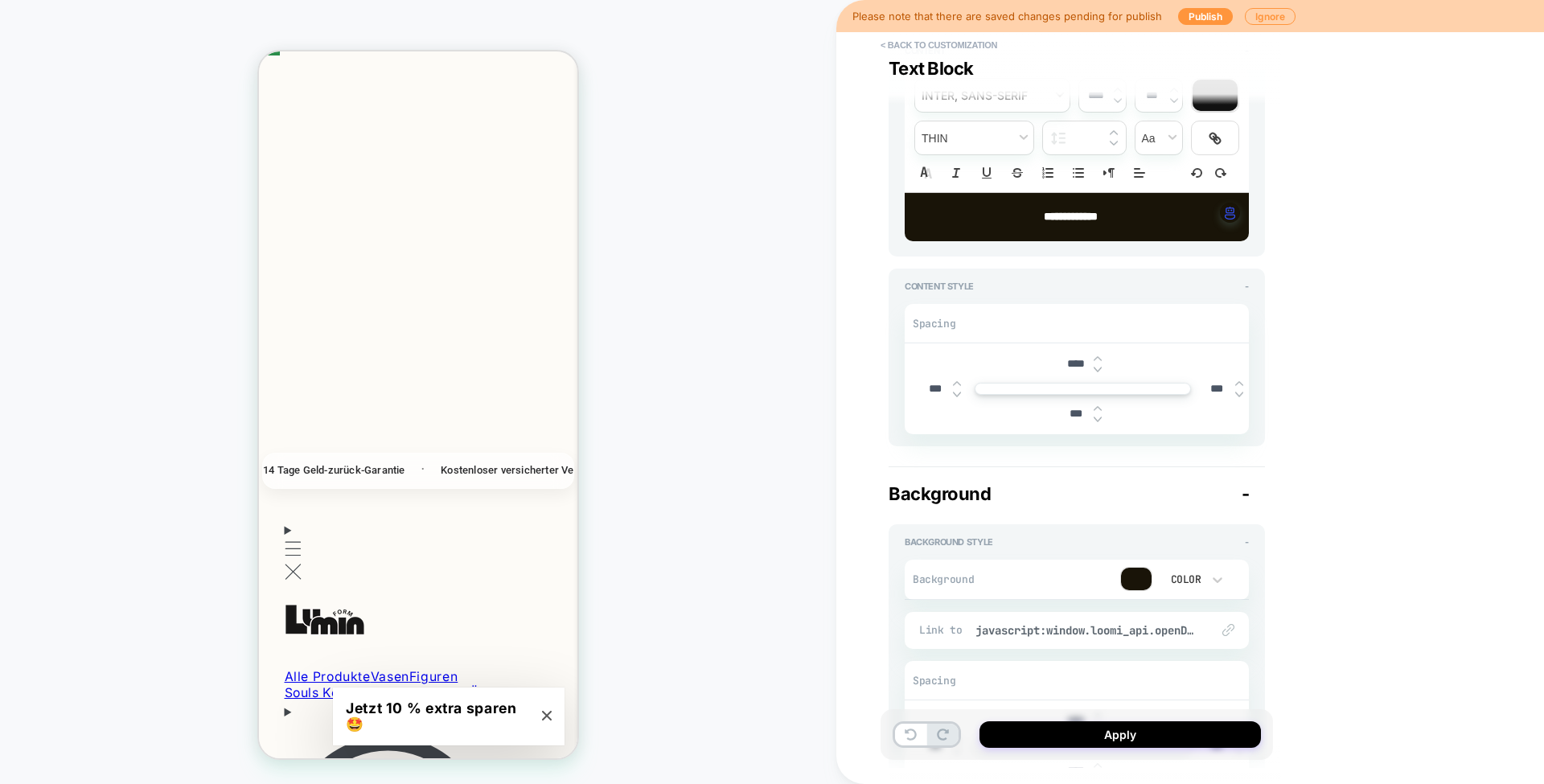 type on "****" 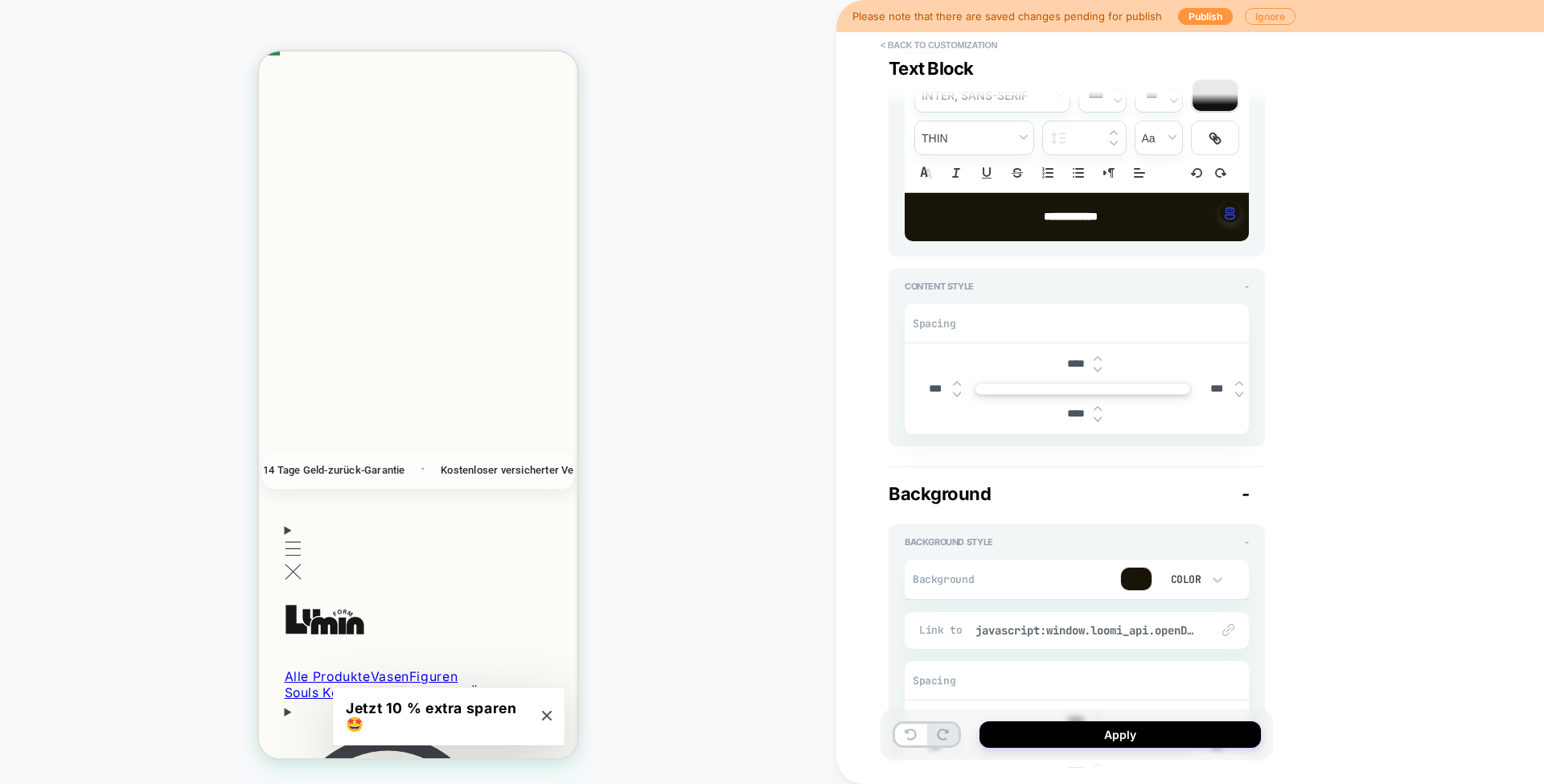 type on "****" 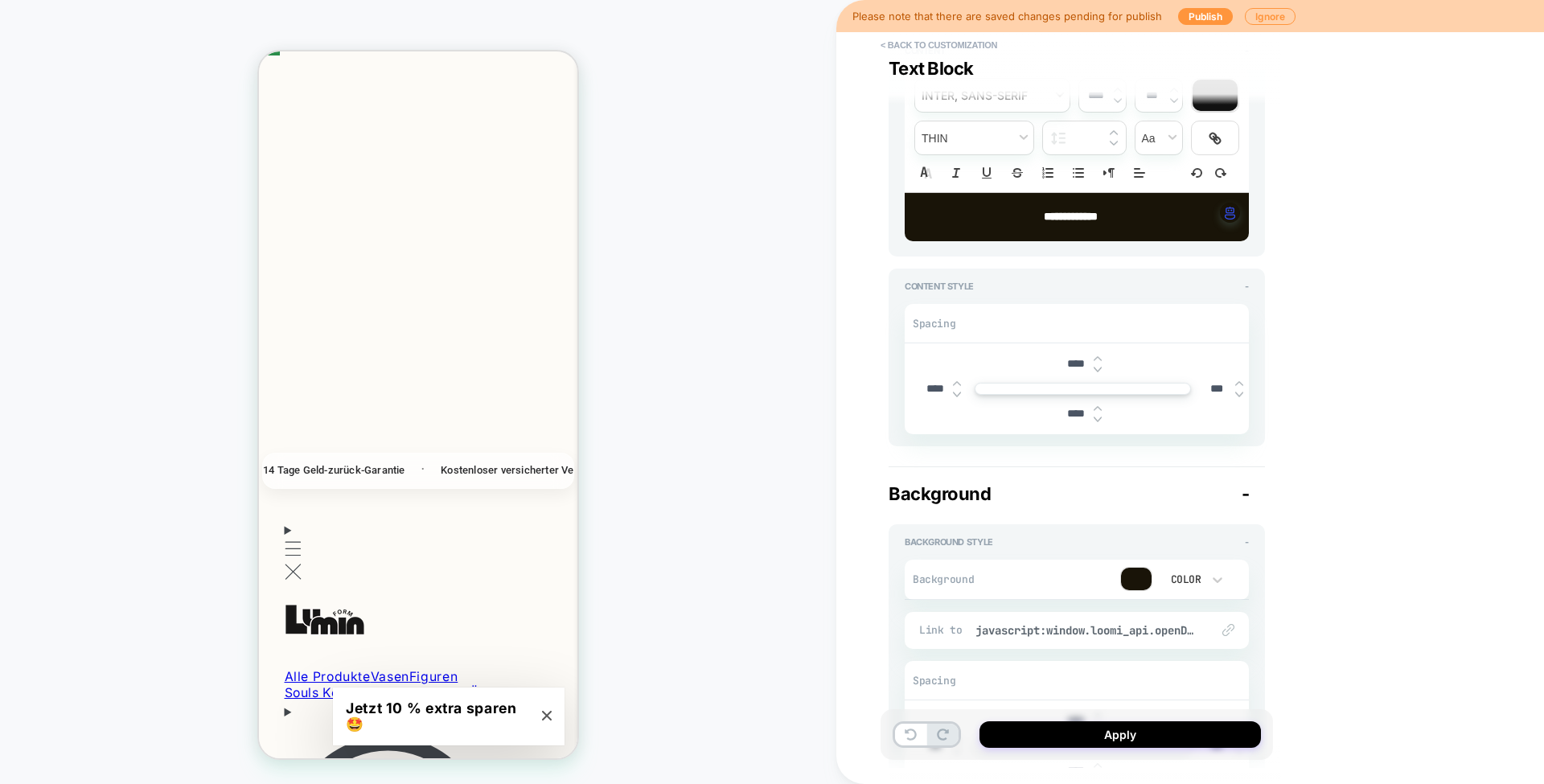 type on "***" 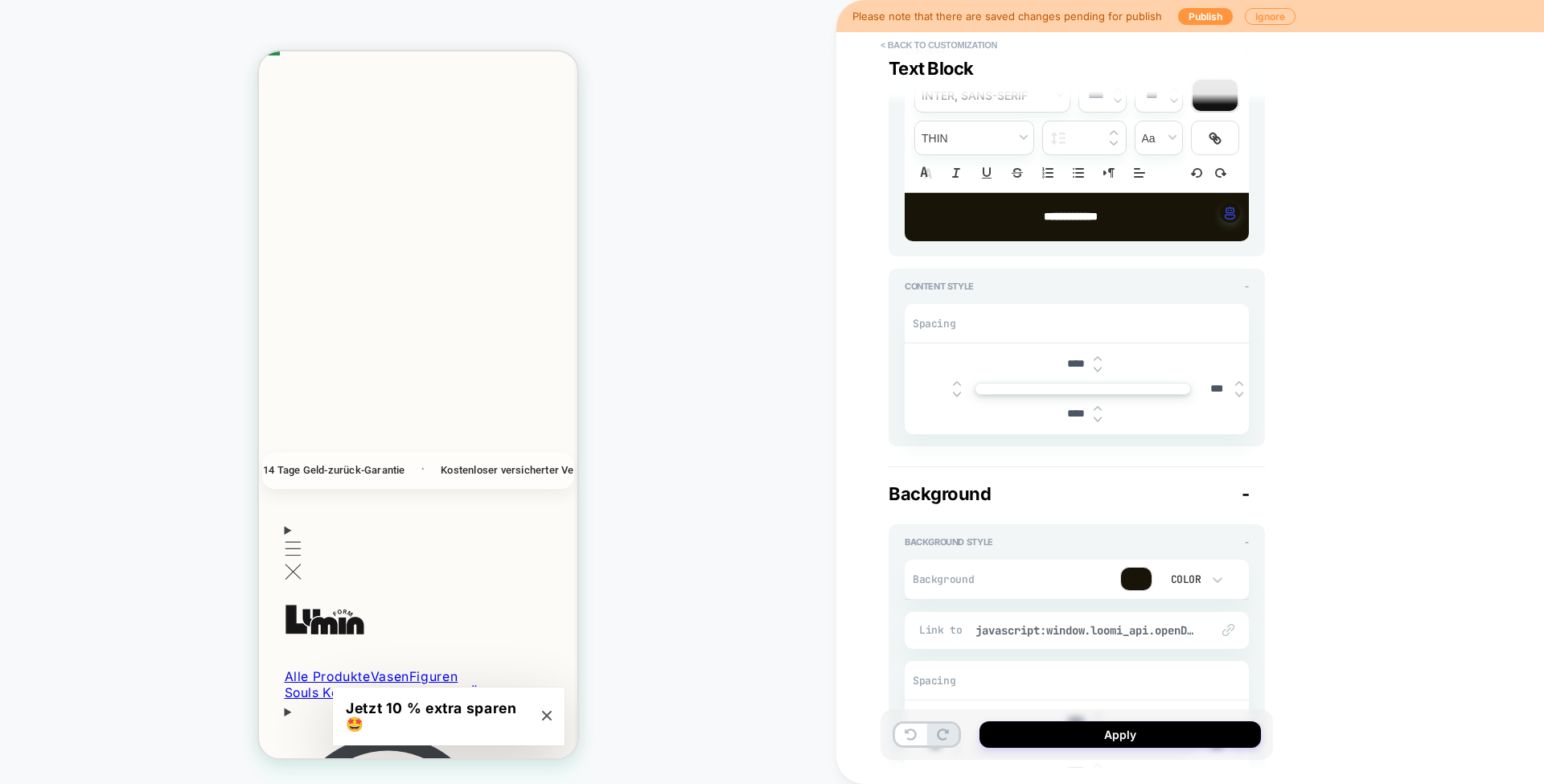 type on "***" 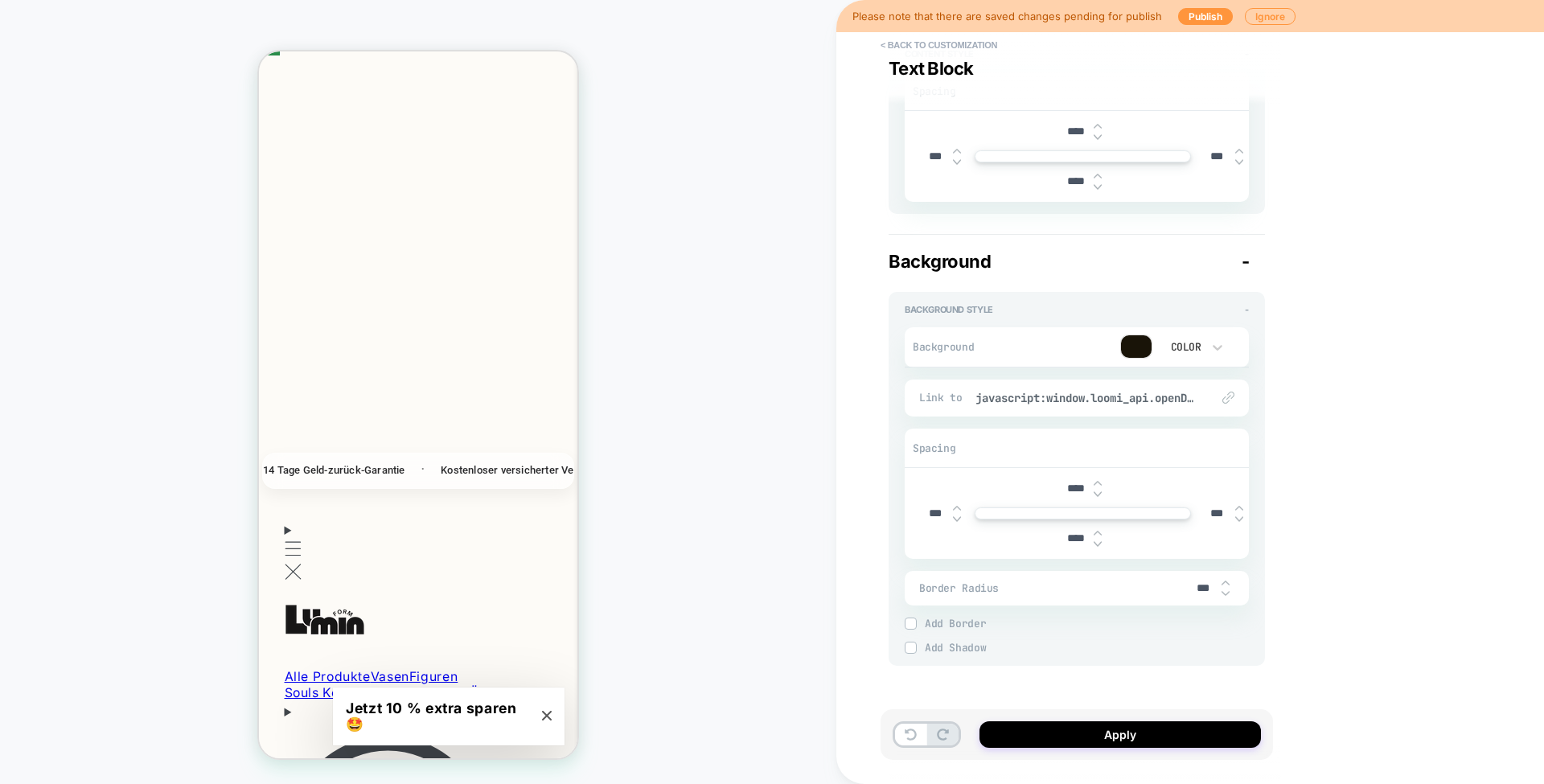 scroll, scrollTop: 429, scrollLeft: 0, axis: vertical 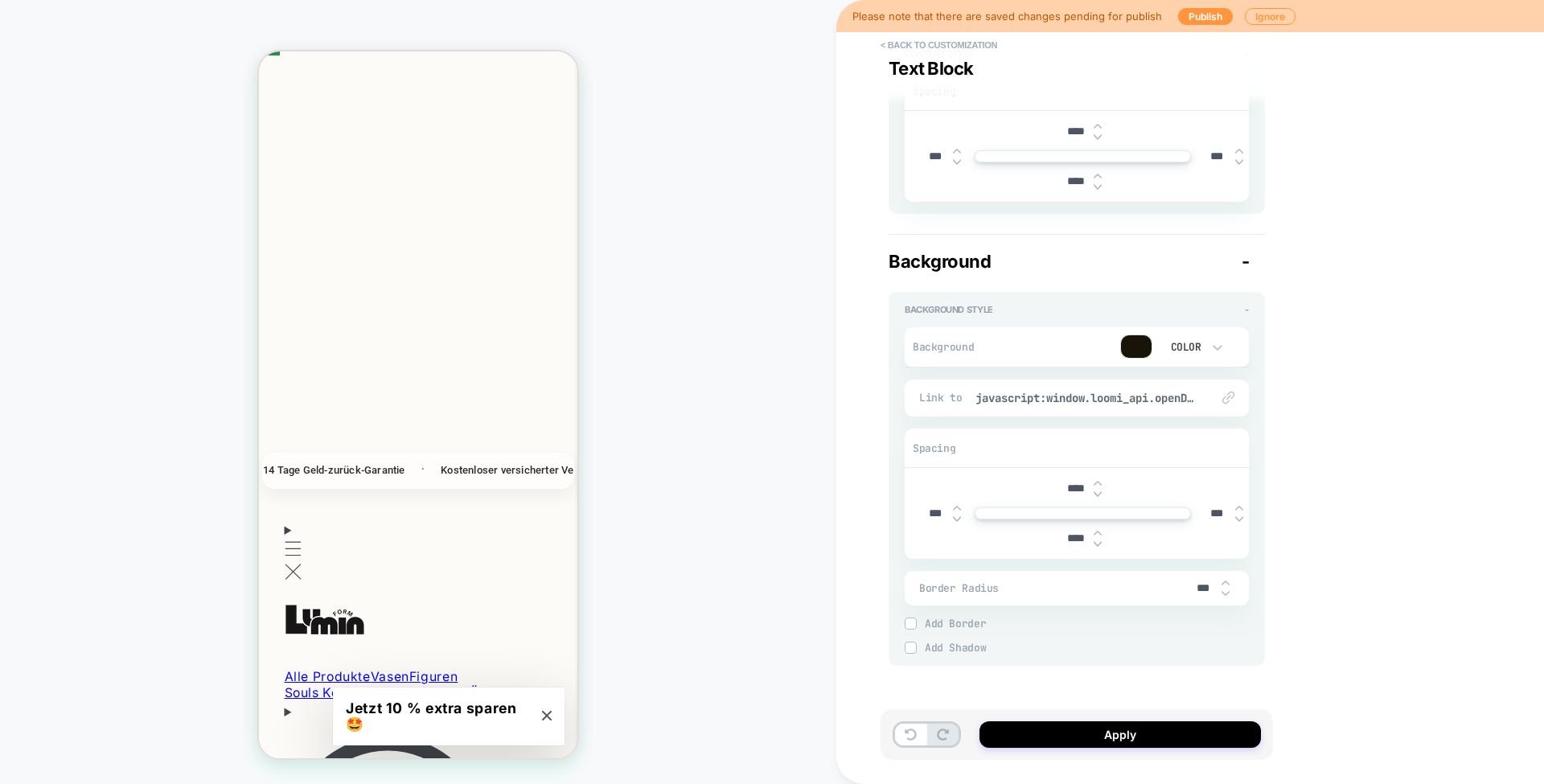 click on "***" at bounding box center [934, 513] 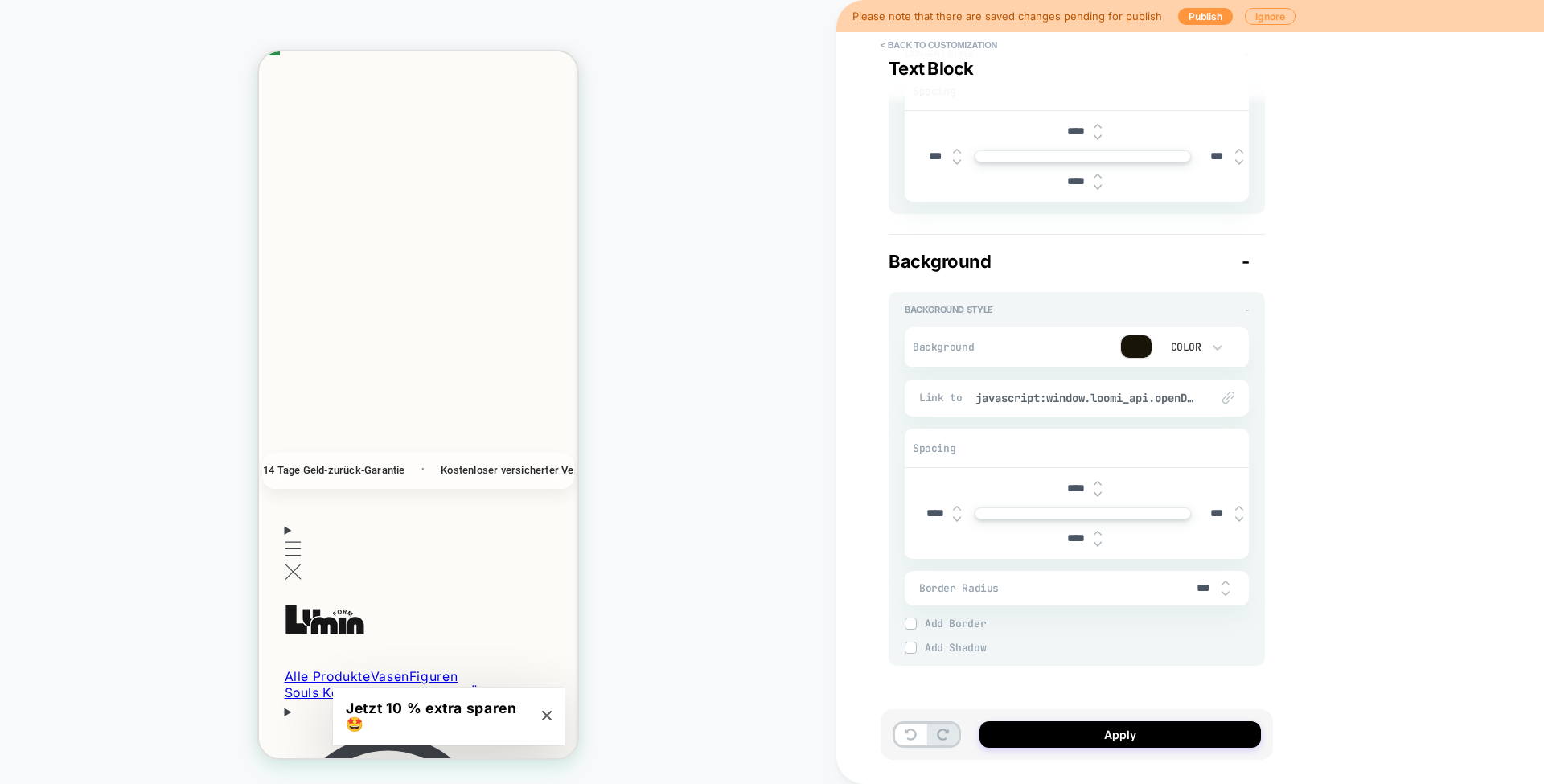 type on "***" 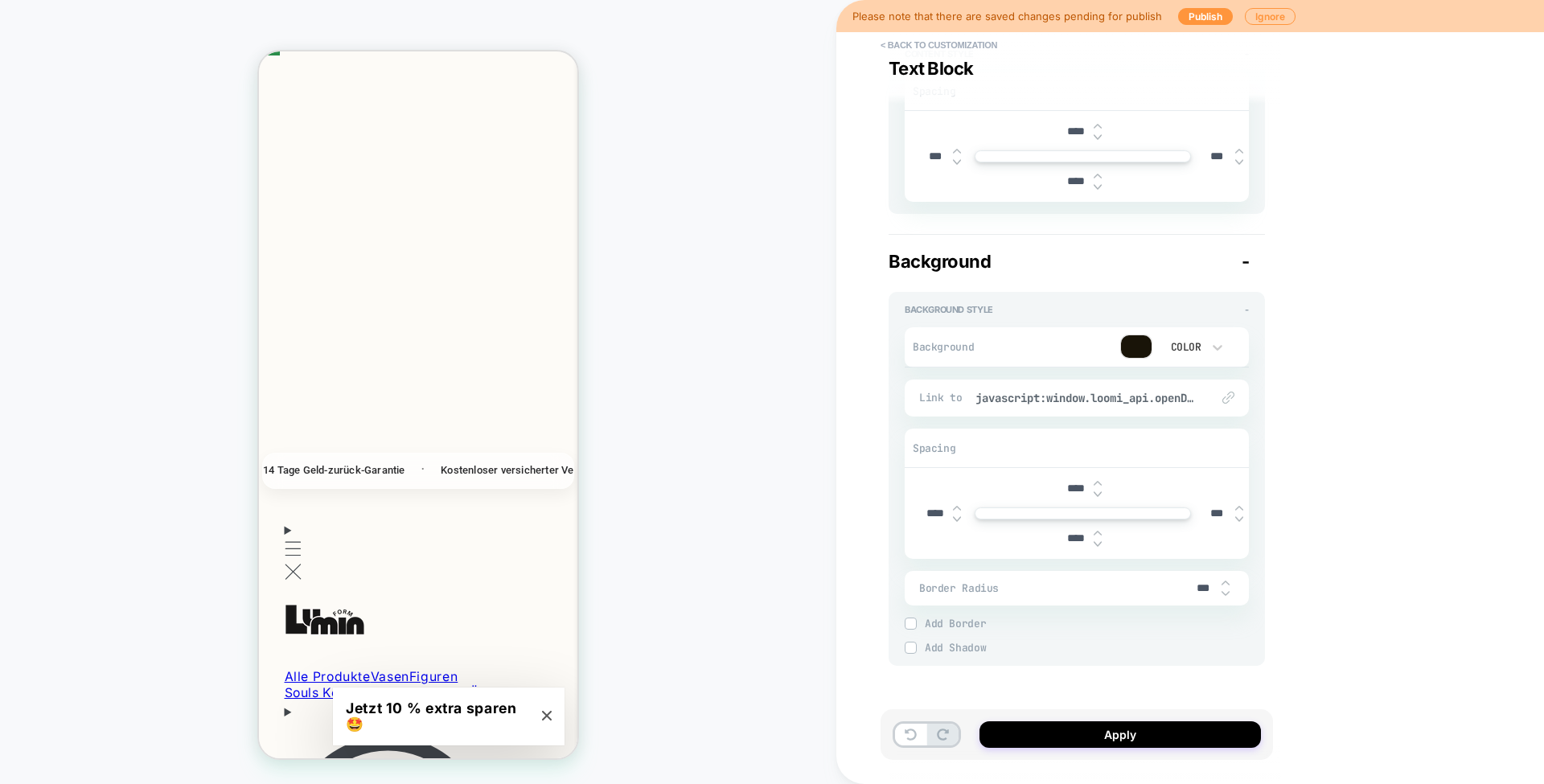 type on "****" 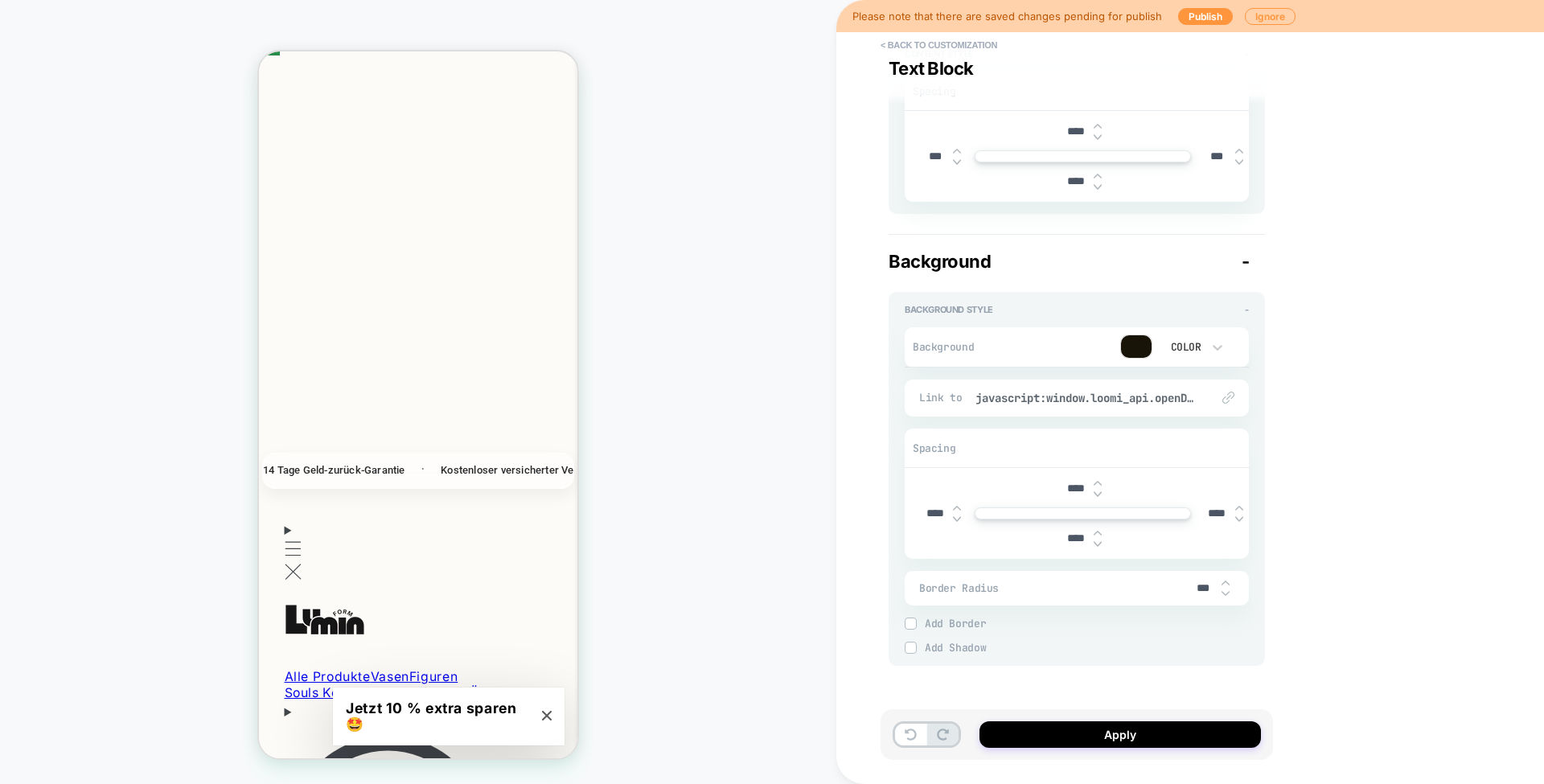 type on "***" 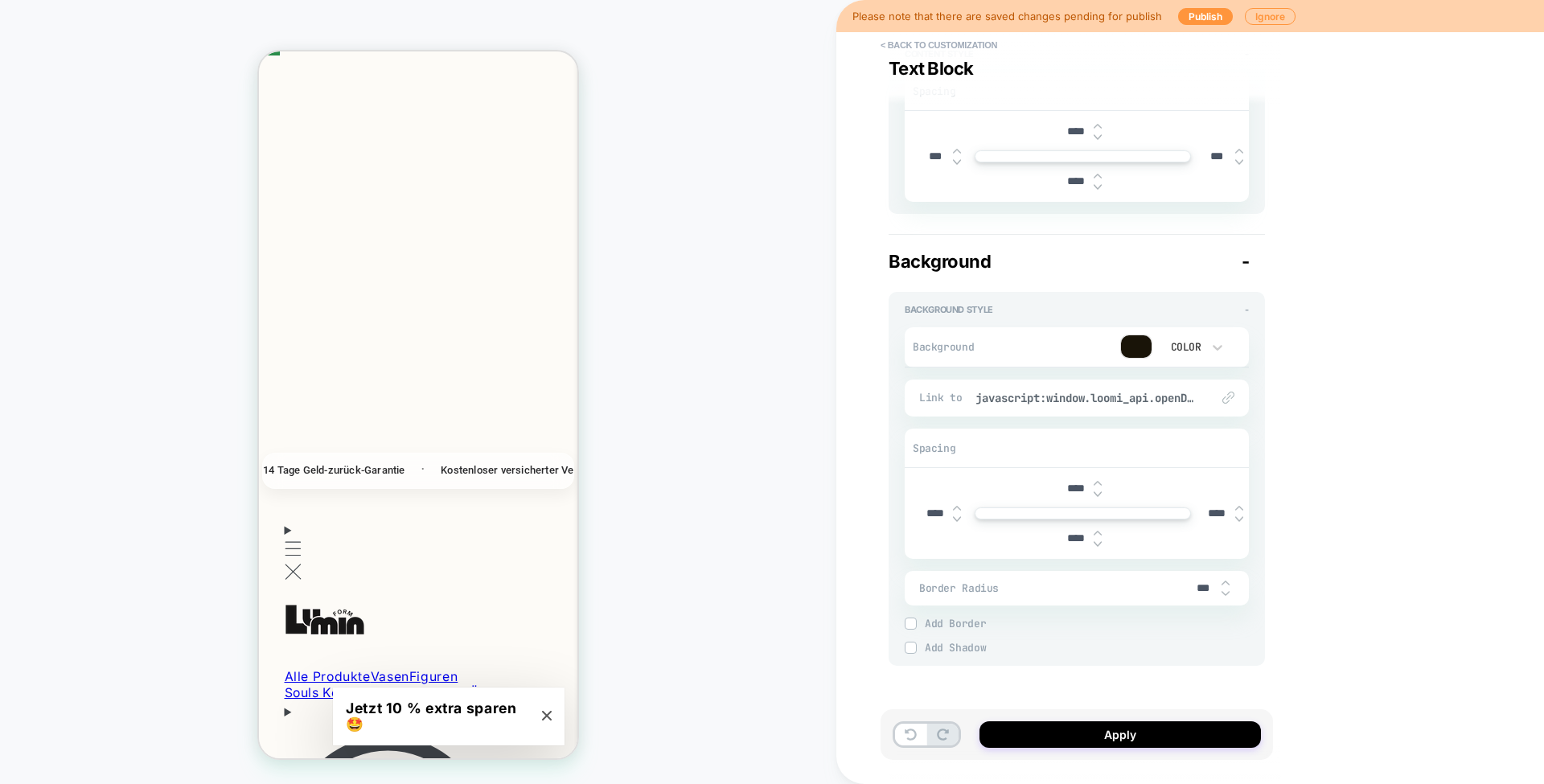 type on "****" 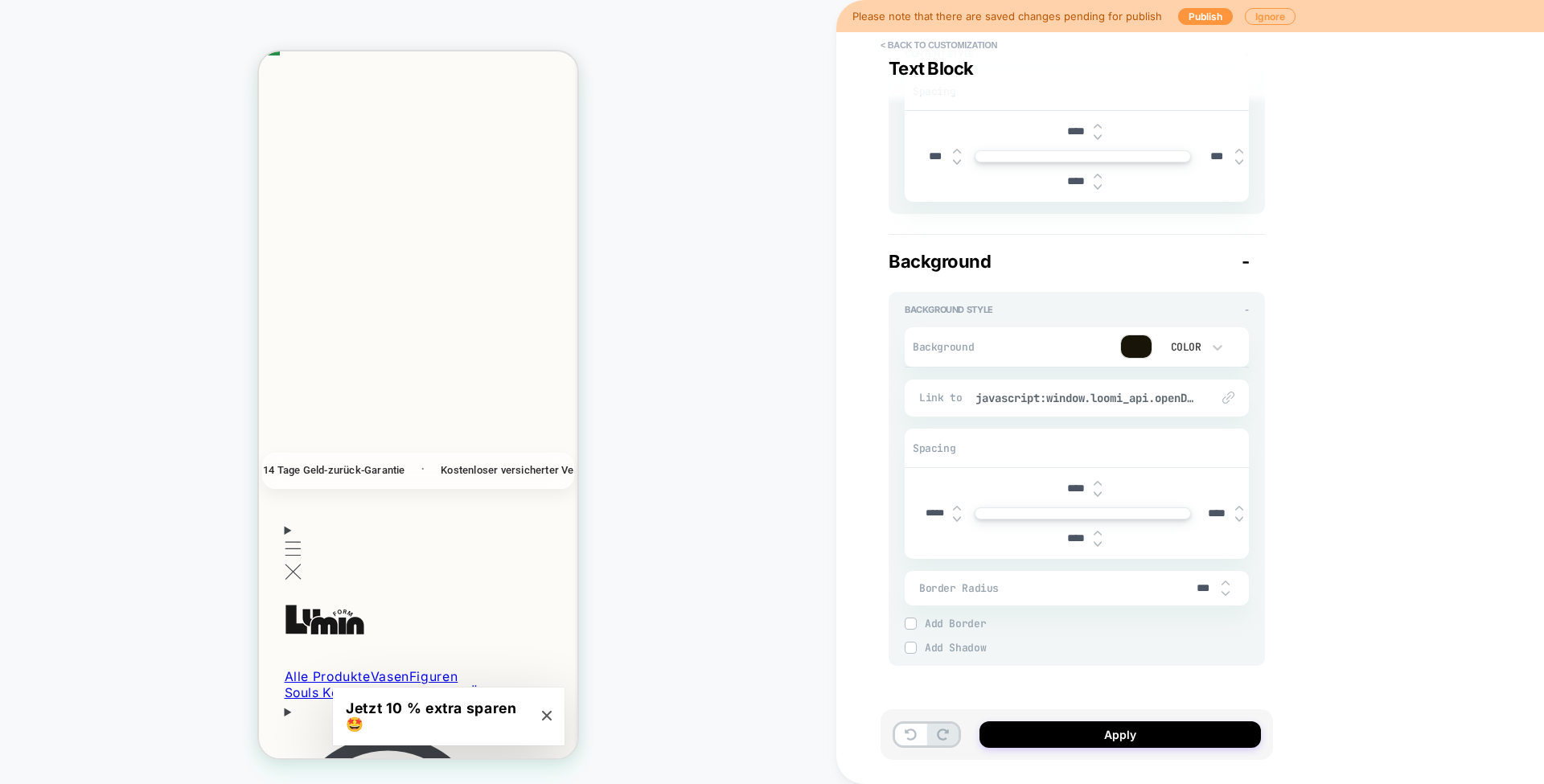 type on "*****" 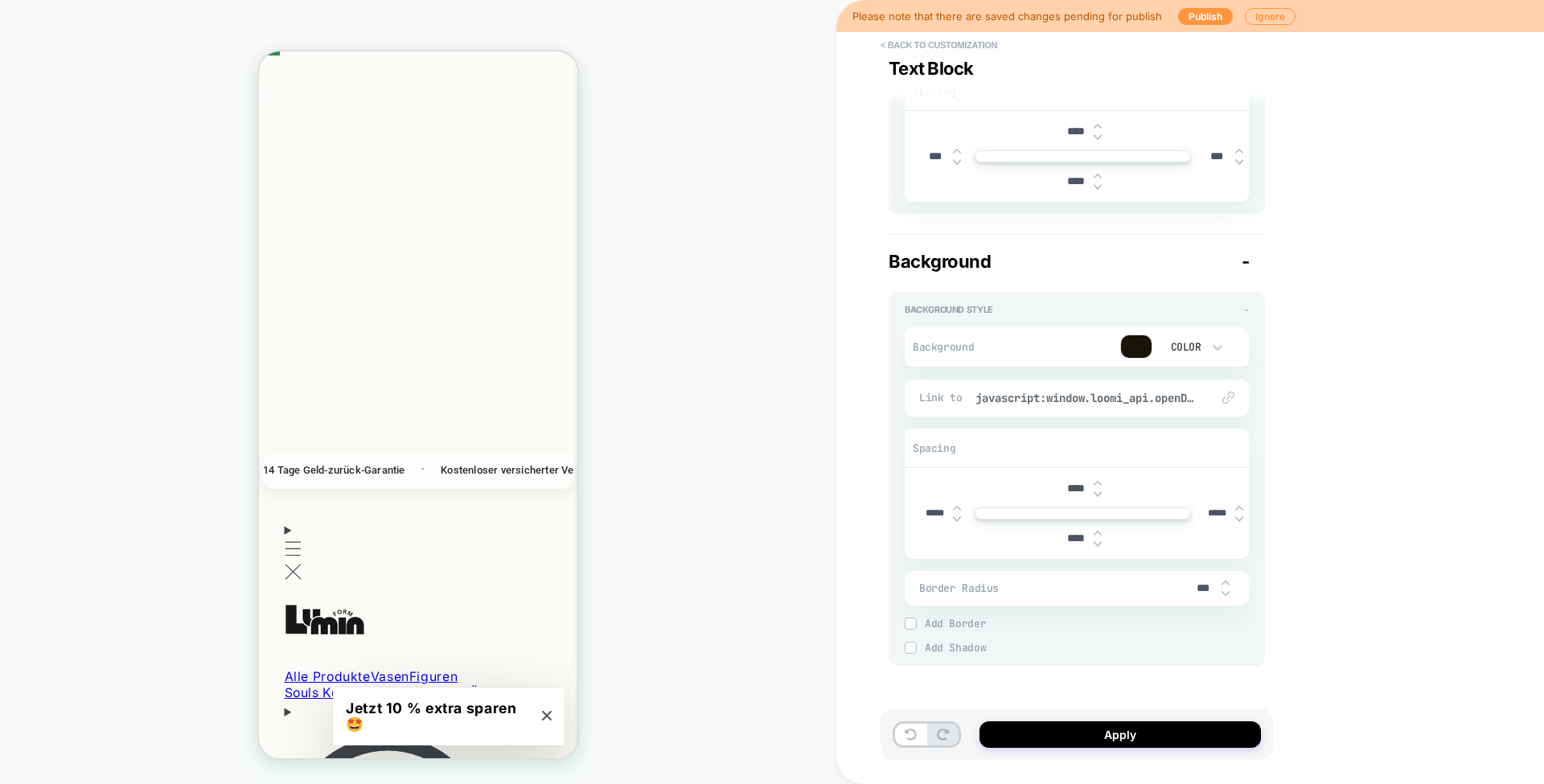 type on "*****" 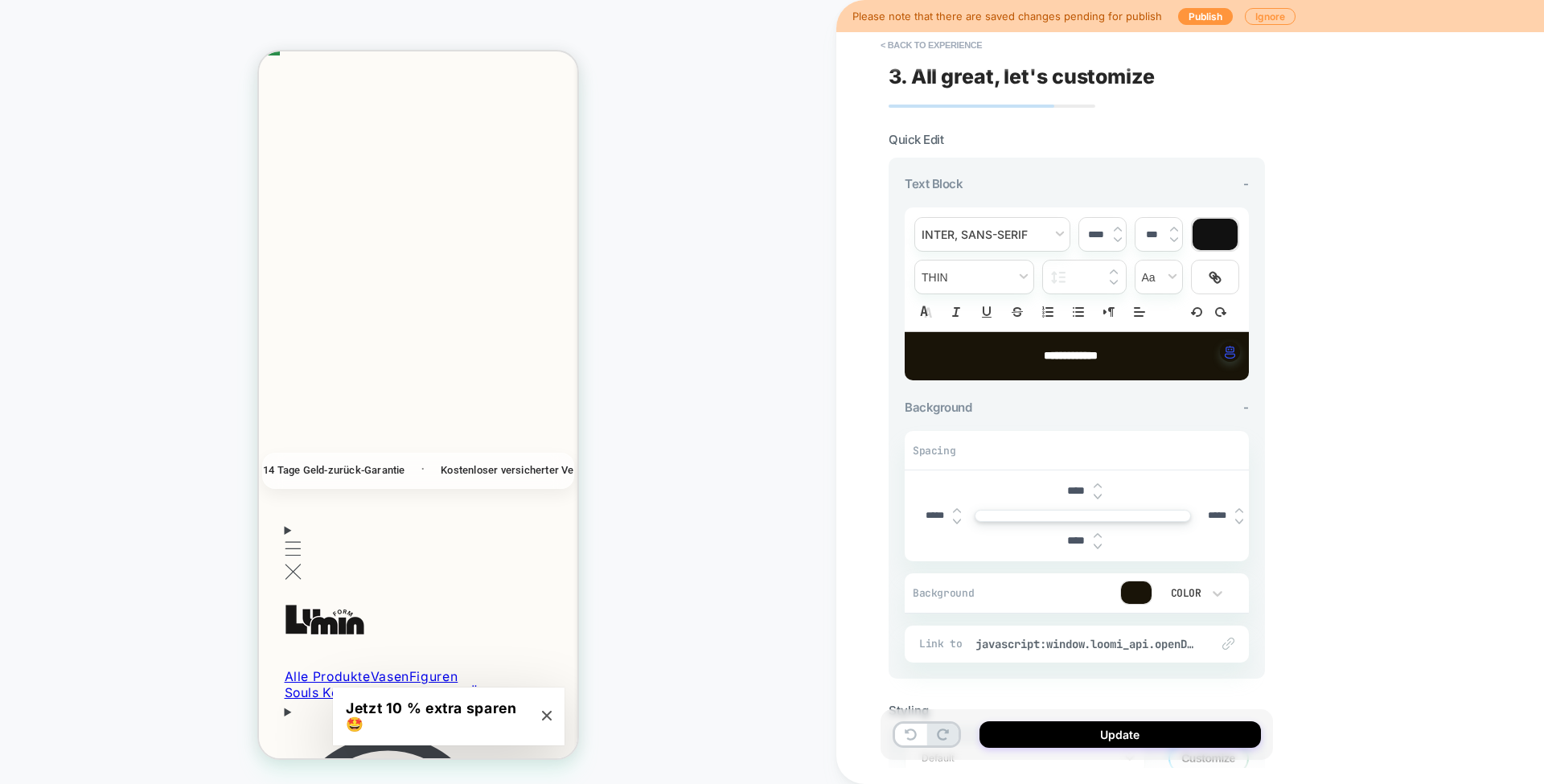 click on "Update" at bounding box center [1120, 734] 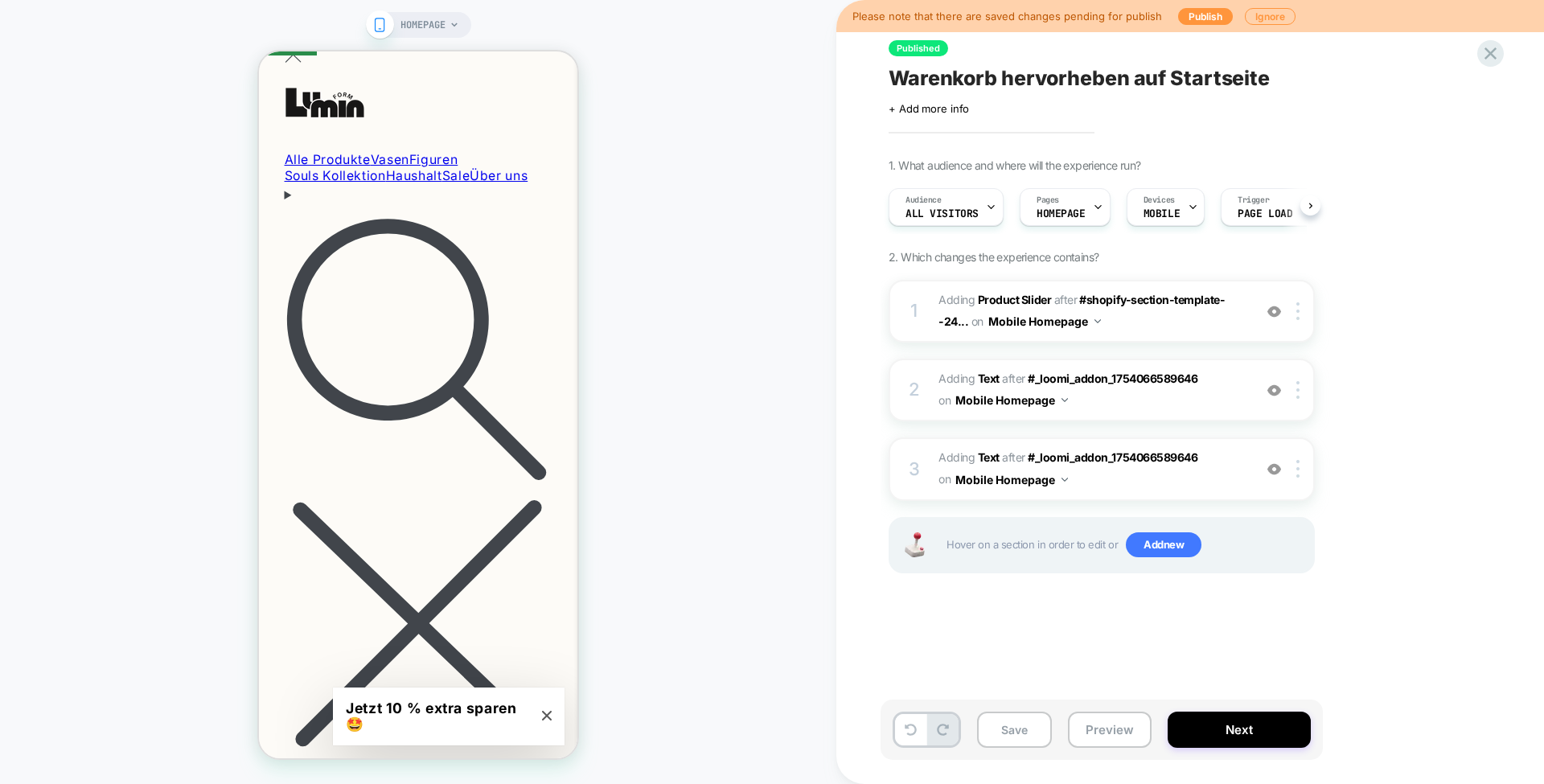 scroll, scrollTop: 1586, scrollLeft: 0, axis: vertical 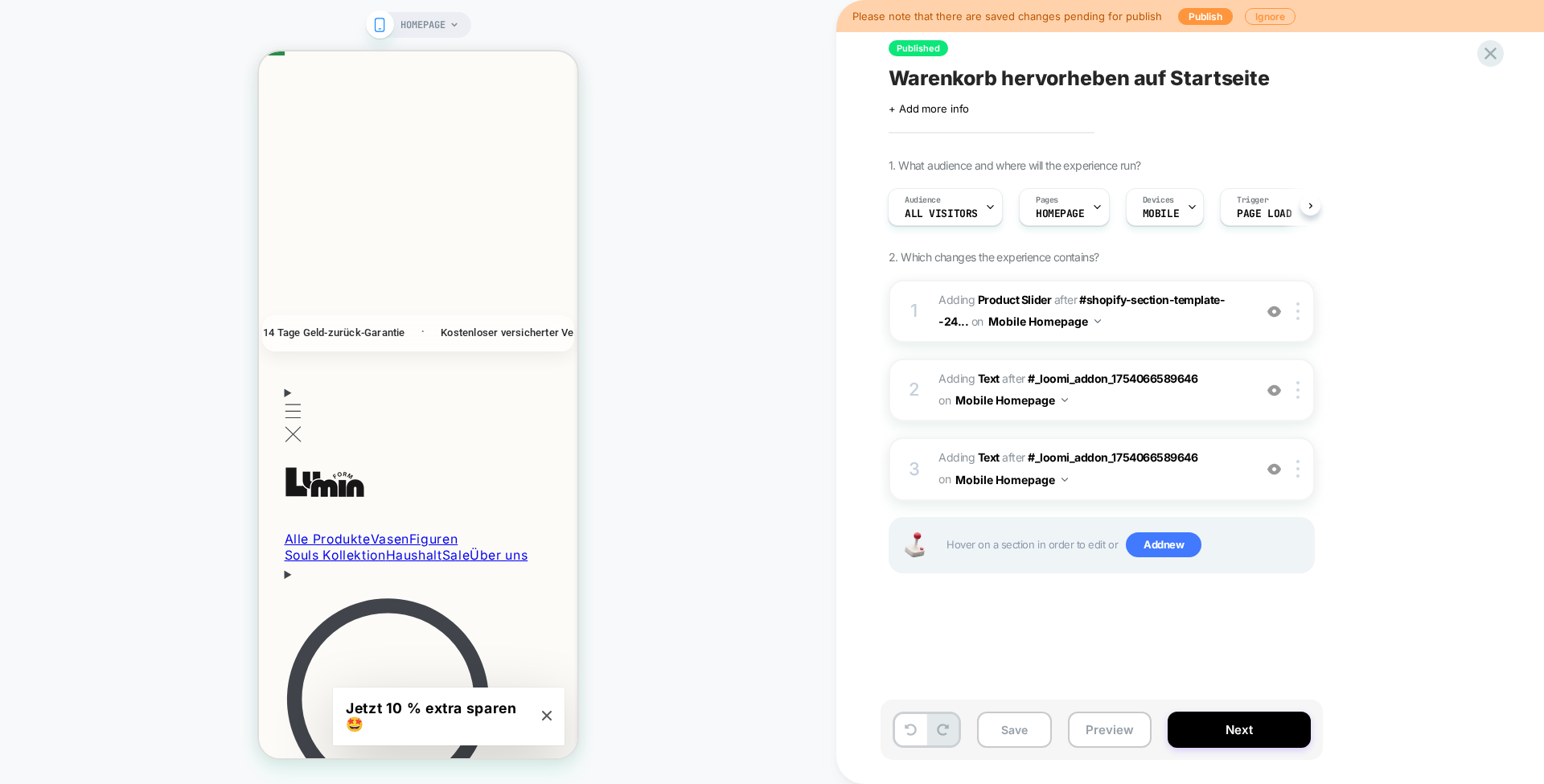 click at bounding box center (1274, 390) 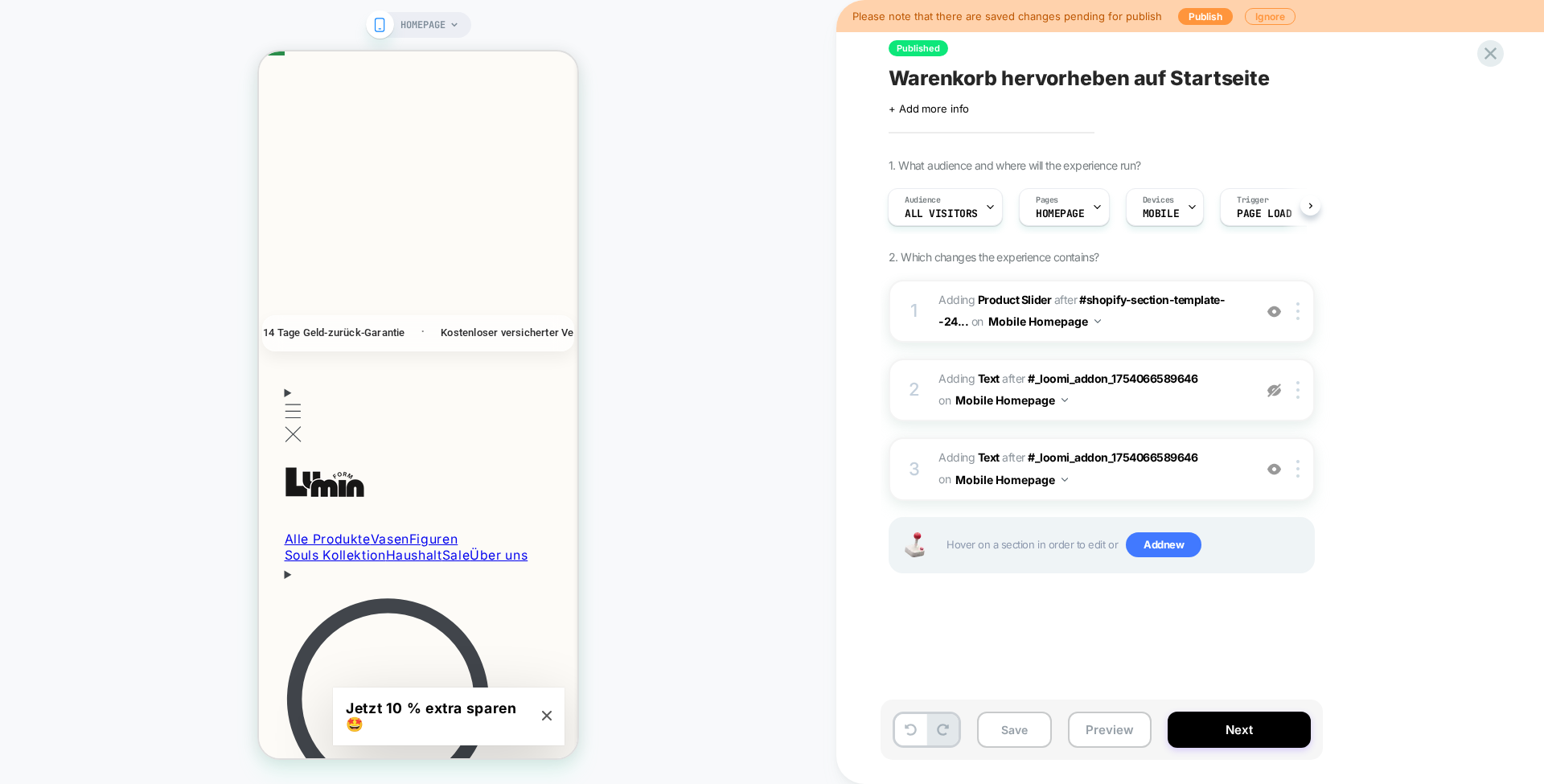 scroll, scrollTop: 631, scrollLeft: 0, axis: vertical 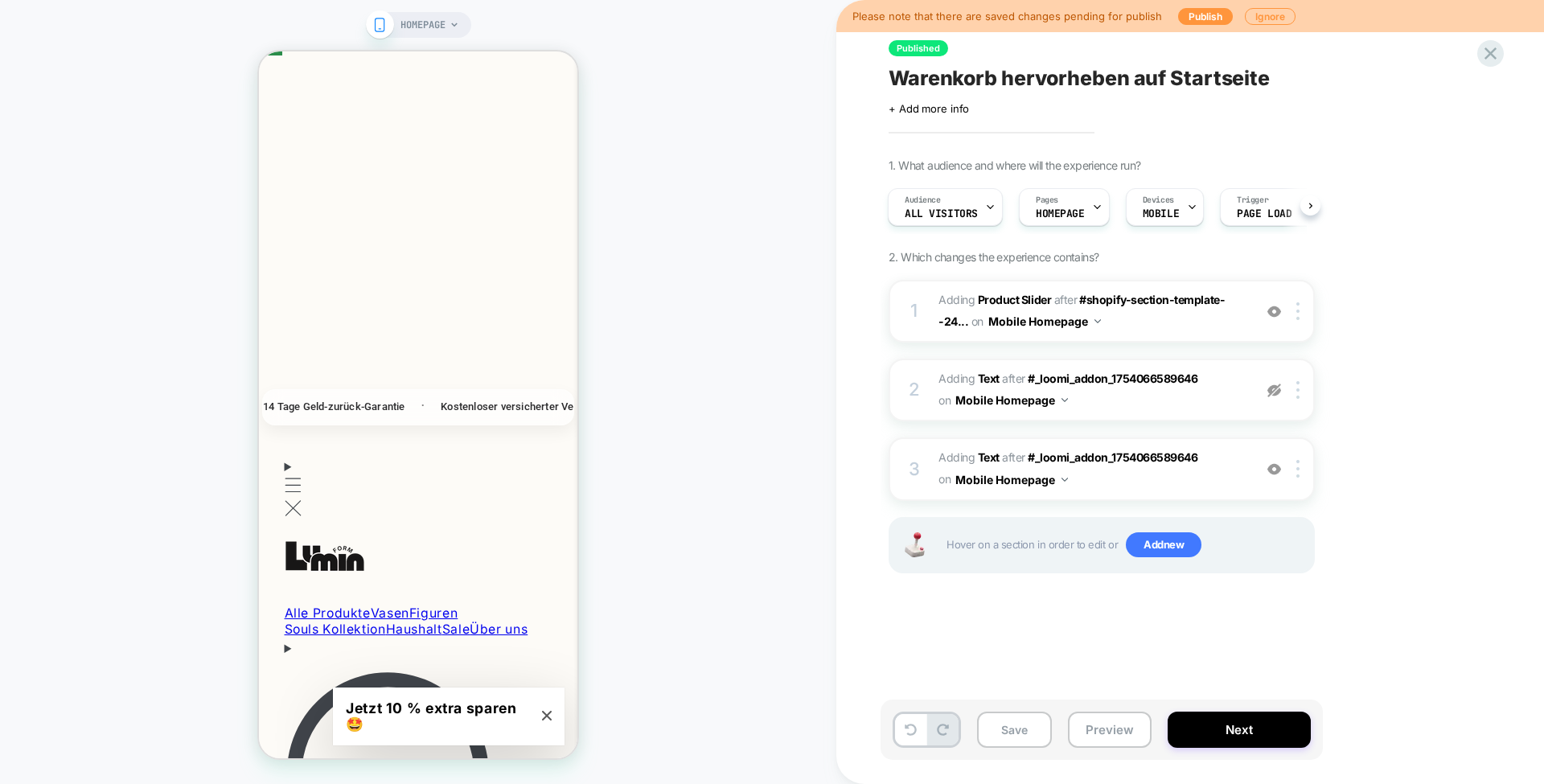 click on "Preview" at bounding box center (1110, 729) 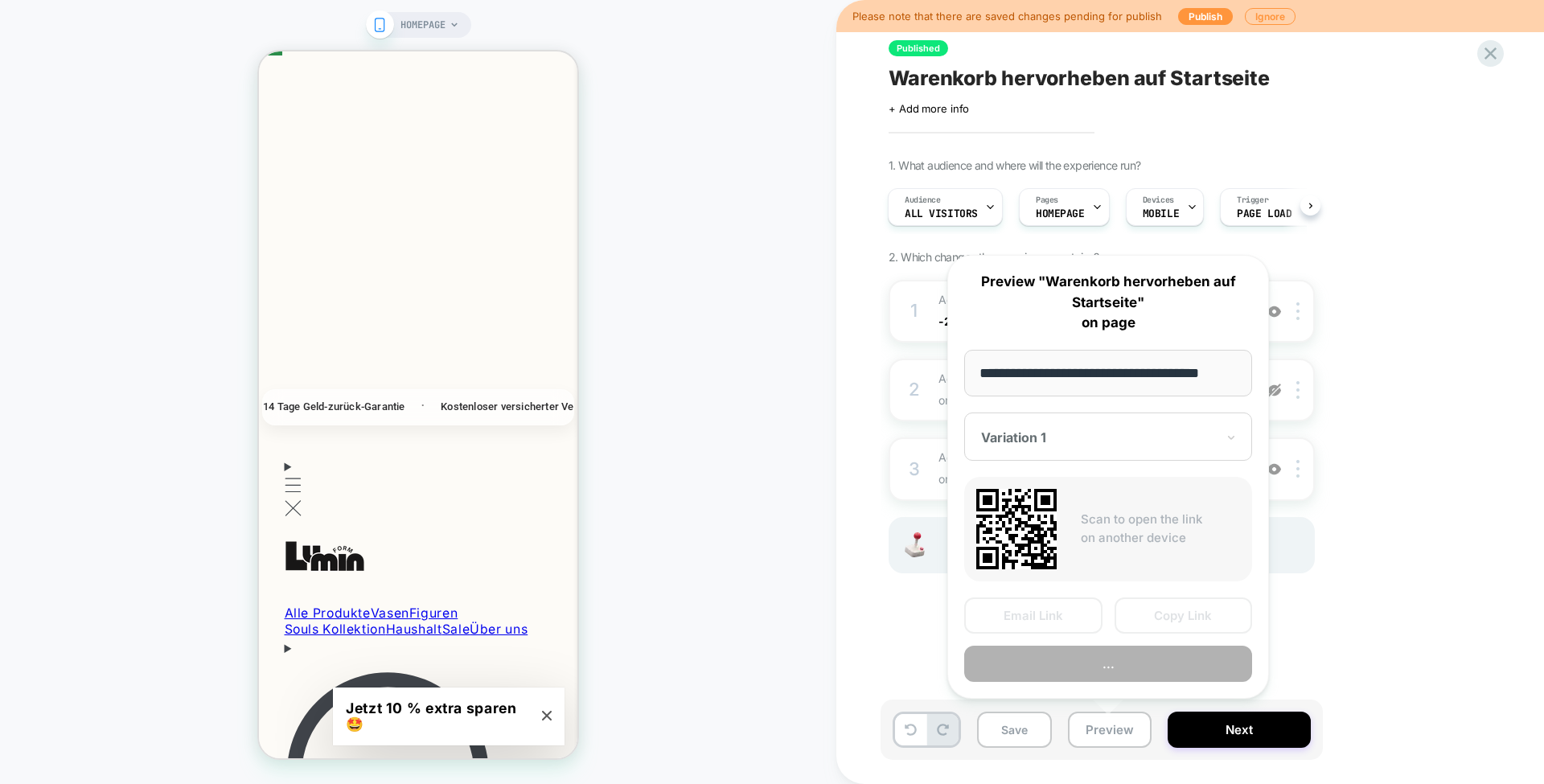 scroll, scrollTop: 0, scrollLeft: 6, axis: horizontal 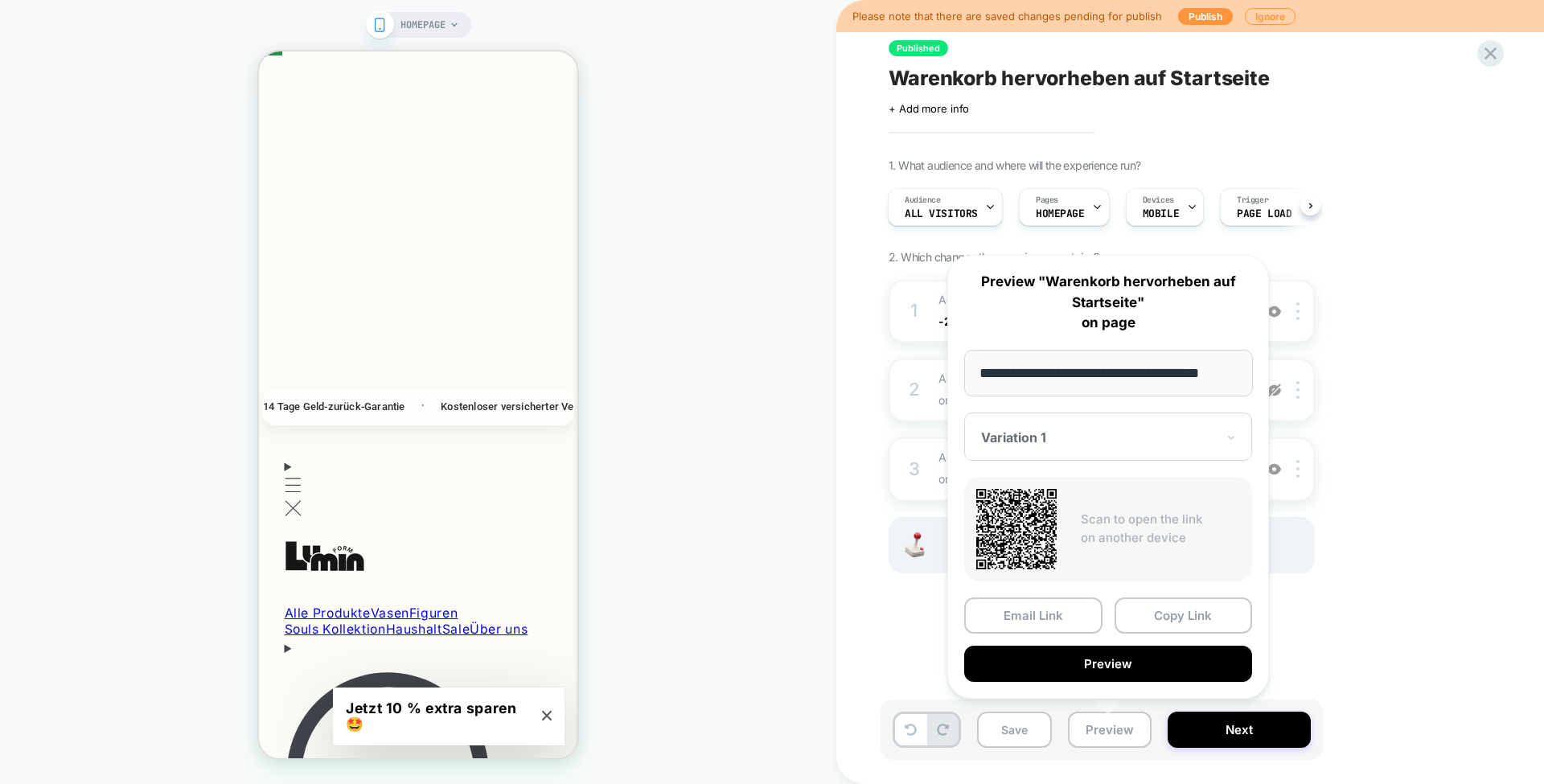 click on "Preview" at bounding box center [1108, 663] 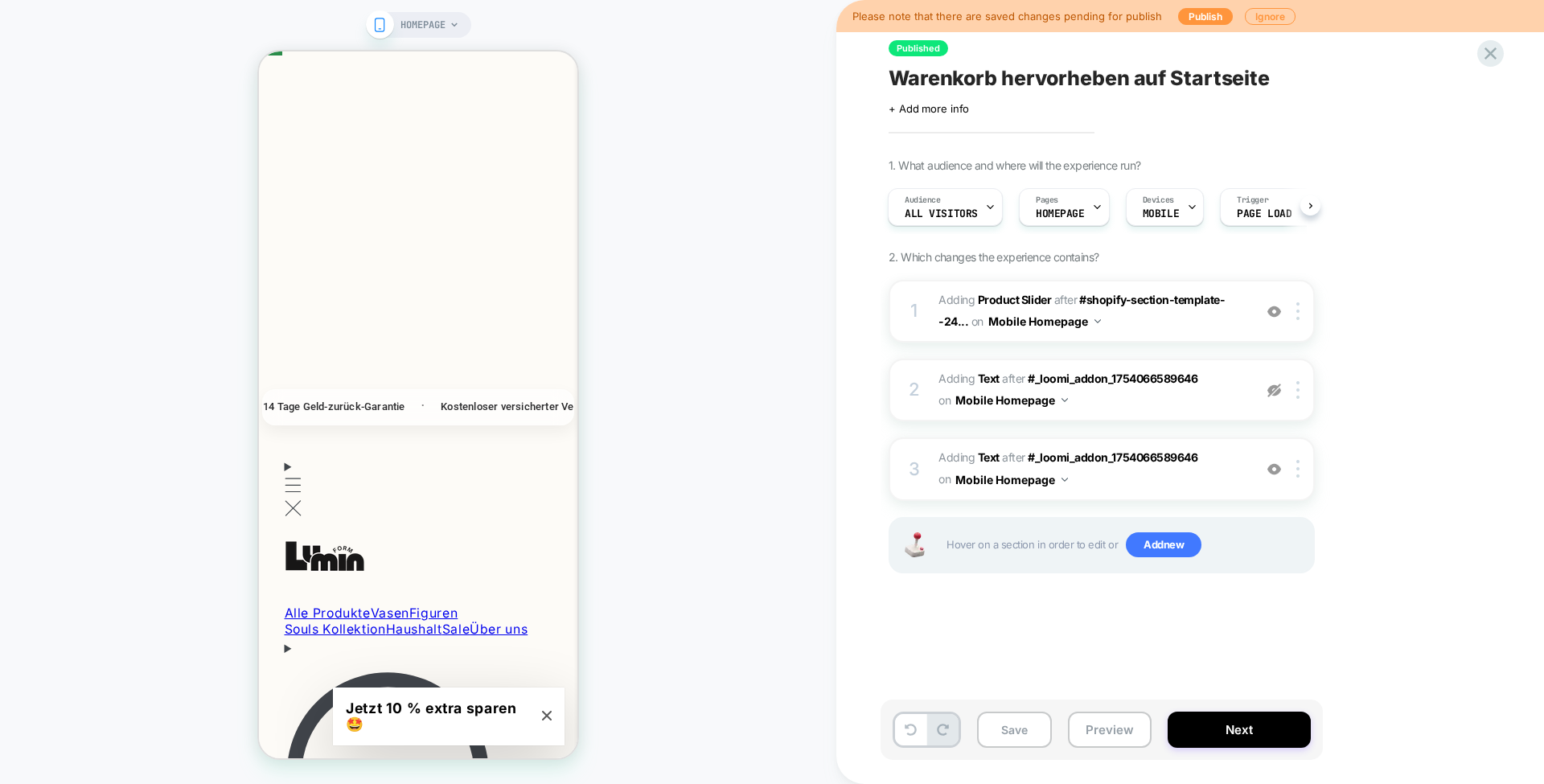 click 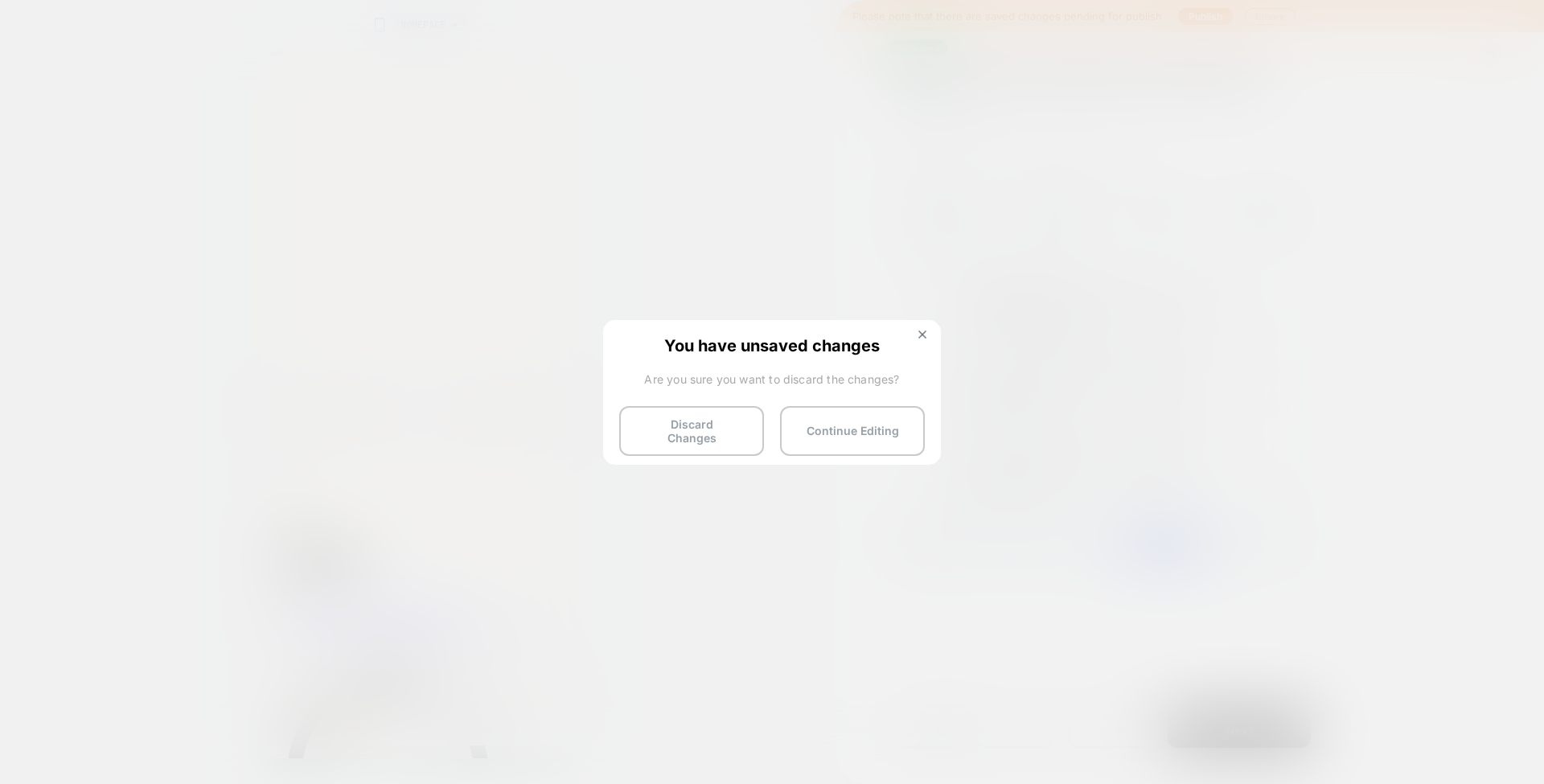click on "Discard Changes" at bounding box center [692, 431] 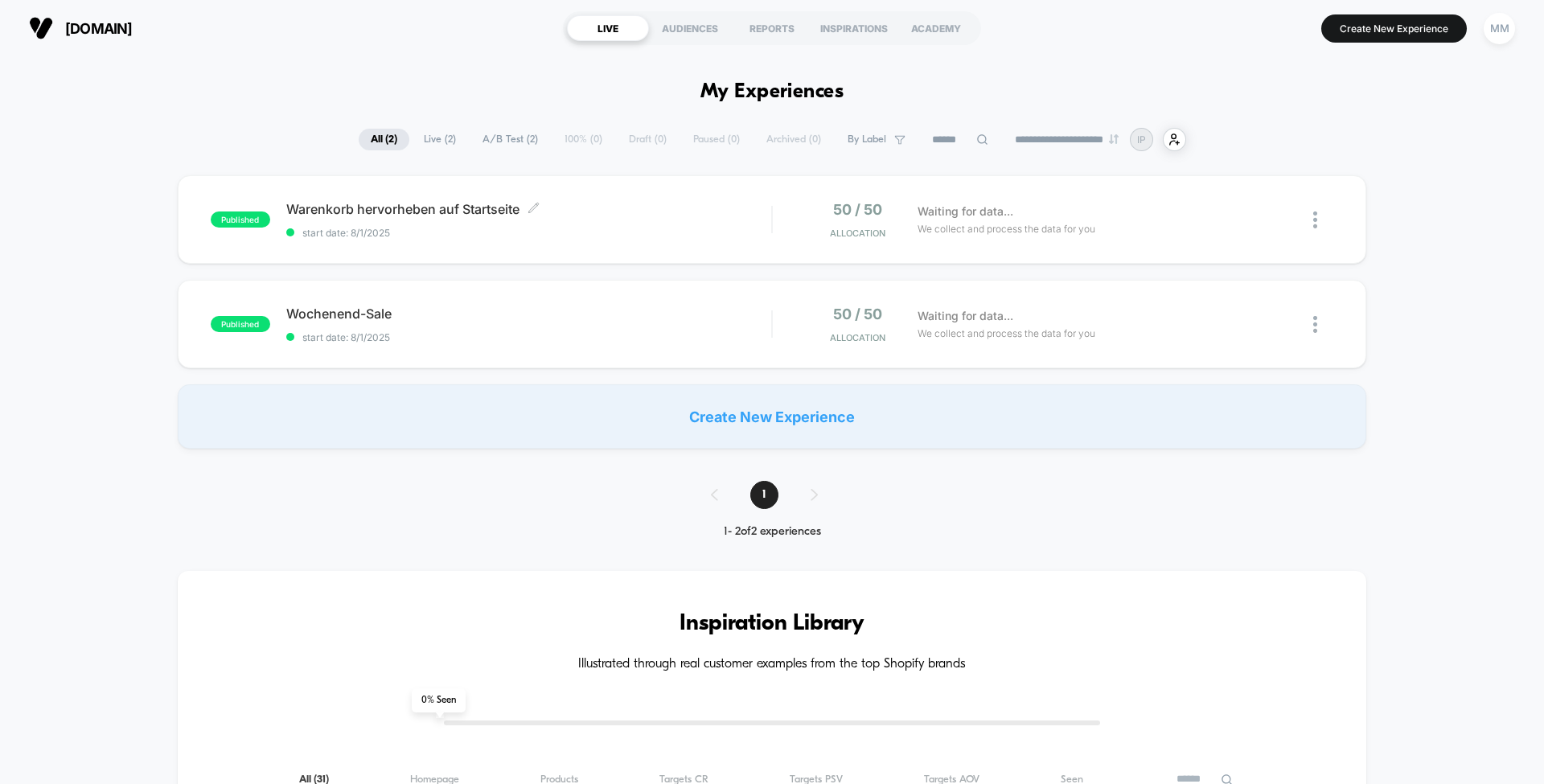 click on "Warenkorb hervorheben auf Startseite Click to edit experience details" at bounding box center (528, 209) 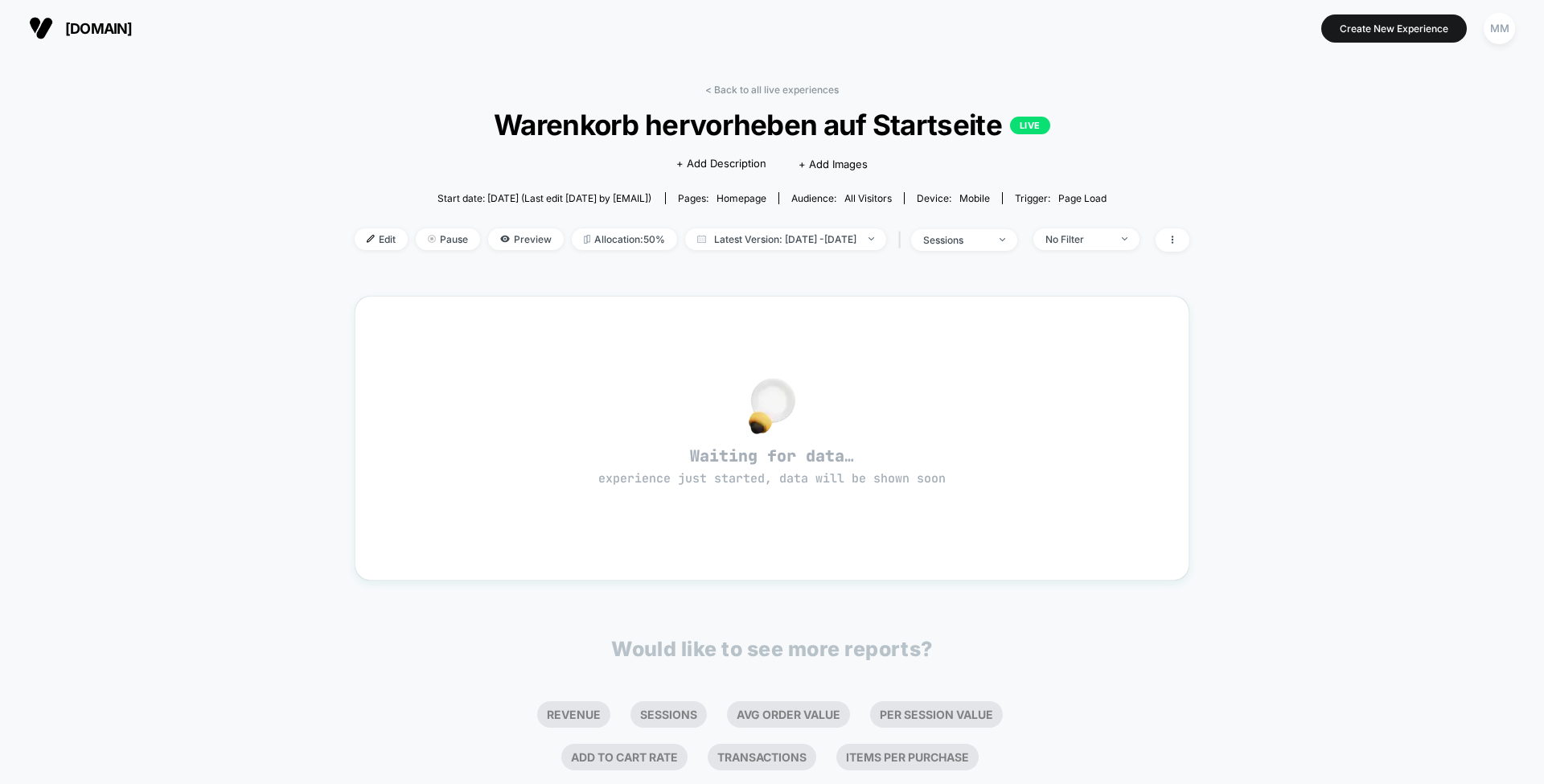 click on "Edit" at bounding box center (381, 239) 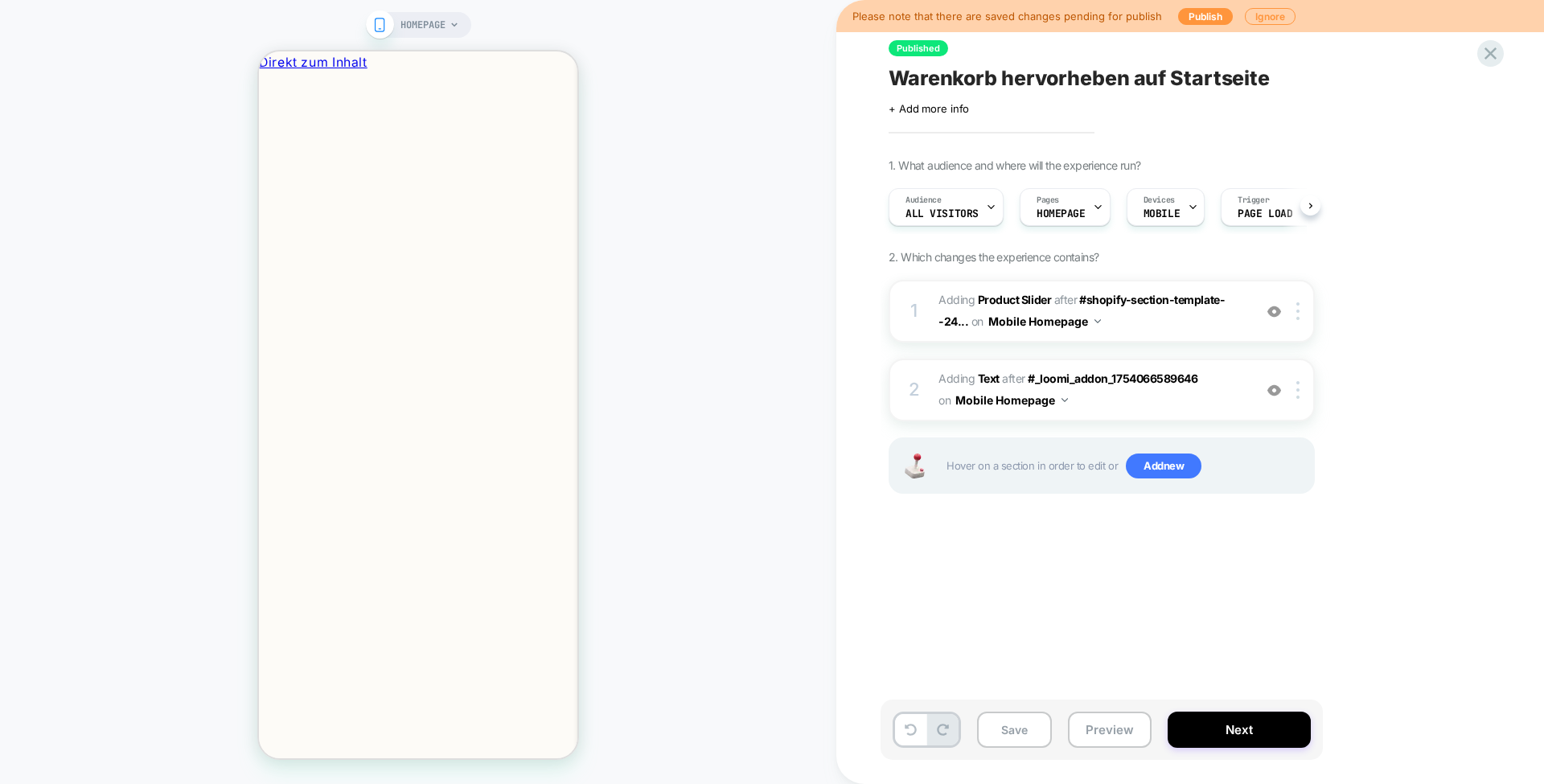 scroll, scrollTop: 0, scrollLeft: 0, axis: both 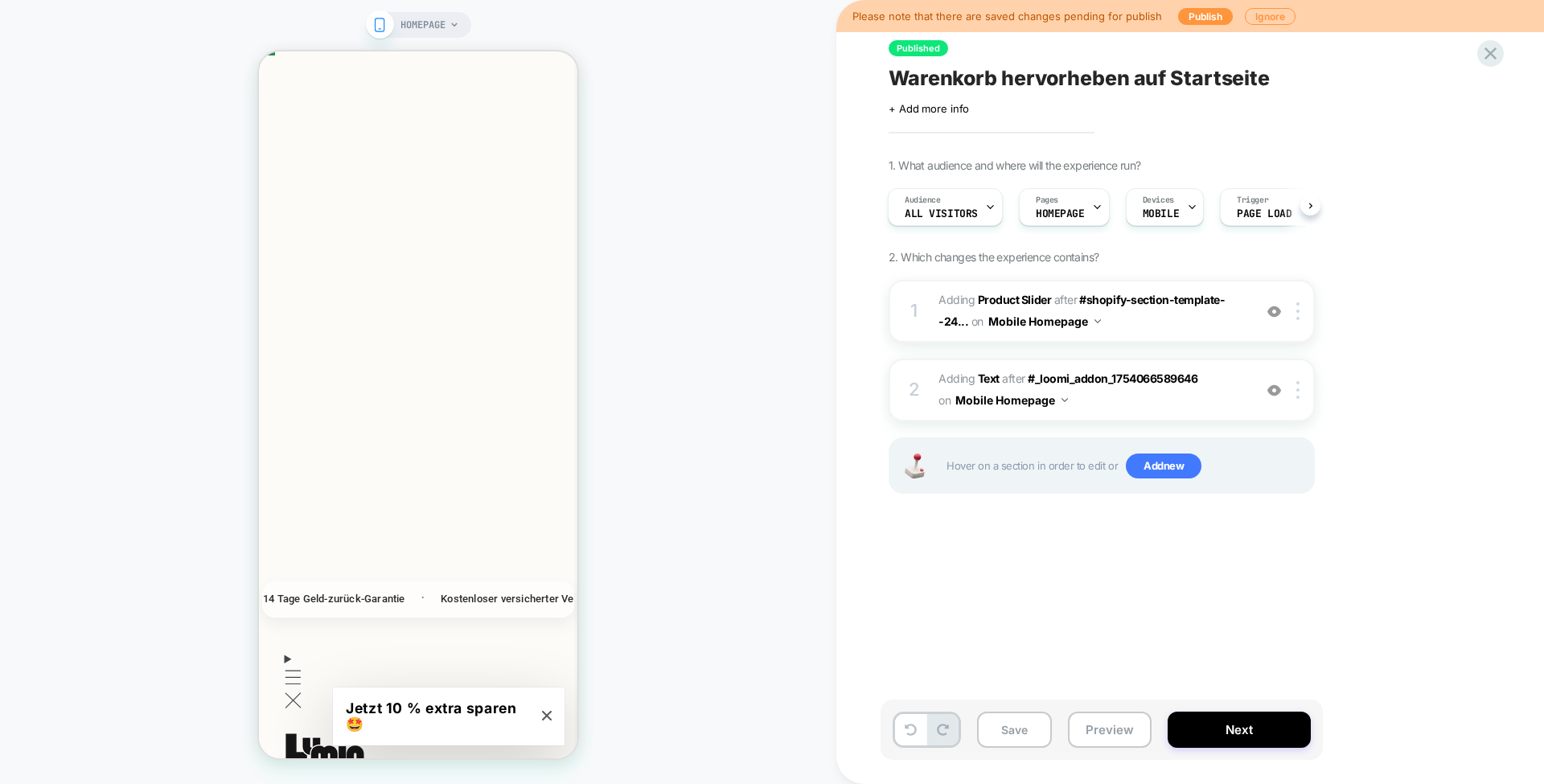 click at bounding box center [1300, 390] 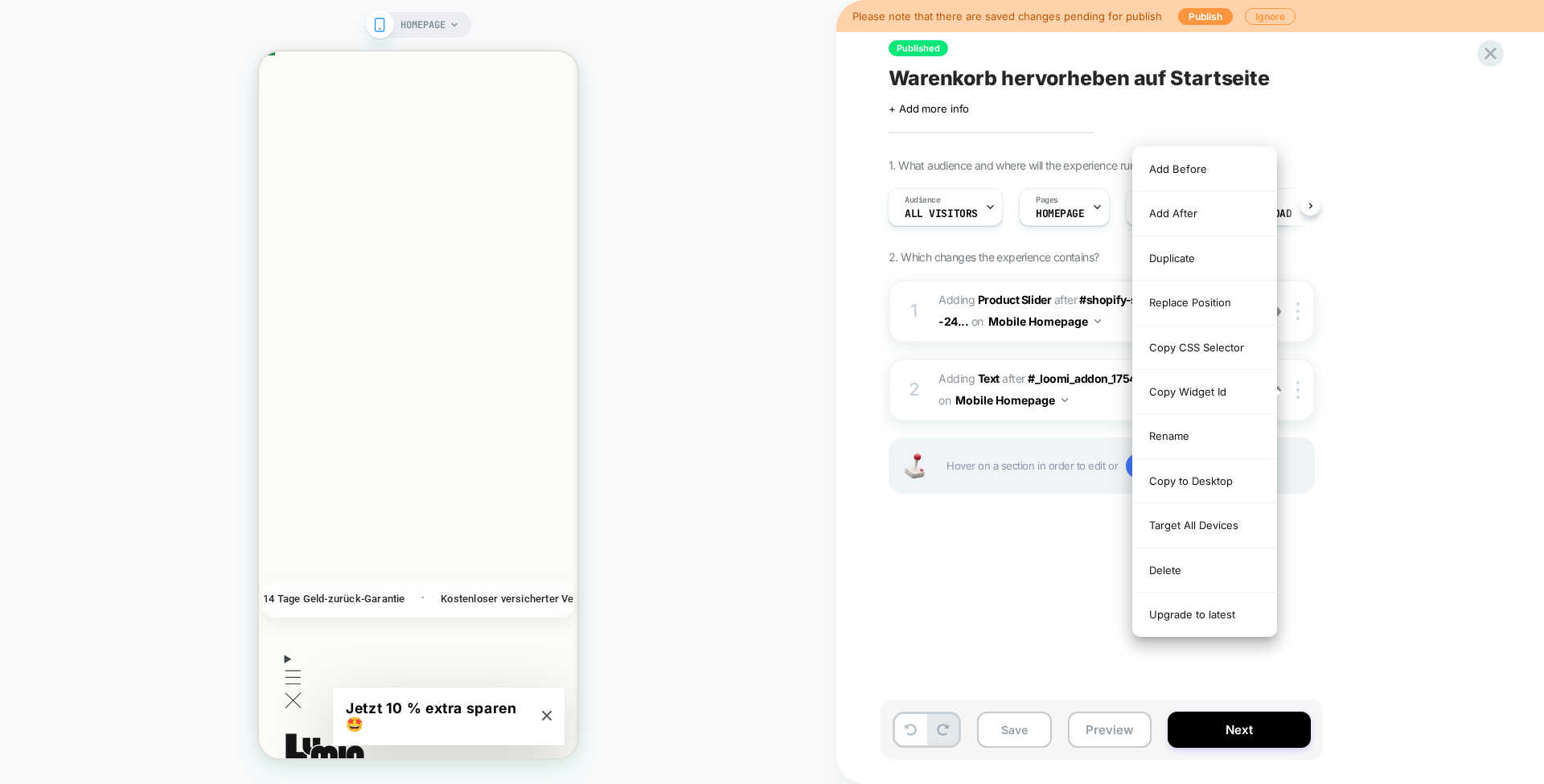 click on "Replace Position" at bounding box center (1205, 302) 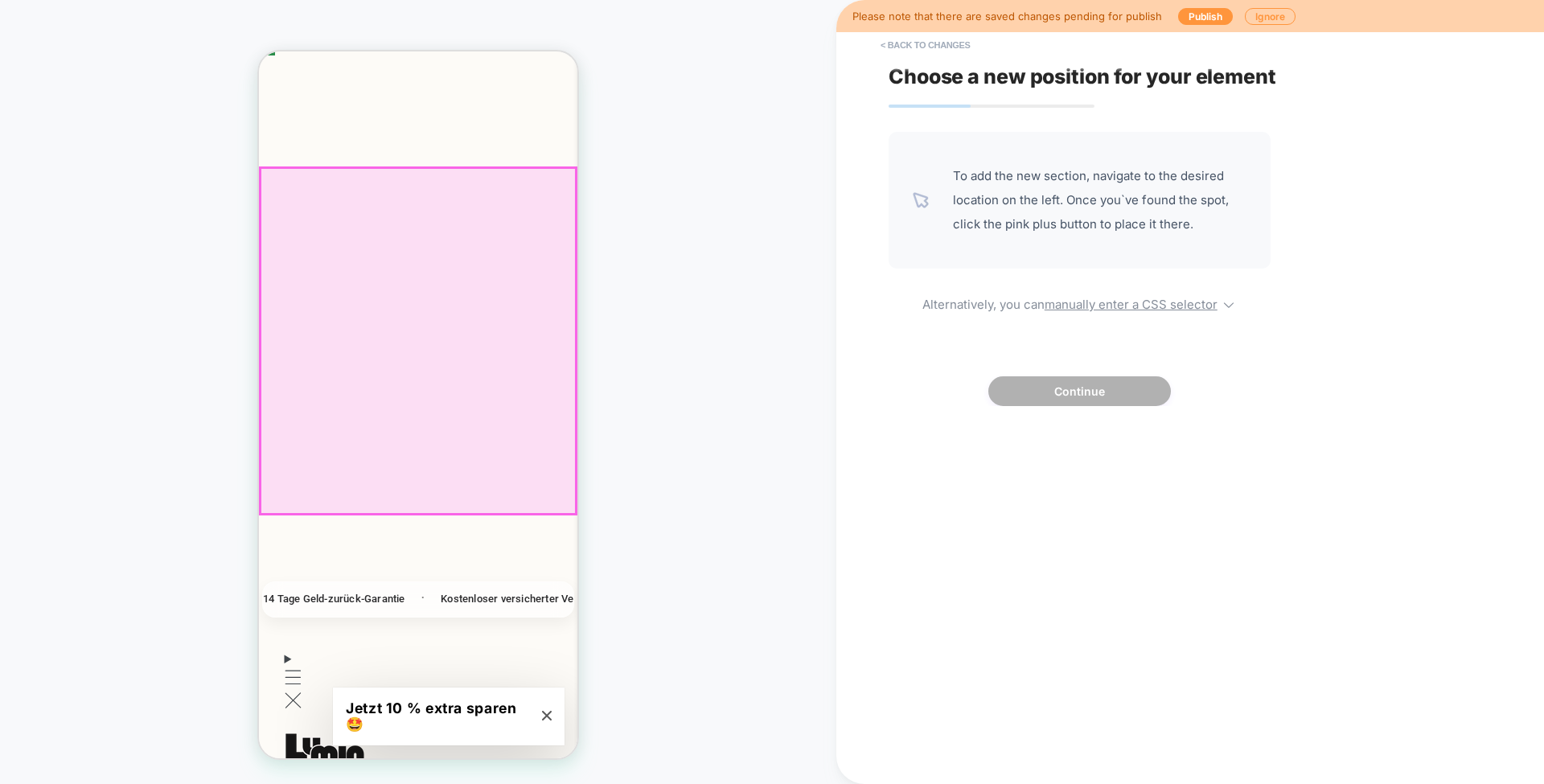 click on "Dein Warenkorb
Produktbild
Produkt
Gesamtsumme
Anzahl
OVA Osterei Geschenkeidee
€9,99
Größe:" at bounding box center [418, 19211] 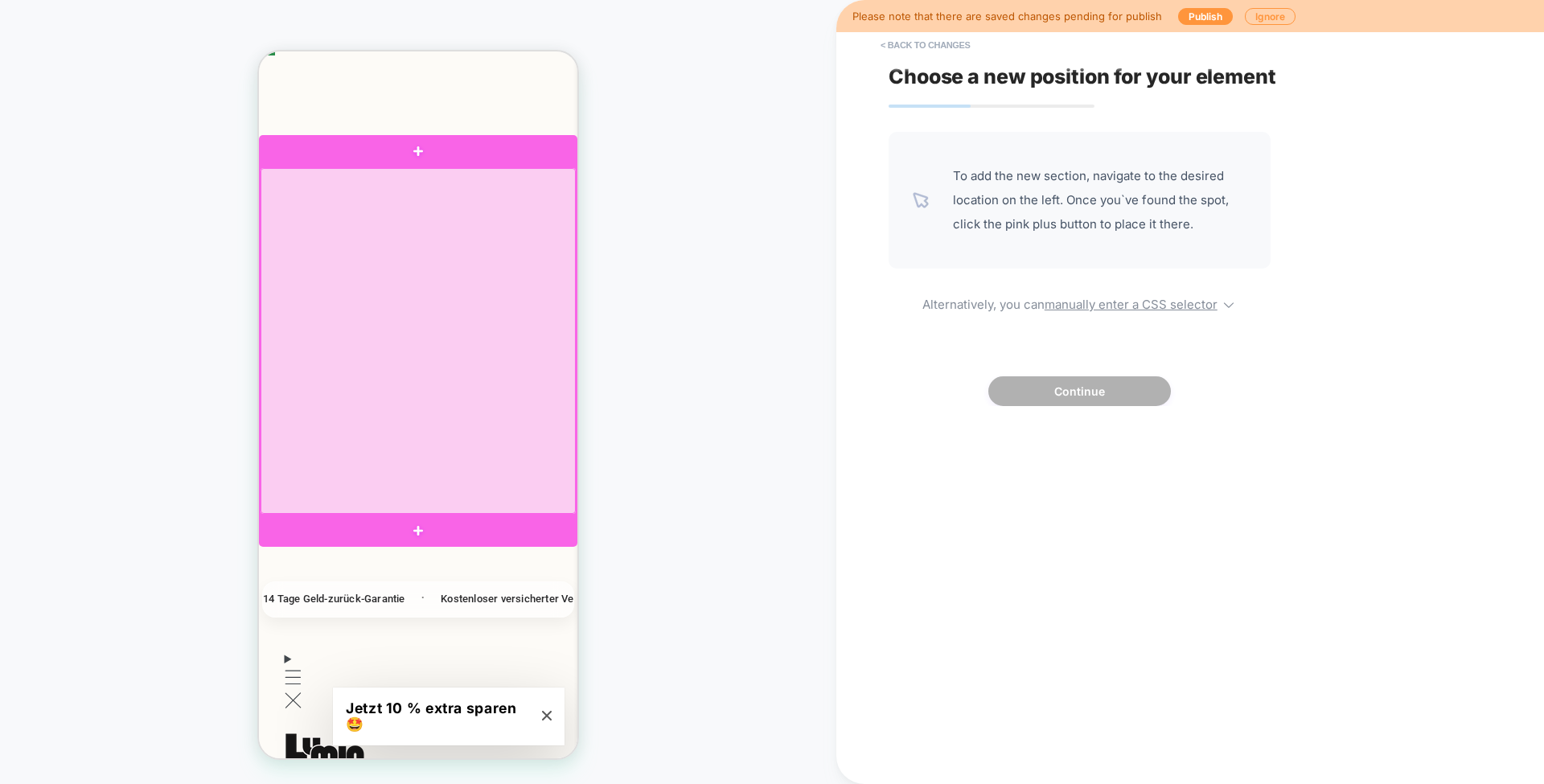 click at bounding box center [418, 341] 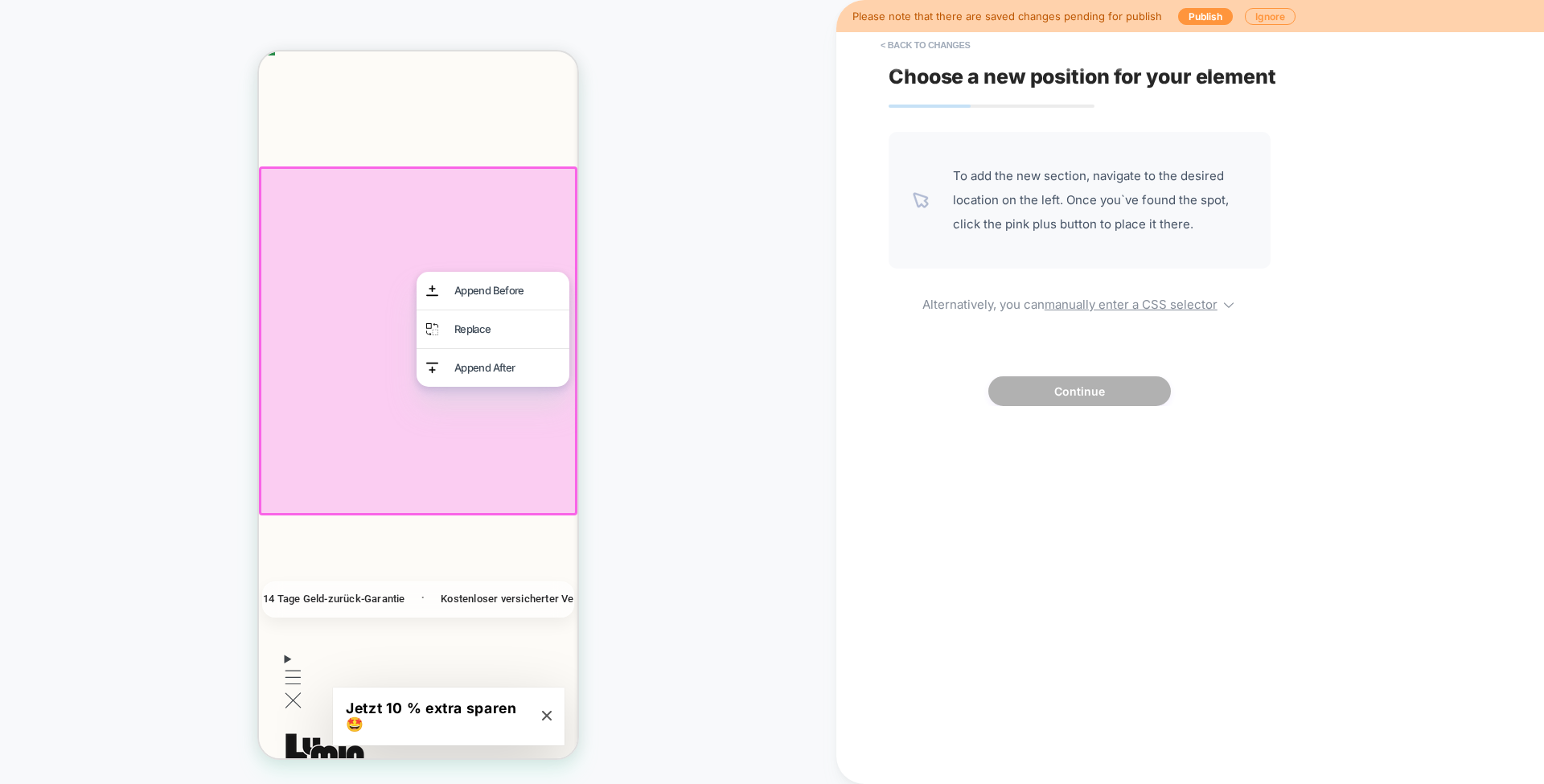 click on "Append After" at bounding box center [507, 367] 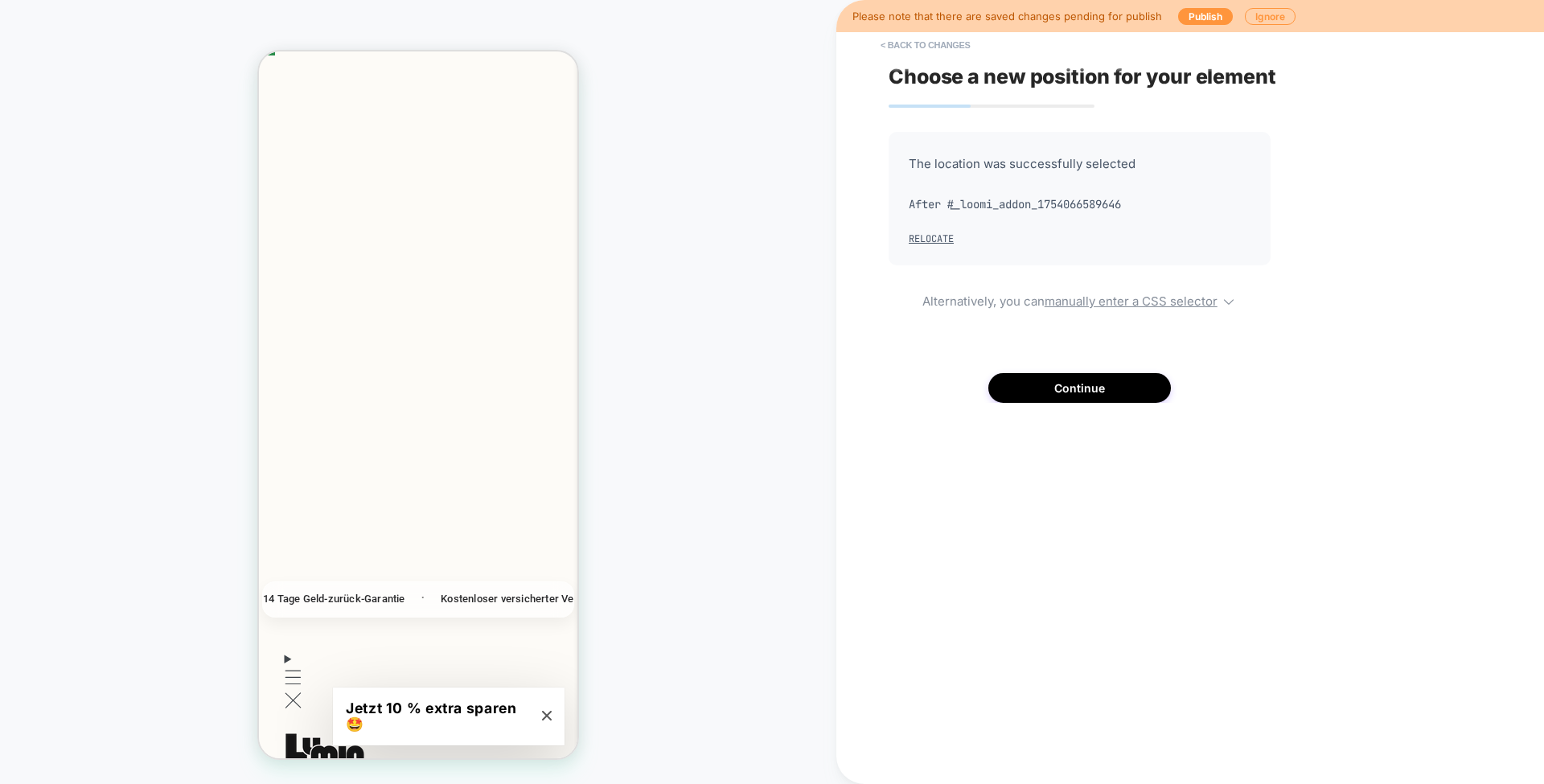 click on "Relocate" at bounding box center (931, 239) 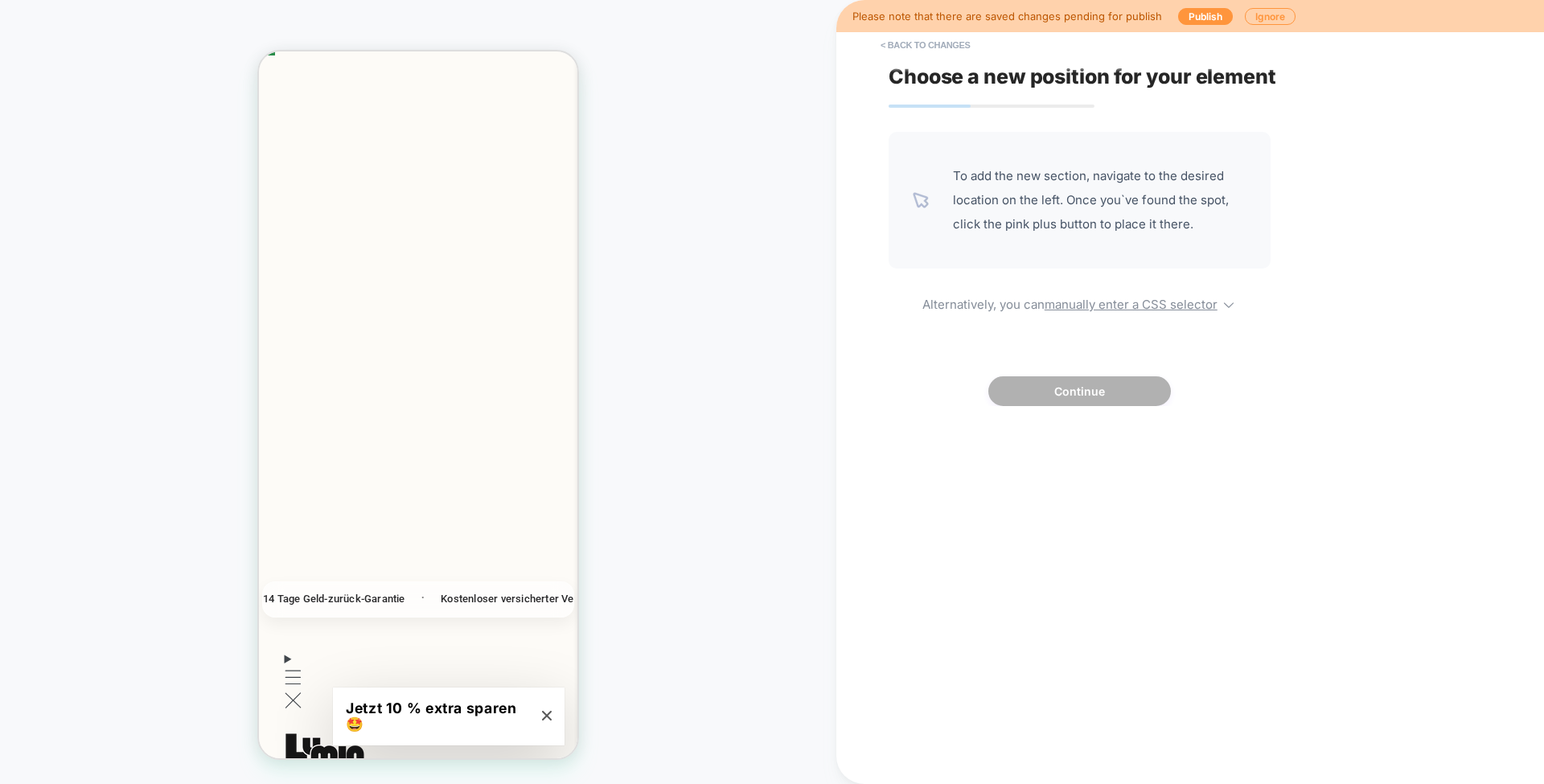 click on "HOMEPAGE" at bounding box center [418, 392] 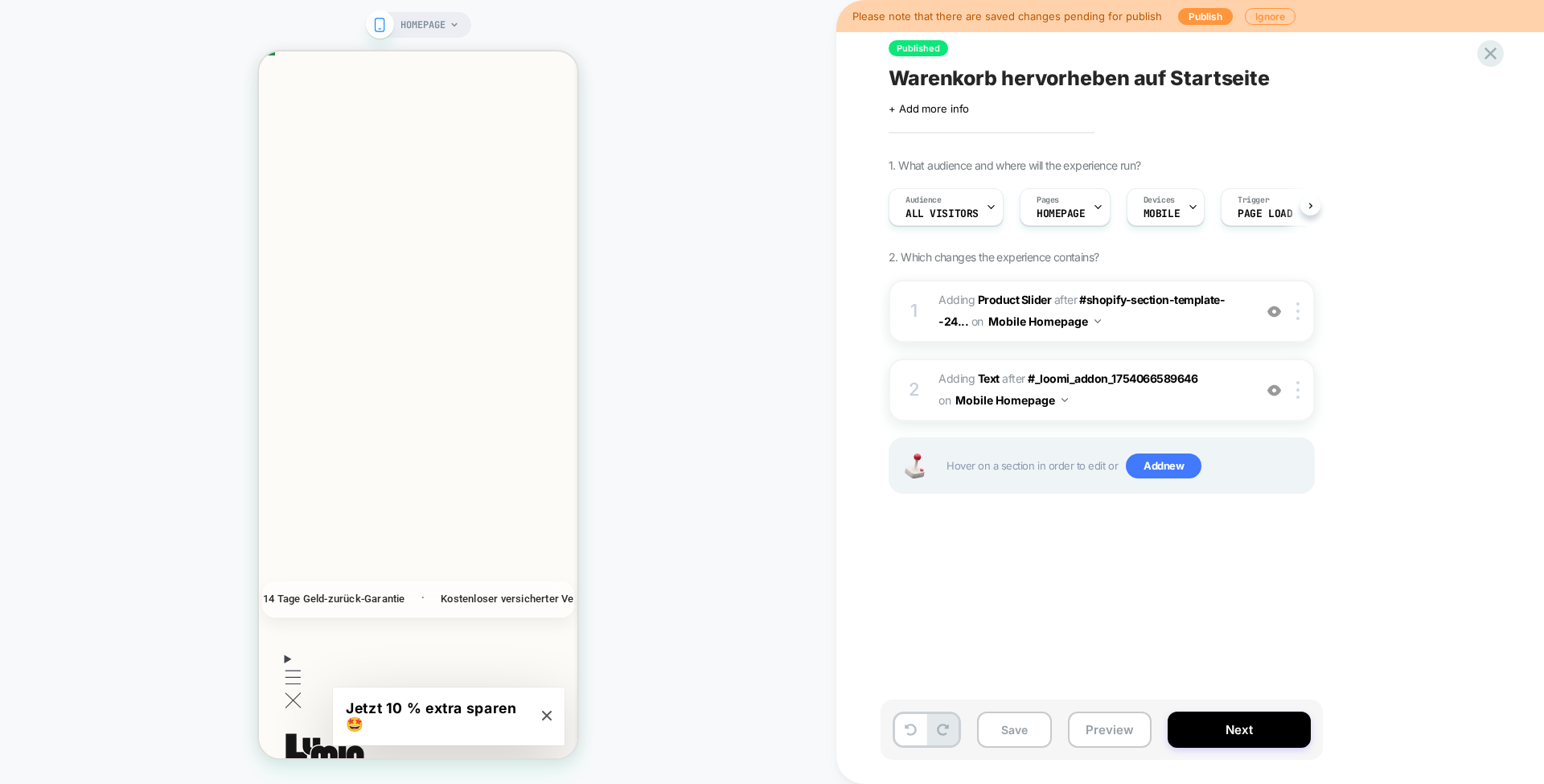 scroll, scrollTop: 0, scrollLeft: 1, axis: horizontal 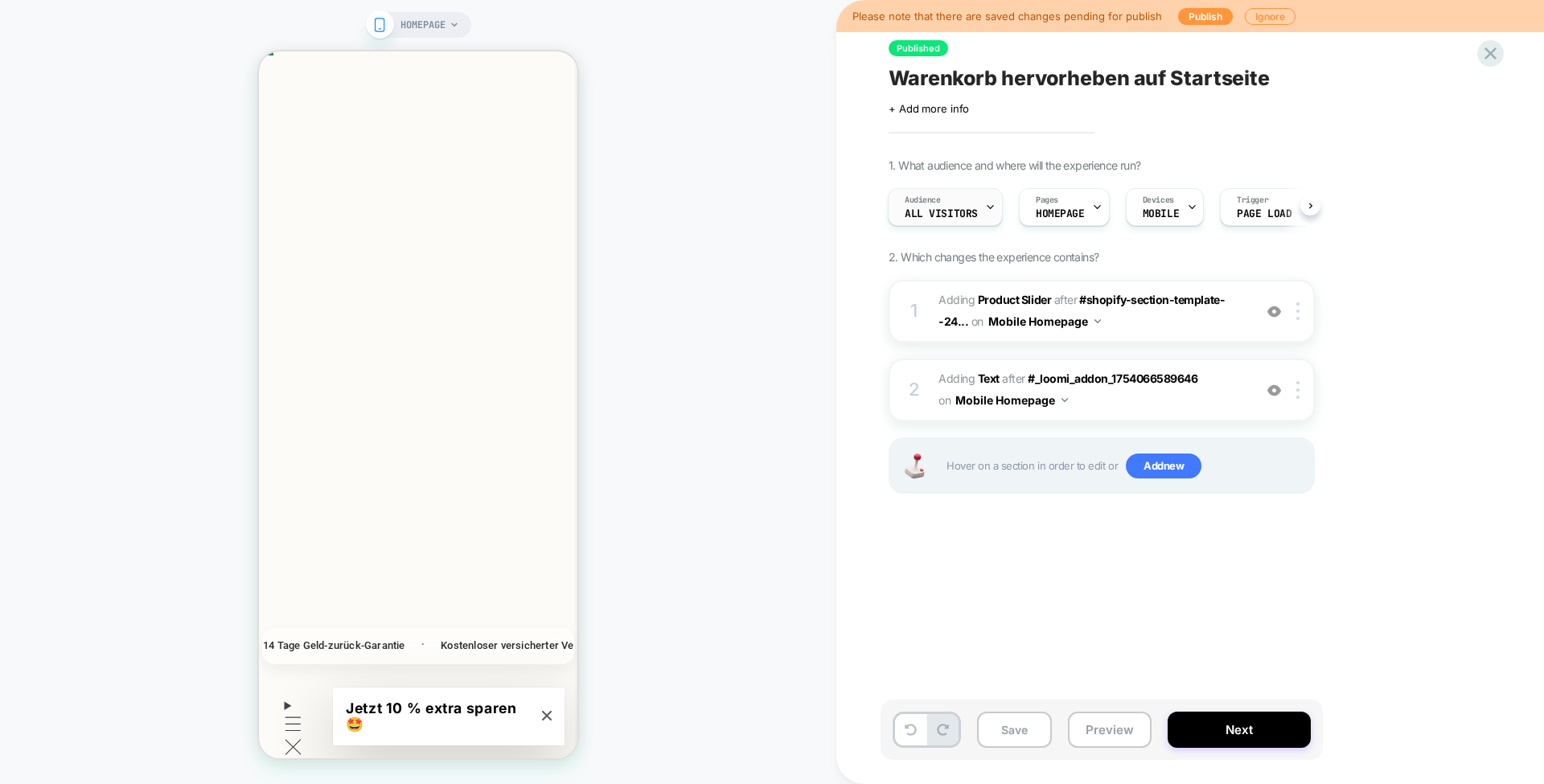 click on "Audience All Visitors" at bounding box center (941, 207) 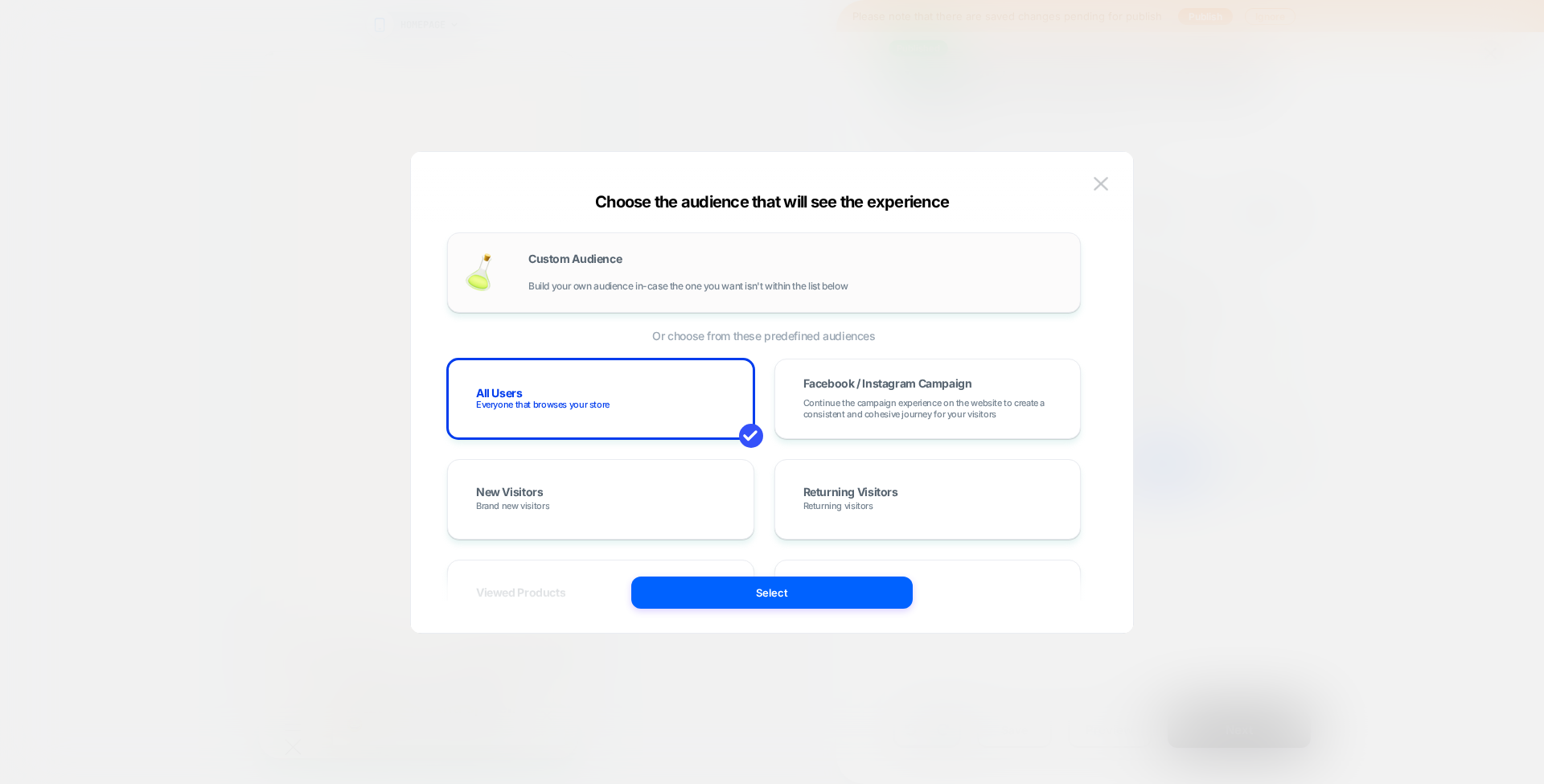 click on "Custom Audience Build your own audience in-case the one you want isn't within the list below" at bounding box center (764, 273) 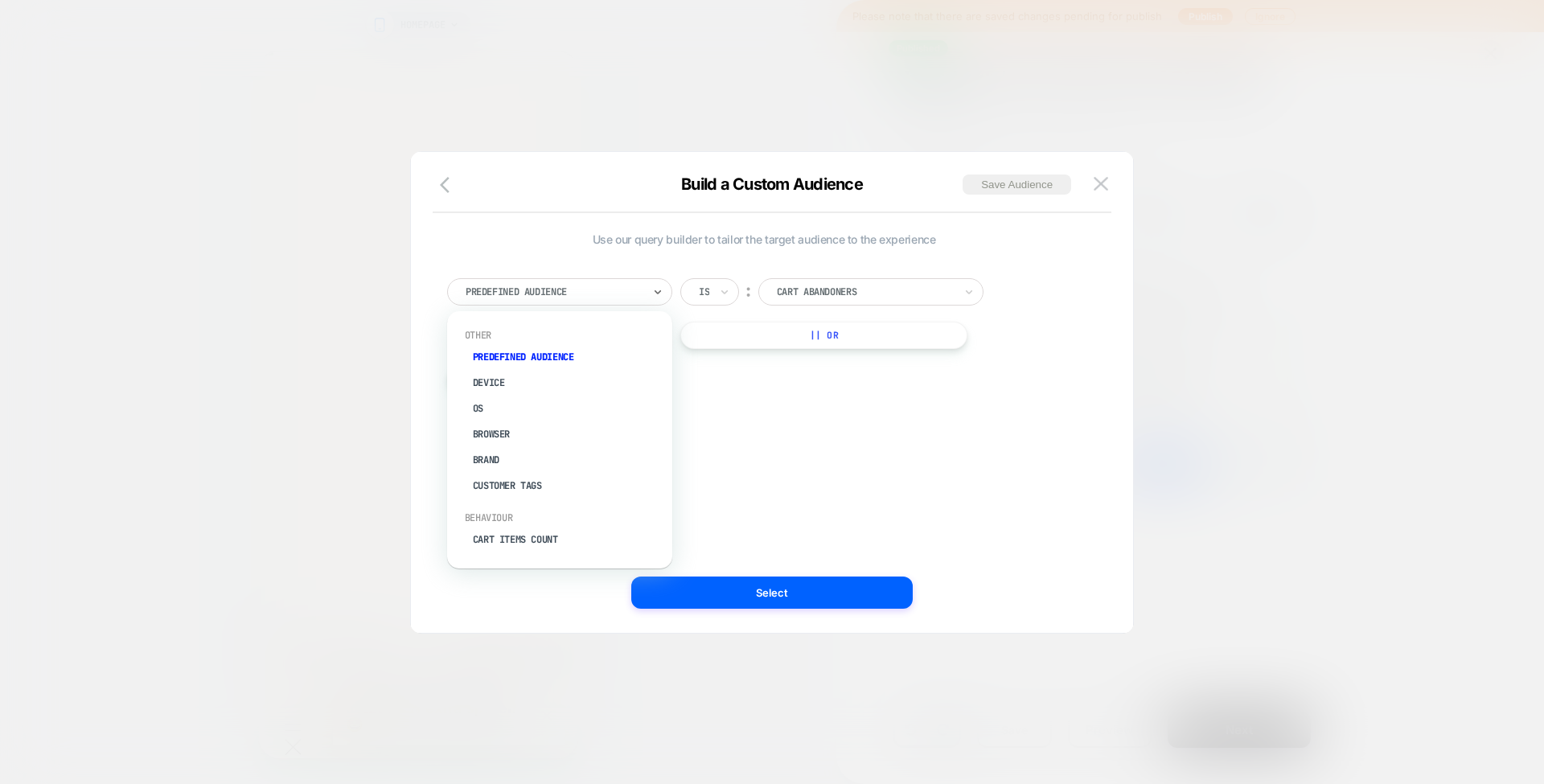 click at bounding box center [554, 292] 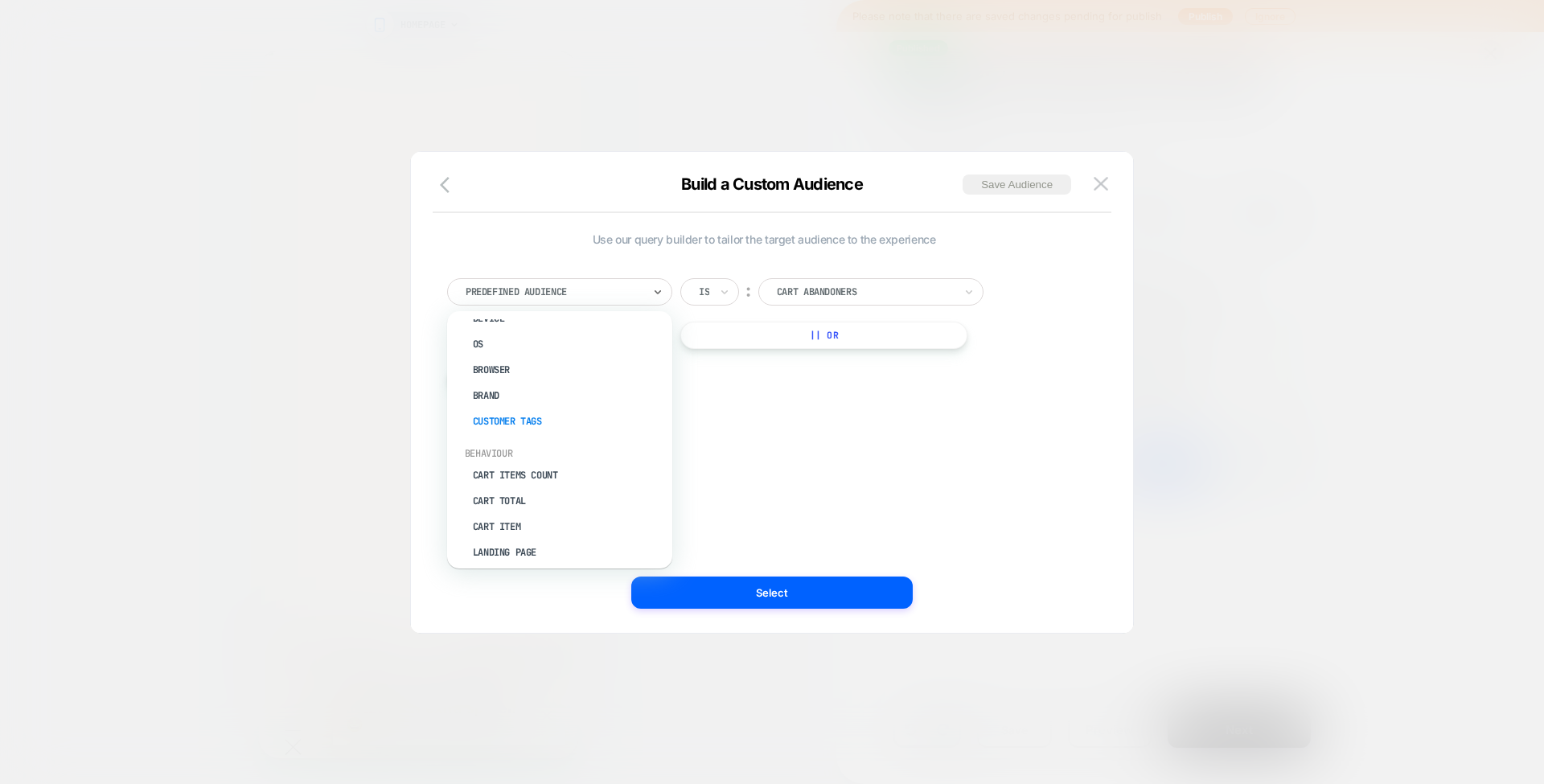 scroll, scrollTop: 66, scrollLeft: 0, axis: vertical 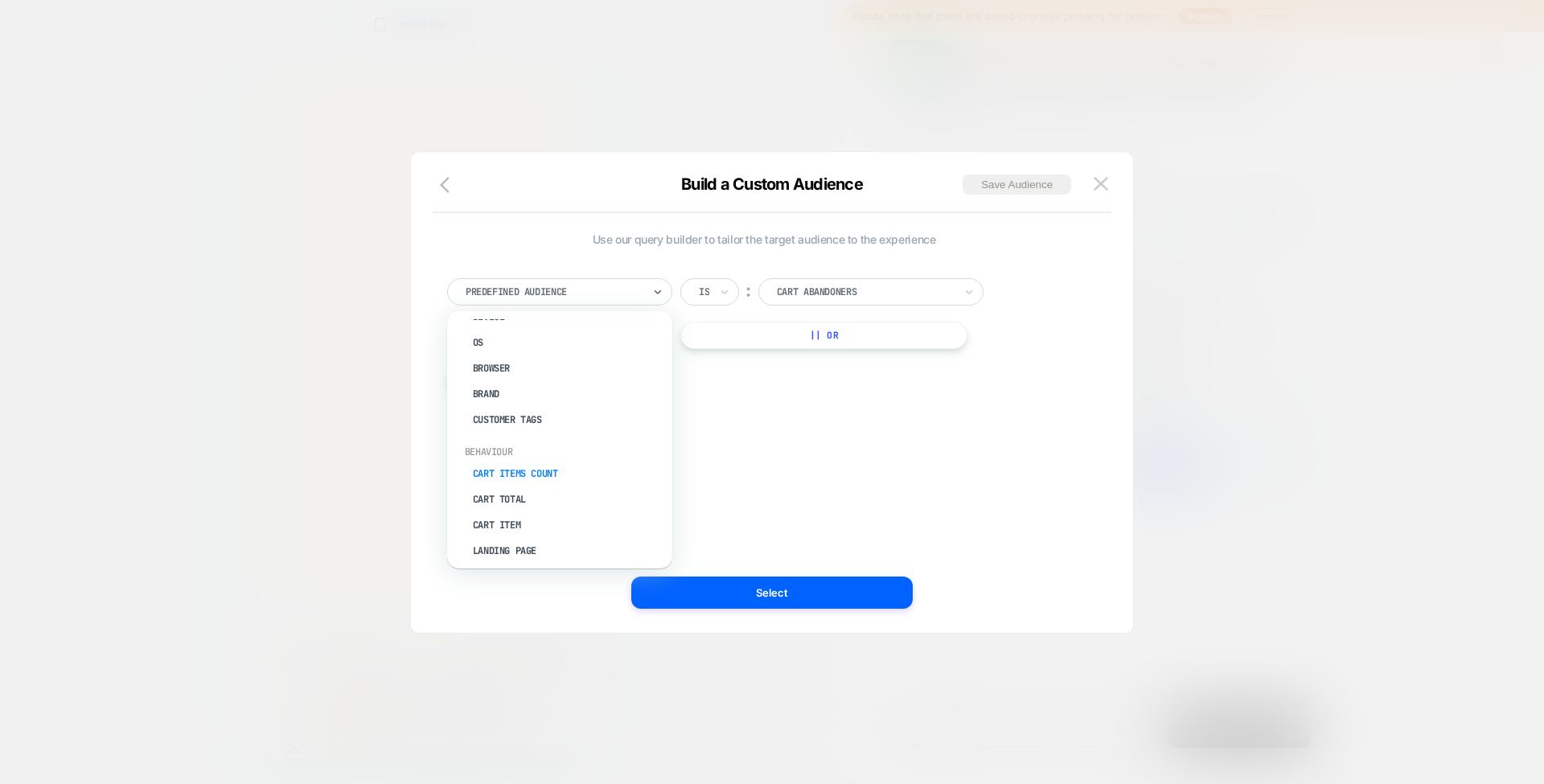 click on "Cart Items Count" at bounding box center (568, 474) 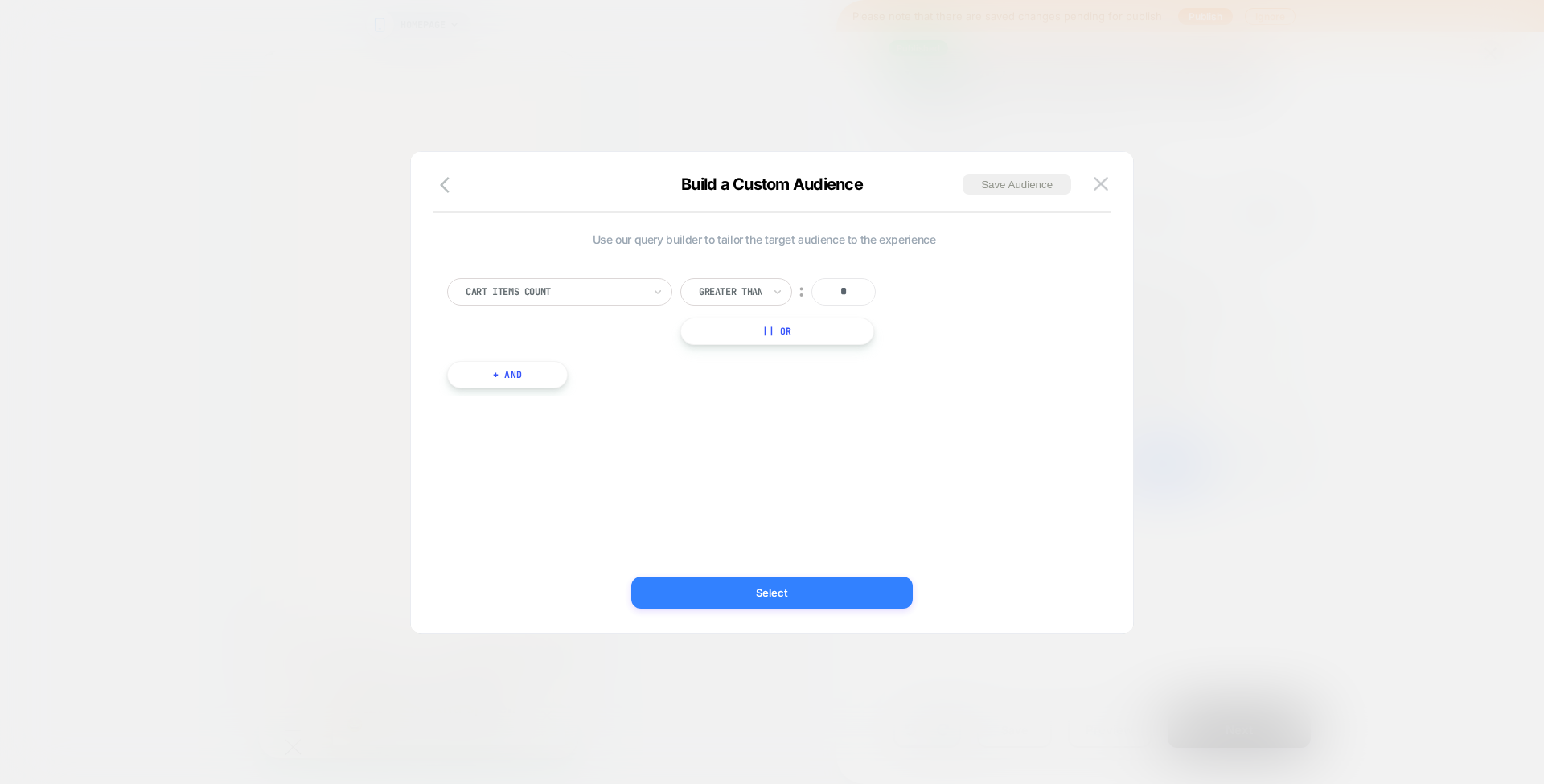 click on "Select" at bounding box center (772, 593) 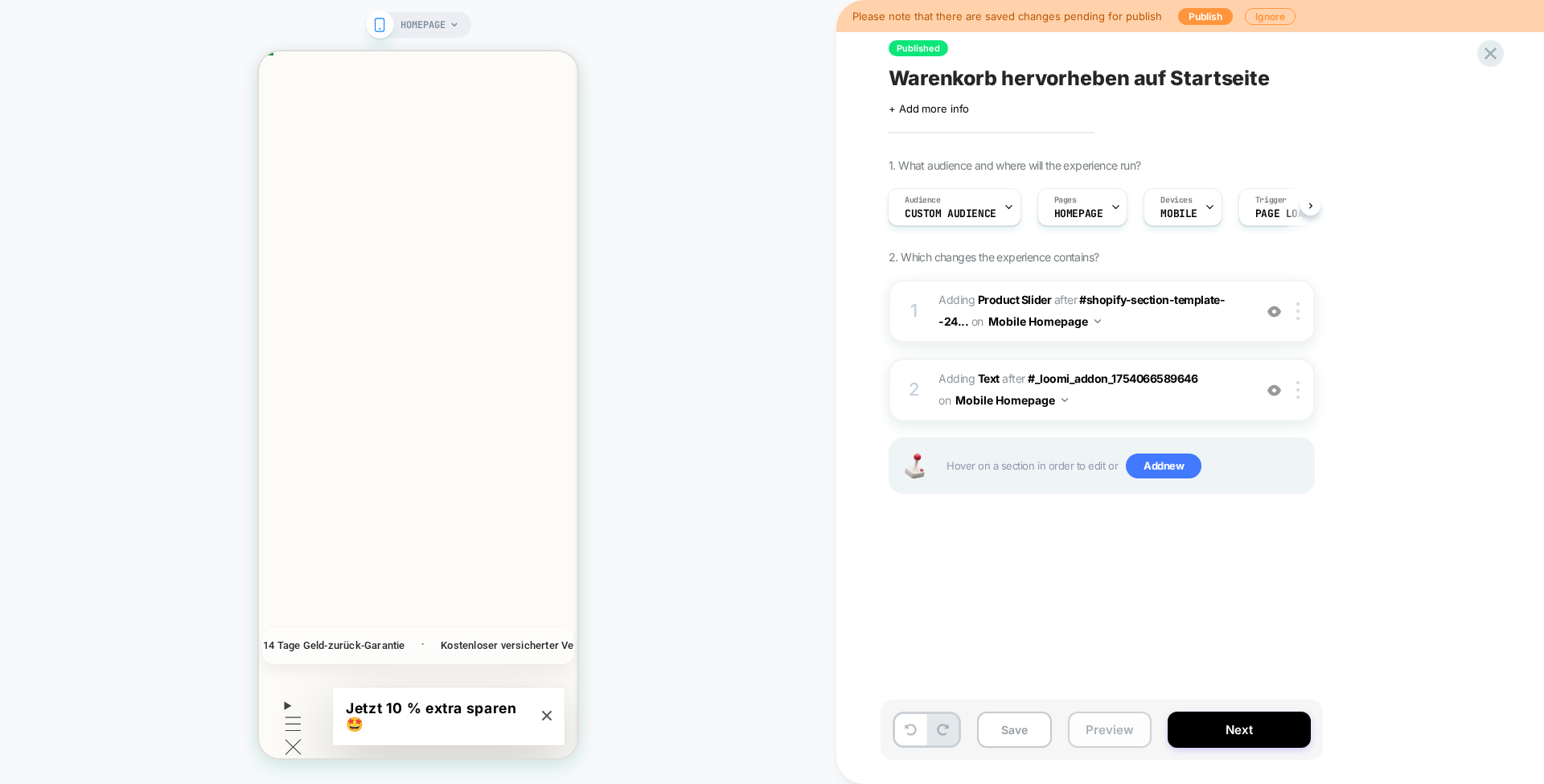 click on "Preview" at bounding box center (1110, 729) 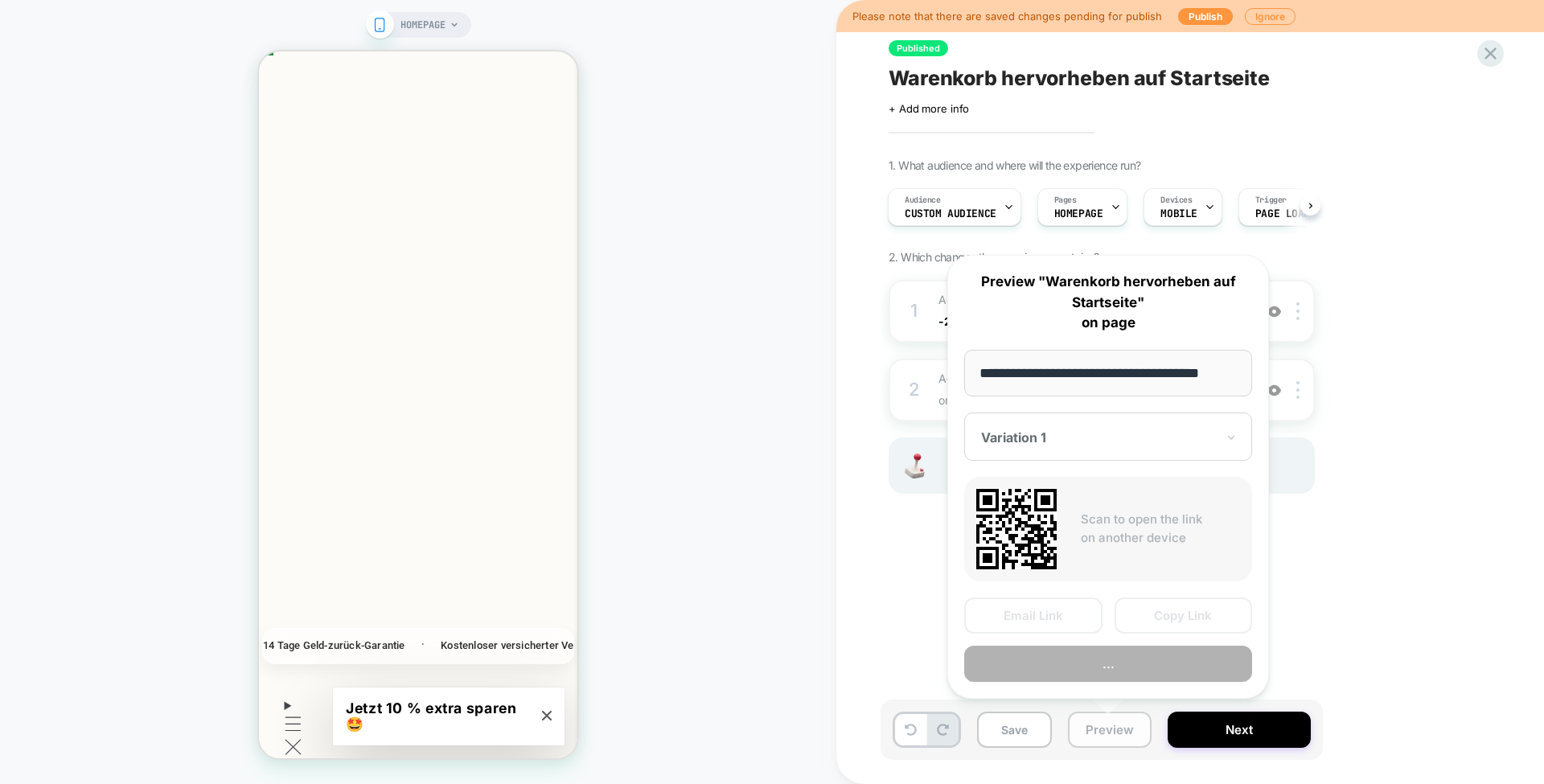 scroll, scrollTop: 0, scrollLeft: 6, axis: horizontal 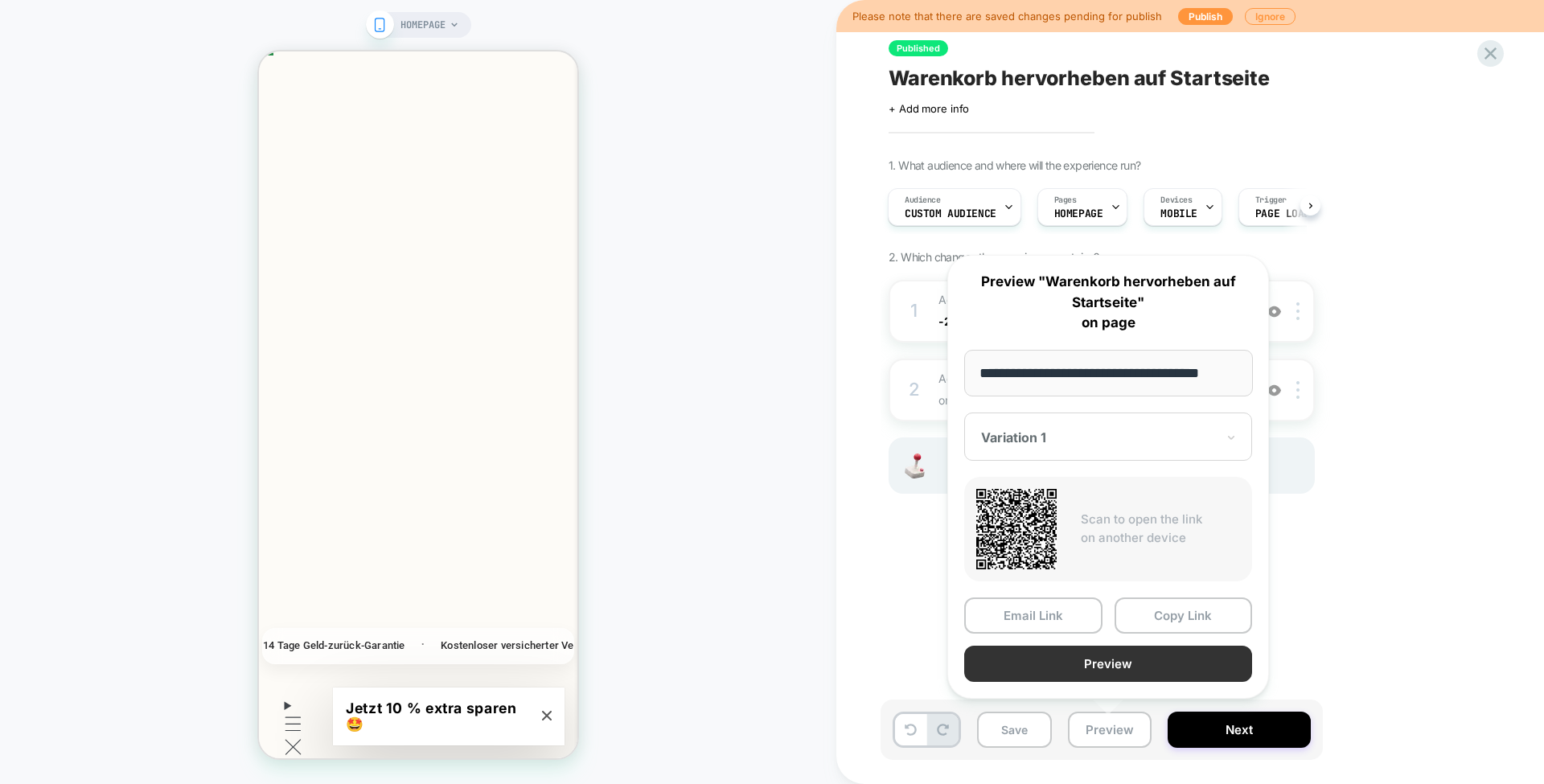 click on "Preview" at bounding box center (1108, 663) 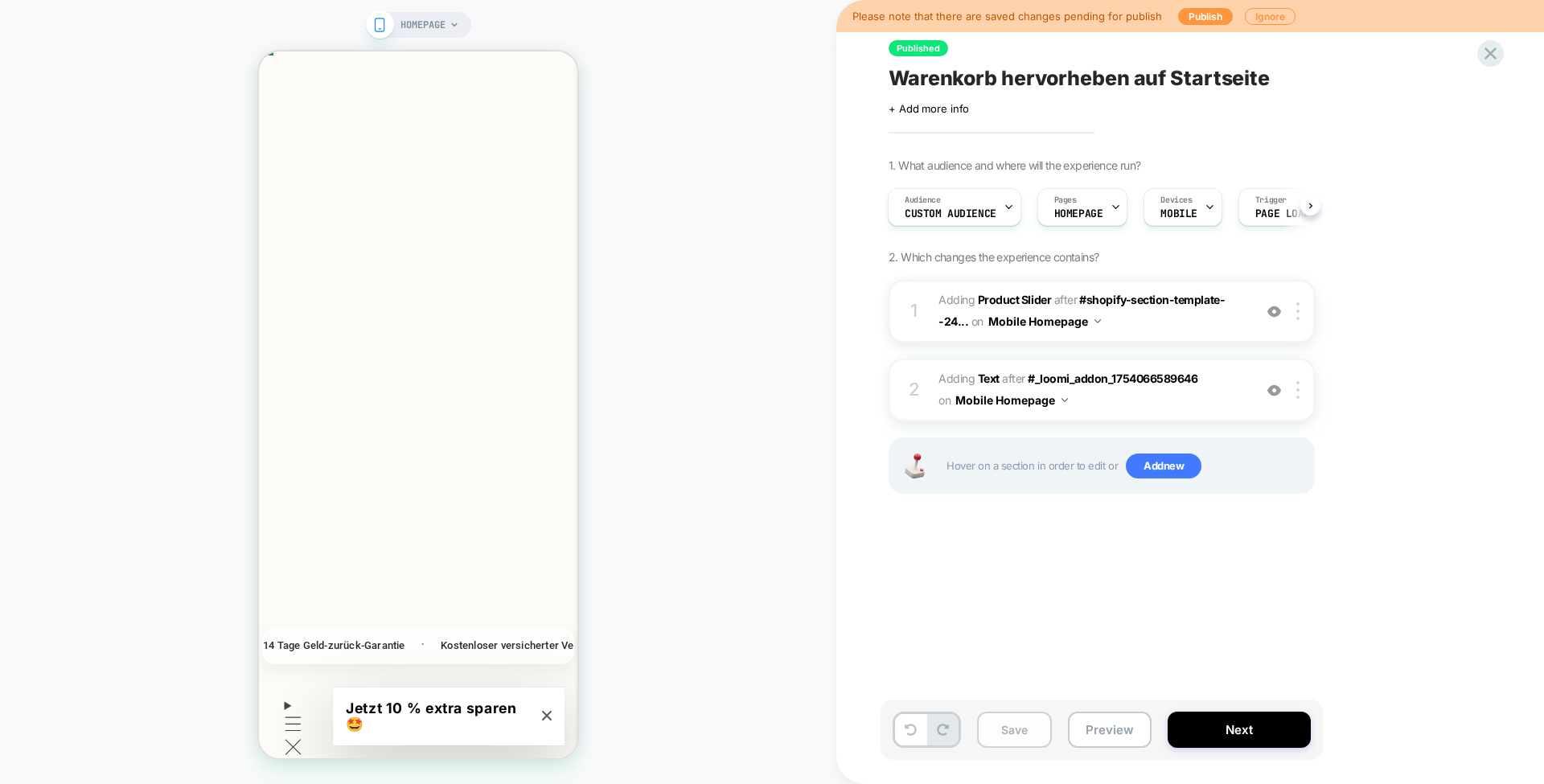 click on "Save" at bounding box center (1014, 729) 